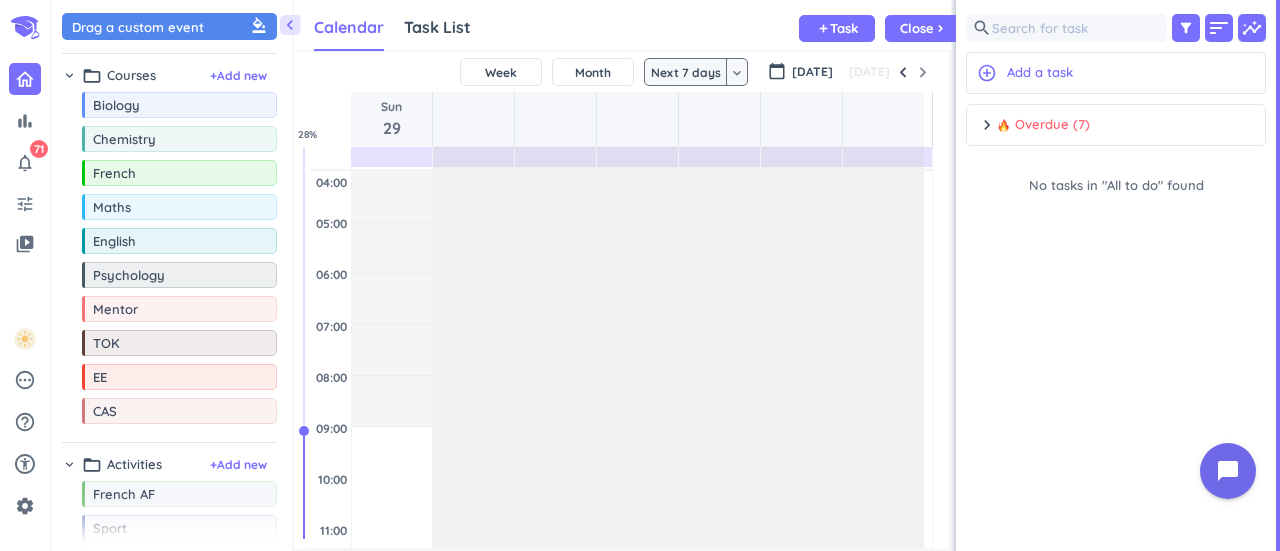 scroll, scrollTop: 0, scrollLeft: 0, axis: both 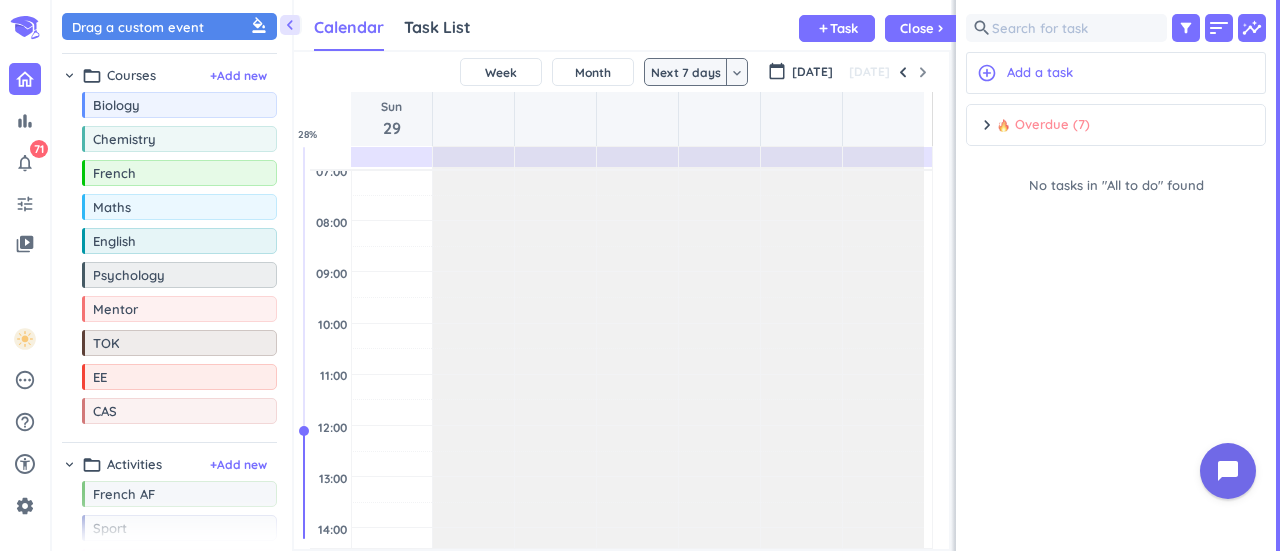 click on "chevron_right" at bounding box center (987, 125) 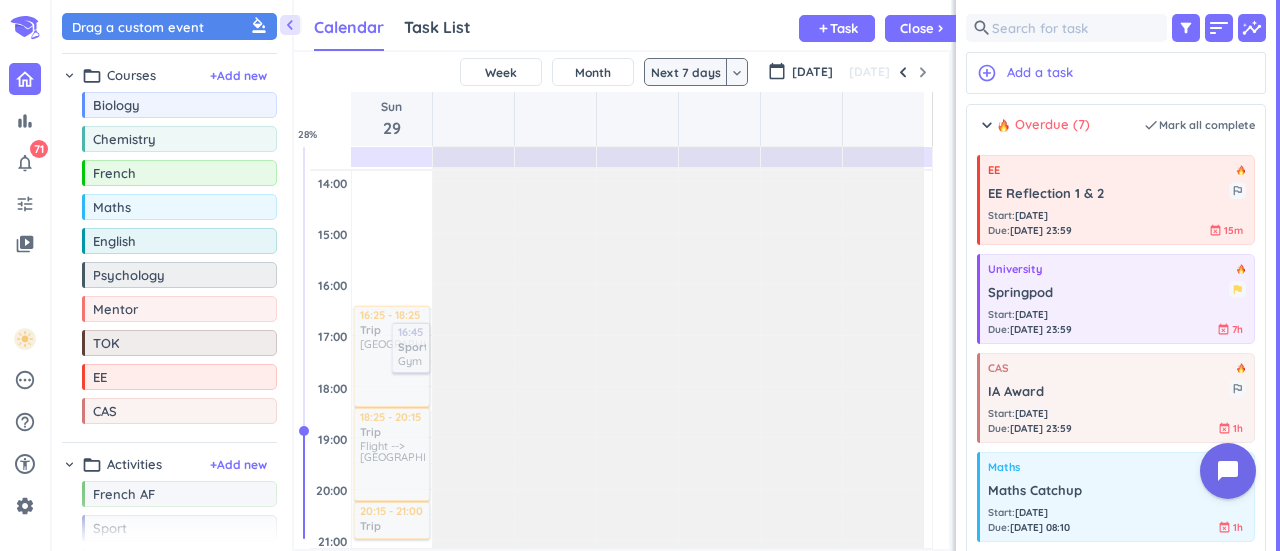 scroll, scrollTop: 500, scrollLeft: 0, axis: vertical 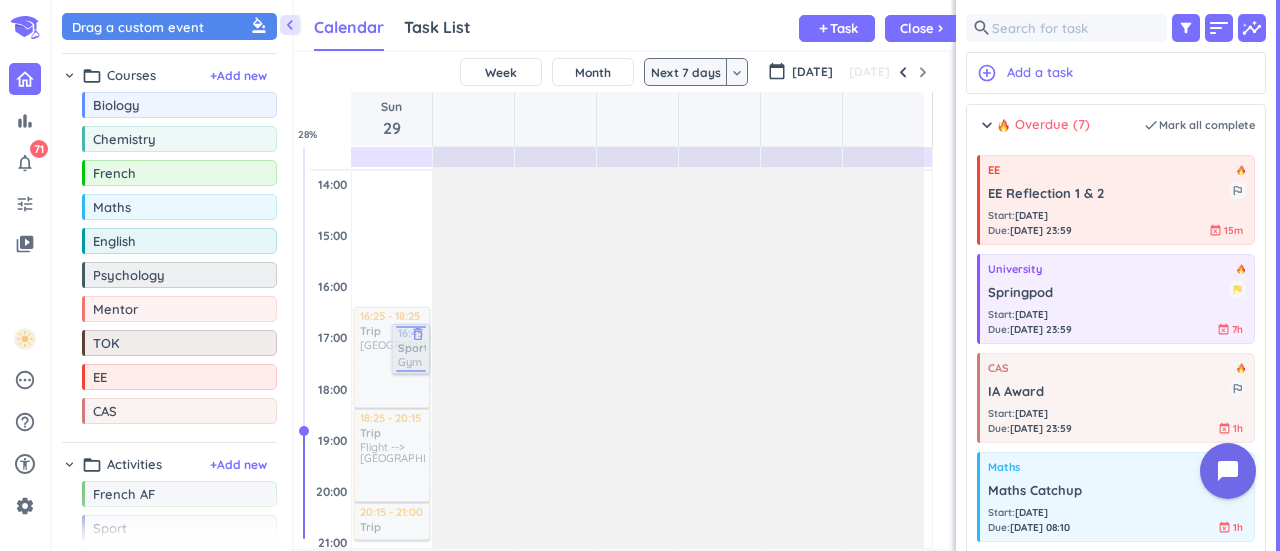 click at bounding box center [411, 330] 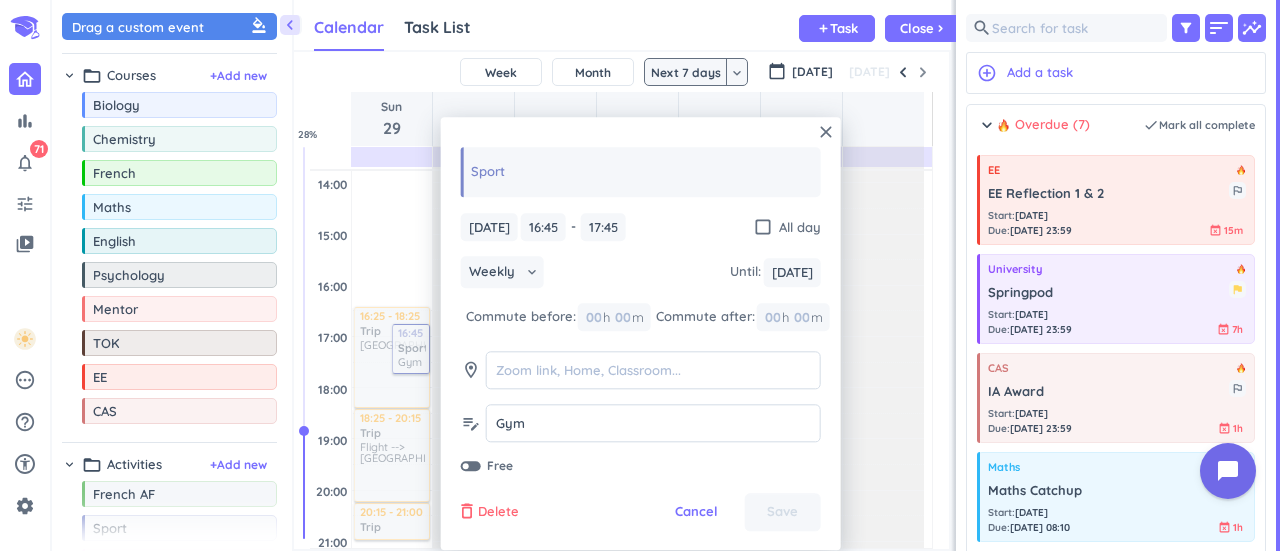 click on "Delete" at bounding box center (498, 513) 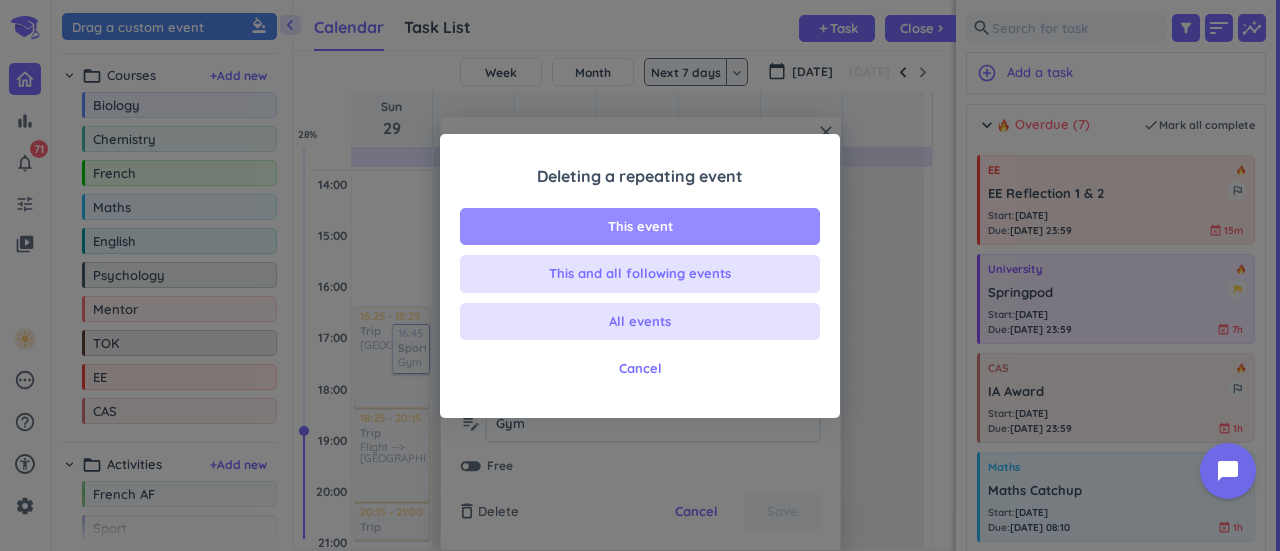 click on "This event" at bounding box center (640, 227) 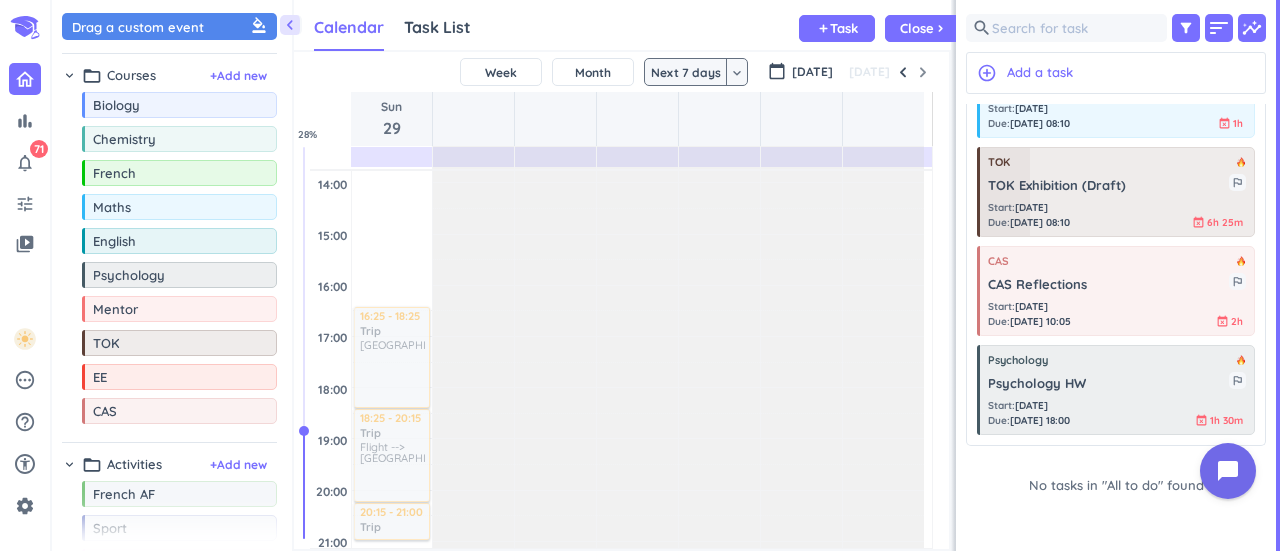 scroll, scrollTop: 0, scrollLeft: 0, axis: both 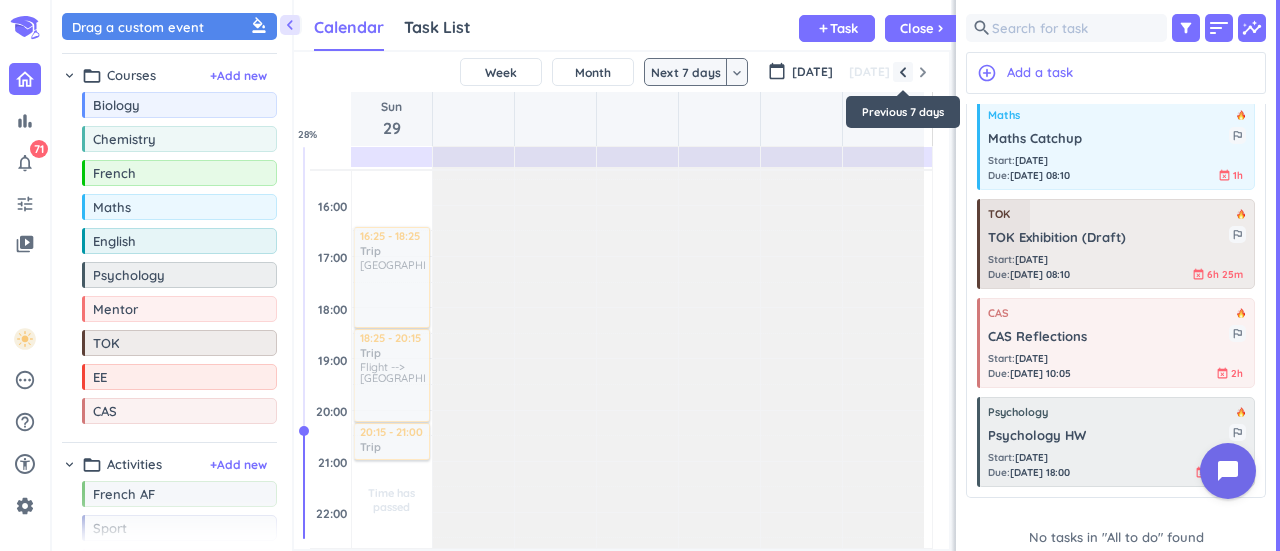 click at bounding box center (903, 72) 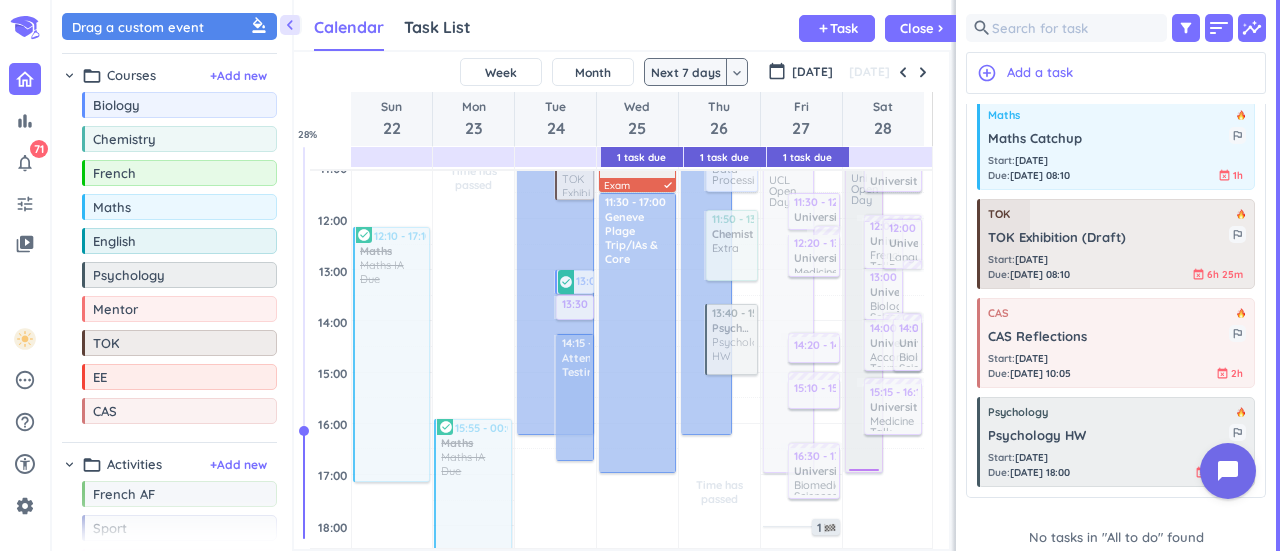 scroll, scrollTop: 0, scrollLeft: 0, axis: both 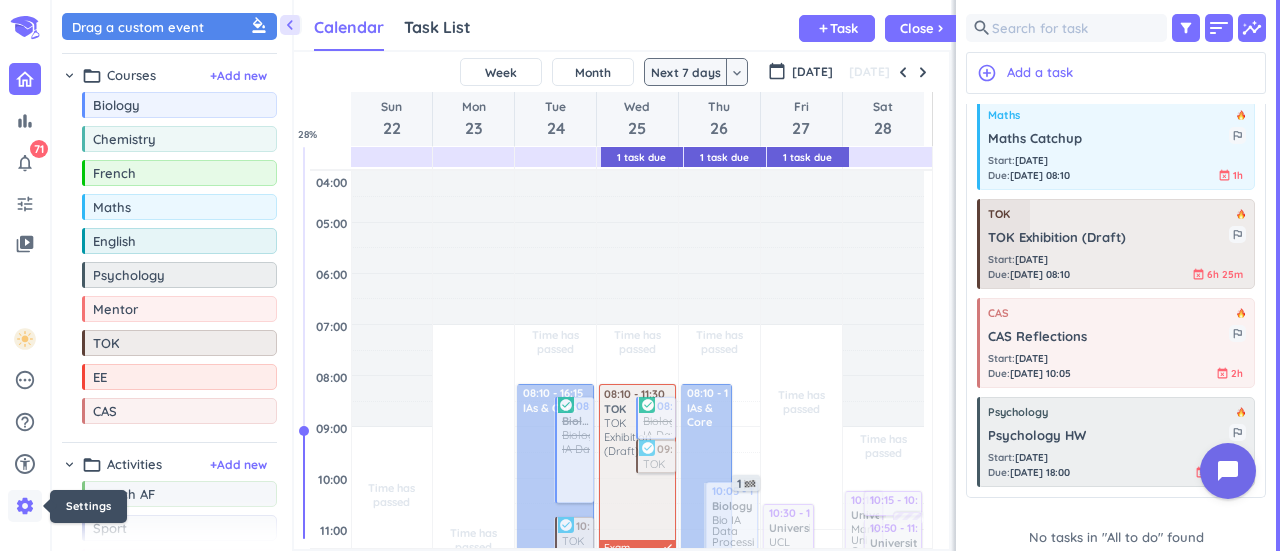 click on "settings" at bounding box center [25, 506] 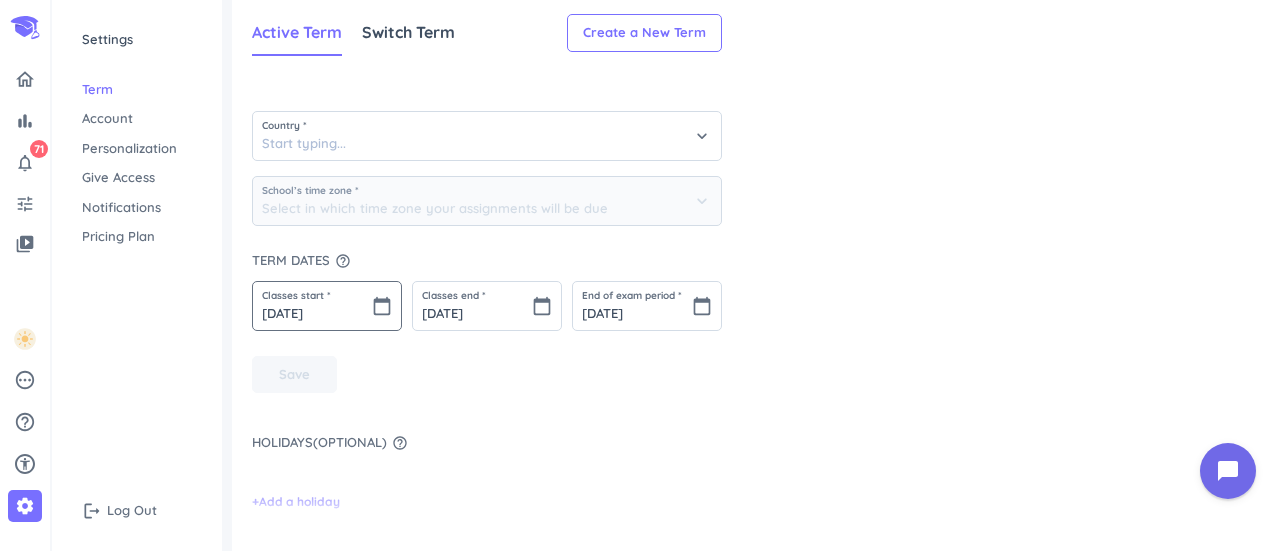 type on "[GEOGRAPHIC_DATA]" 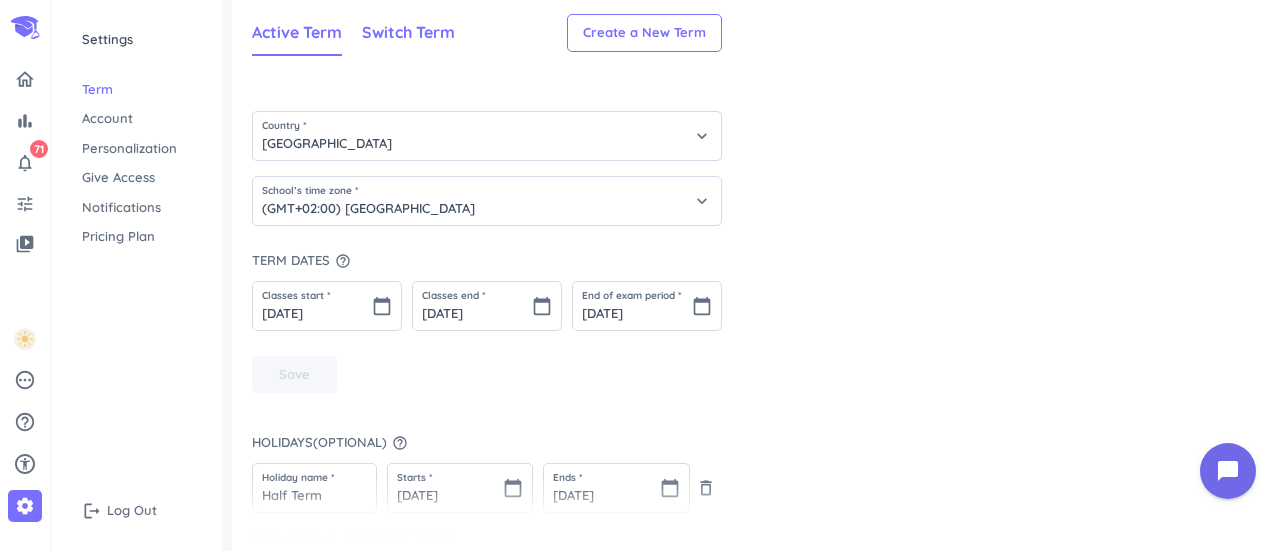 click on "Switch Term" at bounding box center [408, 32] 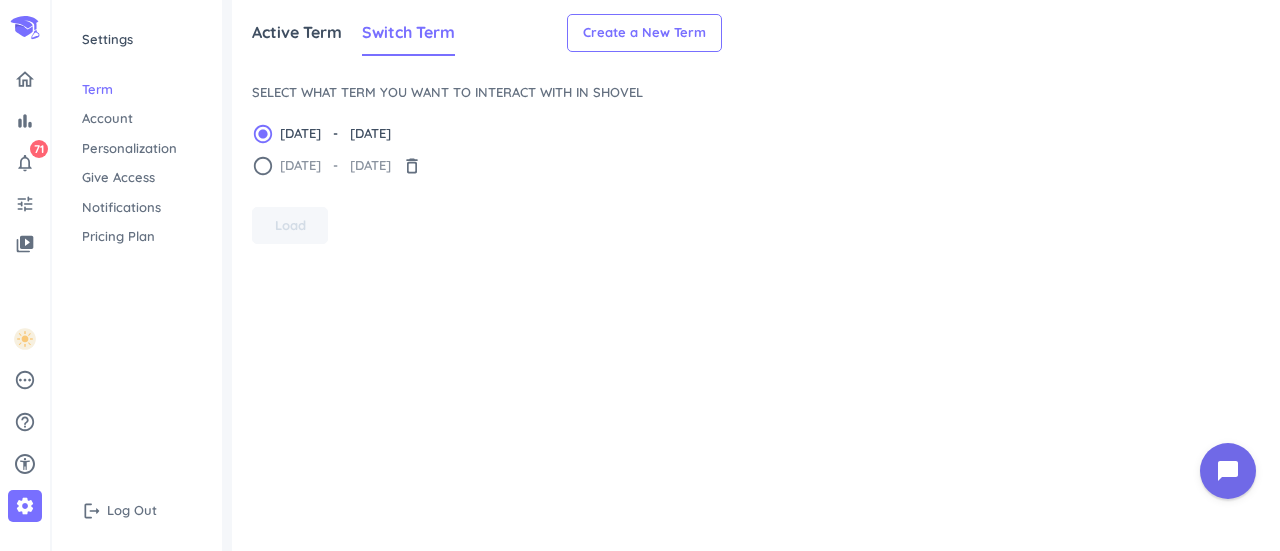 click on "radio_button_unchecked" at bounding box center (263, 166) 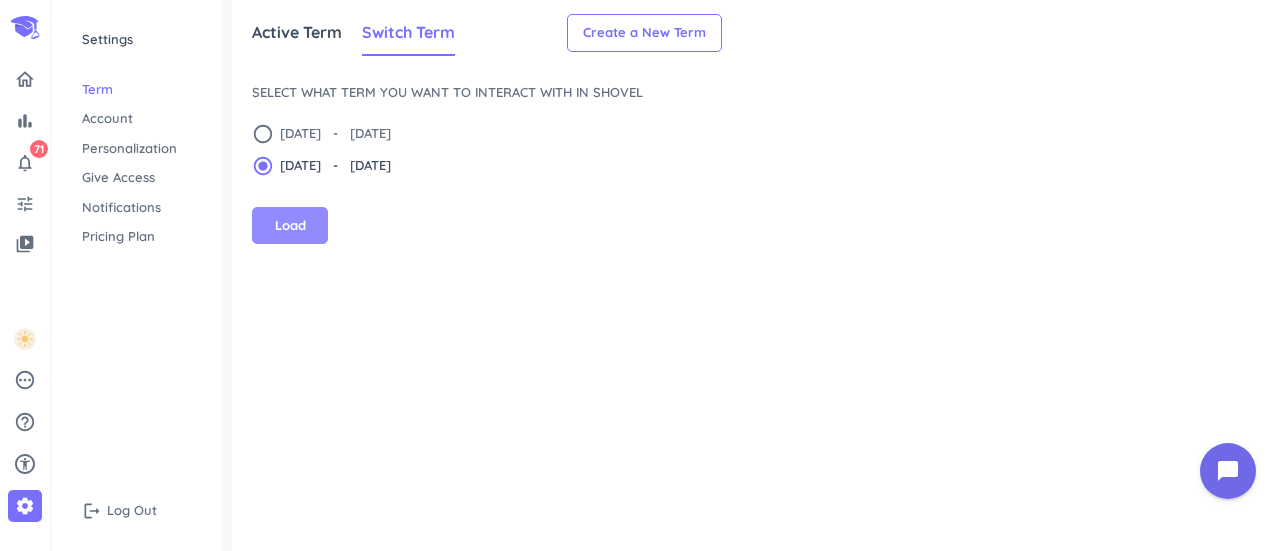 click on "Load" at bounding box center (290, 226) 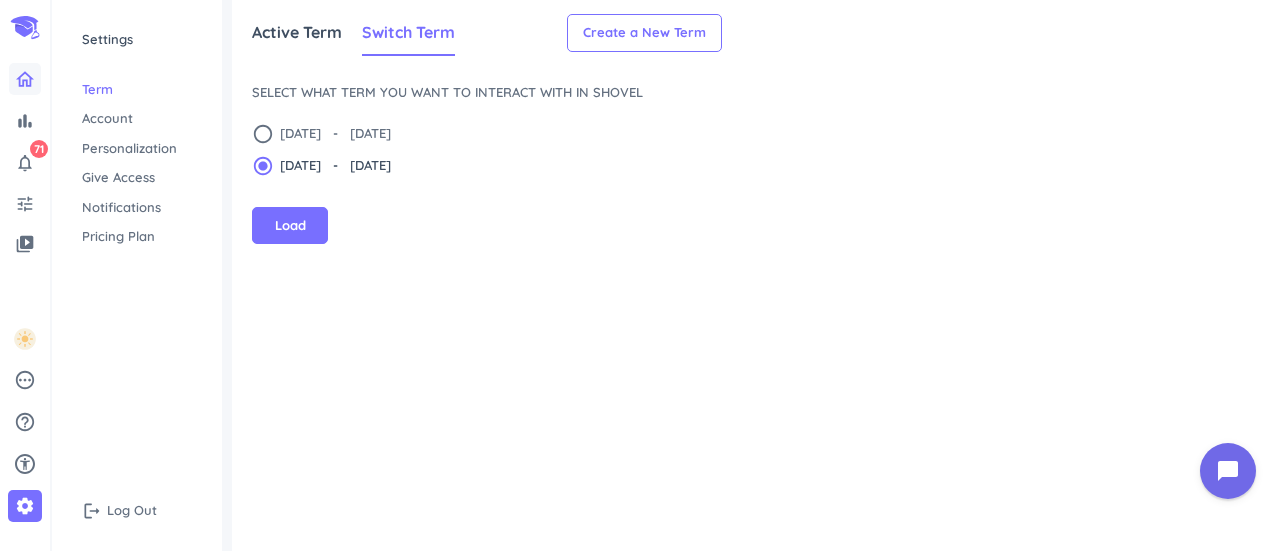 click 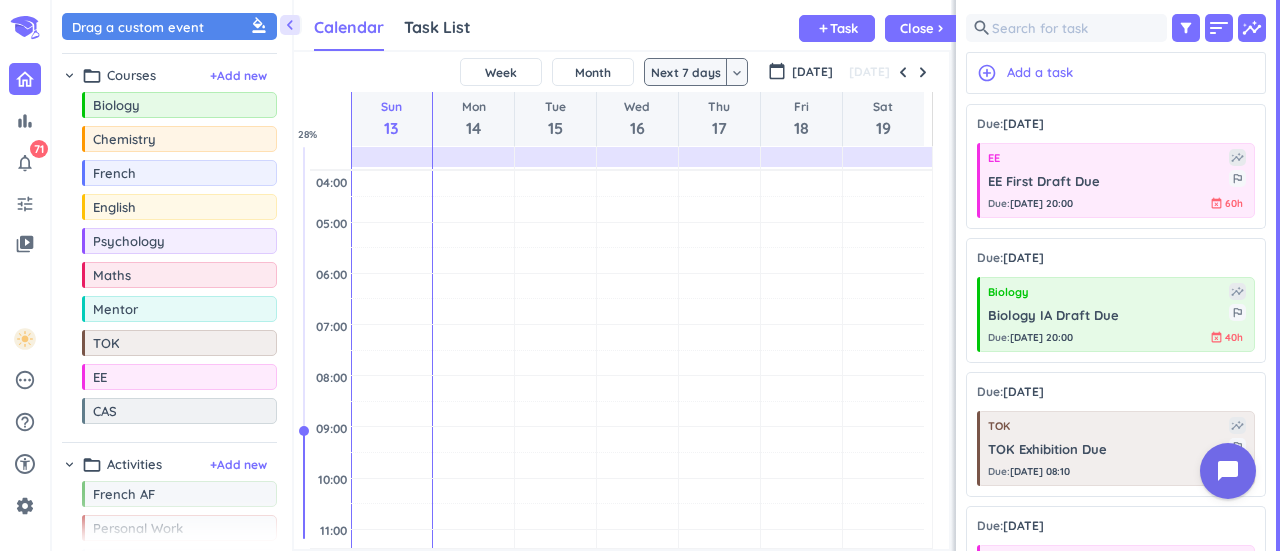 scroll, scrollTop: 9, scrollLeft: 8, axis: both 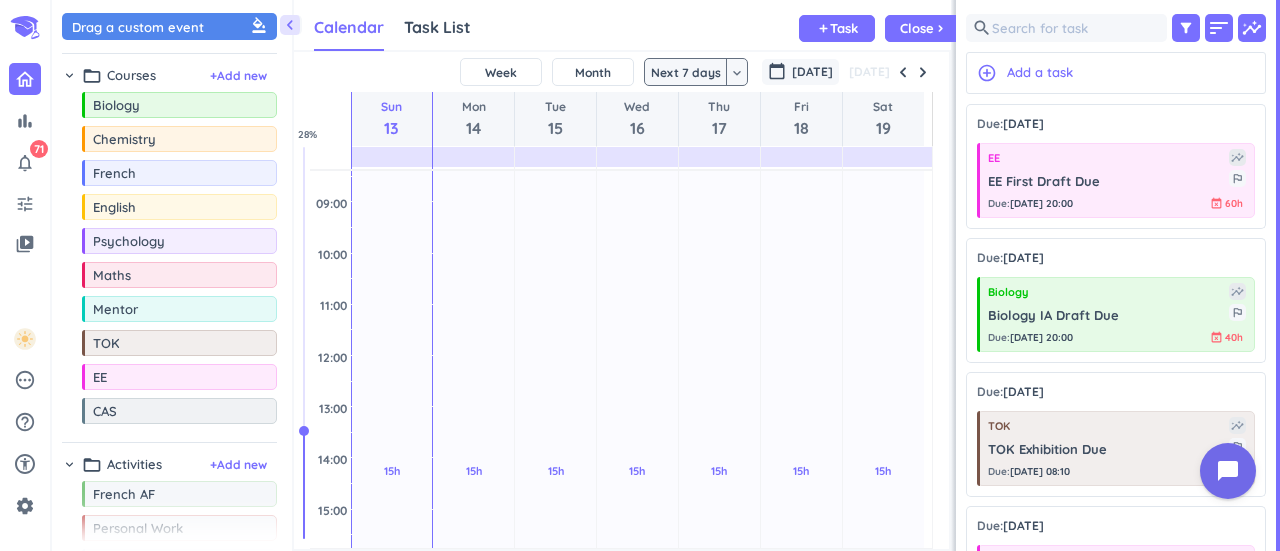 click on "[DATE]" at bounding box center [812, 72] 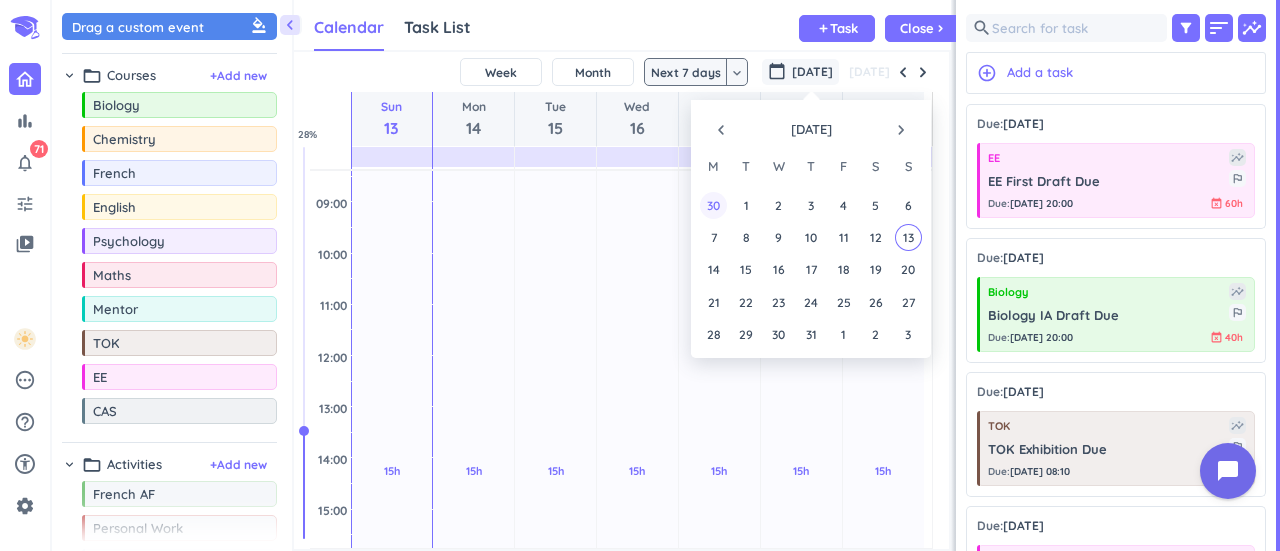 click on "30" at bounding box center [713, 204] 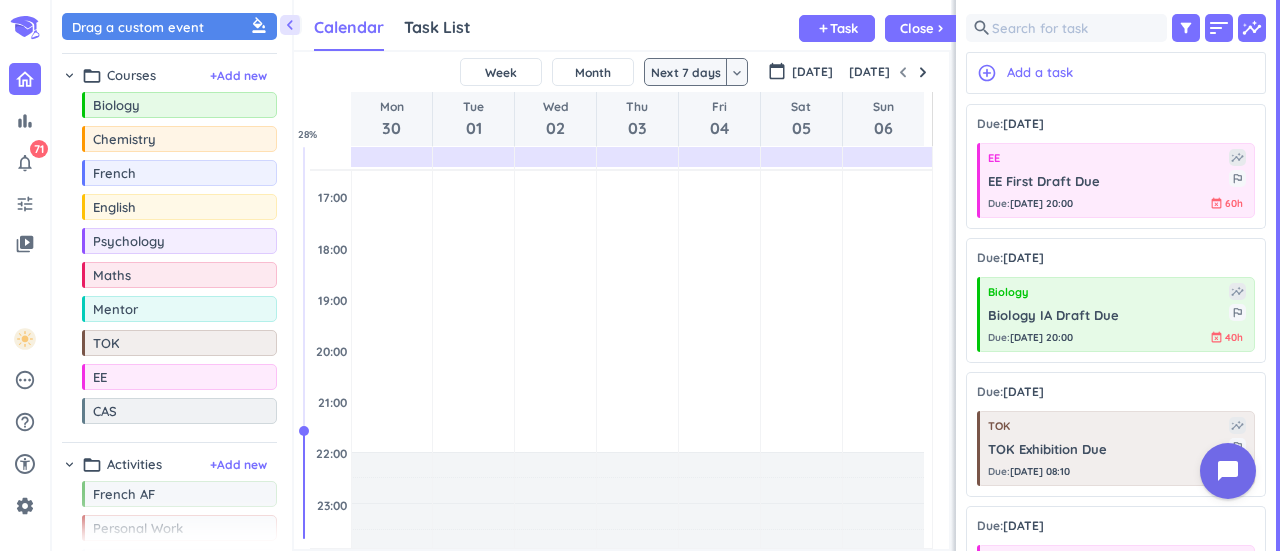 scroll, scrollTop: 639, scrollLeft: 0, axis: vertical 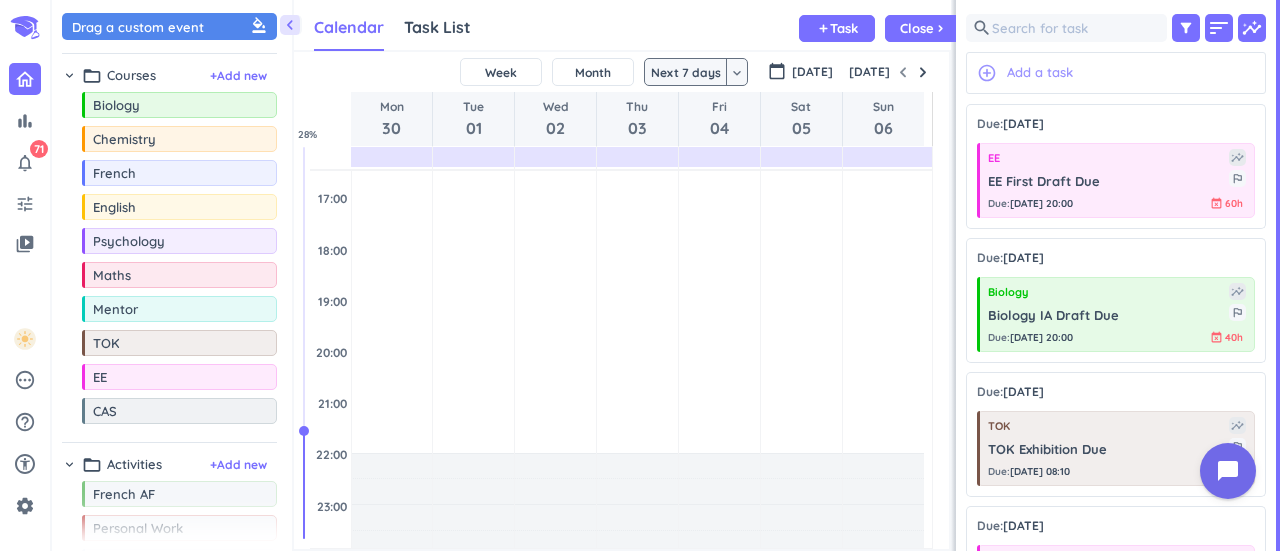 click on "Add a task" at bounding box center [1040, 73] 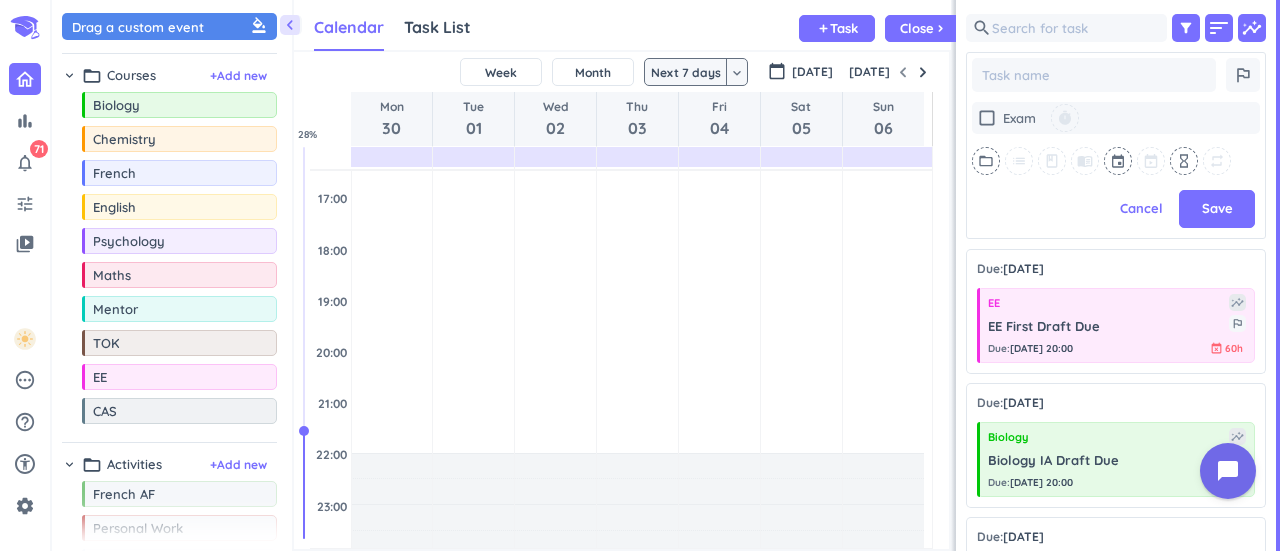 scroll, scrollTop: 296, scrollLeft: 292, axis: both 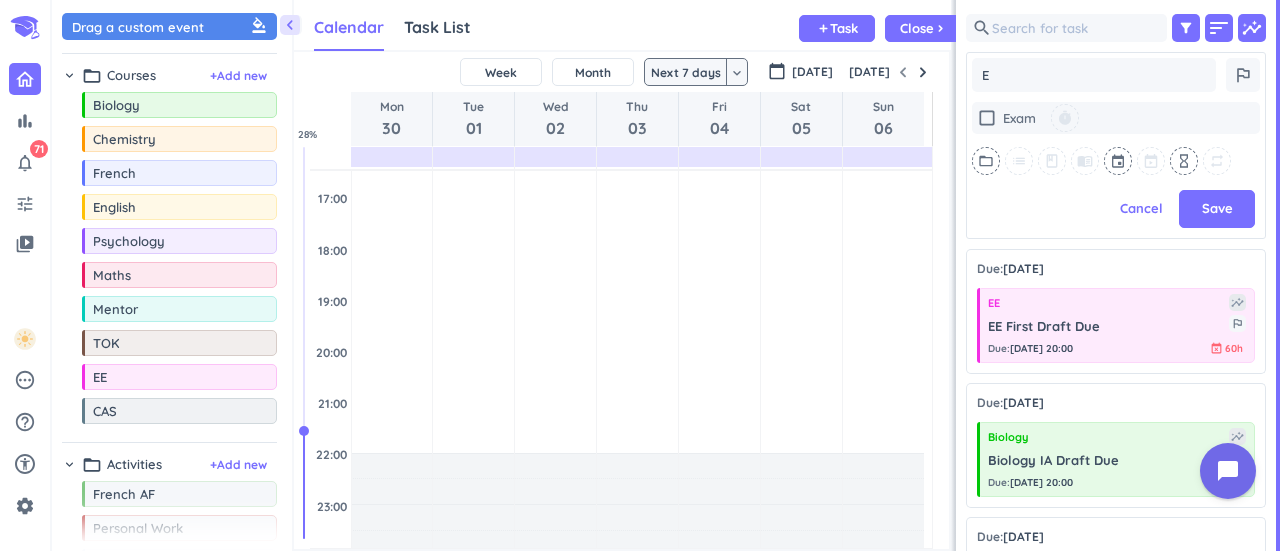 type on "EE" 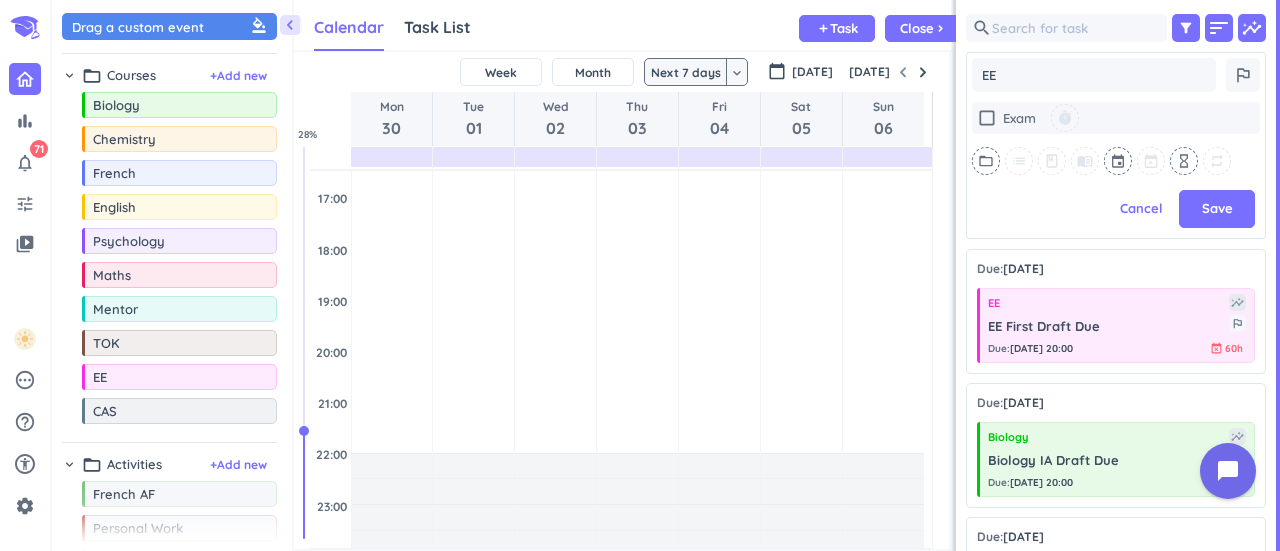 type on "x" 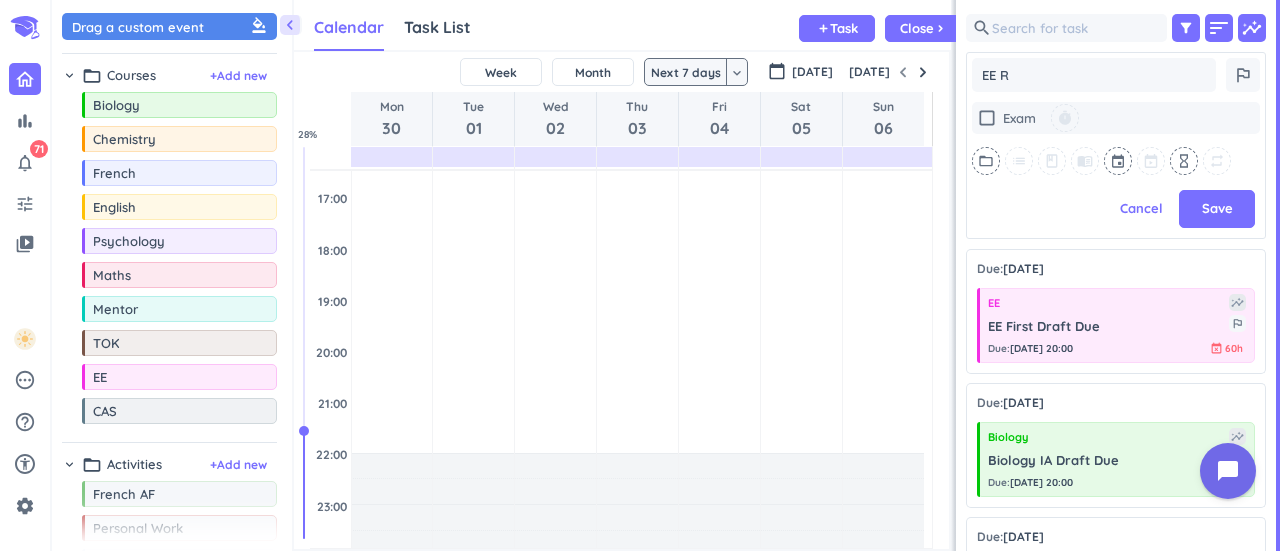 type on "x" 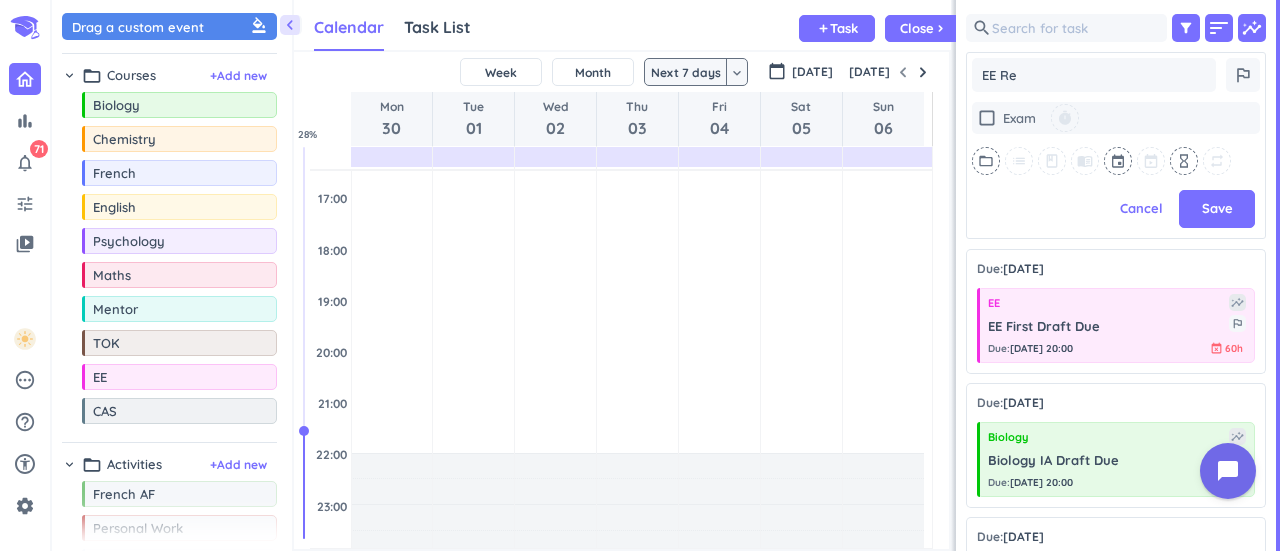 type on "x" 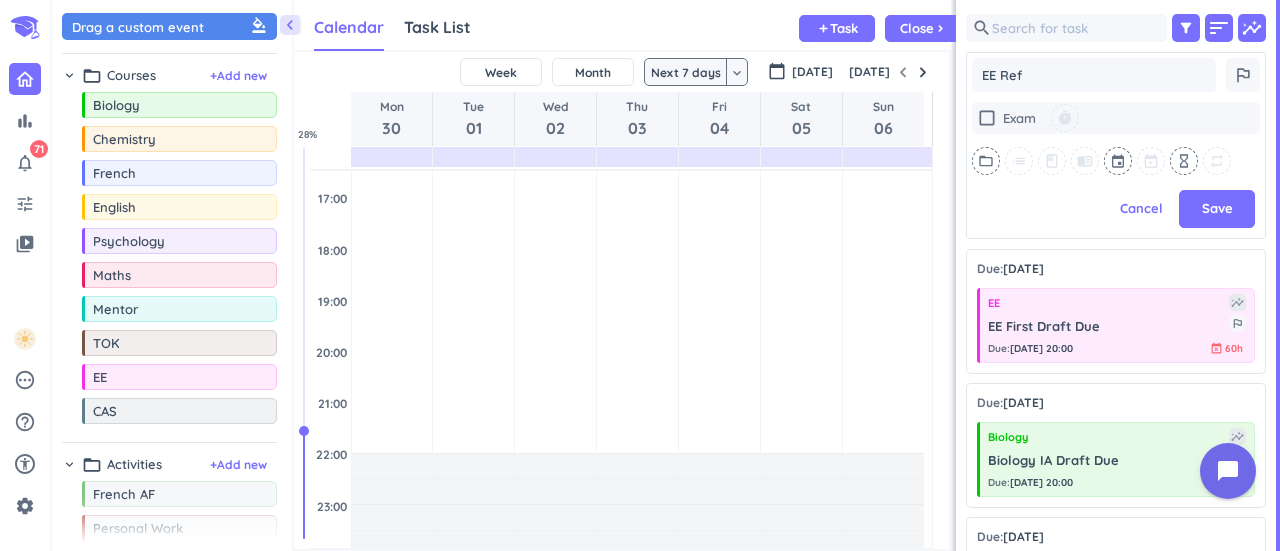type on "x" 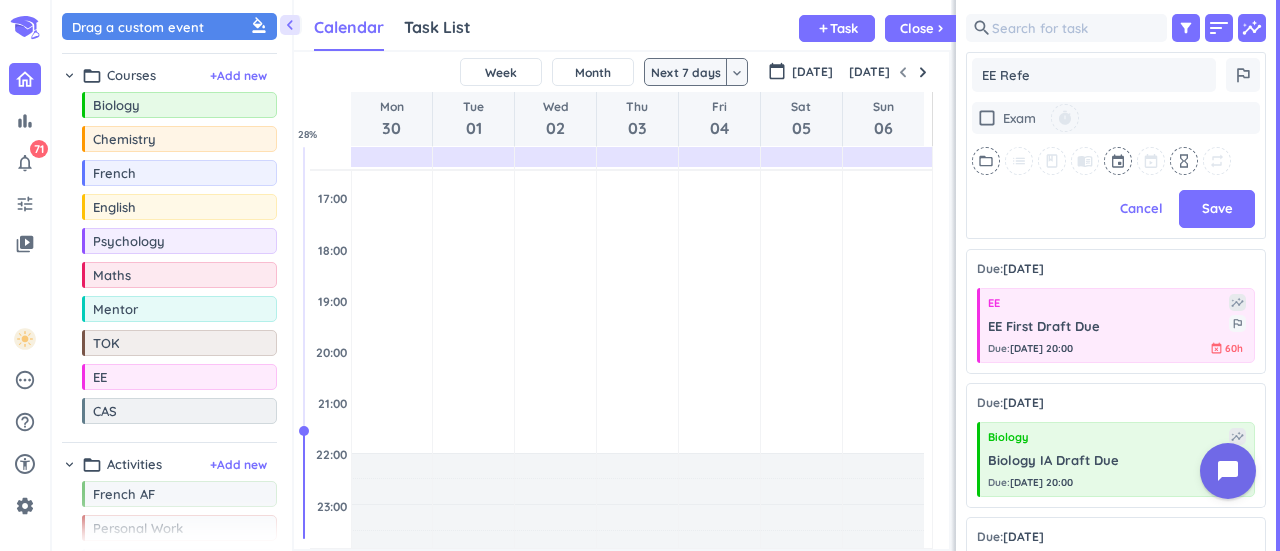 type on "x" 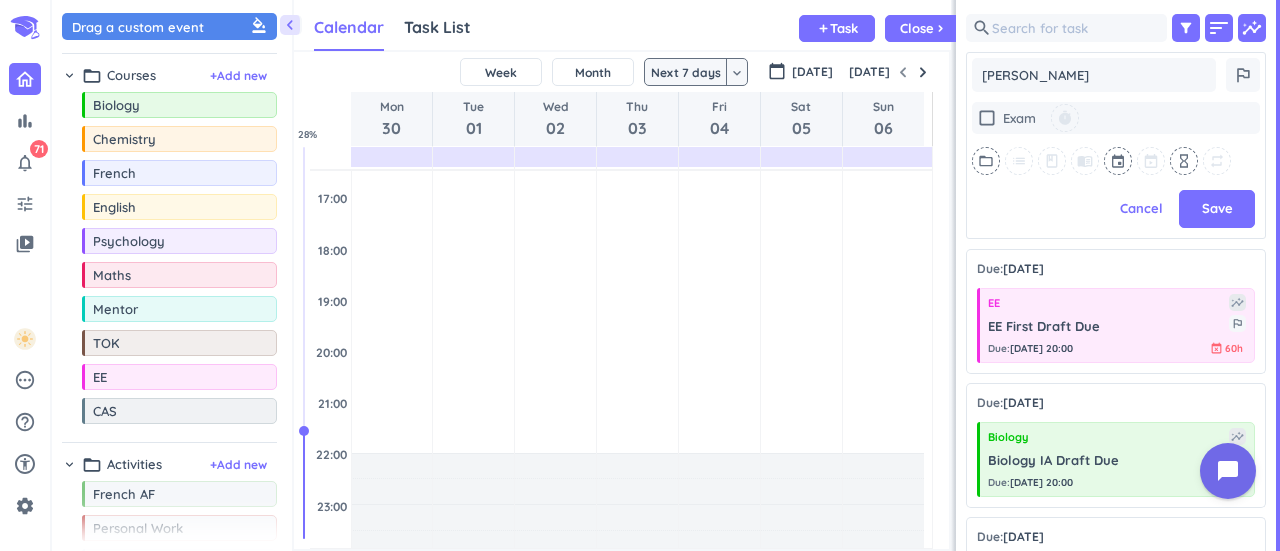 type on "EE Refe" 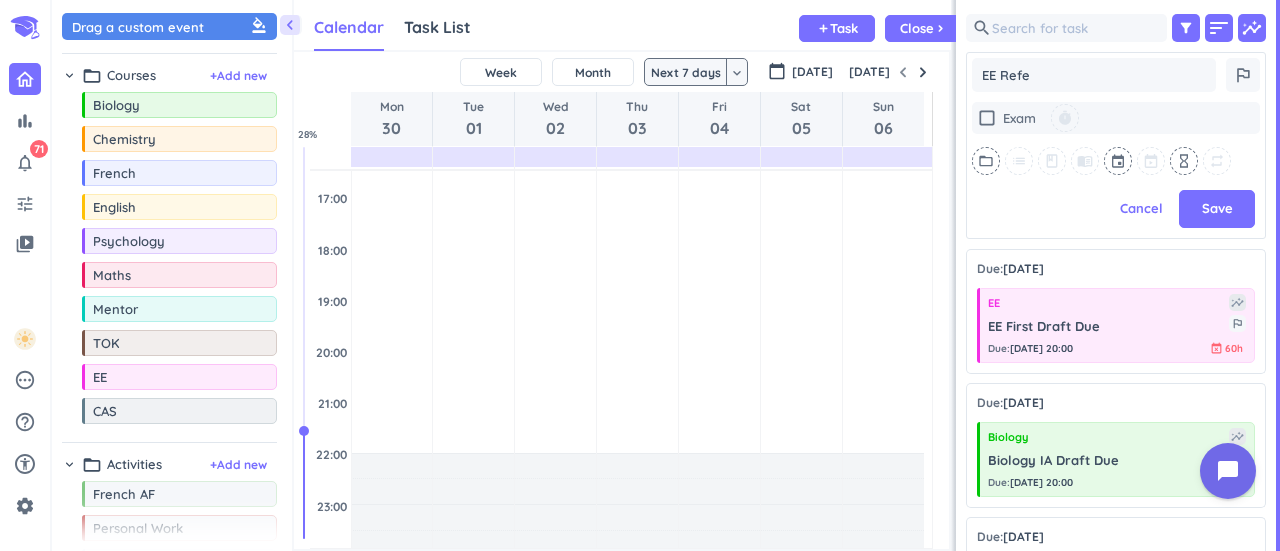 type on "x" 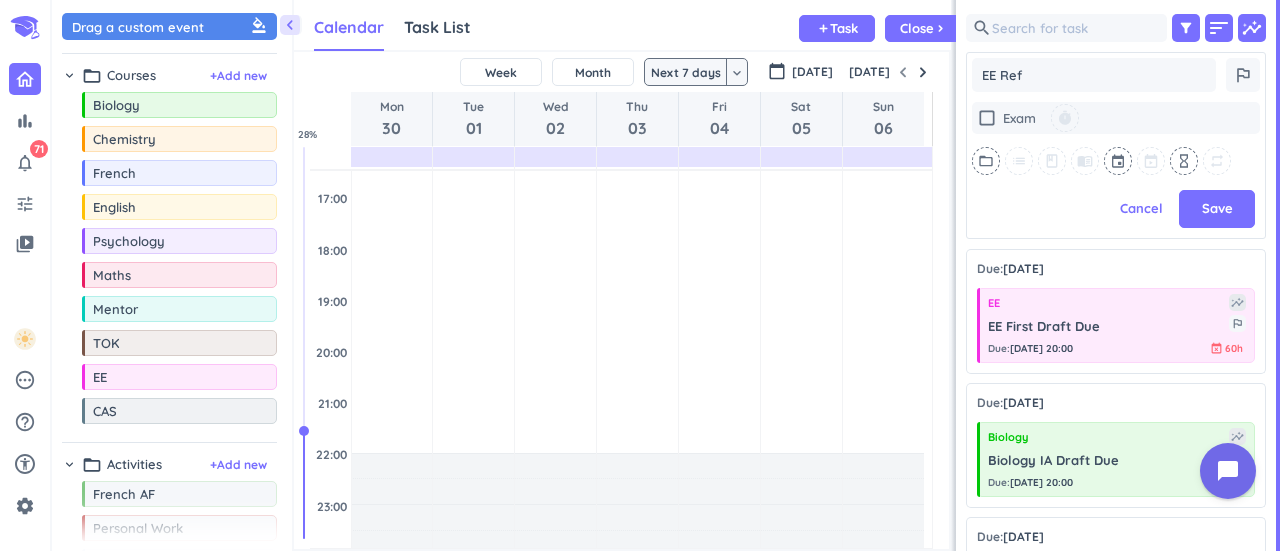 type on "x" 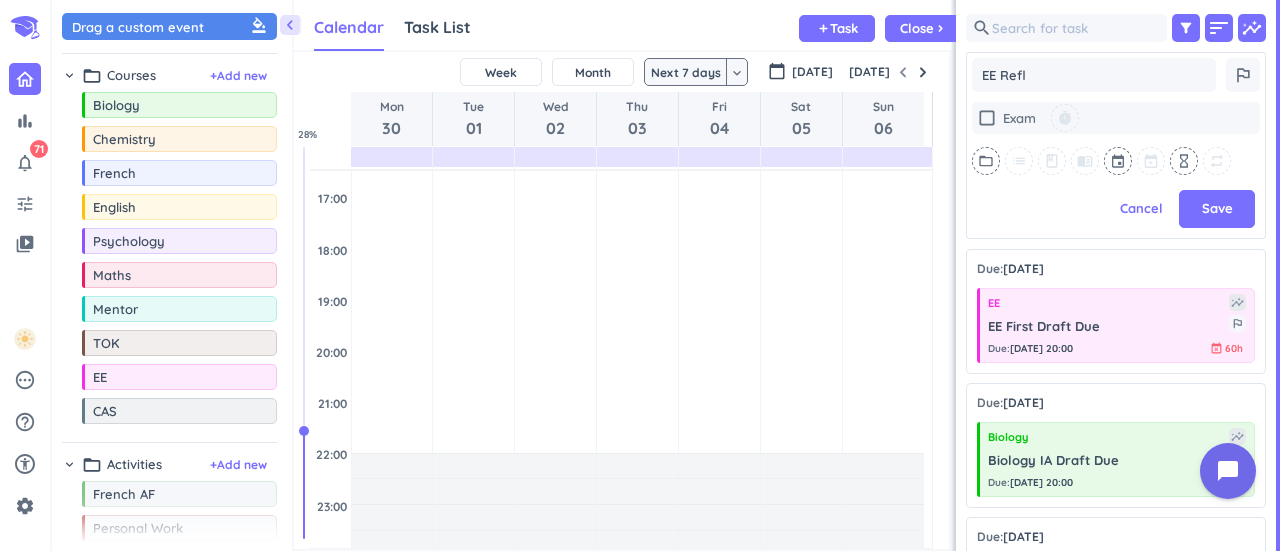 type on "x" 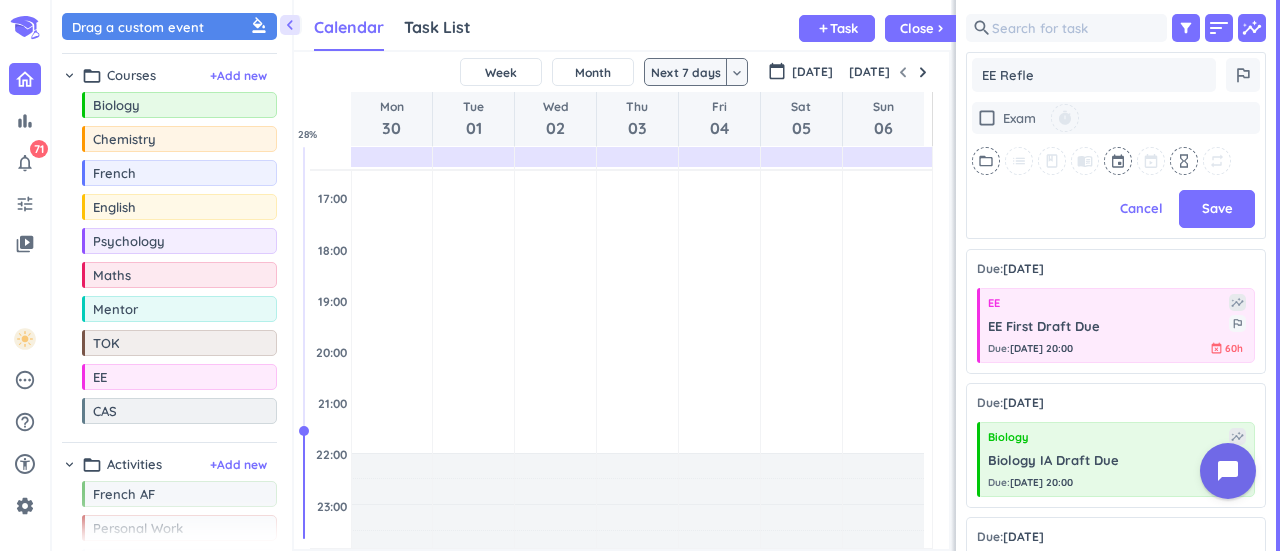 type on "x" 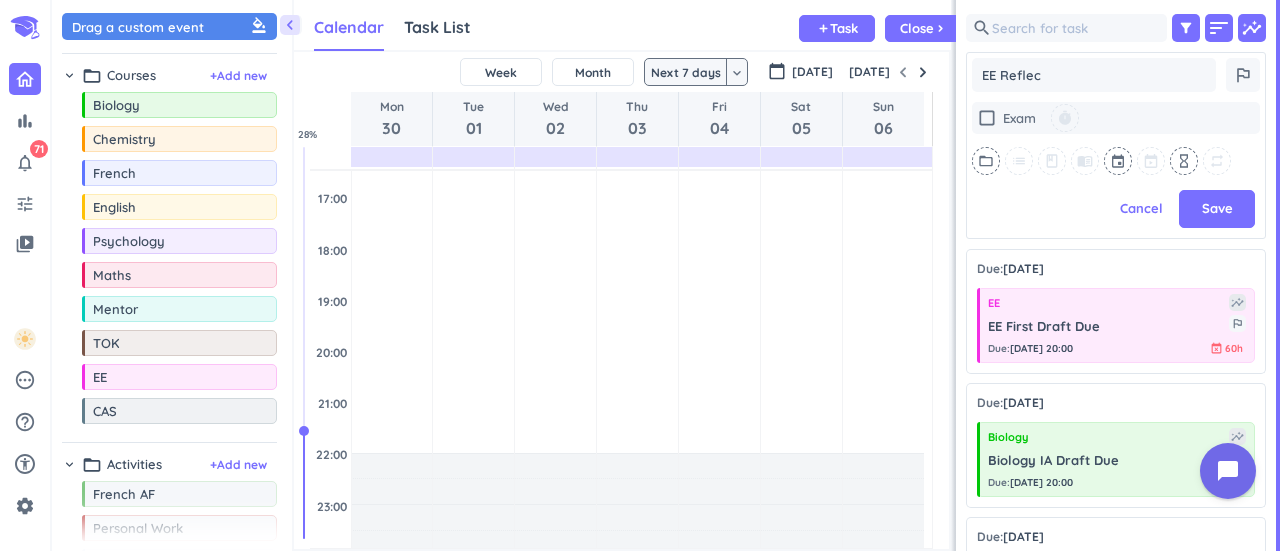 type on "x" 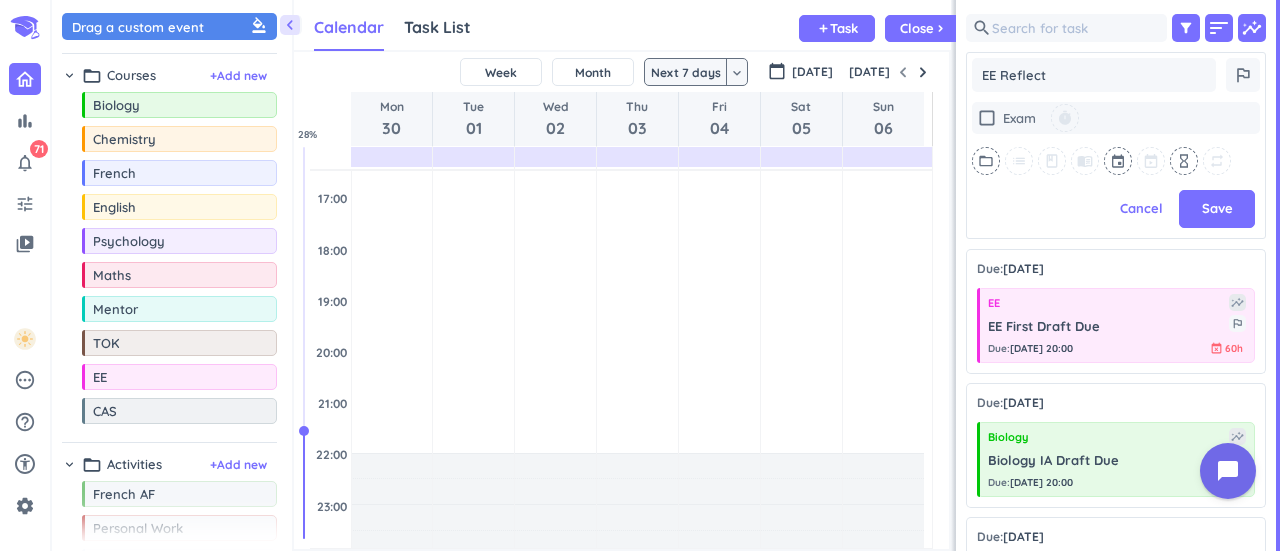 type on "x" 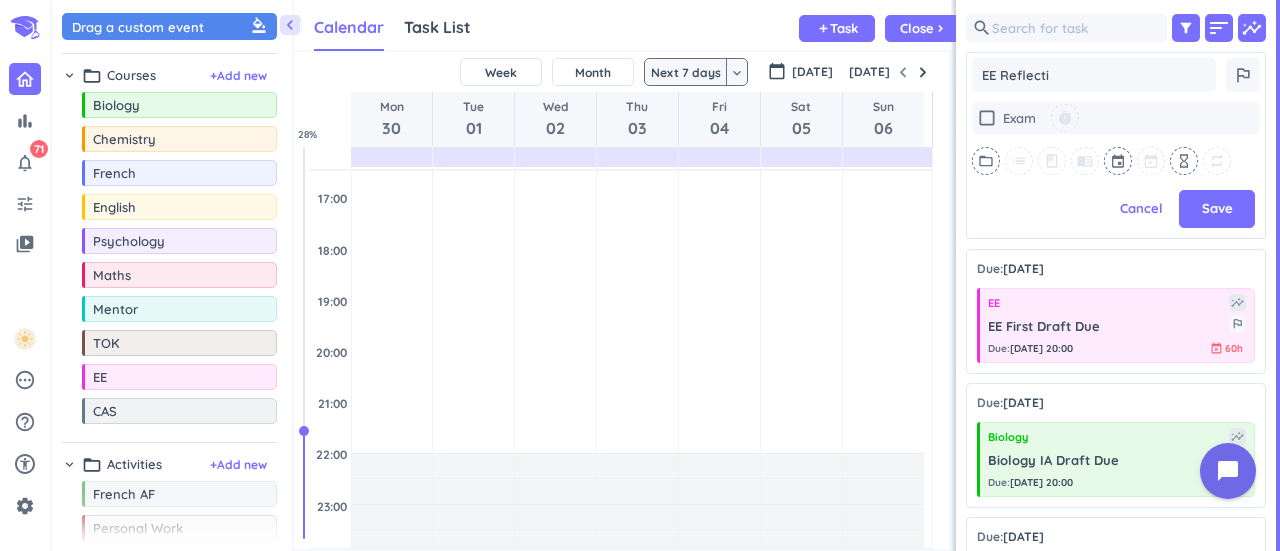 type on "x" 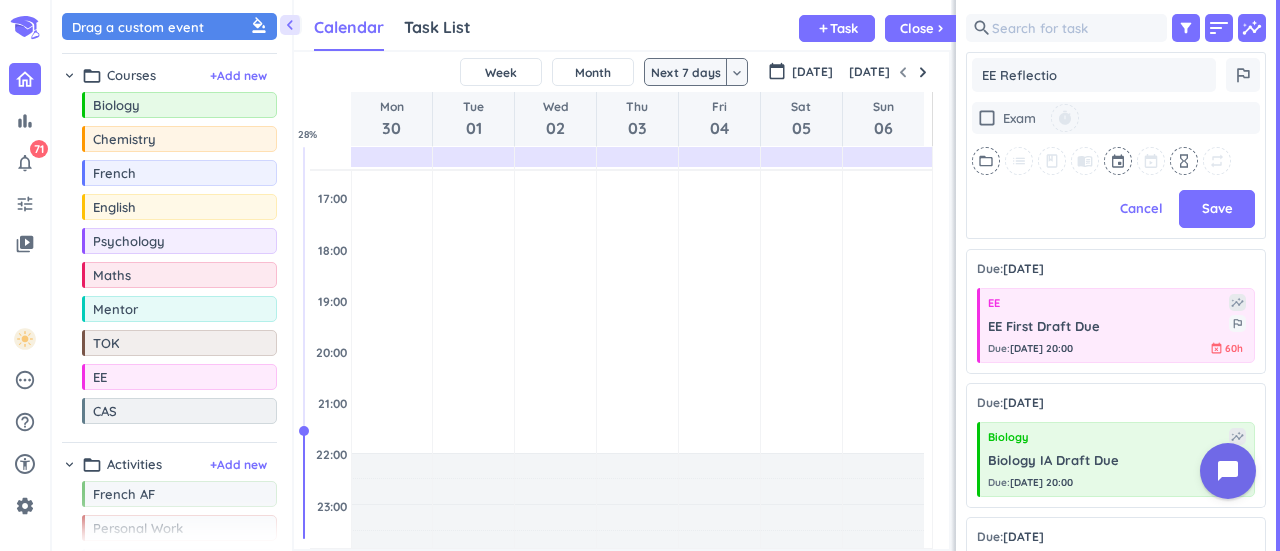 type on "x" 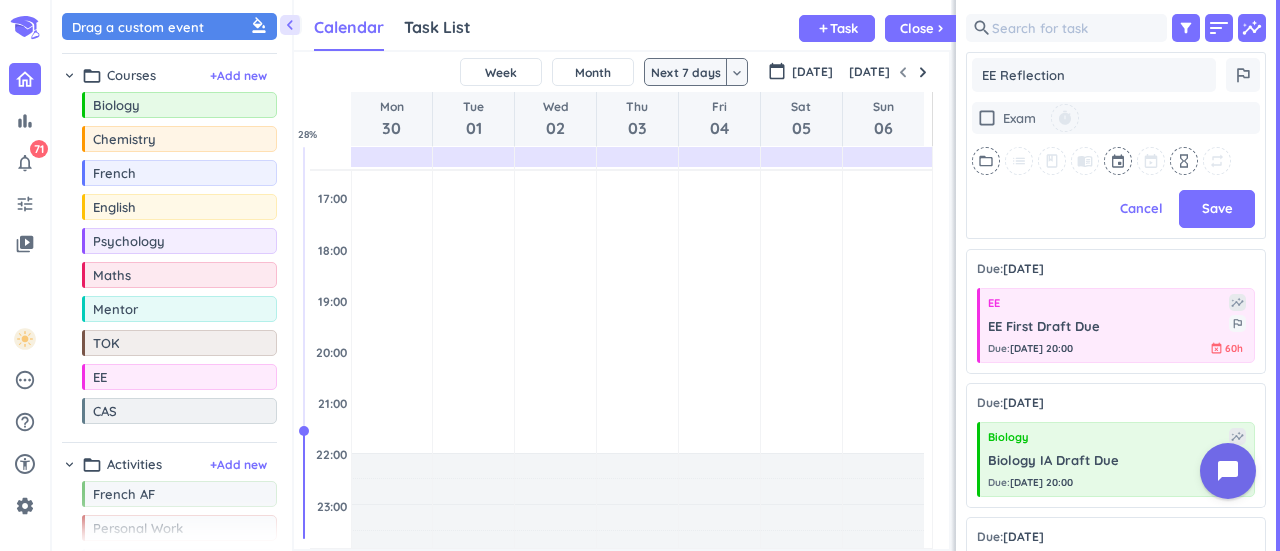 type on "x" 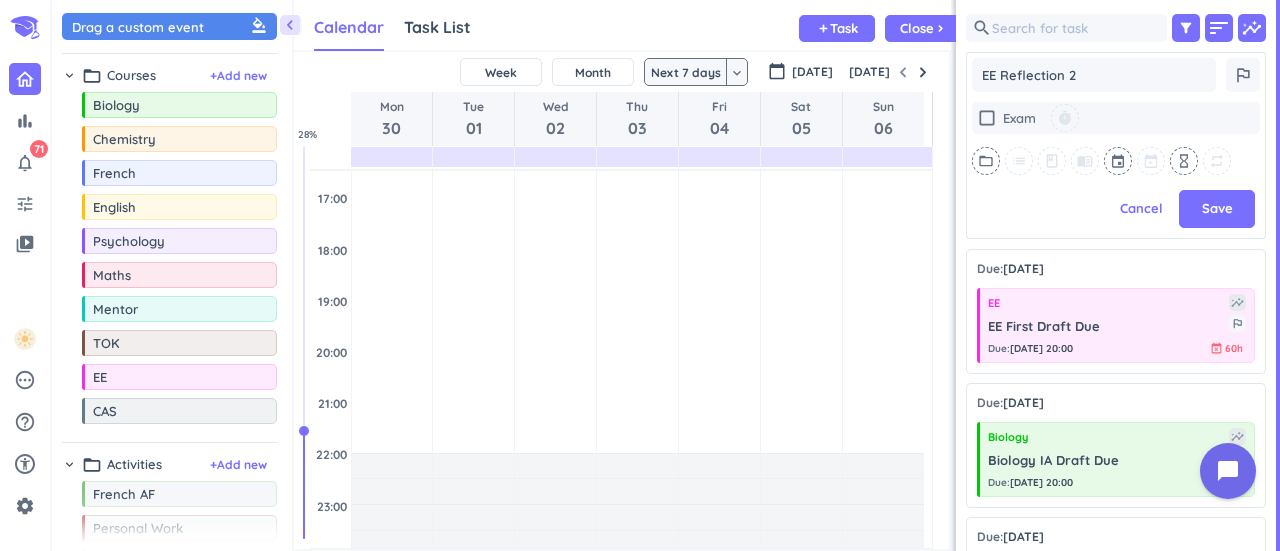 type on "x" 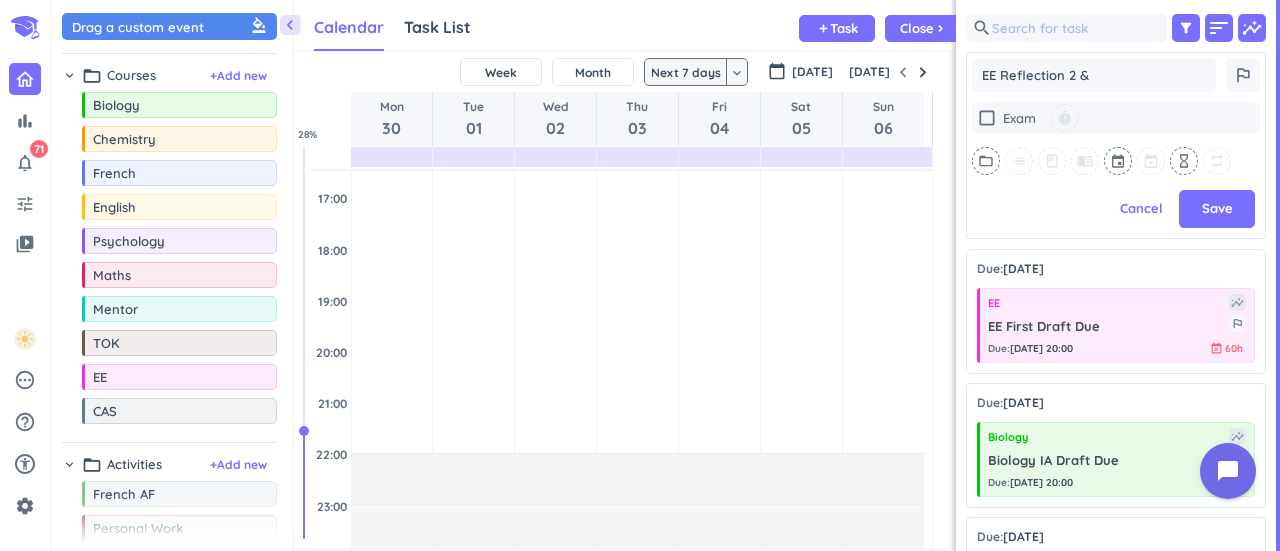 type on "x" 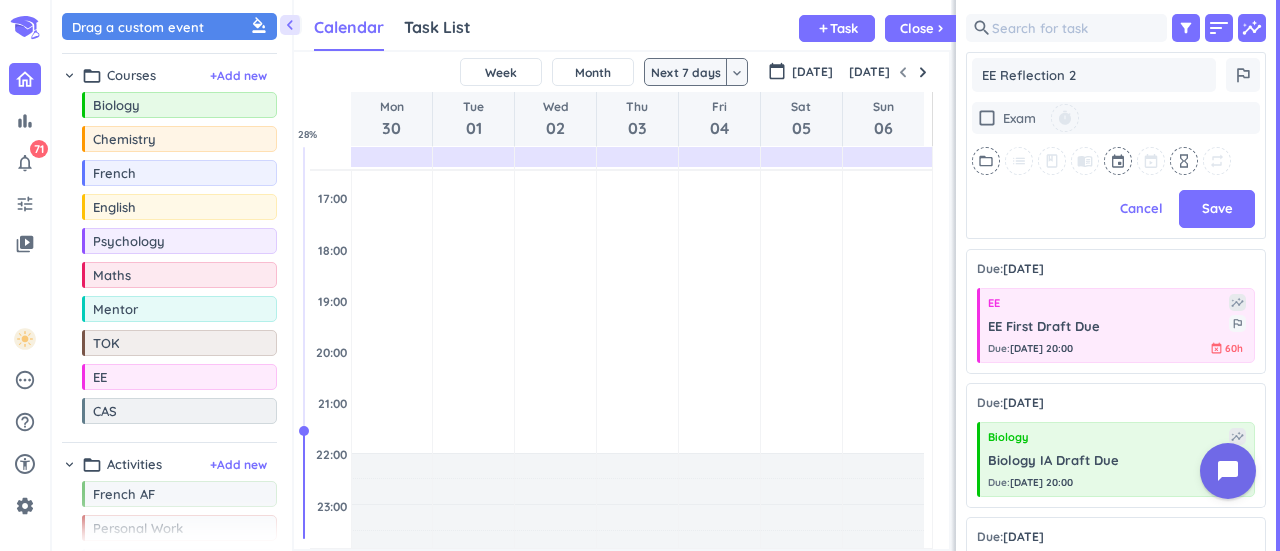 type on "x" 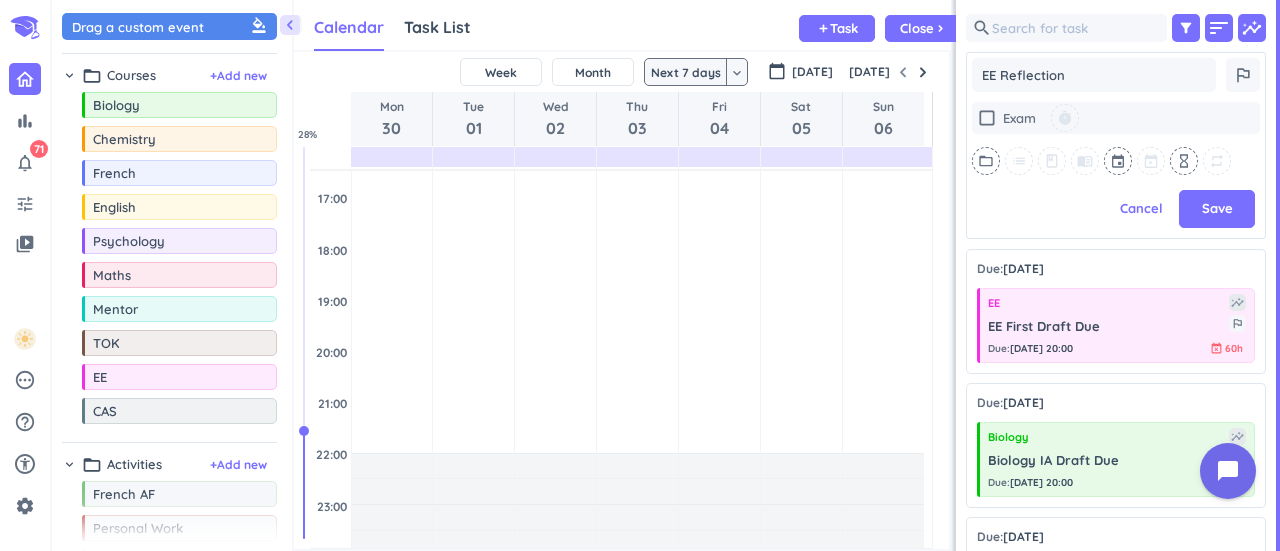 type on "x" 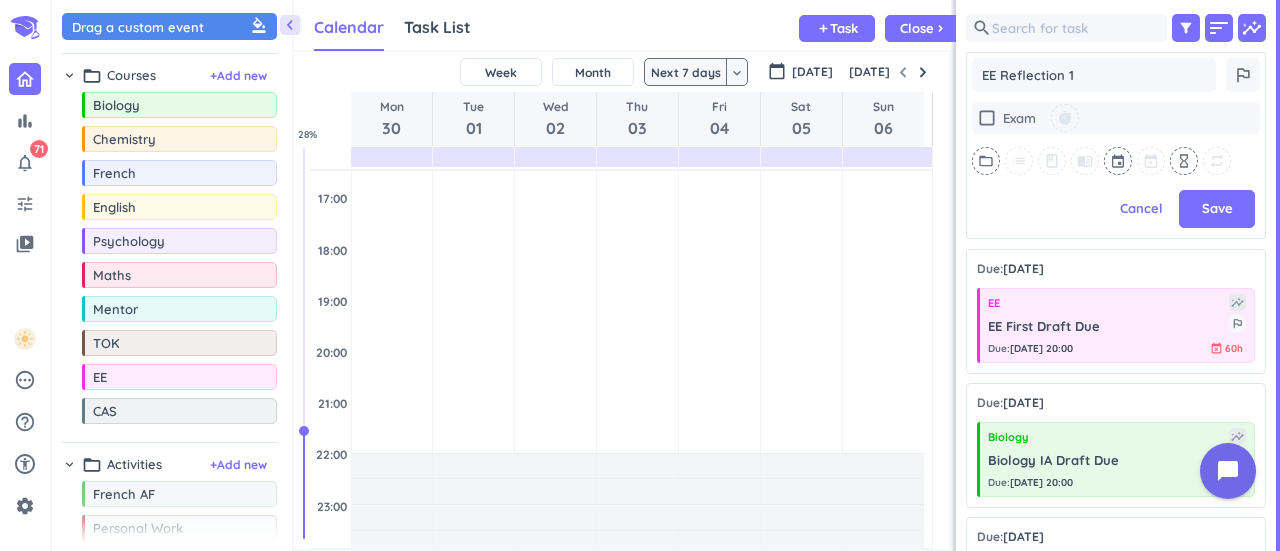 type on "x" 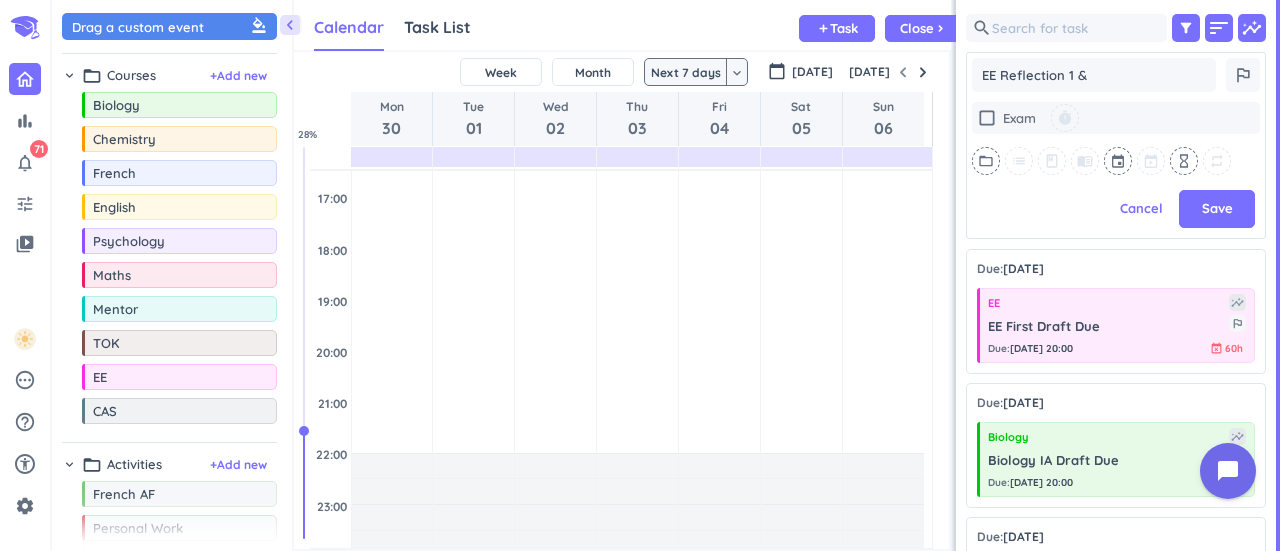 type on "x" 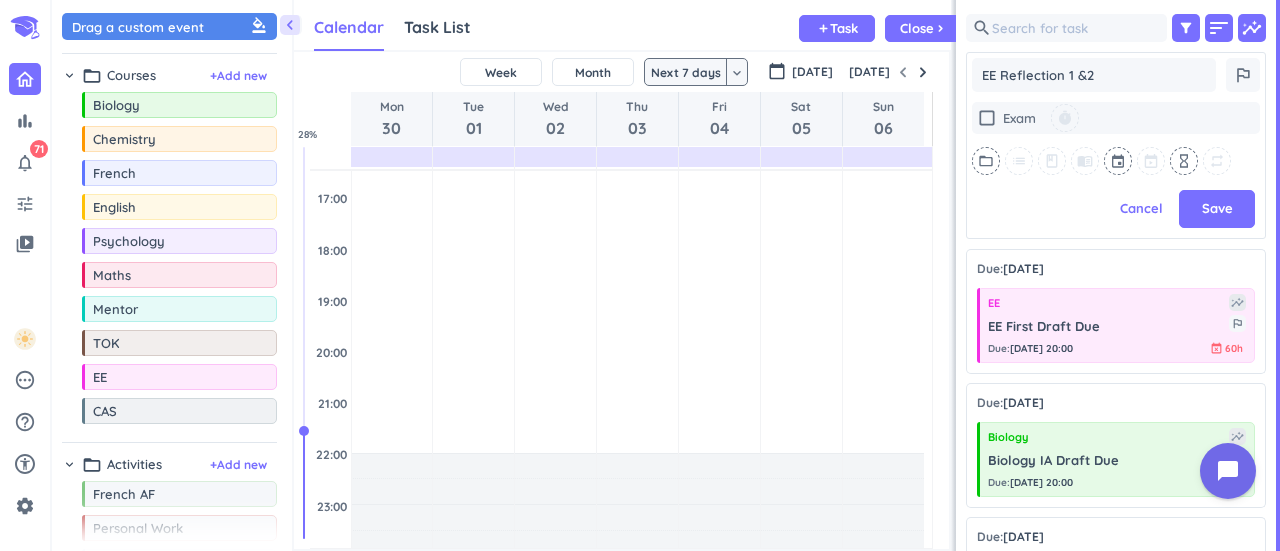 type on "x" 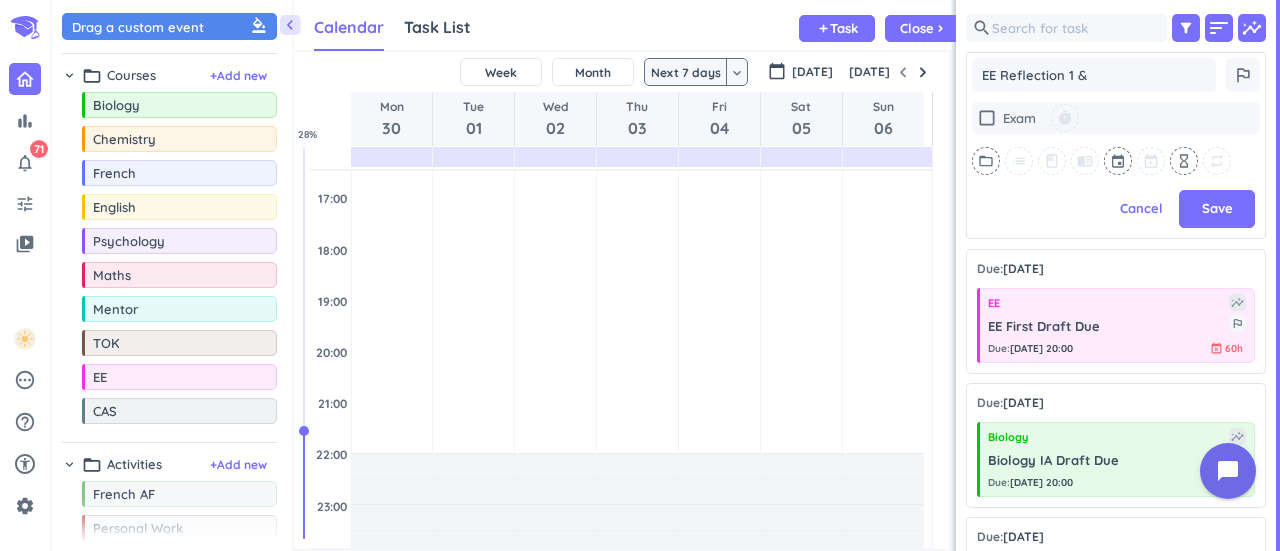 type on "x" 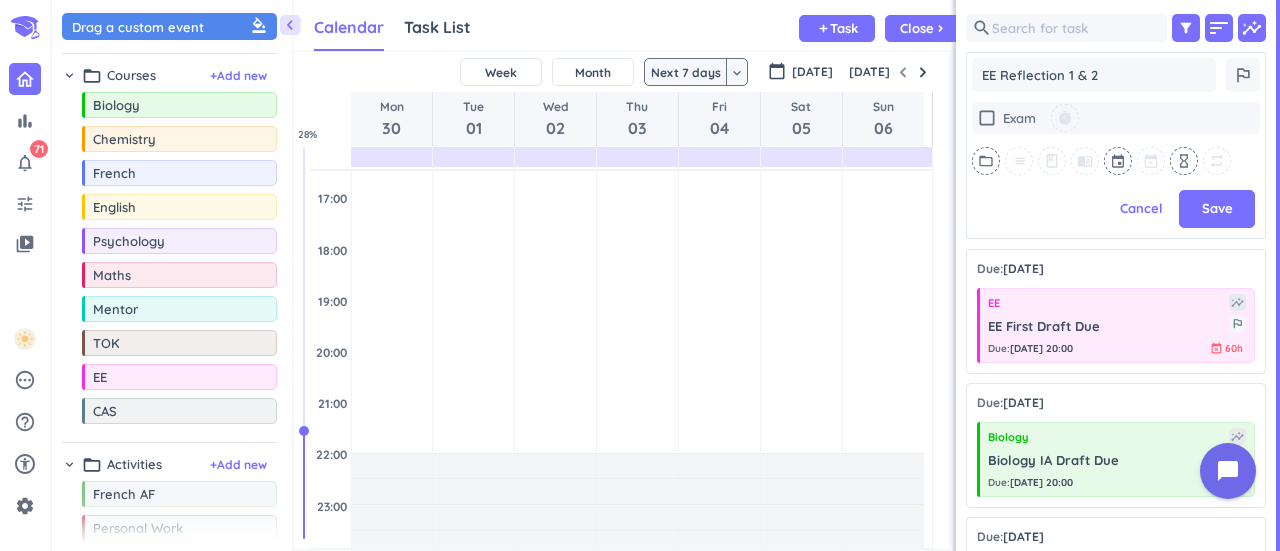 type on "x" 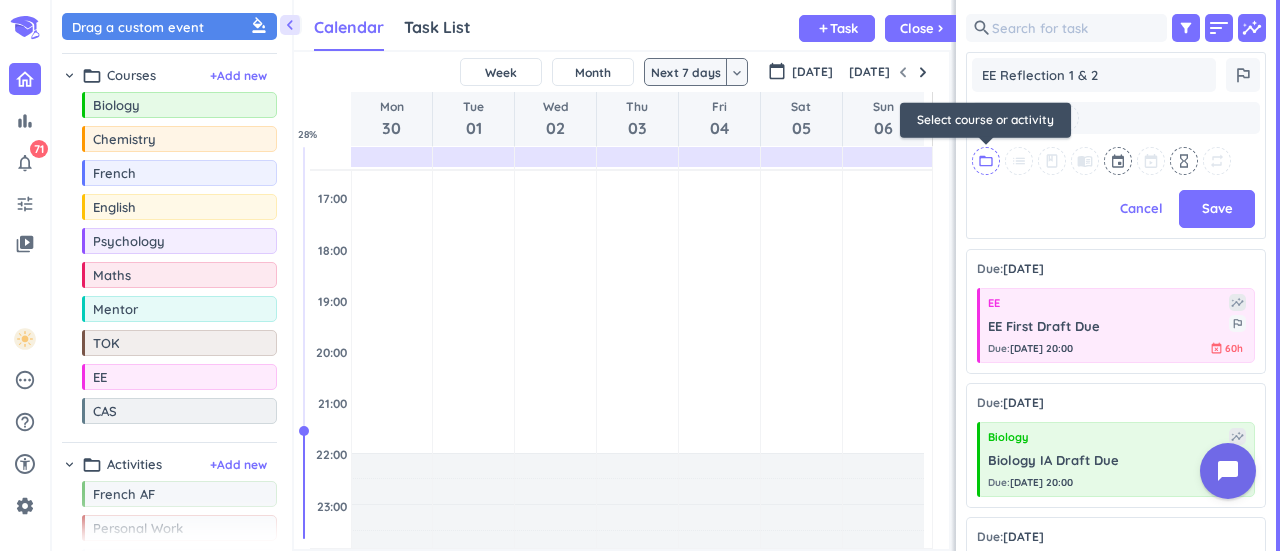 type on "EE Reflection 1 & 2" 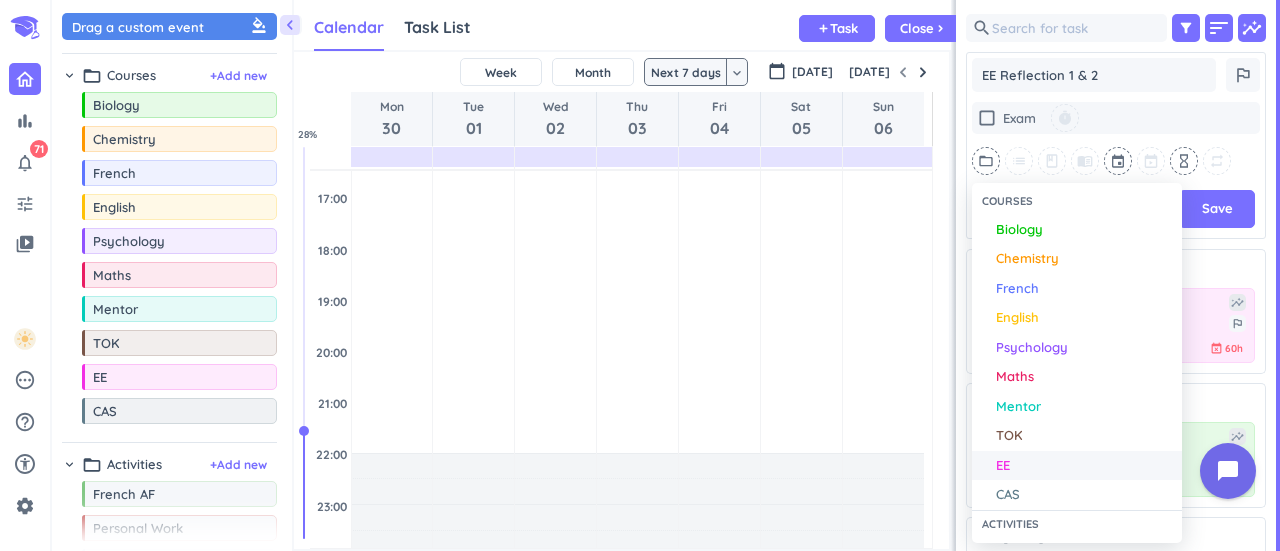 click on "EE" at bounding box center [1084, 466] 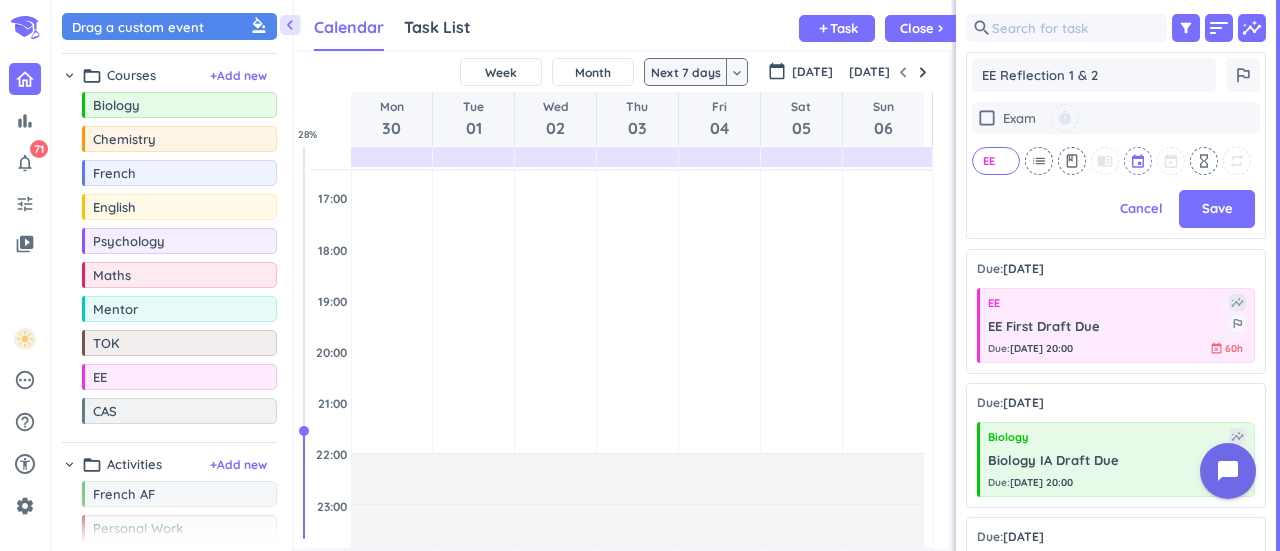 click at bounding box center [1139, 161] 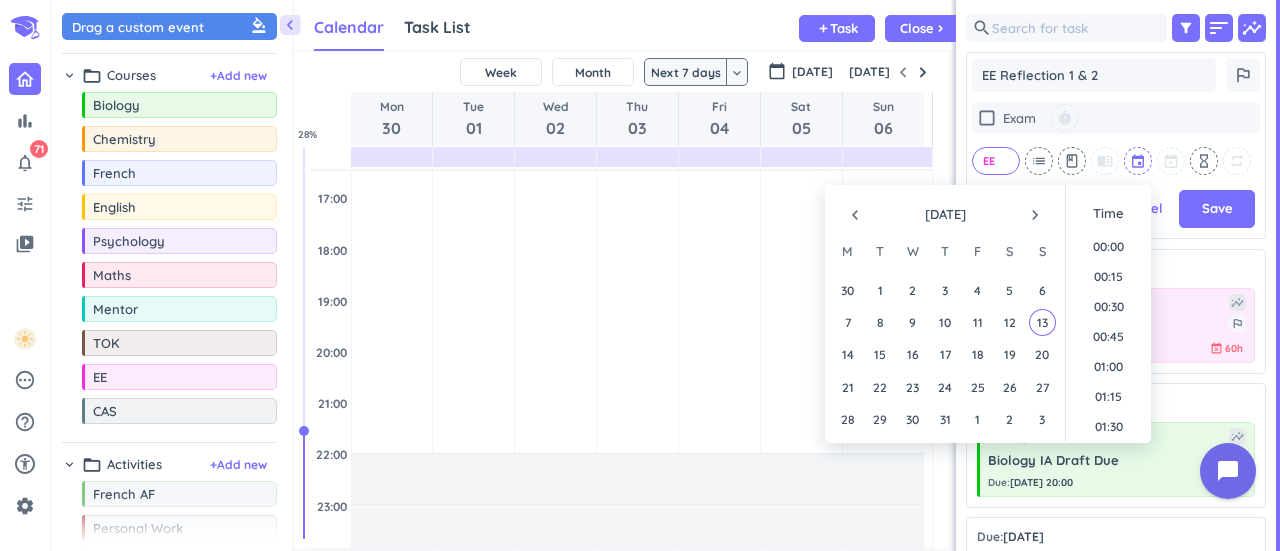 scroll, scrollTop: 1799, scrollLeft: 0, axis: vertical 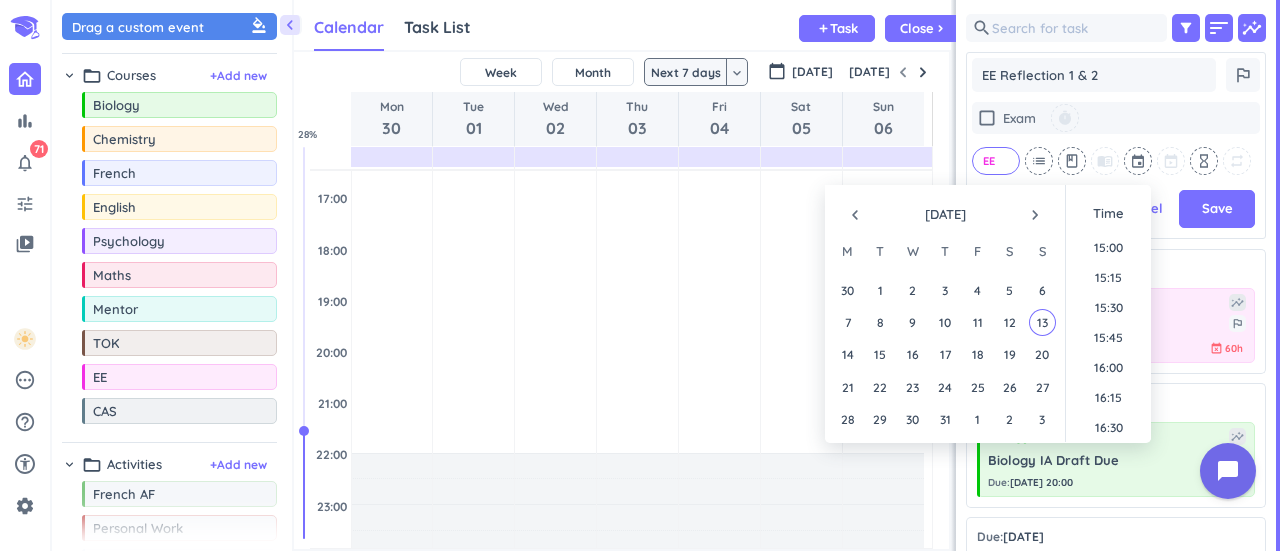 click on "navigate_before" at bounding box center [855, 215] 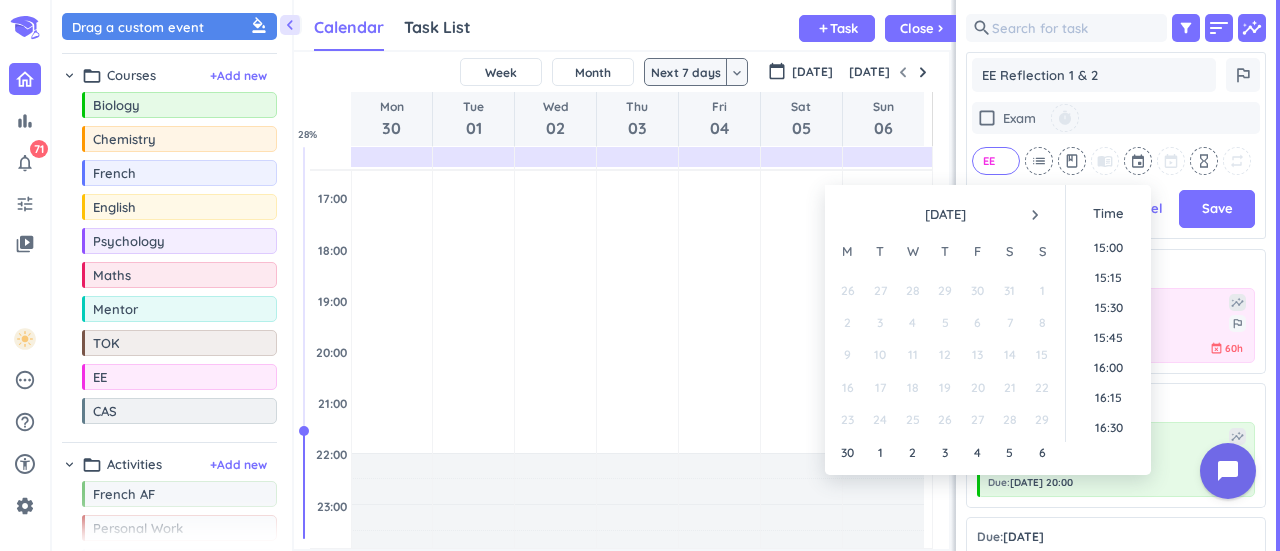 click at bounding box center (855, 215) 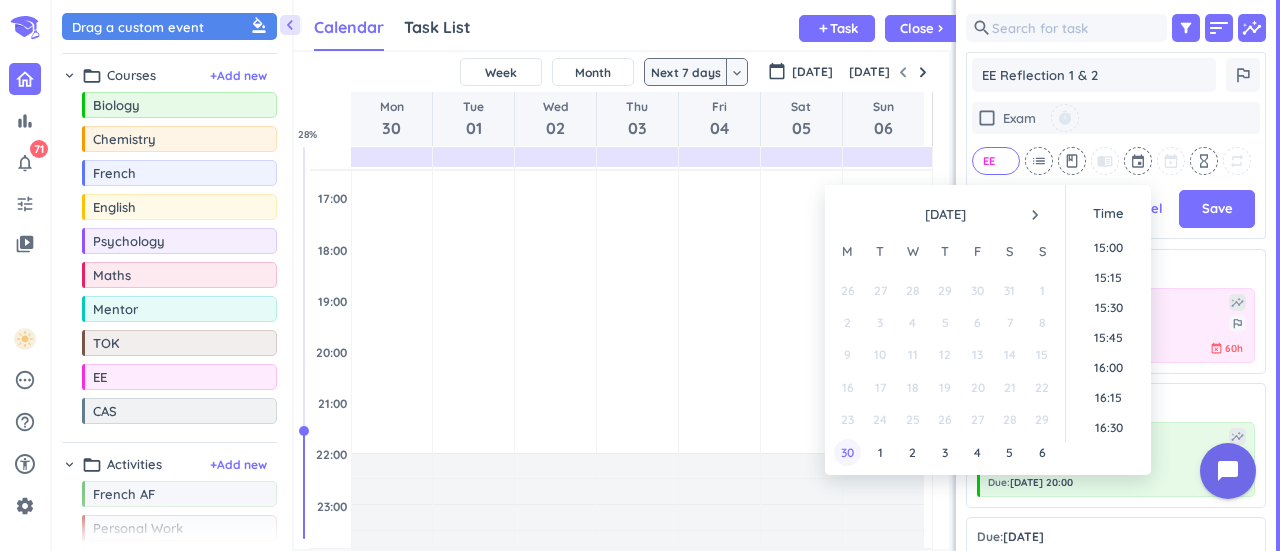 click on "30" at bounding box center (847, 452) 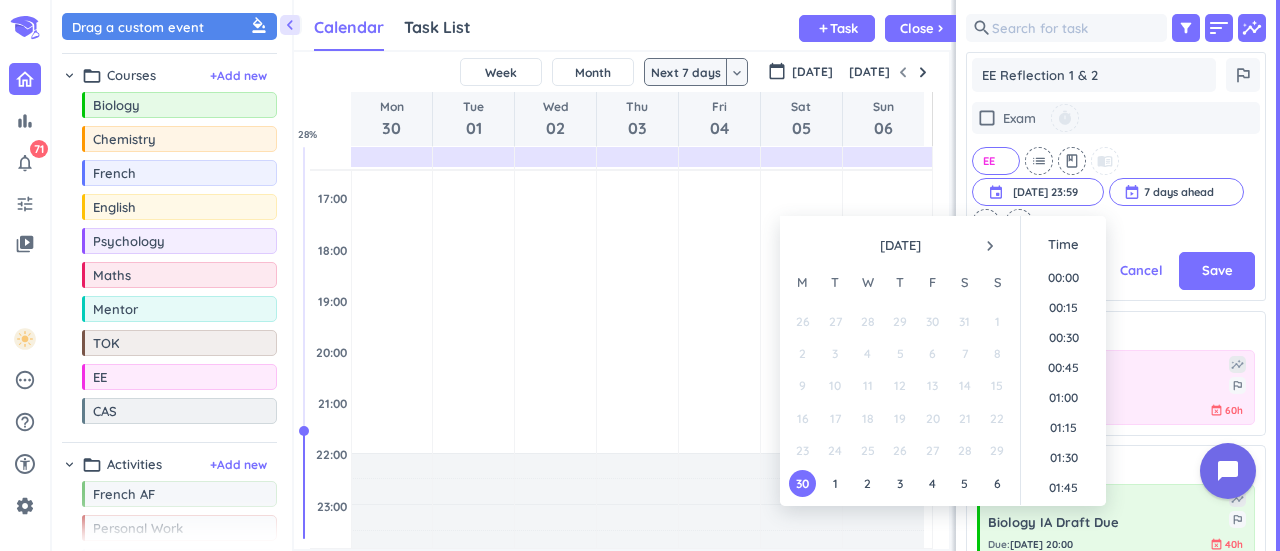 scroll, scrollTop: 234, scrollLeft: 292, axis: both 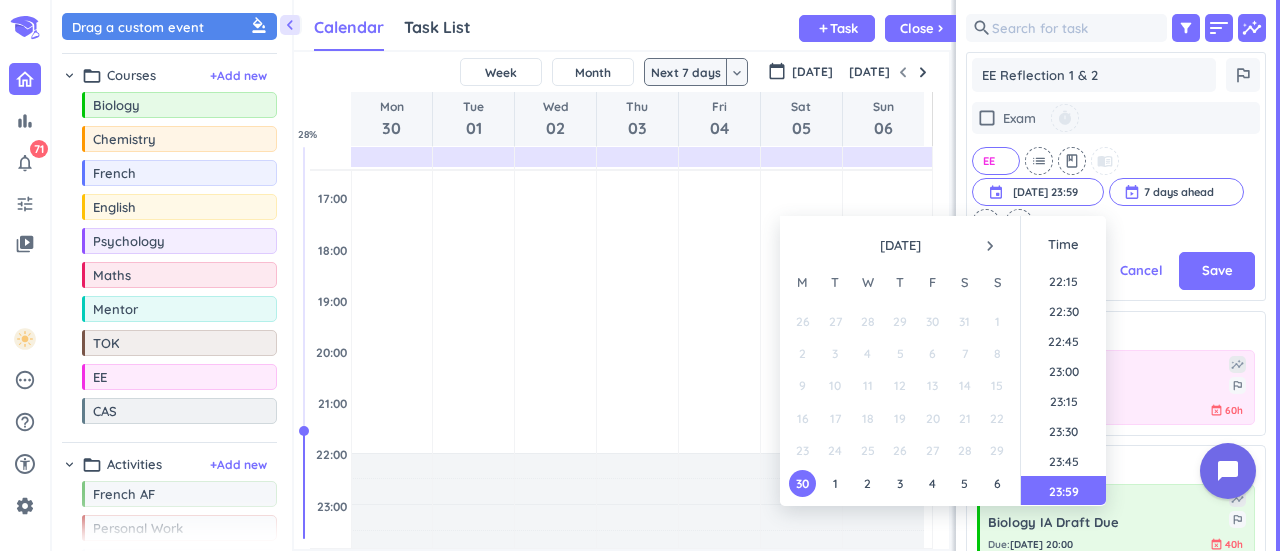 click on "check_box_outline_blank Exam timer EE cancel list class menu_book event [DATE] 23:59 [DATE] 23:59 cancel 7 days ahead cancel hourglass_empty repeat" at bounding box center [1116, 169] 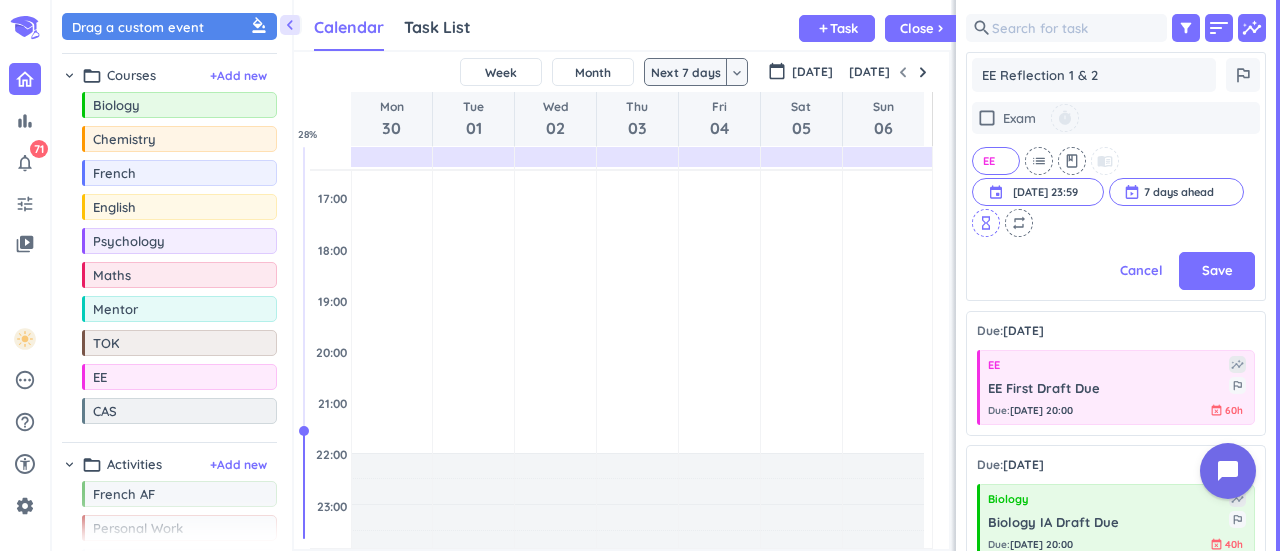 click on "hourglass_empty" at bounding box center (986, 223) 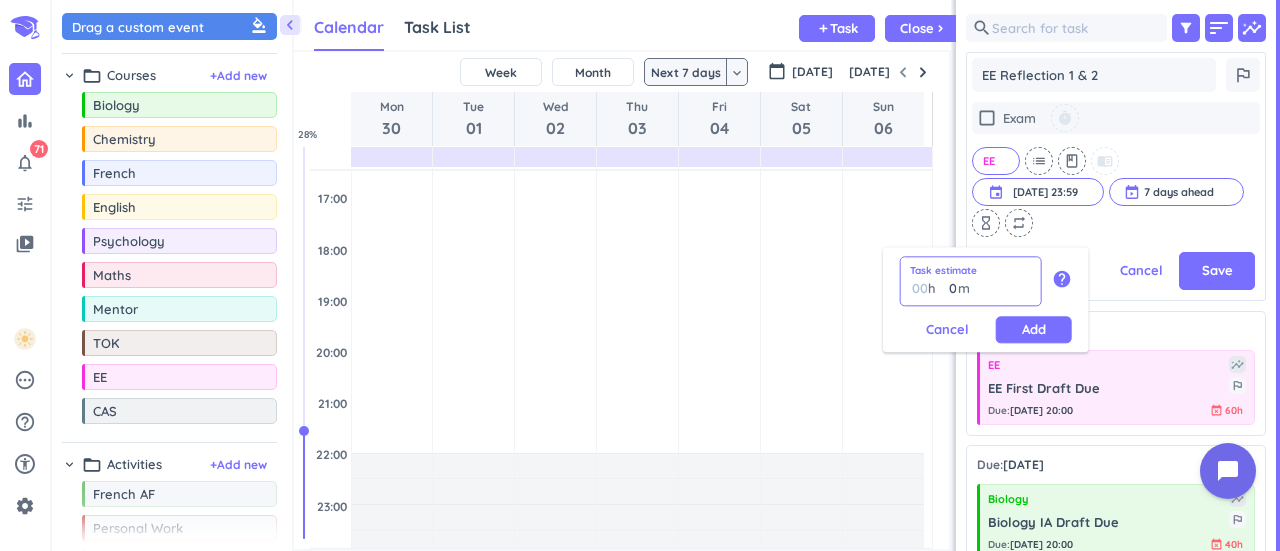 click on "0" at bounding box center [948, 288] 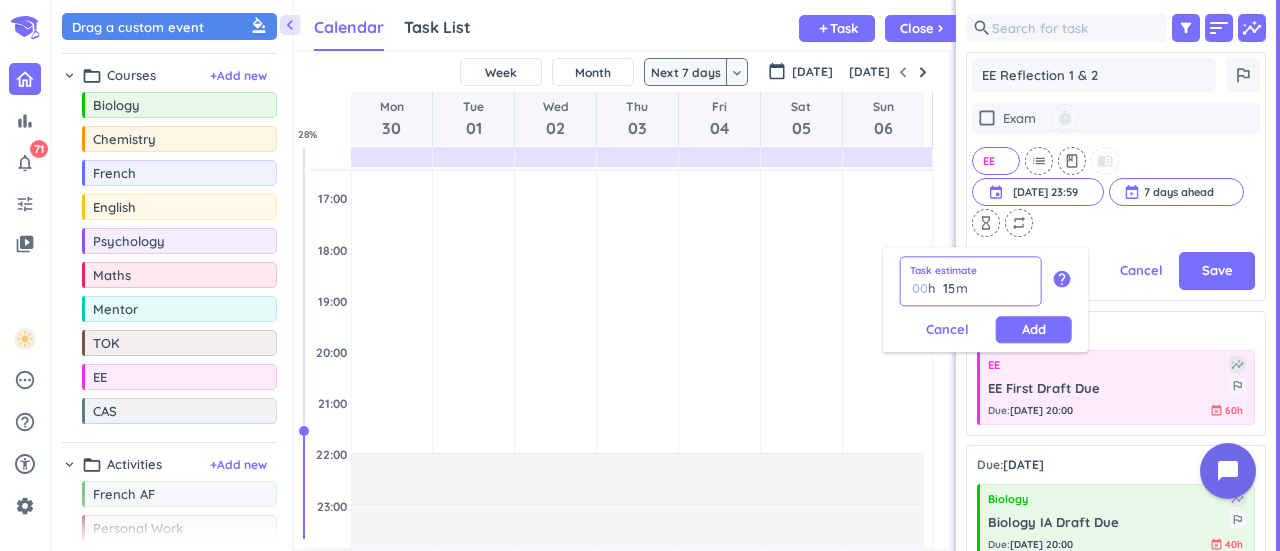 type on "15" 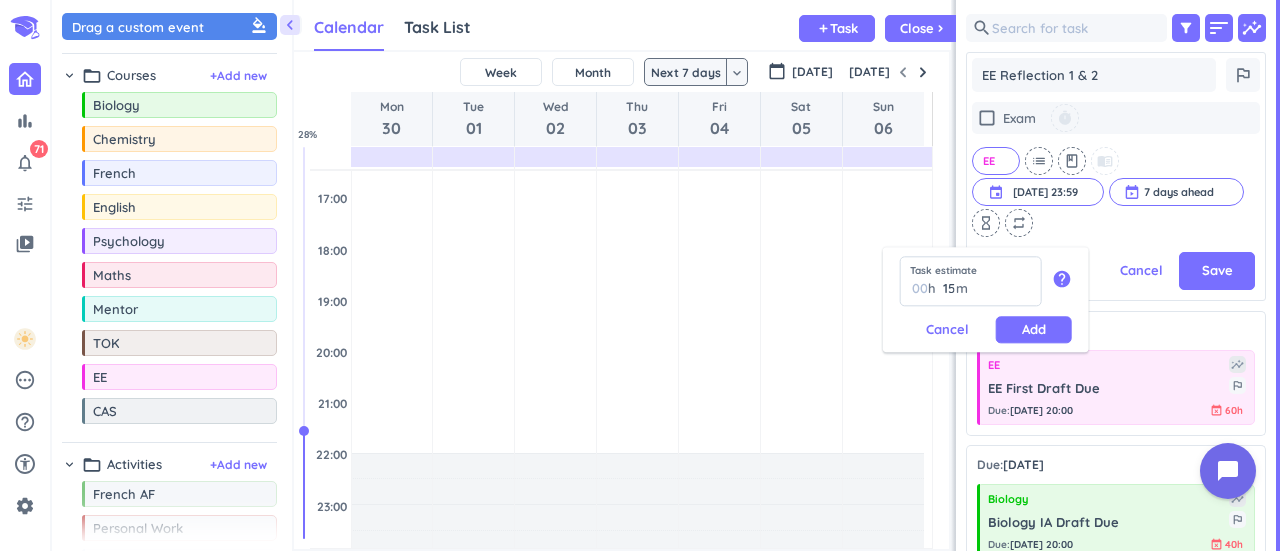 click on "Task estimate 00 h 15 15 00 m help" at bounding box center (986, 286) 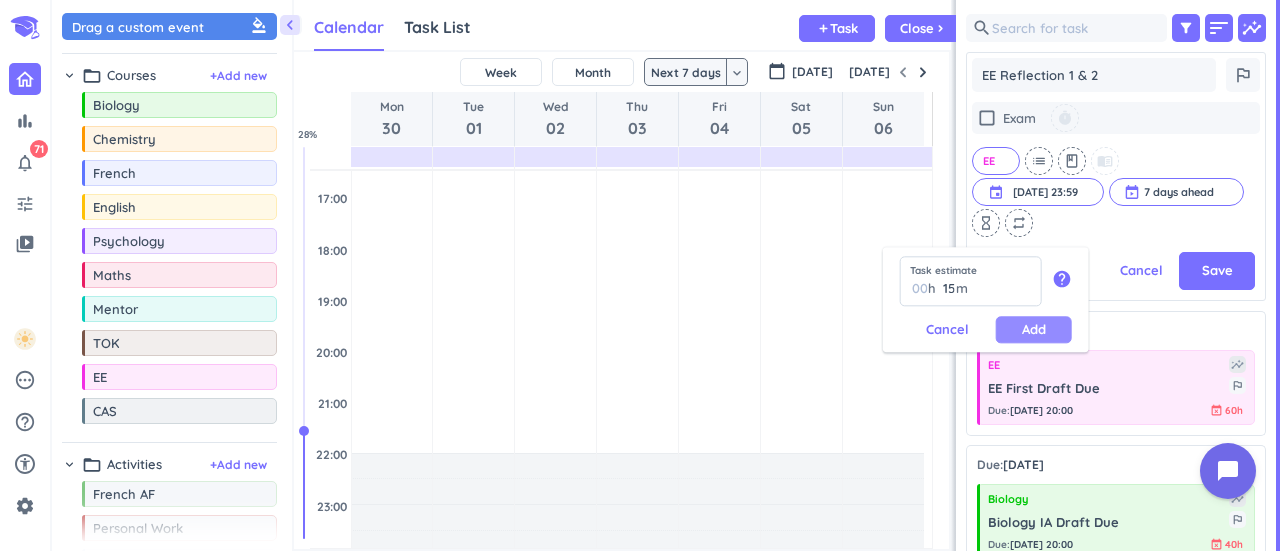 click on "Add" at bounding box center (1034, 329) 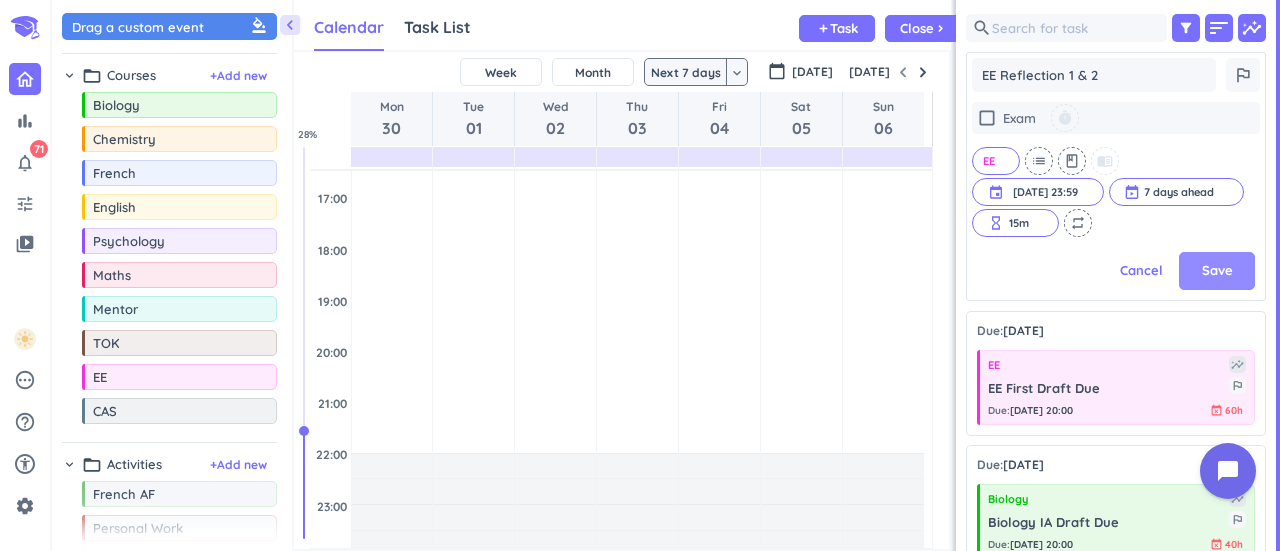 click on "Save" at bounding box center (1217, 271) 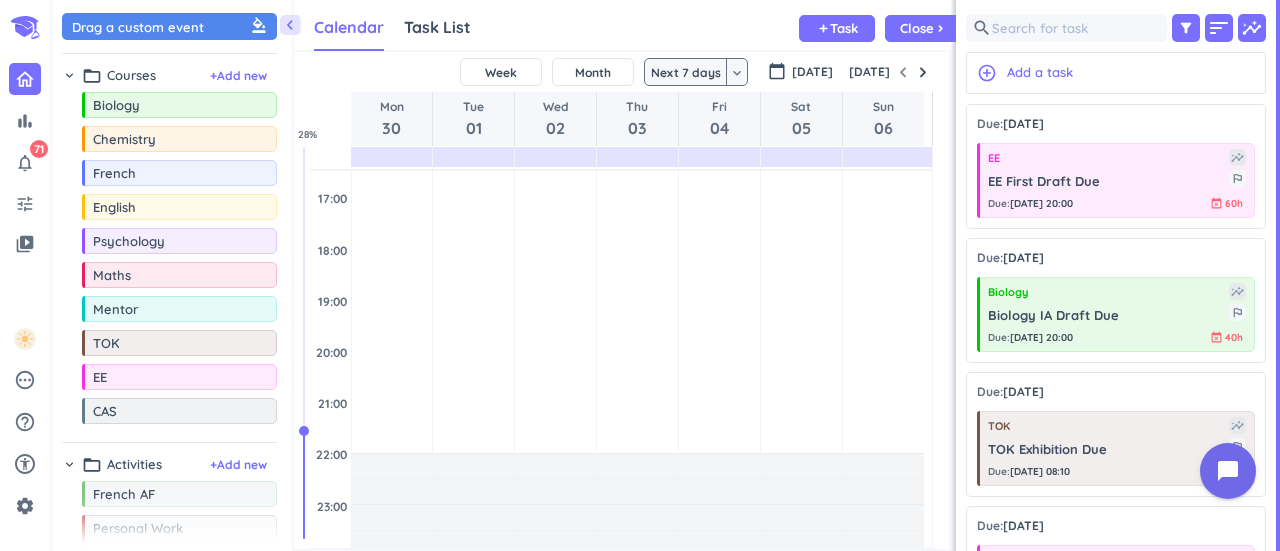 scroll, scrollTop: 8, scrollLeft: 9, axis: both 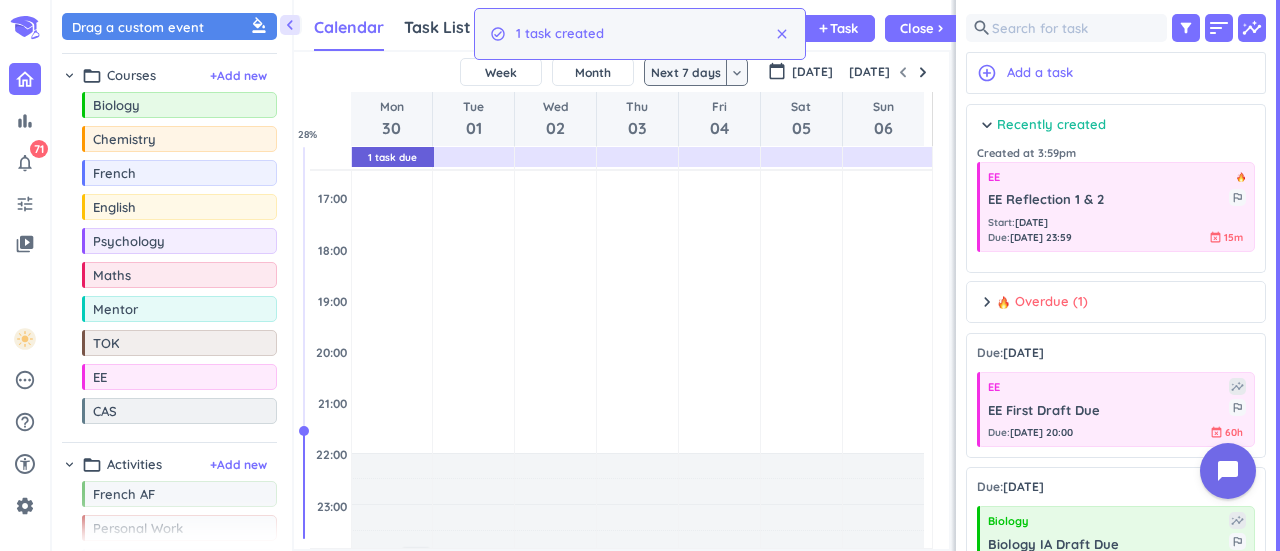 click on "chevron_right Recently created done Mark all complete" at bounding box center [1116, 129] 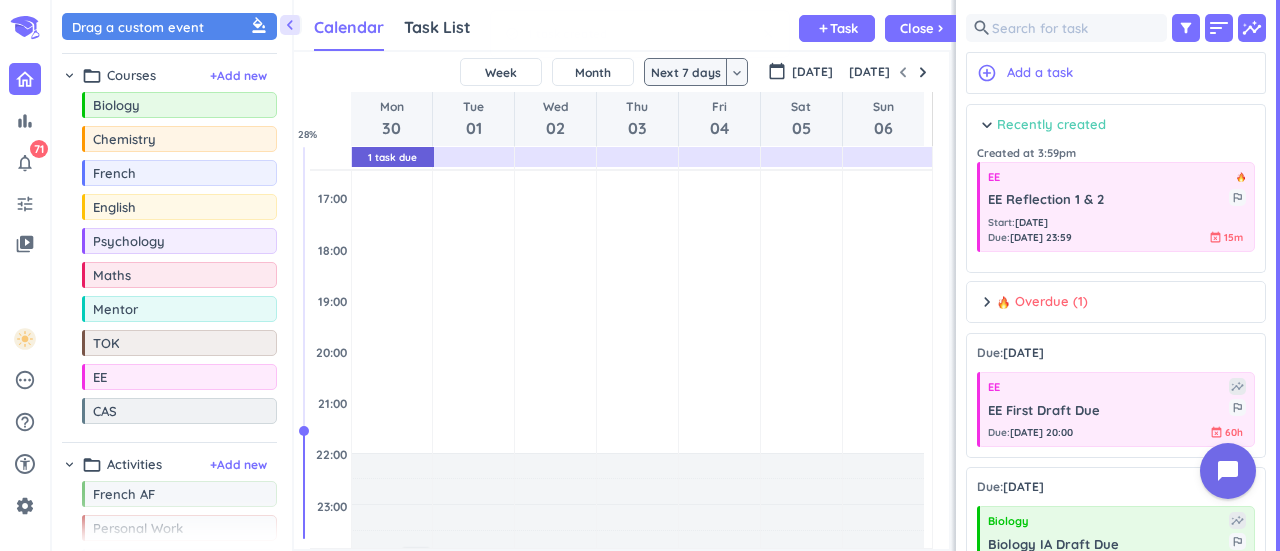 click on "Recently created" at bounding box center (1051, 125) 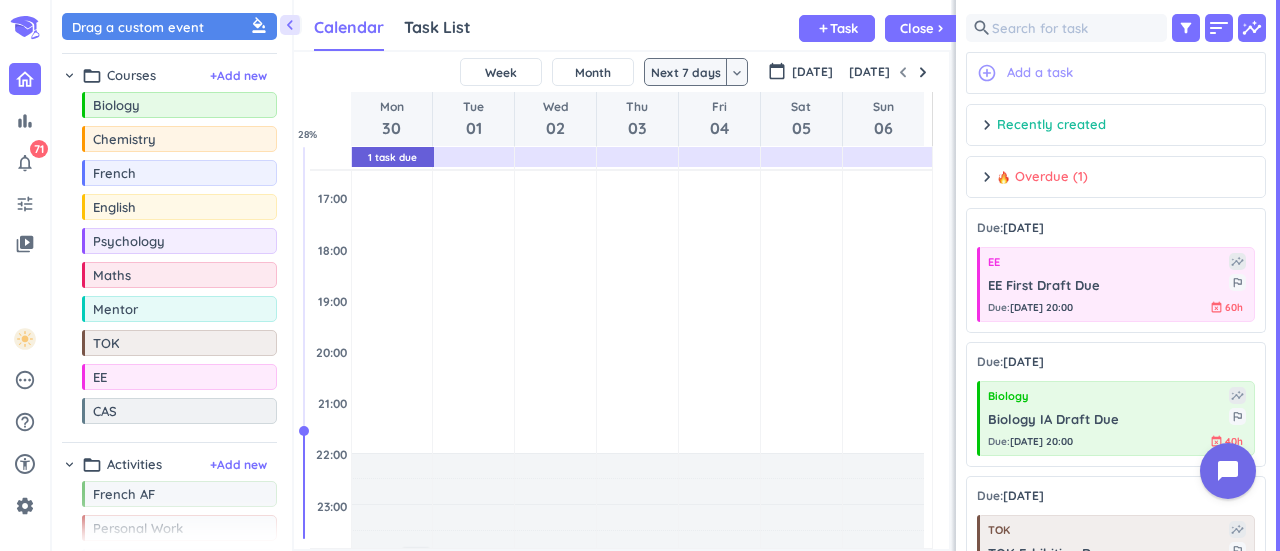 click on "Add a task" at bounding box center [1040, 73] 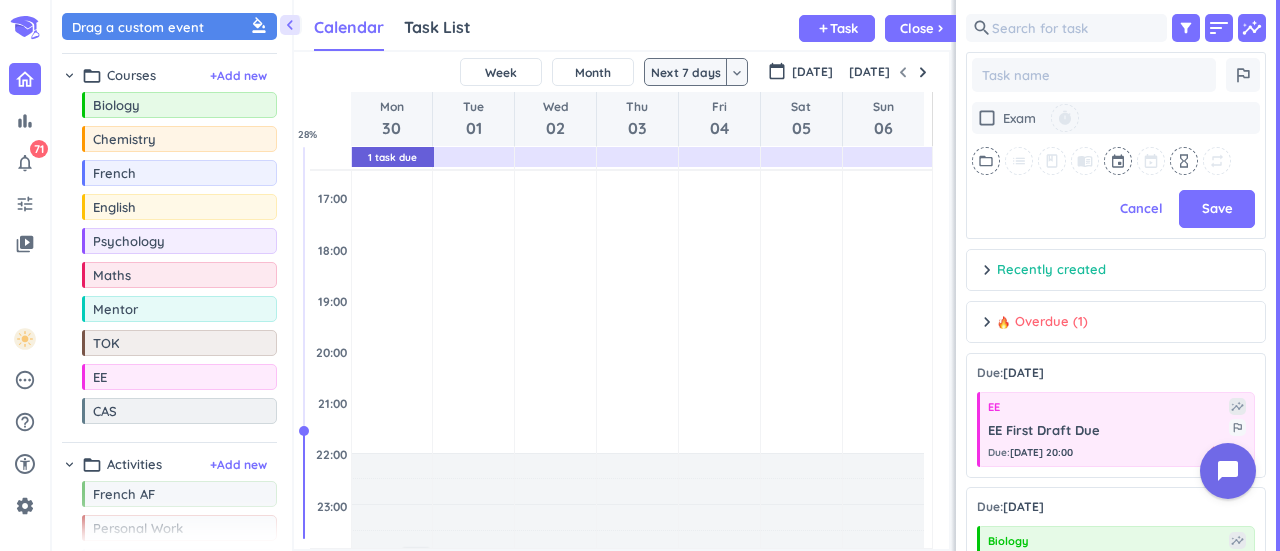 scroll, scrollTop: 296, scrollLeft: 292, axis: both 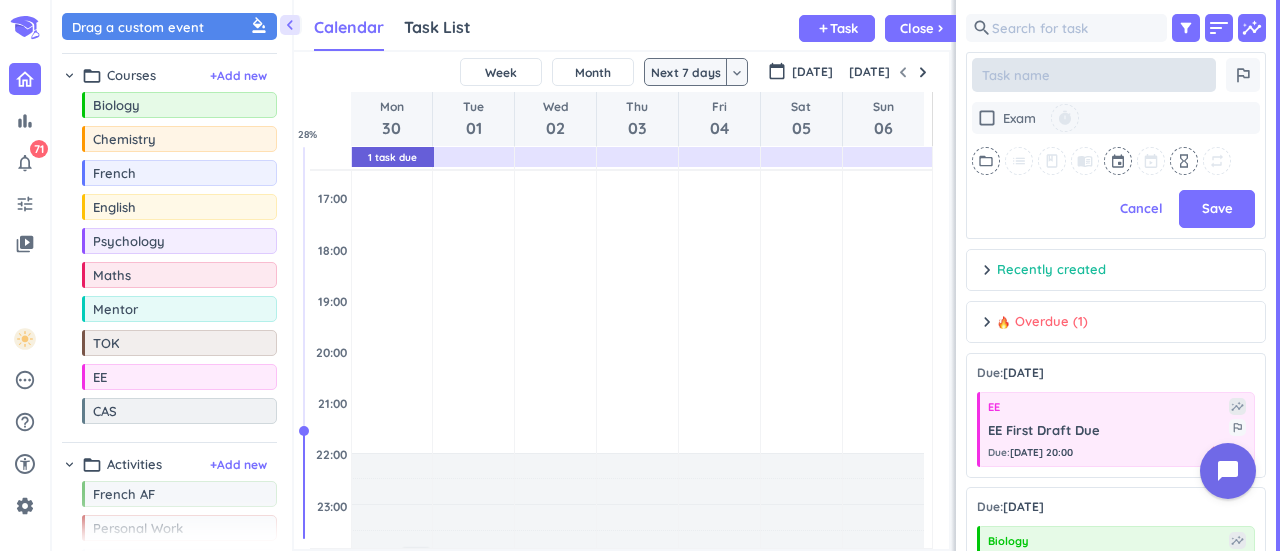 type on "x" 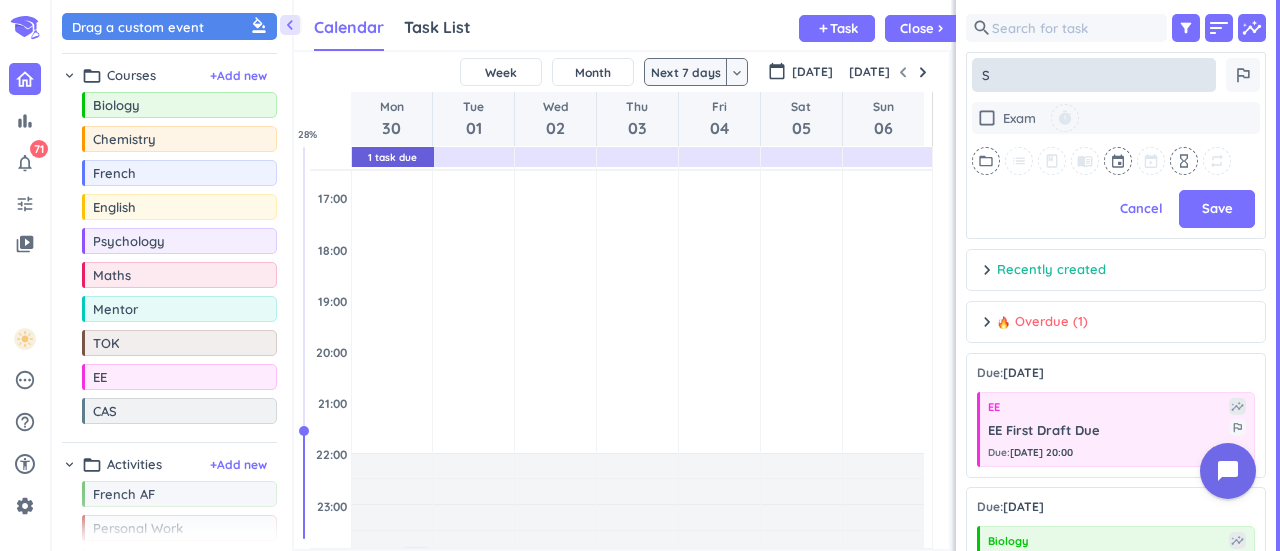 type on "x" 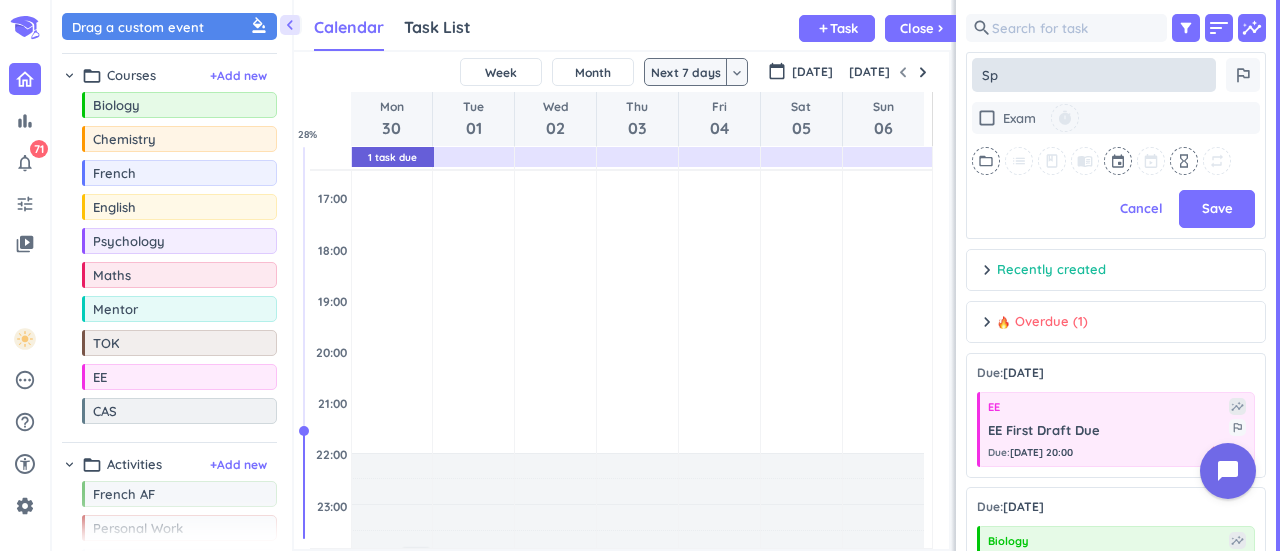 type on "x" 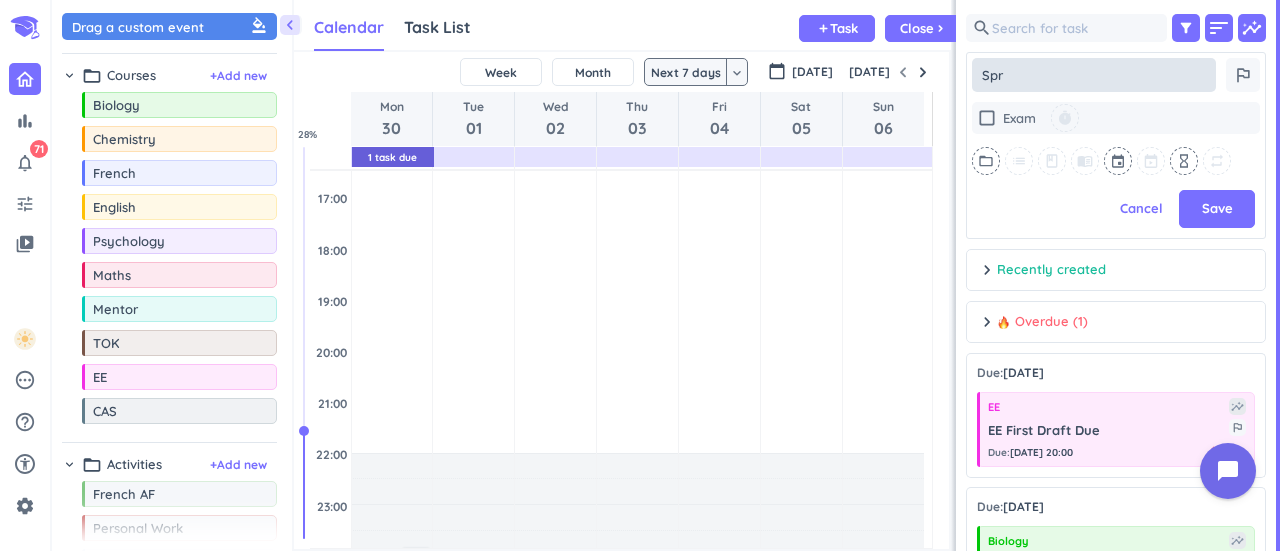 type on "x" 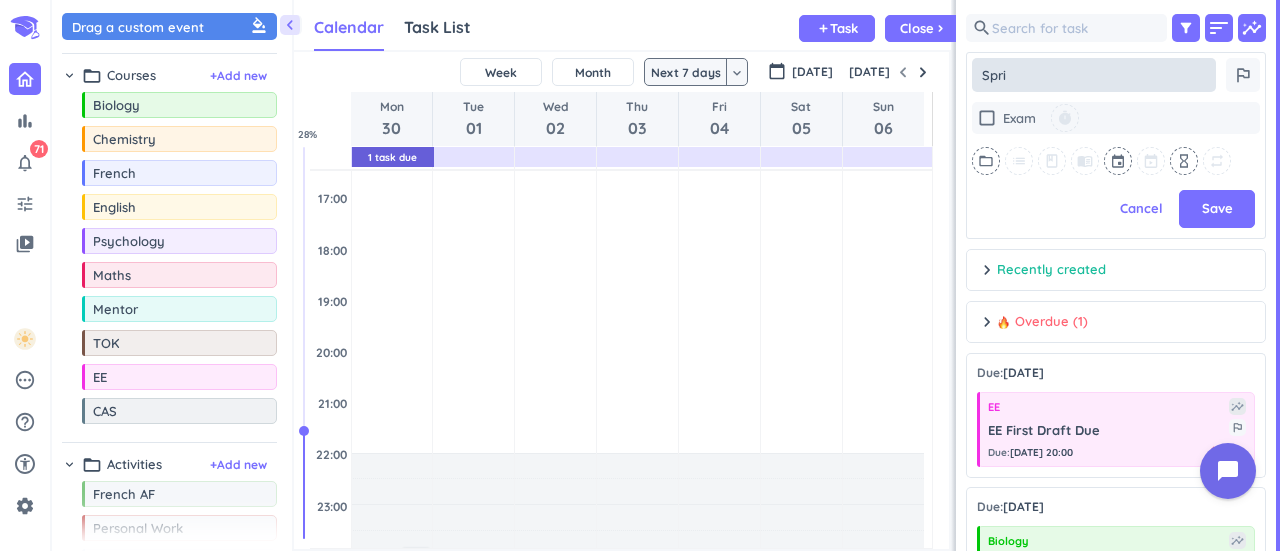 type on "x" 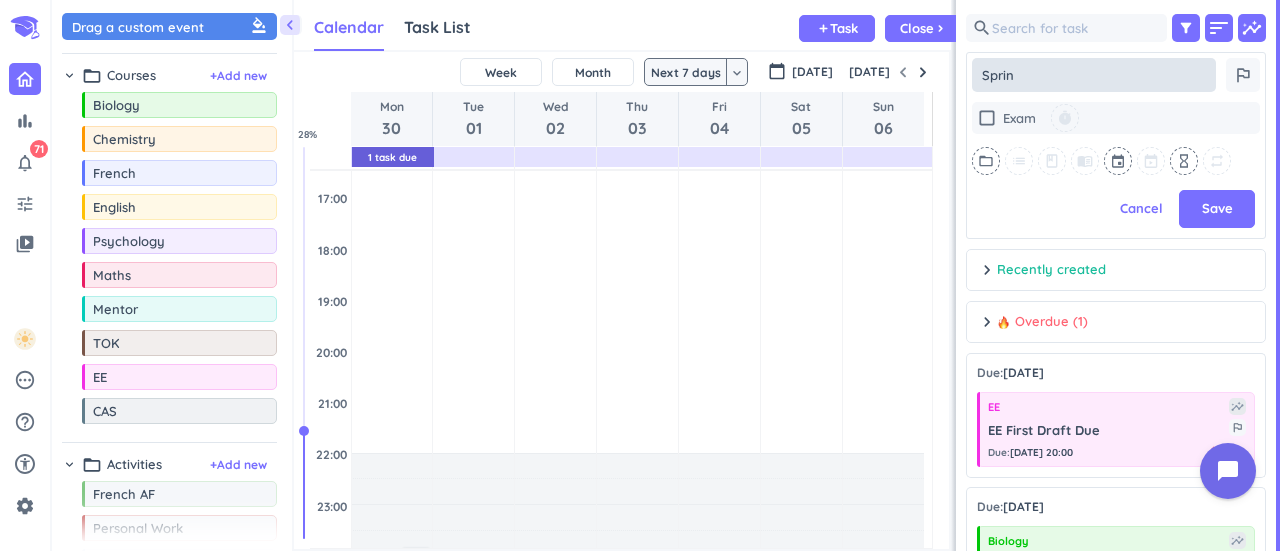 type on "x" 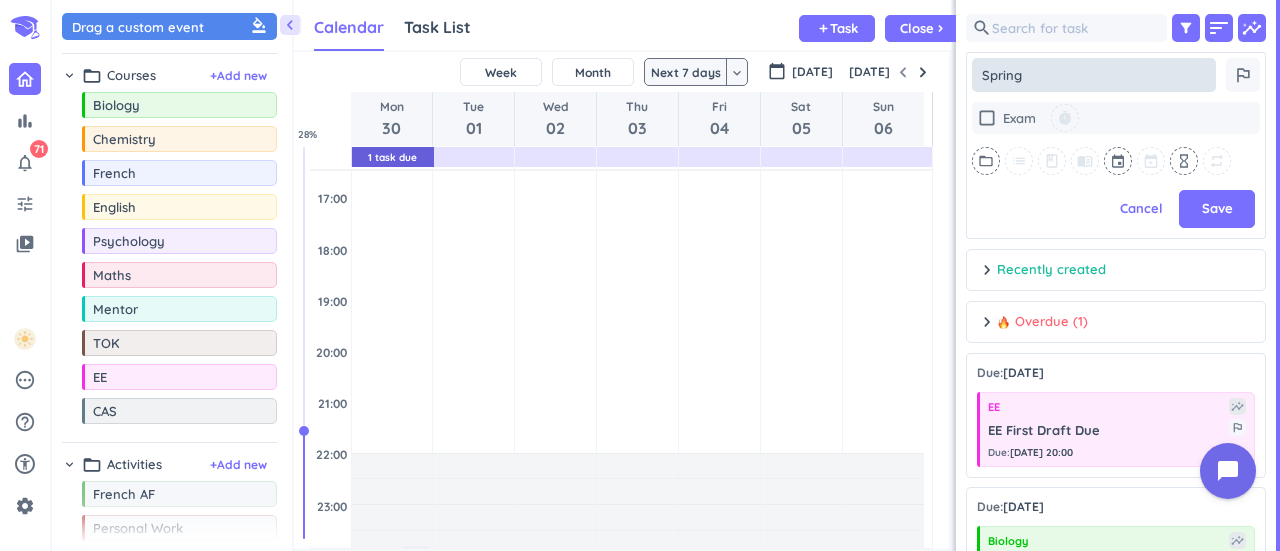 type on "x" 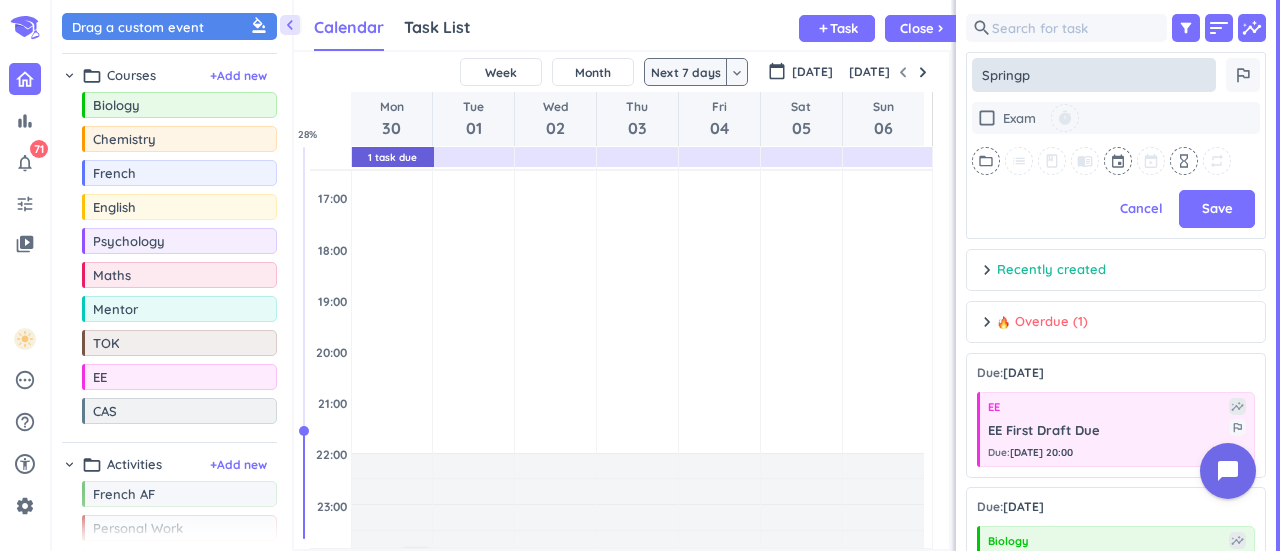 type on "x" 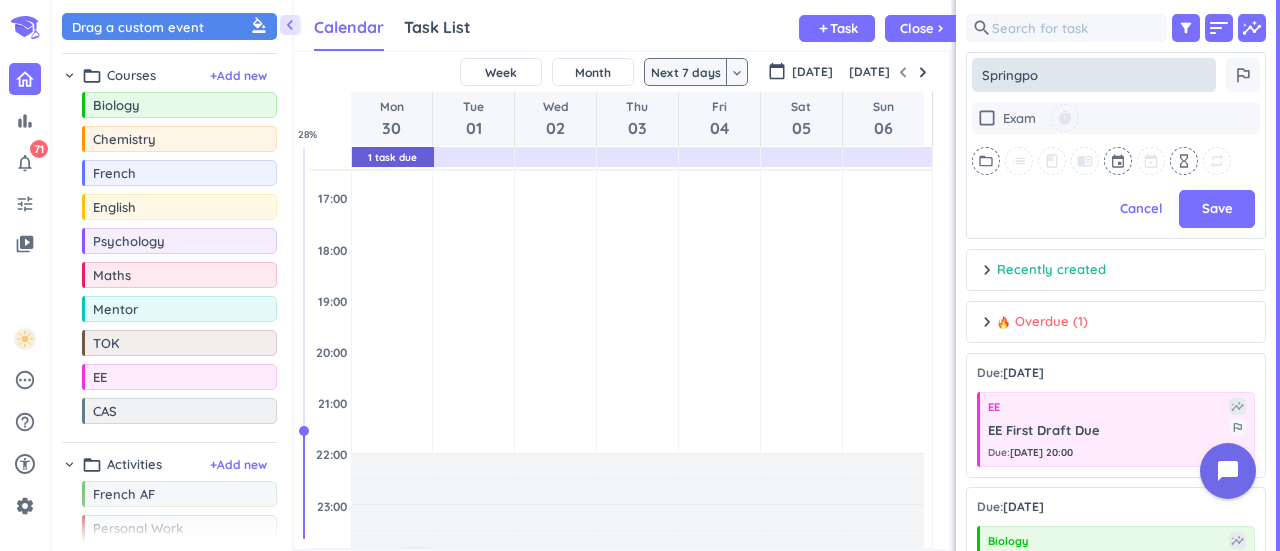 type on "Springpod" 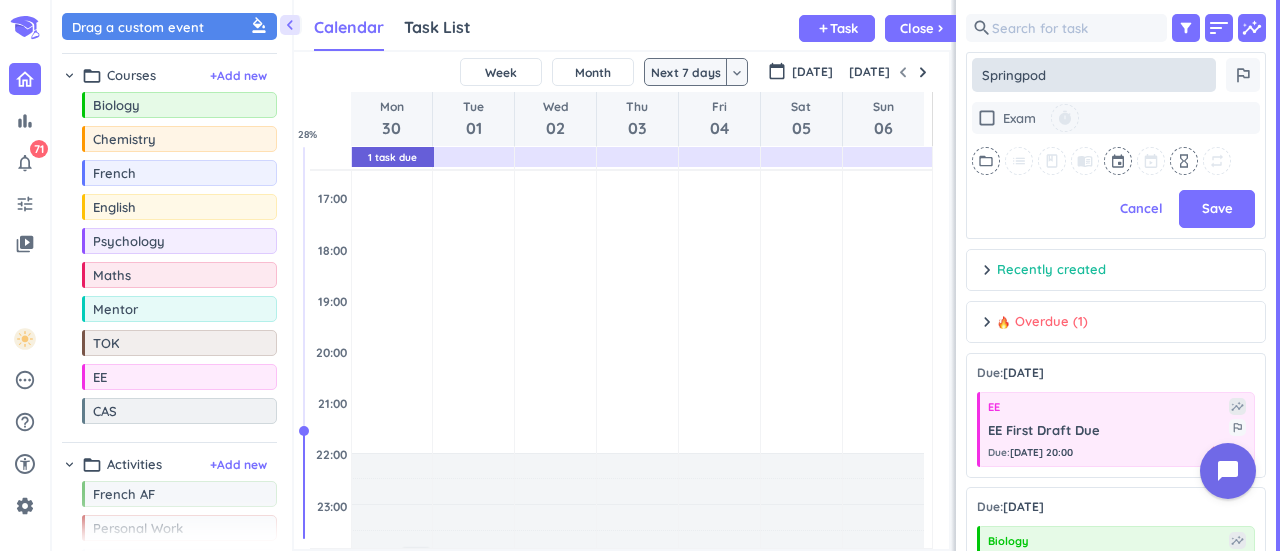 type on "x" 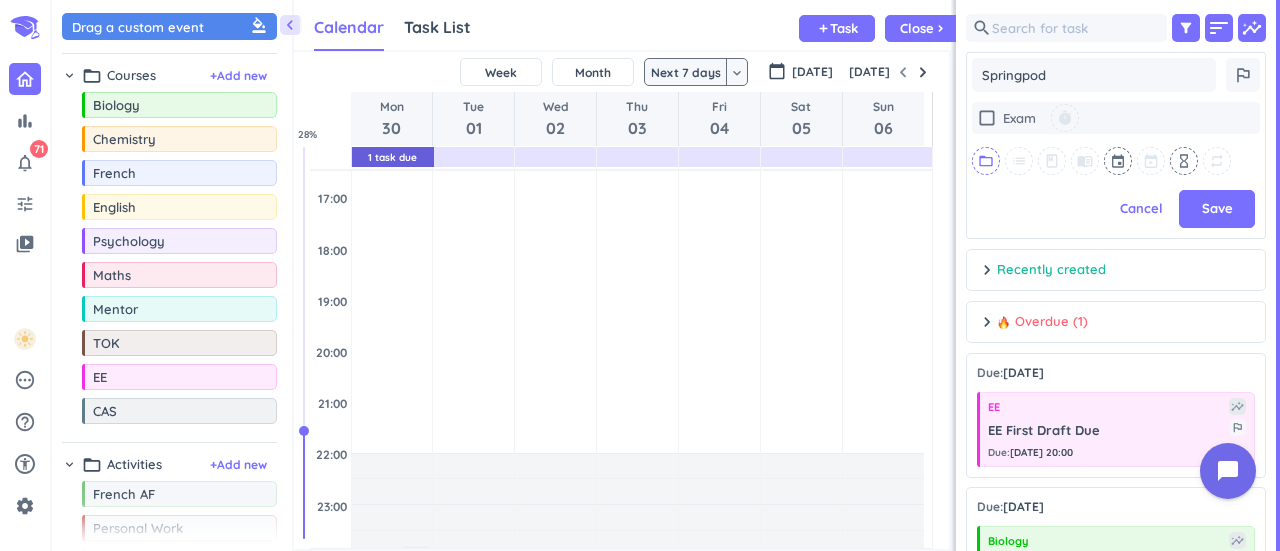 type on "Springpod" 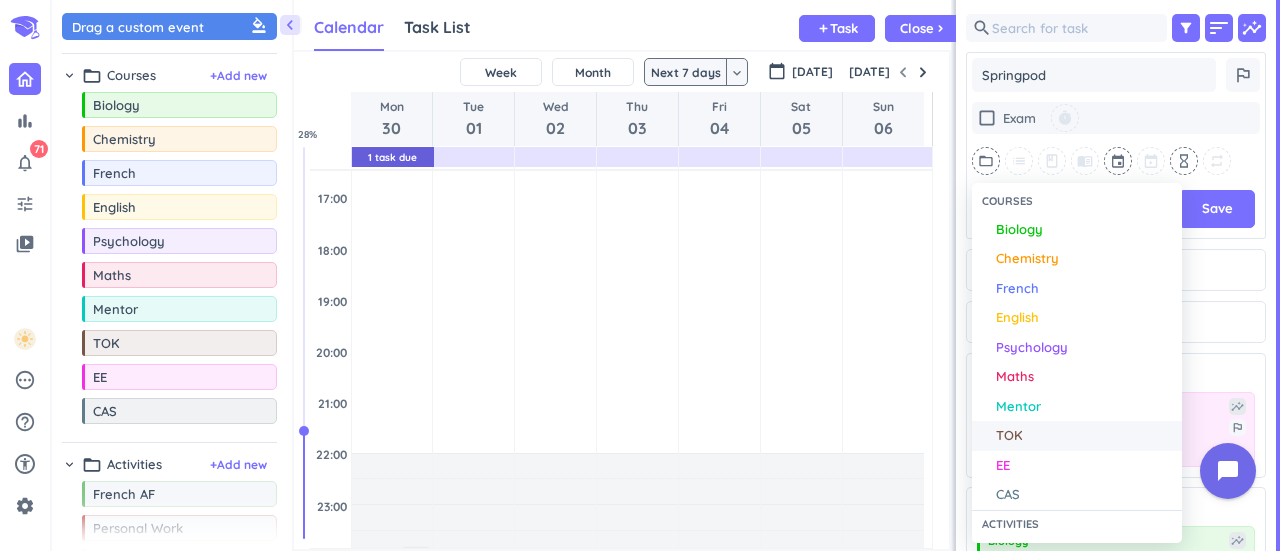 scroll, scrollTop: 175, scrollLeft: 0, axis: vertical 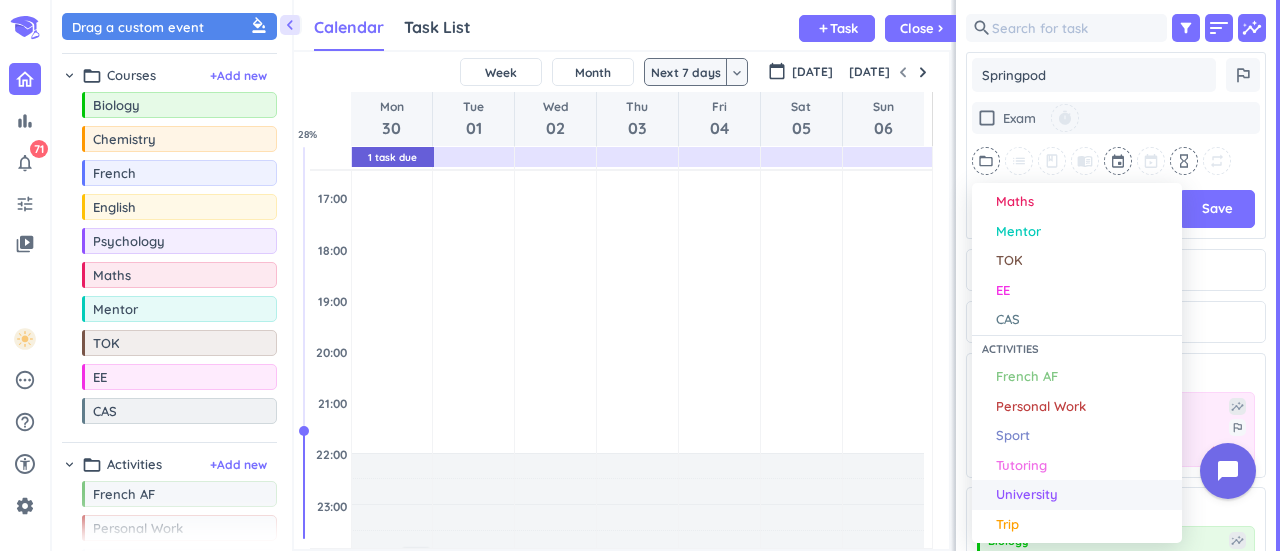 click on "University" at bounding box center (1027, 495) 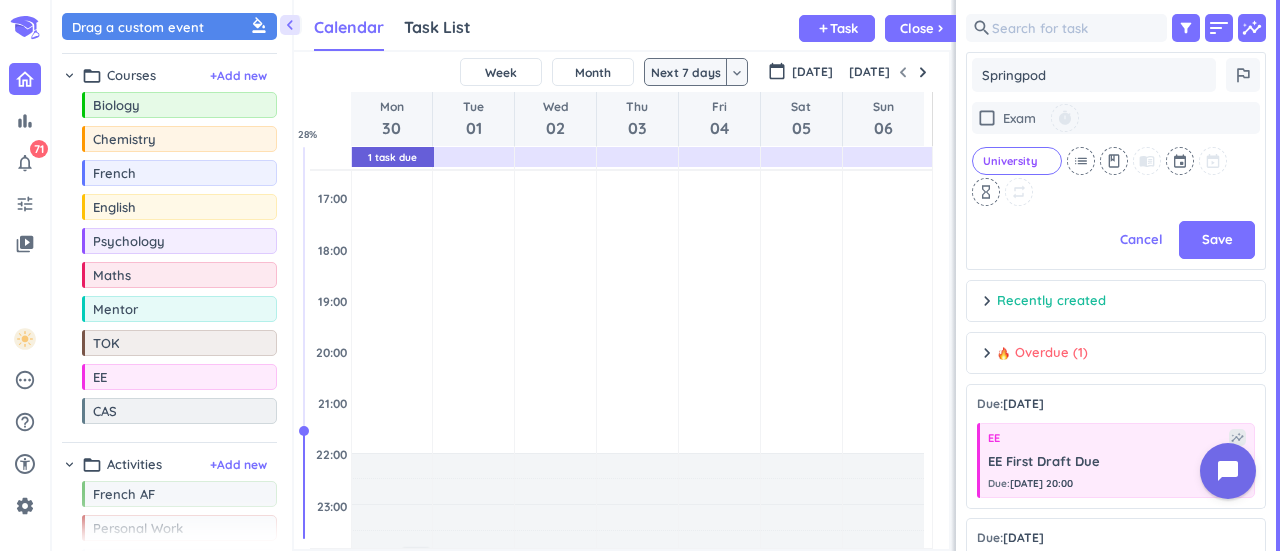 scroll, scrollTop: 264, scrollLeft: 292, axis: both 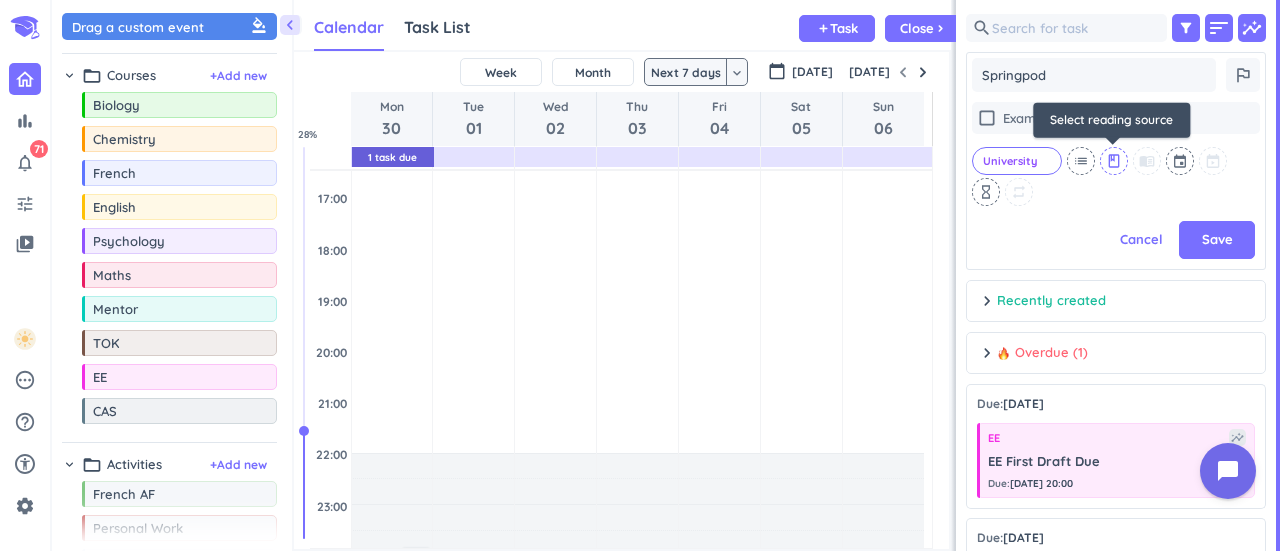 click on "class" at bounding box center [1114, 161] 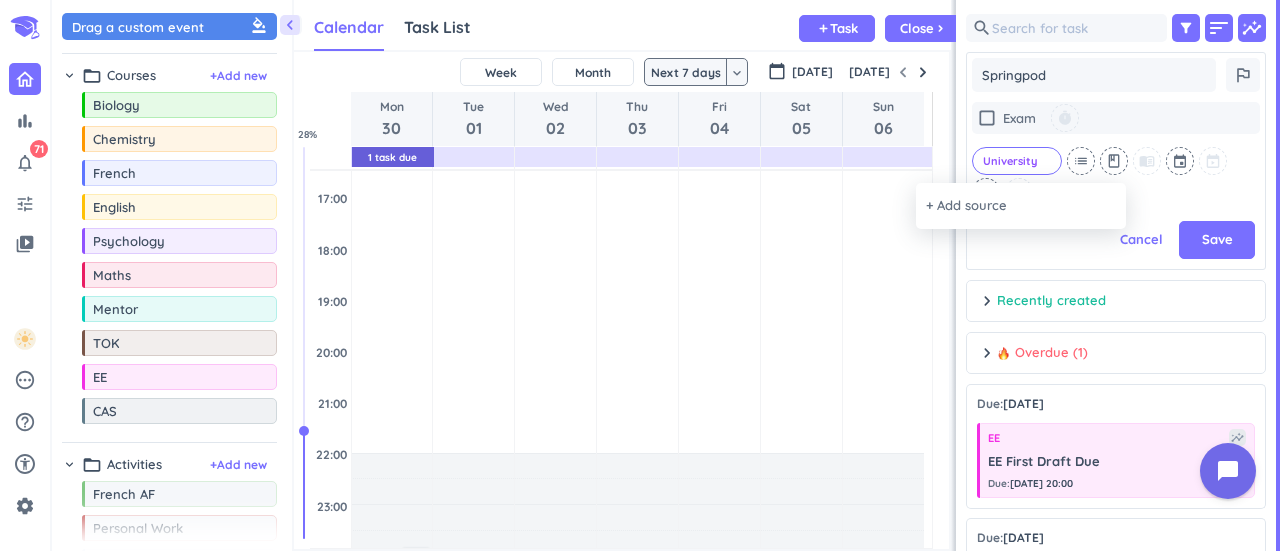 click at bounding box center (640, 275) 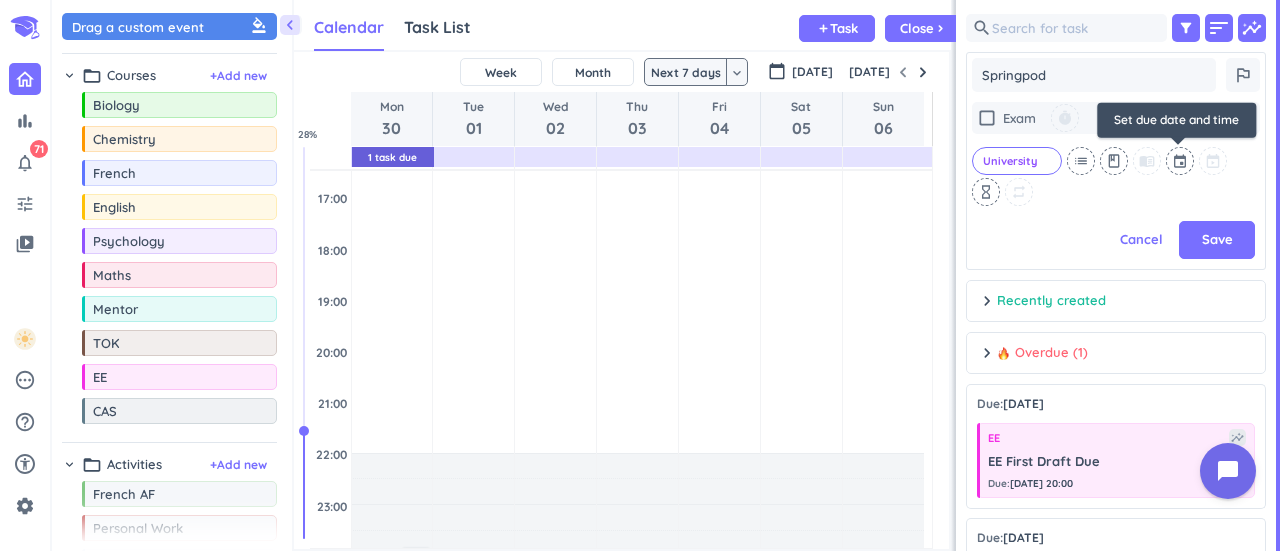 click at bounding box center (1181, 161) 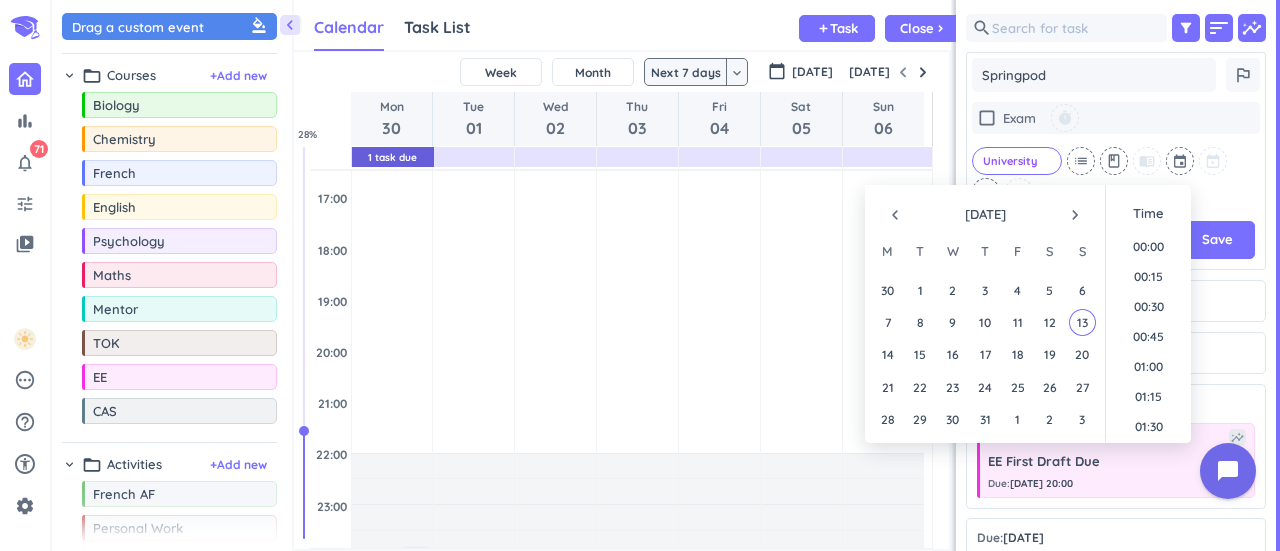 scroll, scrollTop: 1799, scrollLeft: 0, axis: vertical 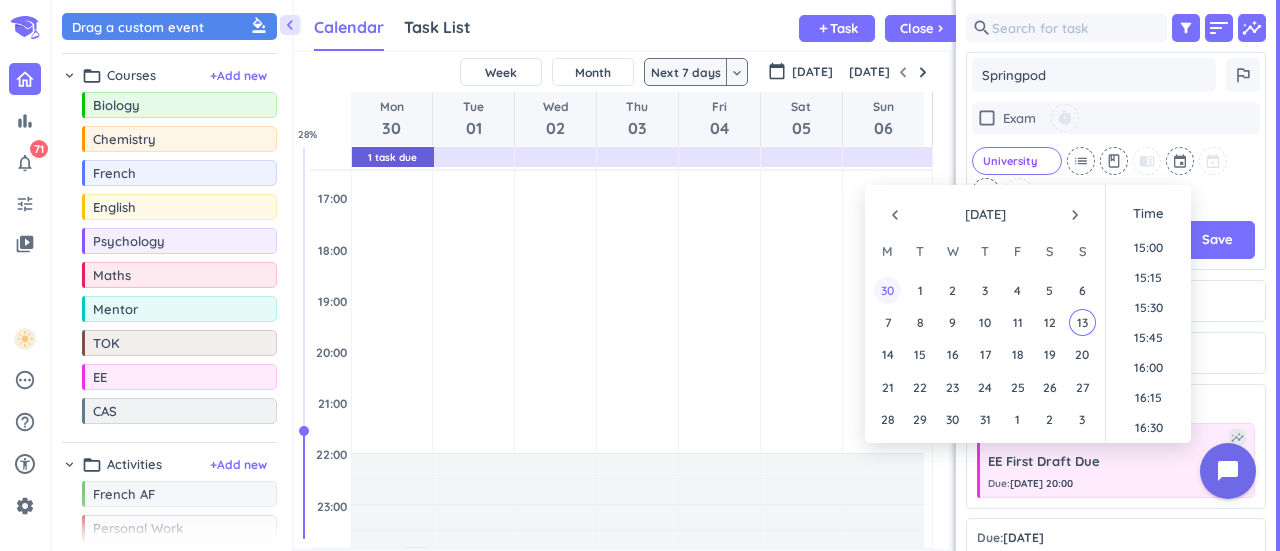 click on "30" at bounding box center [887, 290] 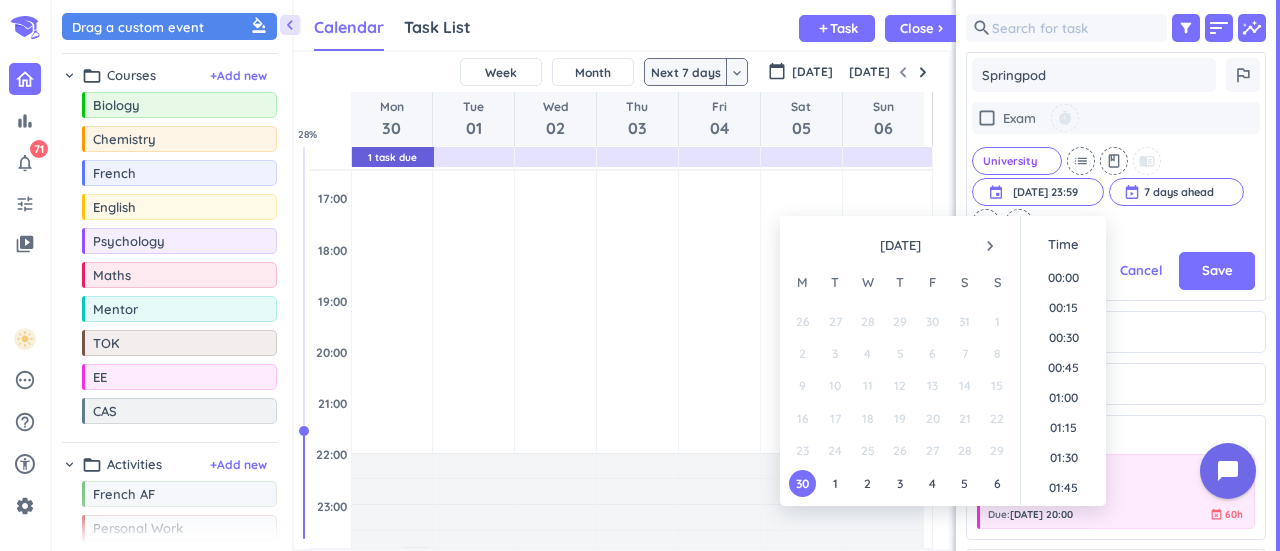 scroll, scrollTop: 234, scrollLeft: 292, axis: both 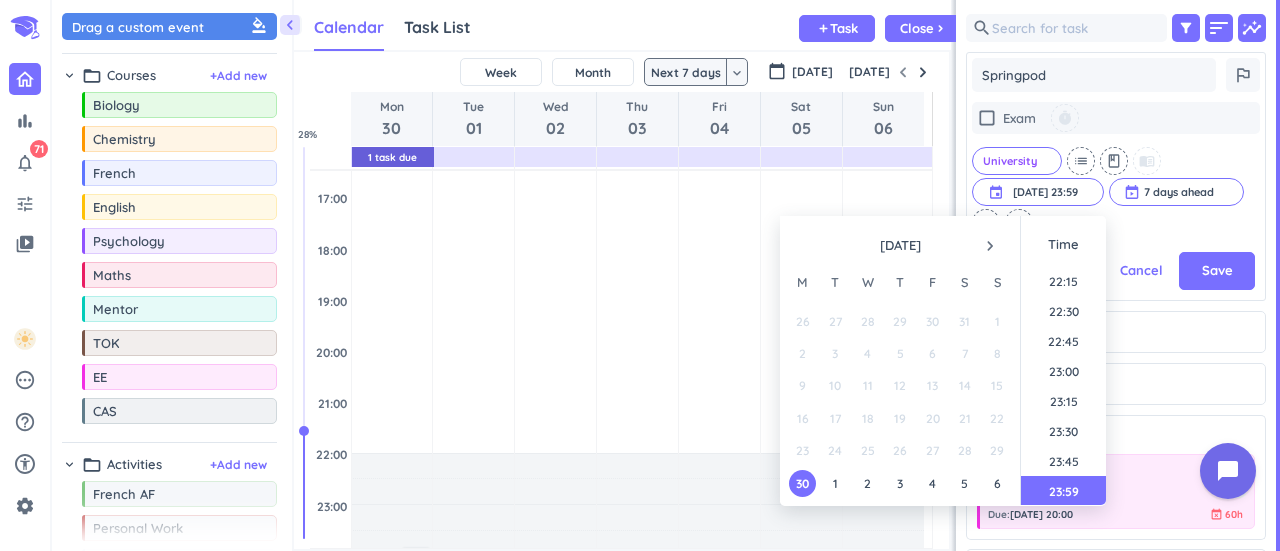 click on "check_box_outline_blank Exam timer University cancel list class menu_book event [DATE] 23:59 [DATE] 23:59 cancel 7 days ahead cancel hourglass_empty repeat" at bounding box center [1116, 169] 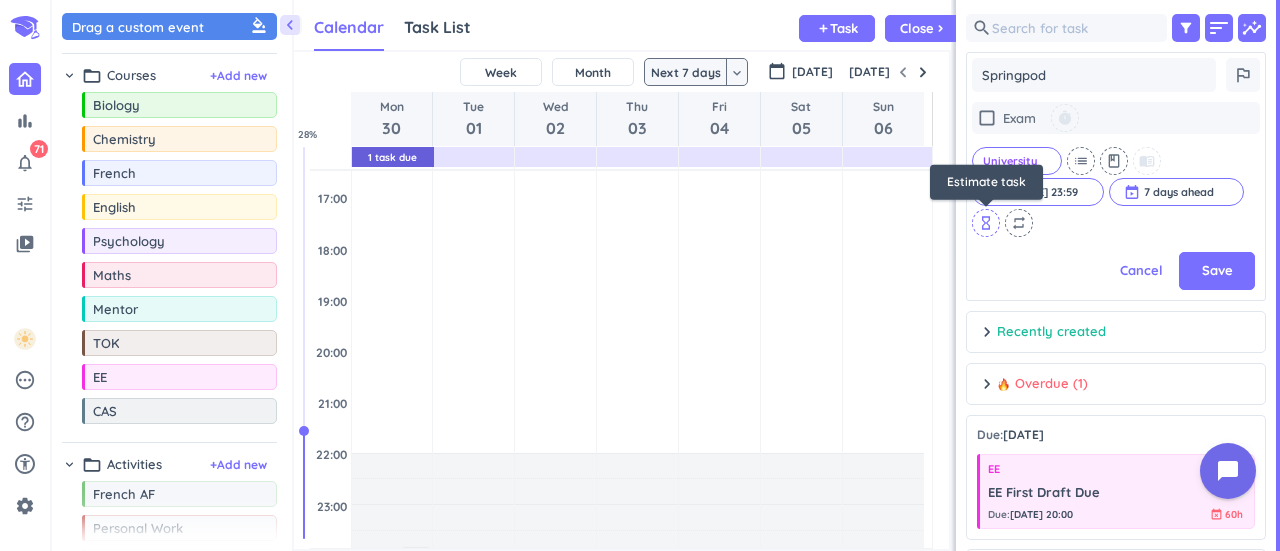 click on "hourglass_empty" at bounding box center (986, 223) 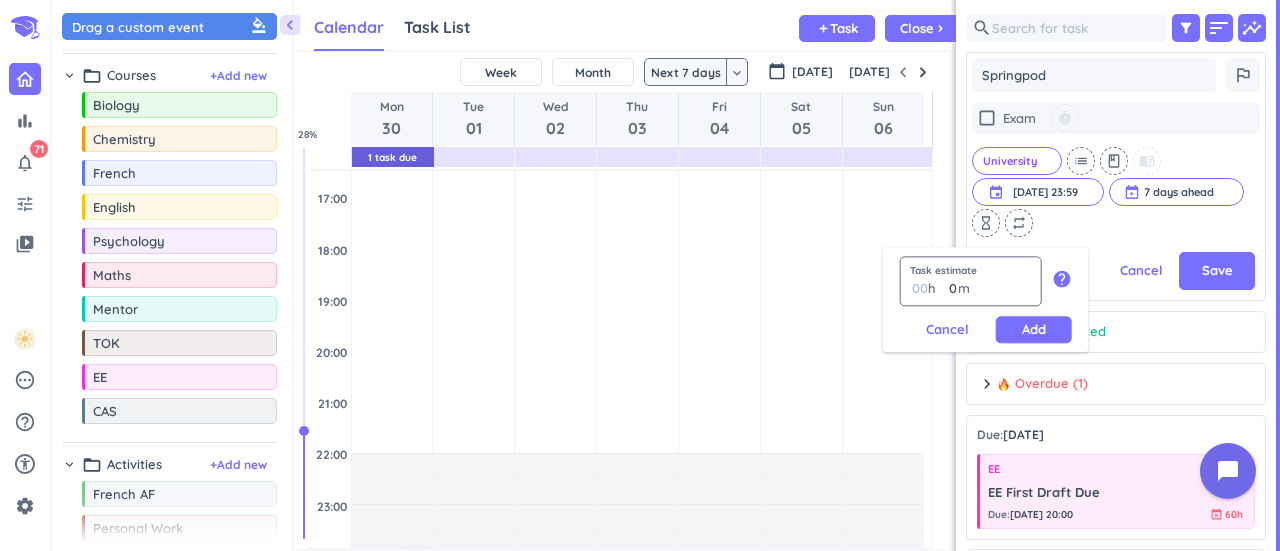 type on "7" 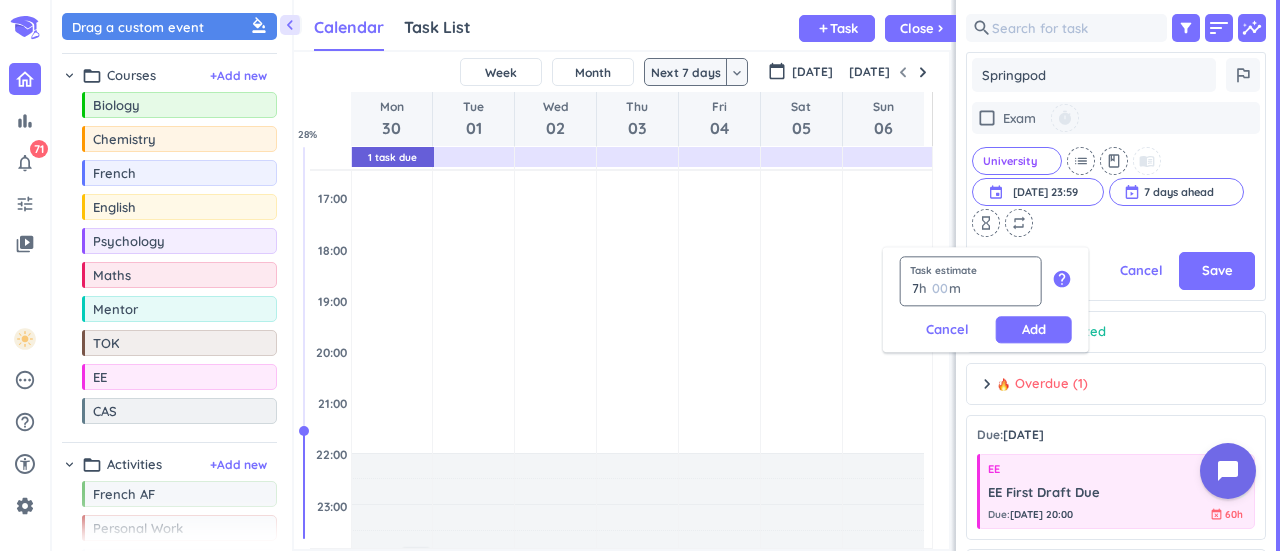 type 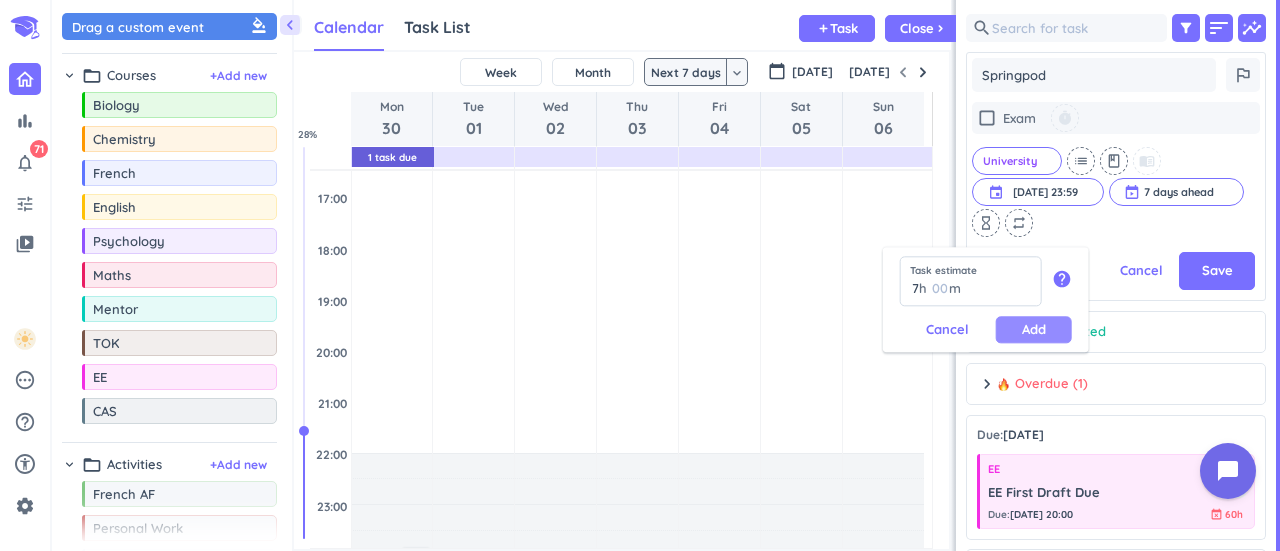 type on "7" 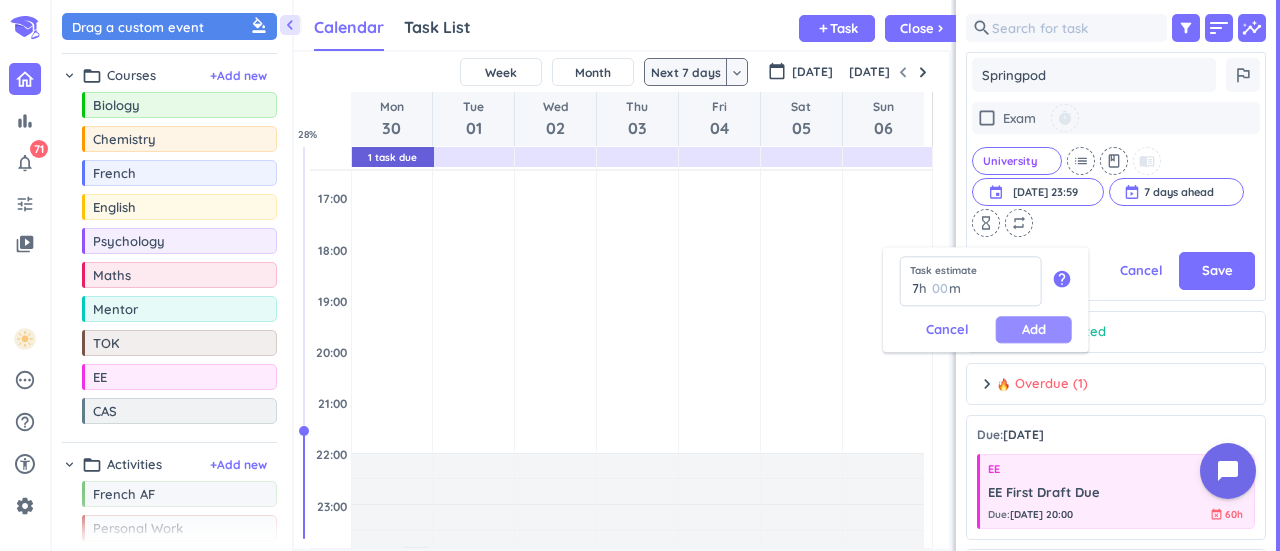 click on "Add" at bounding box center [1034, 329] 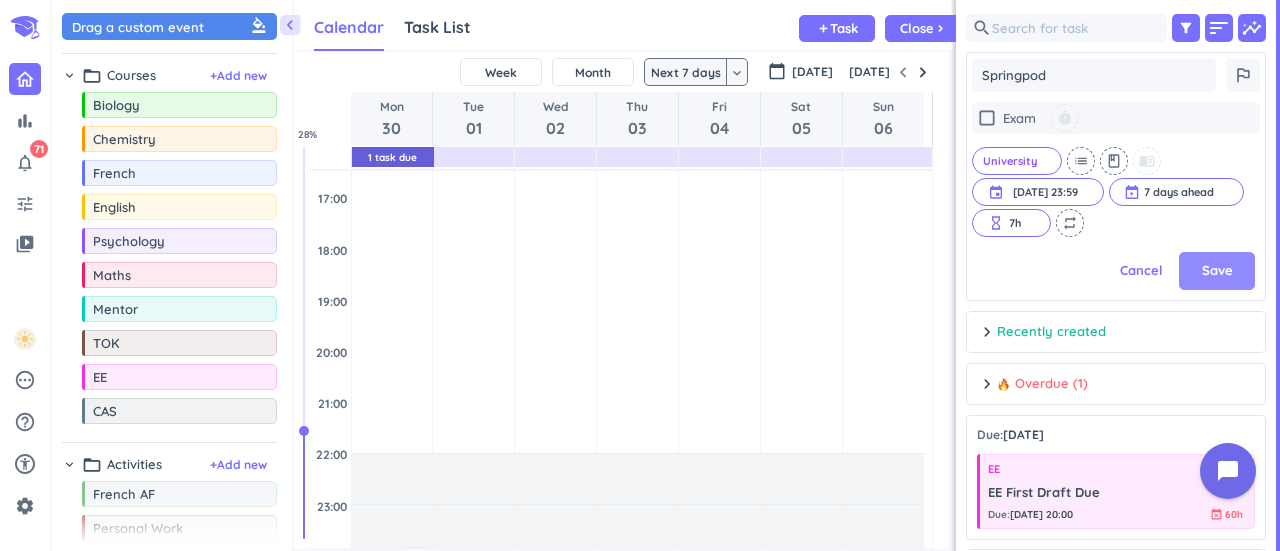 click on "Save" at bounding box center (1217, 271) 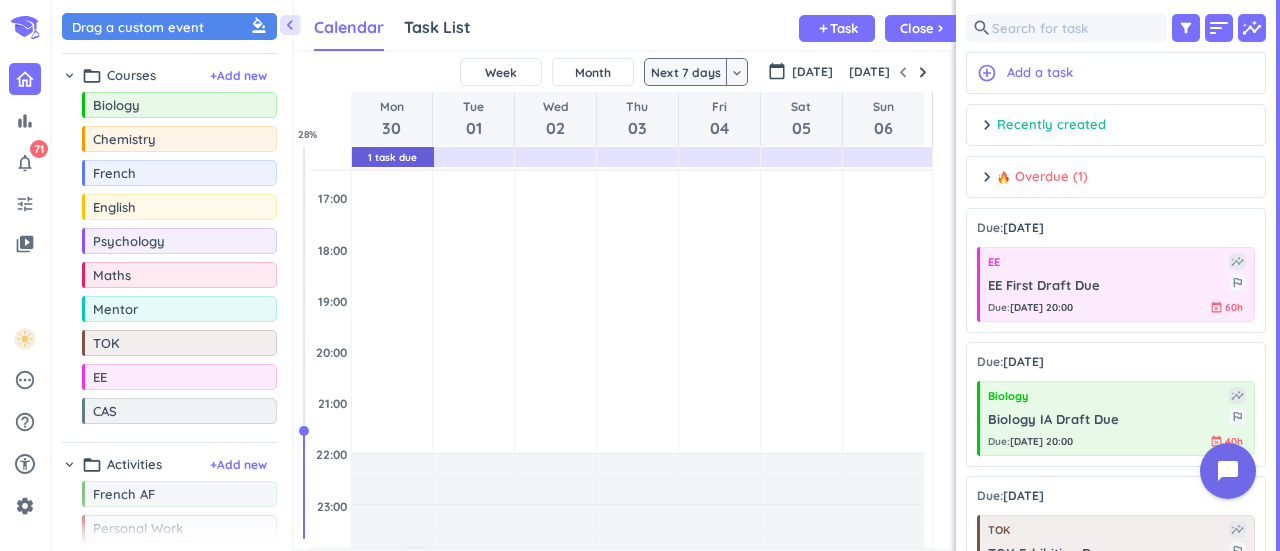 scroll, scrollTop: 8, scrollLeft: 9, axis: both 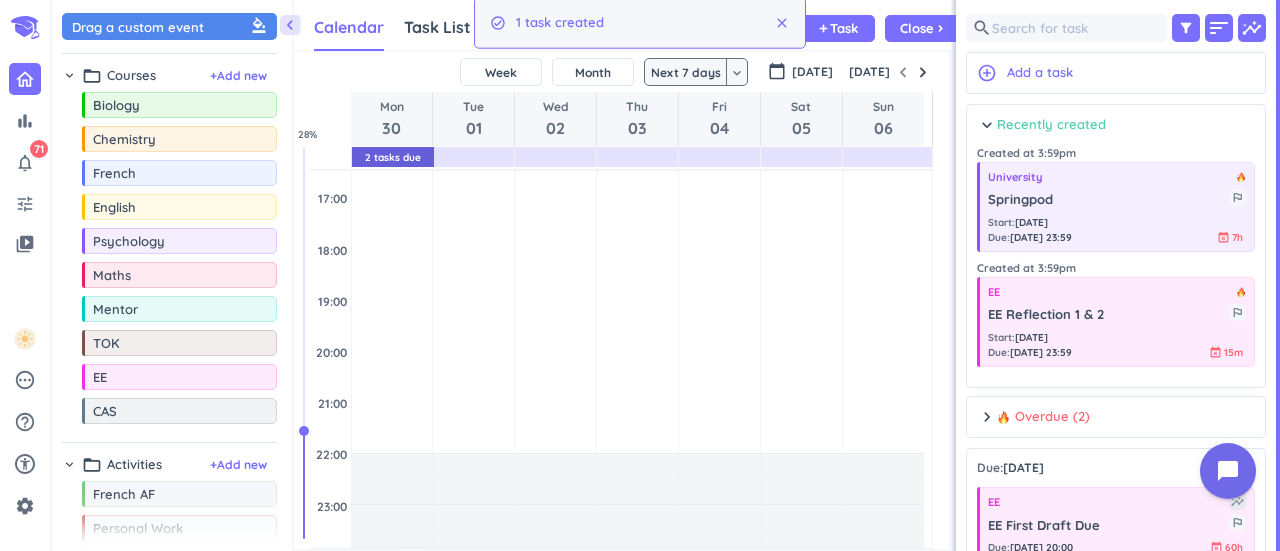 click on "chevron_right" at bounding box center [987, 125] 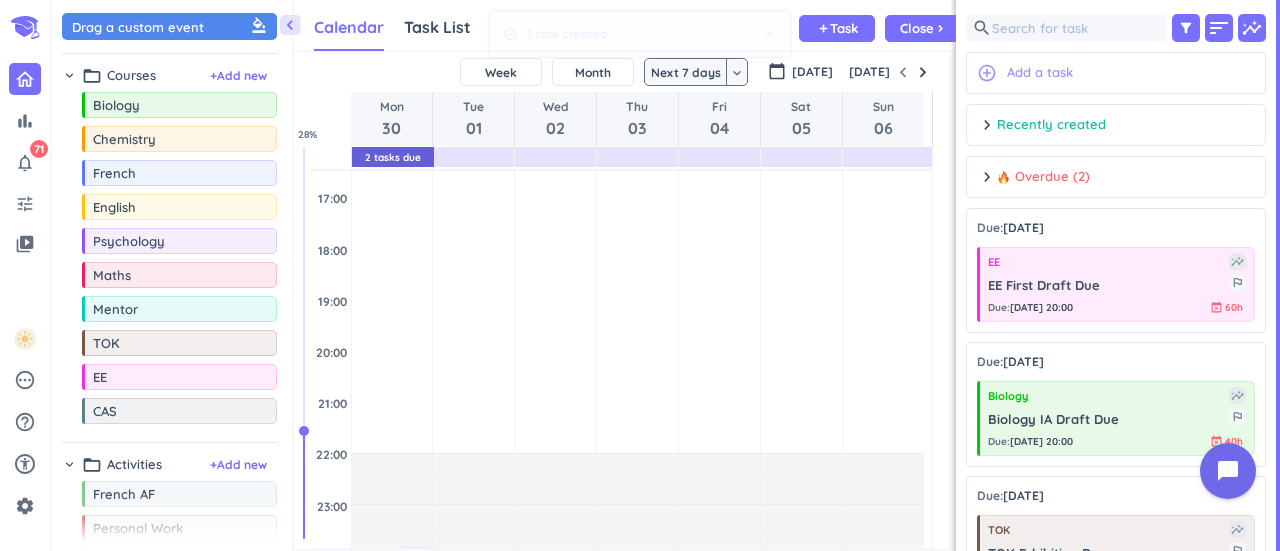 click on "Add a task" at bounding box center (1040, 73) 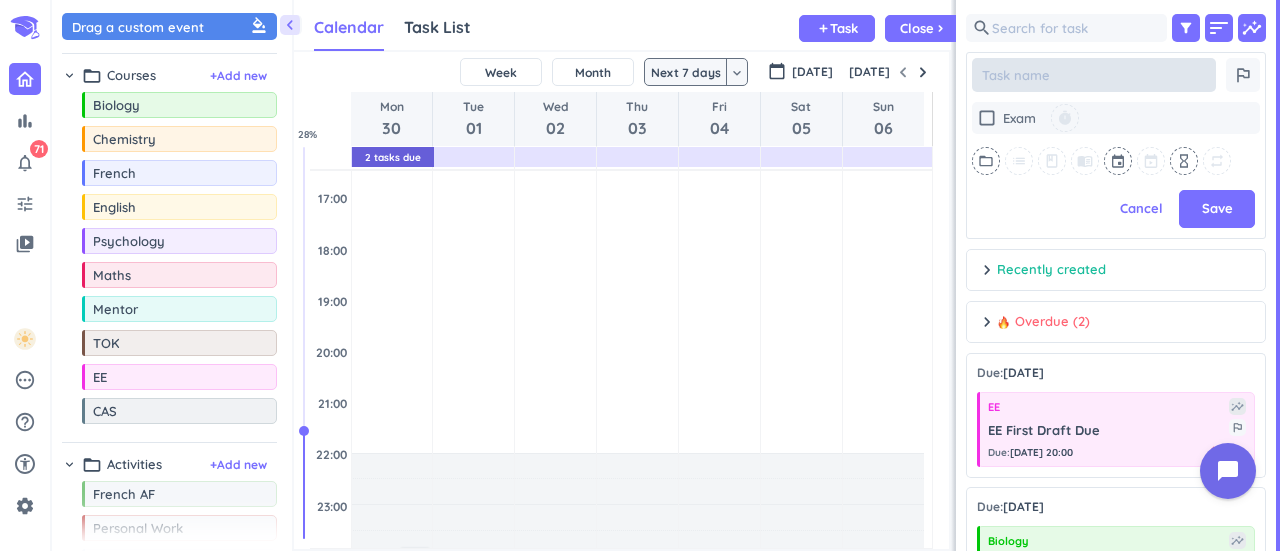 type on "x" 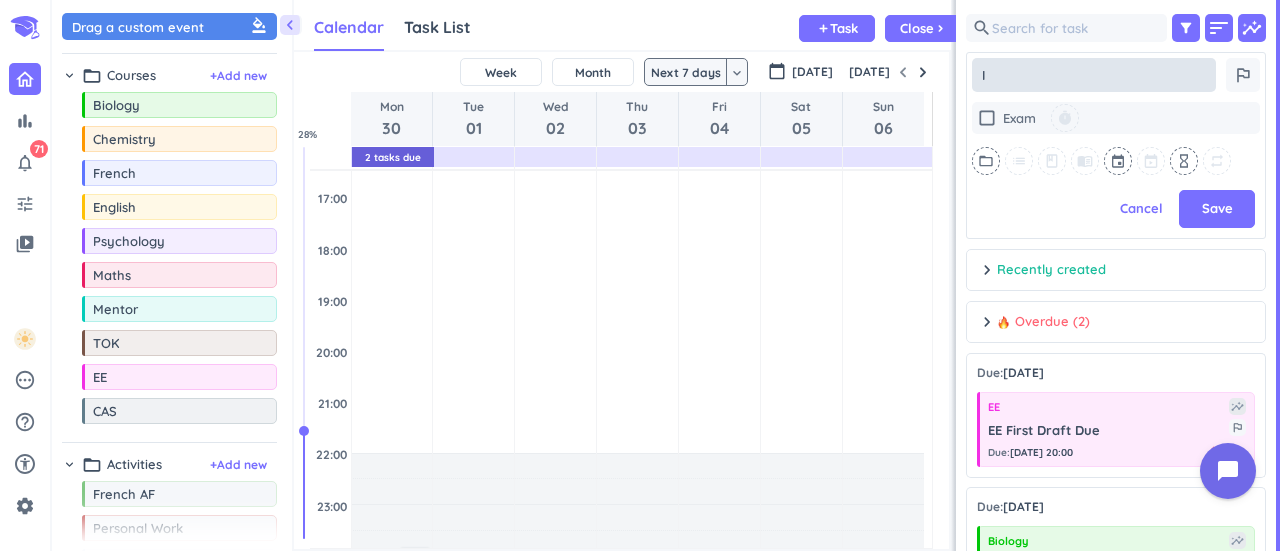 type on "x" 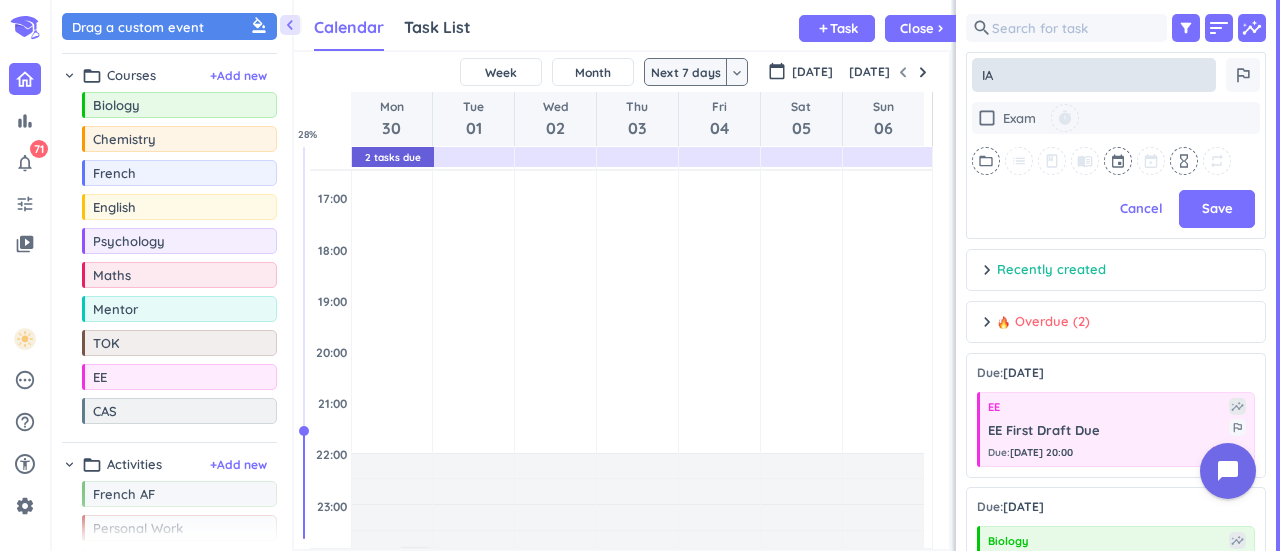 type on "IA" 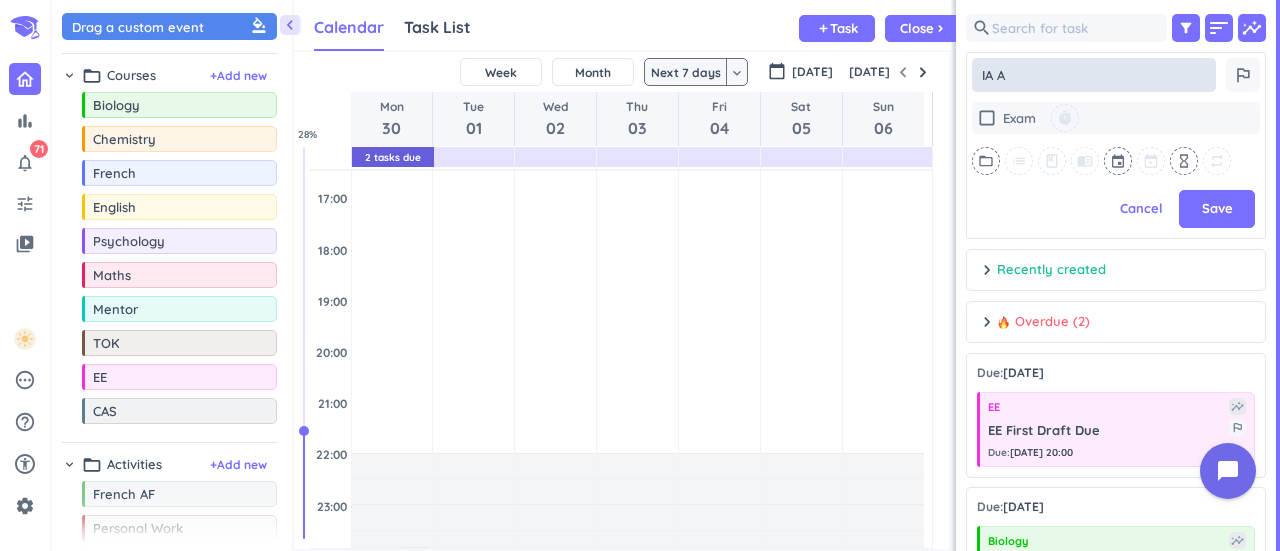 type on "x" 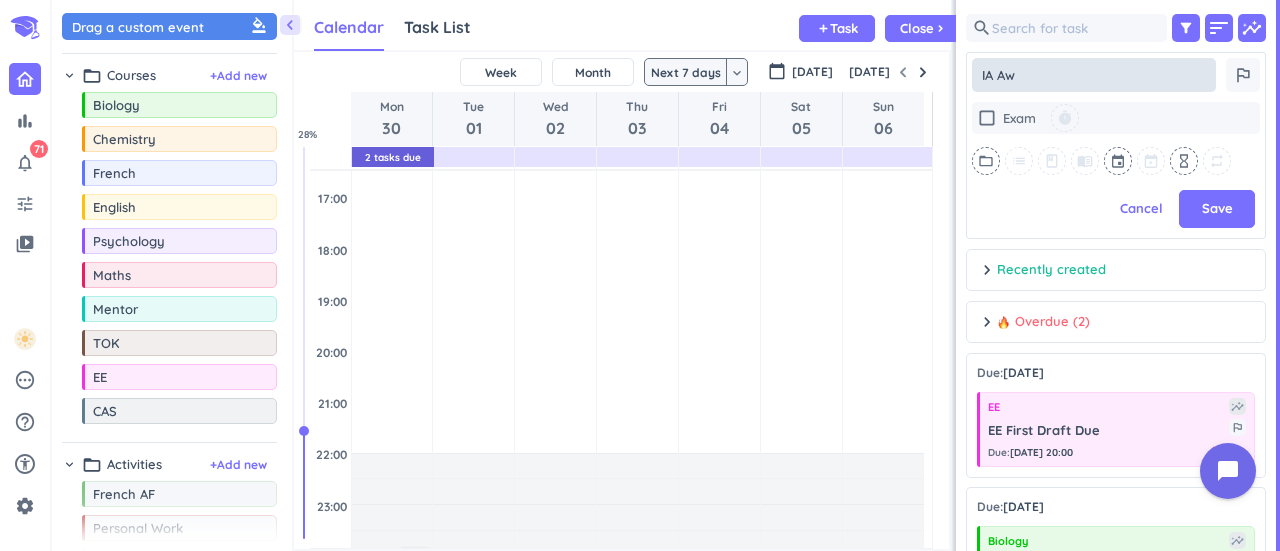 type on "x" 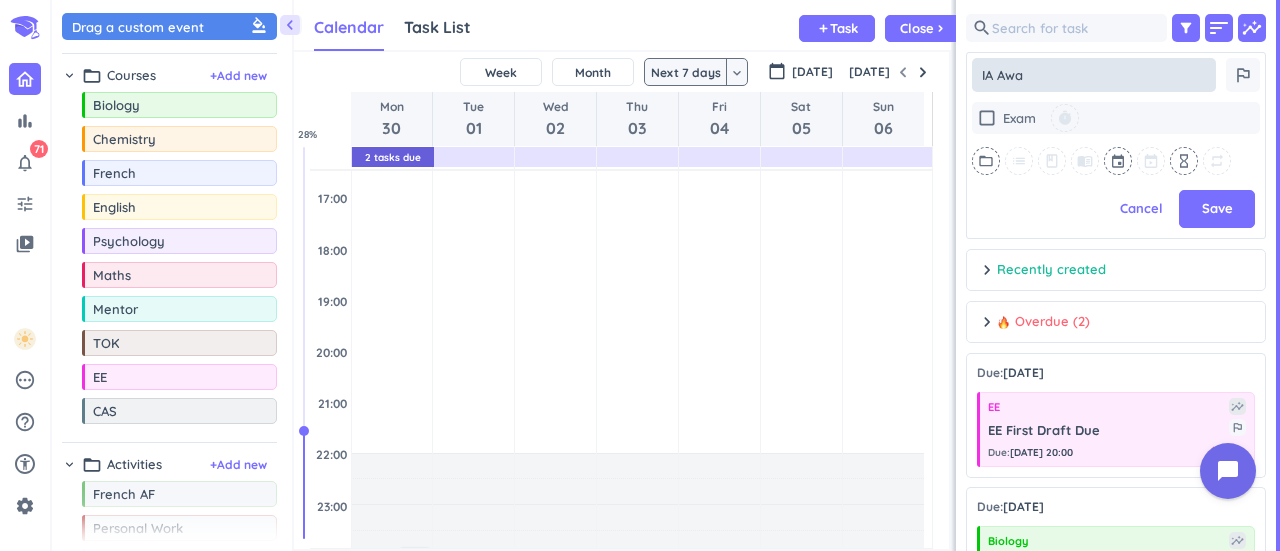 type on "IA Awar" 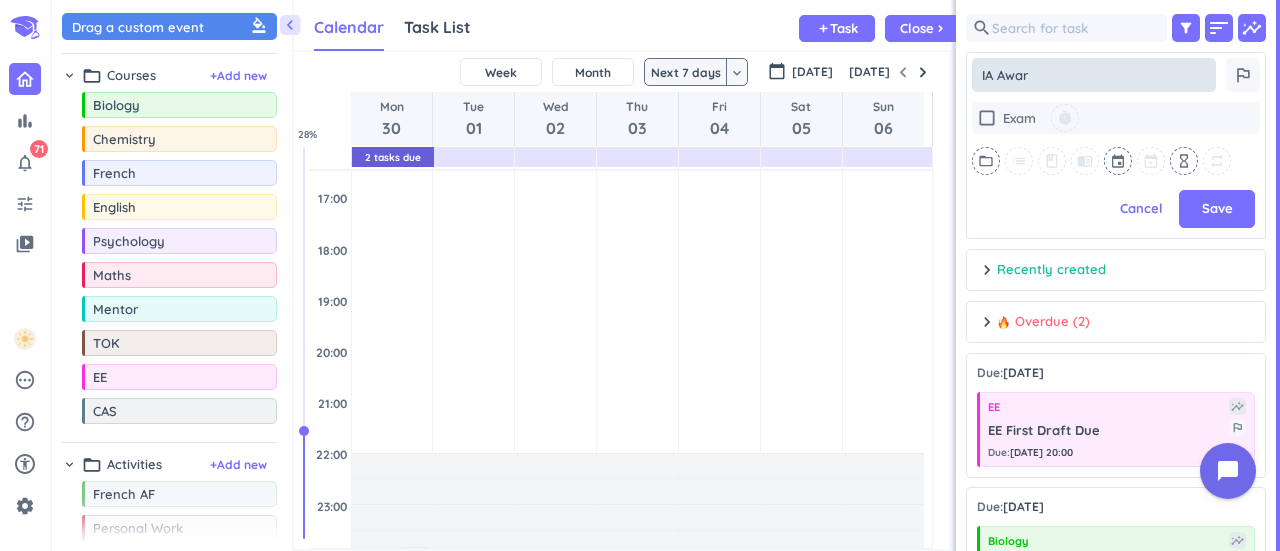 type on "x" 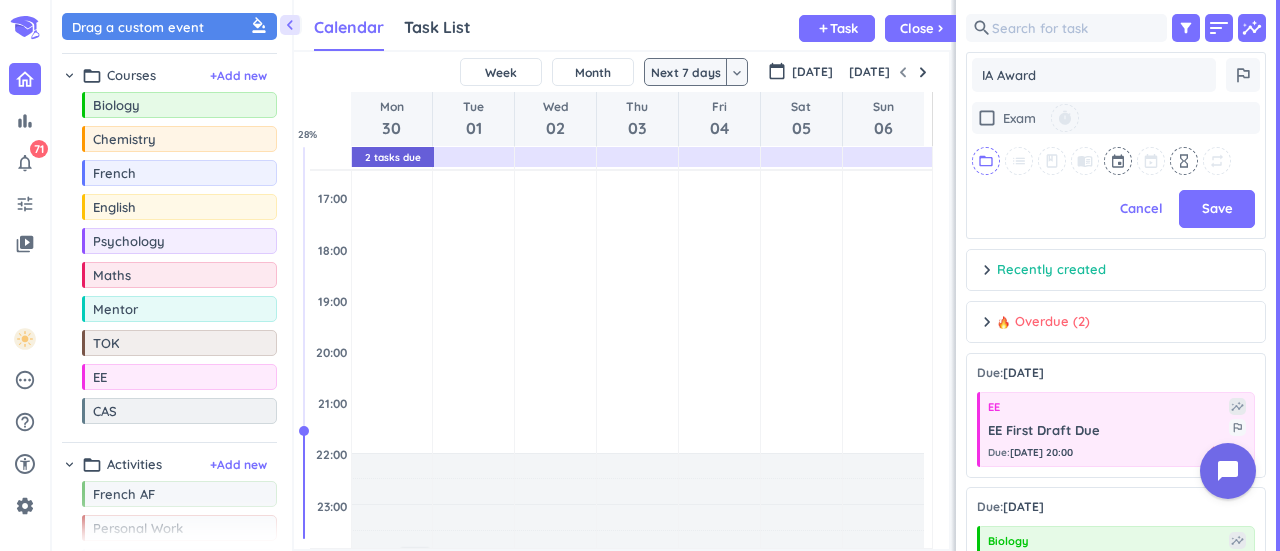 type on "IA Award" 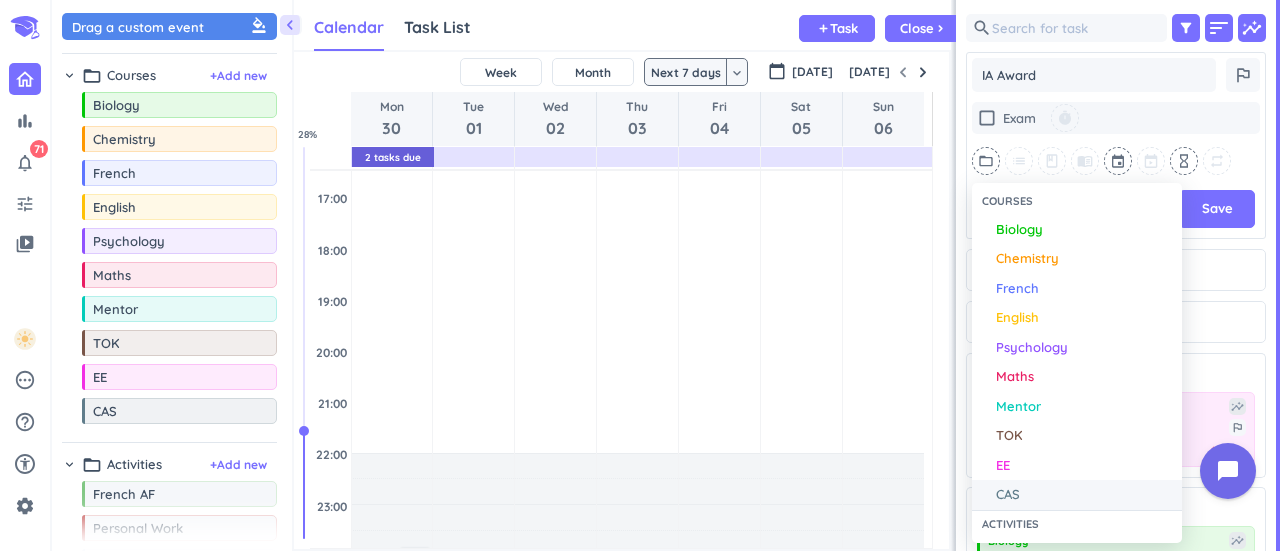 click on "CAS" at bounding box center [1077, 495] 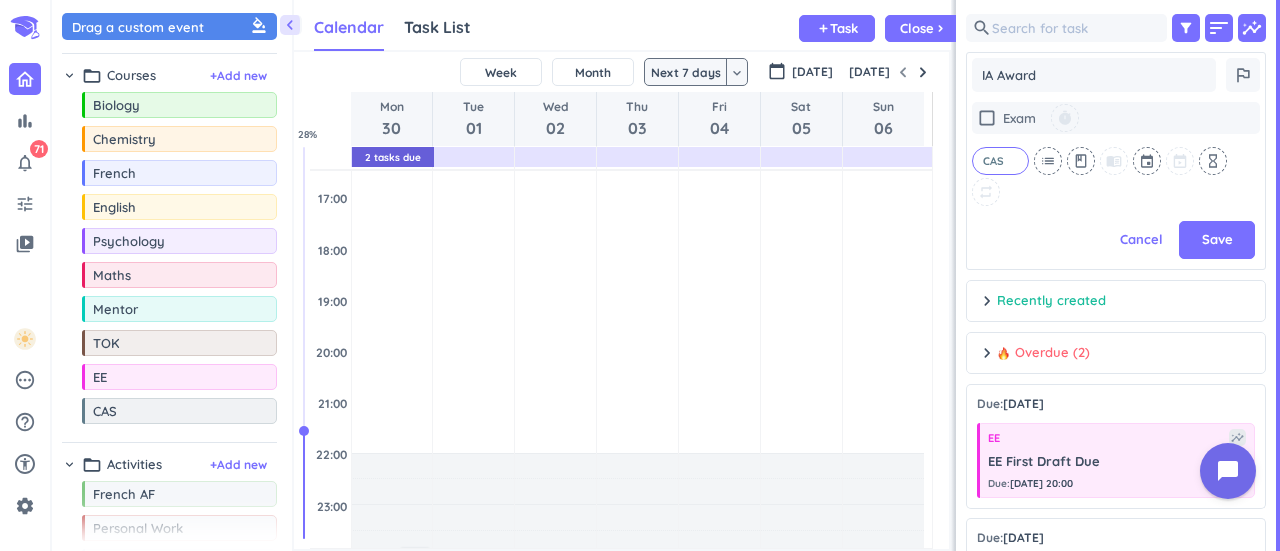 scroll, scrollTop: 264, scrollLeft: 292, axis: both 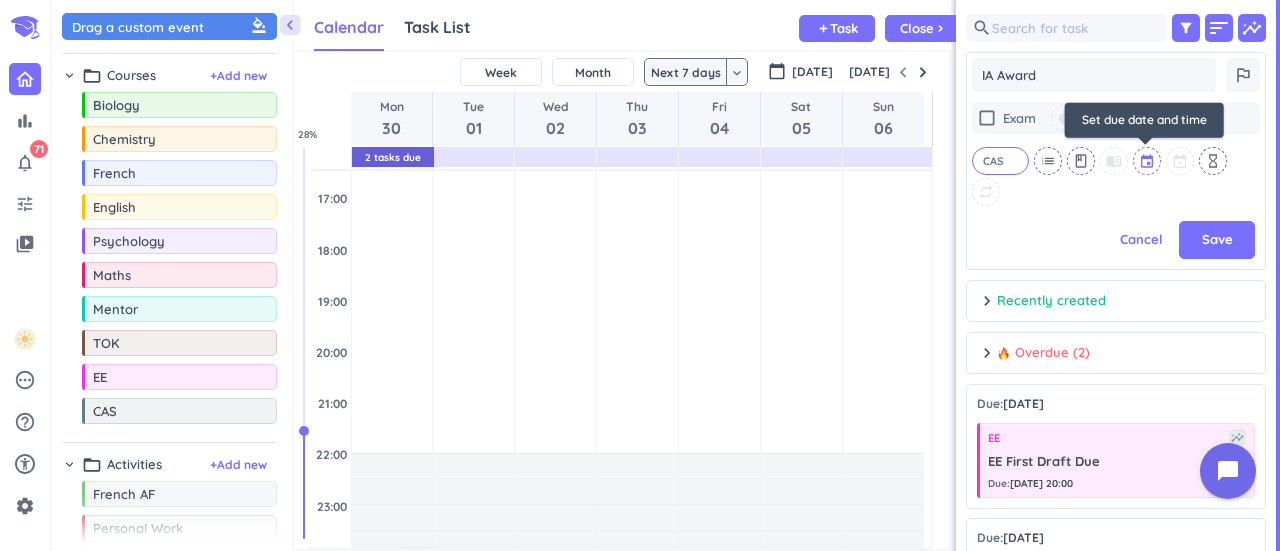 click at bounding box center (1148, 161) 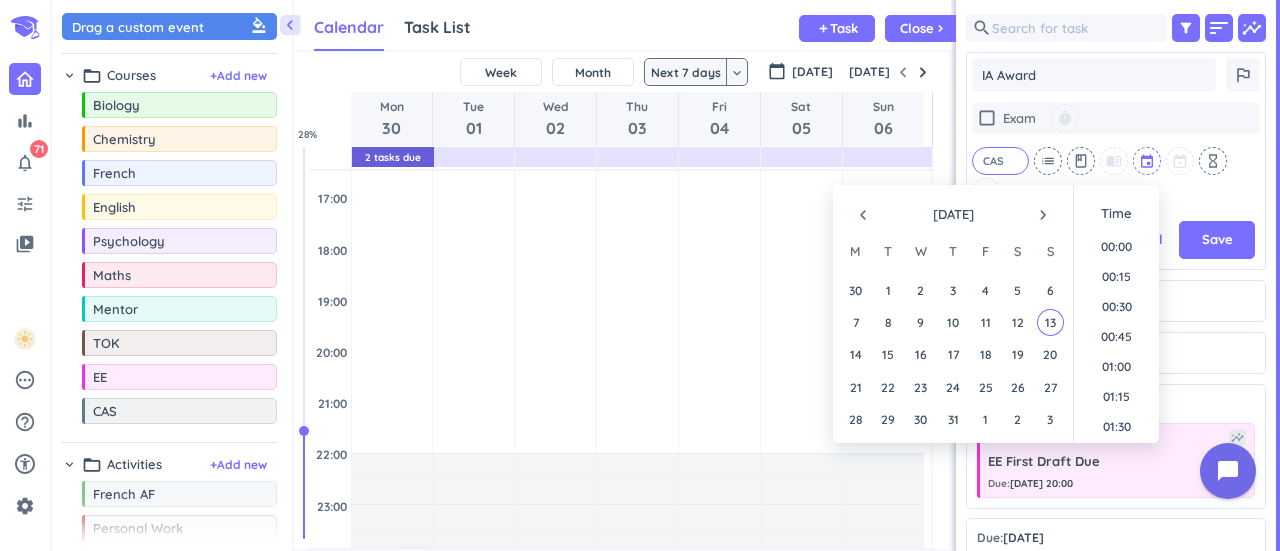 scroll, scrollTop: 1799, scrollLeft: 0, axis: vertical 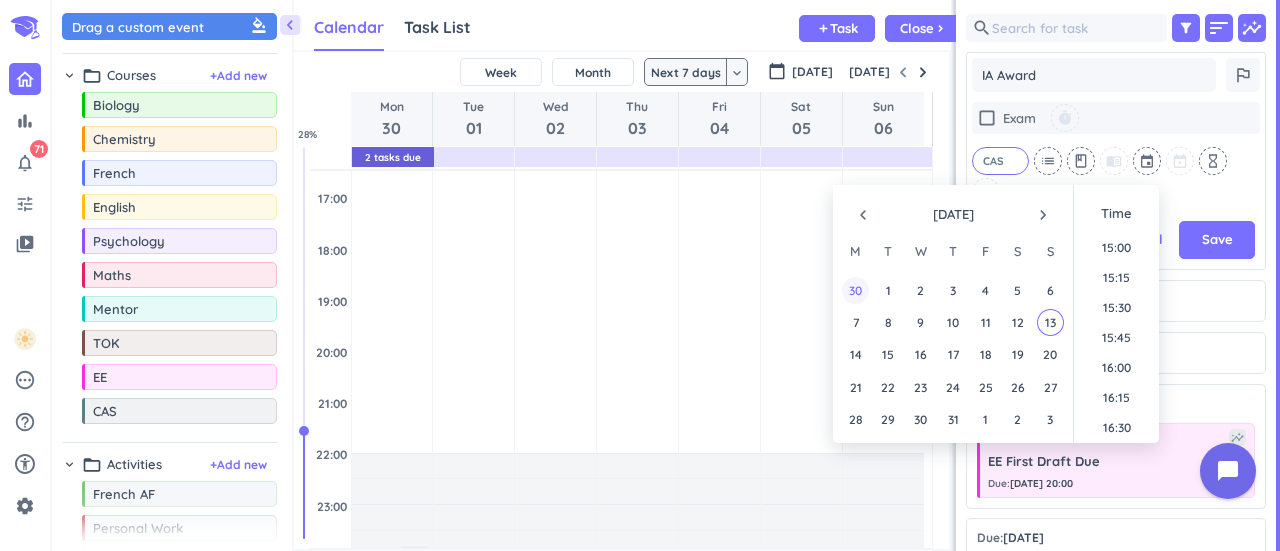click on "30" at bounding box center [855, 290] 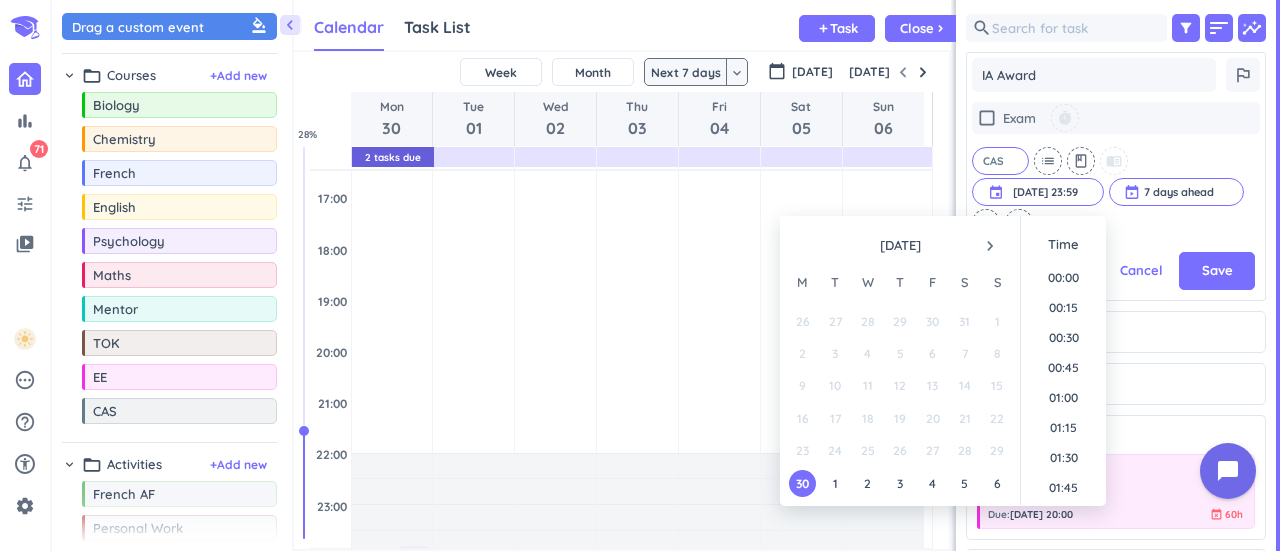 scroll, scrollTop: 234, scrollLeft: 292, axis: both 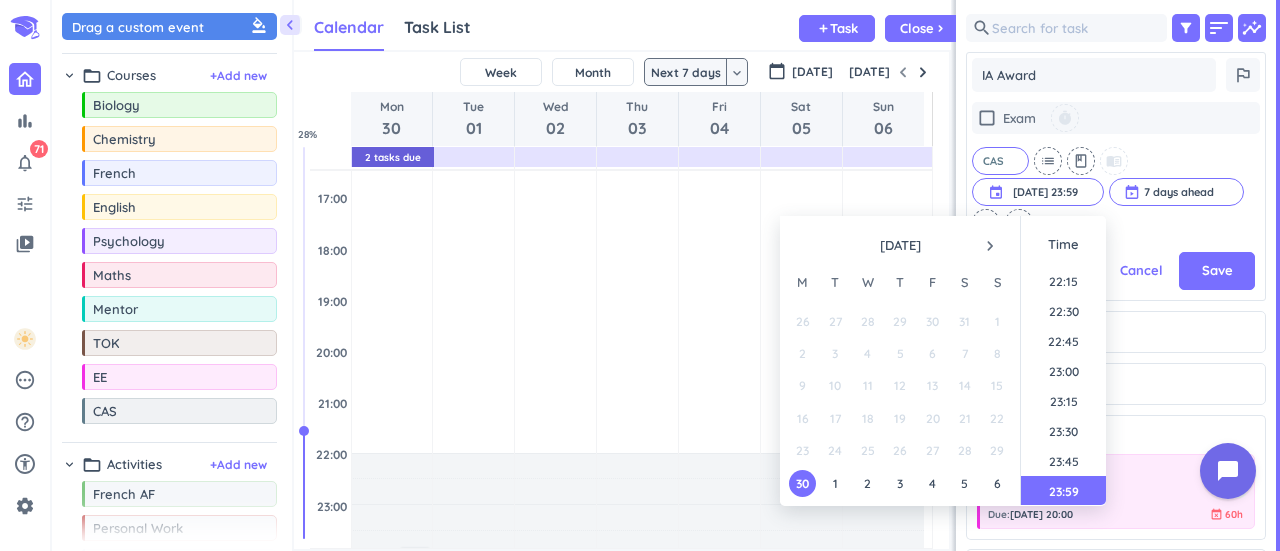 click on "check_box_outline_blank Exam timer CAS cancel list class menu_book event [DATE] 23:59 [DATE] 23:59 cancel 7 days ahead cancel hourglass_empty repeat" at bounding box center (1116, 169) 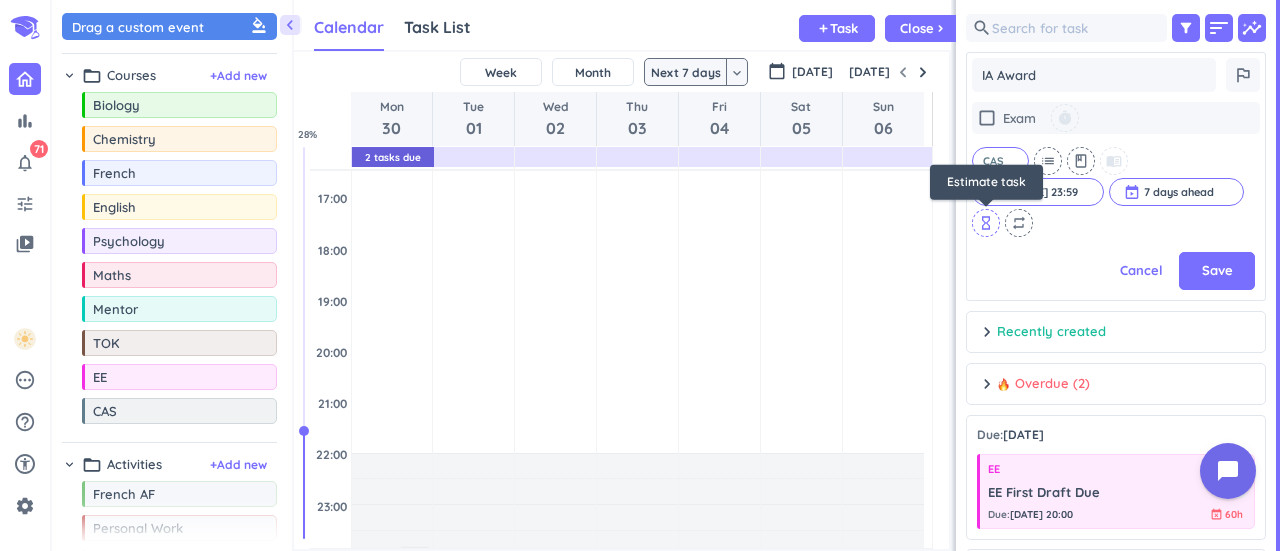 click on "hourglass_empty" at bounding box center [986, 223] 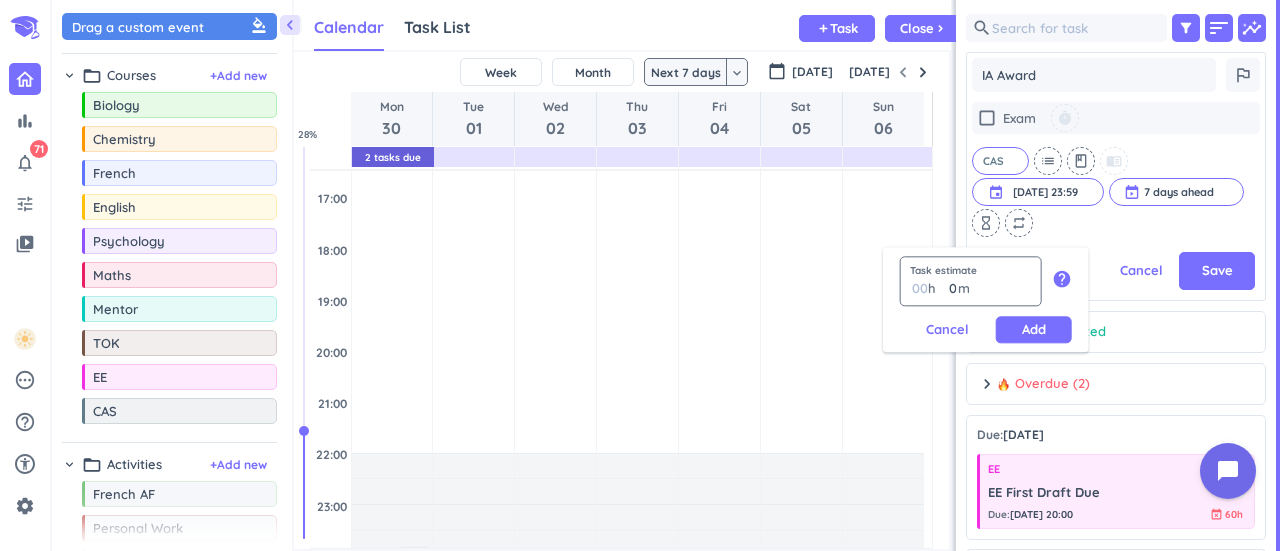 type on "1" 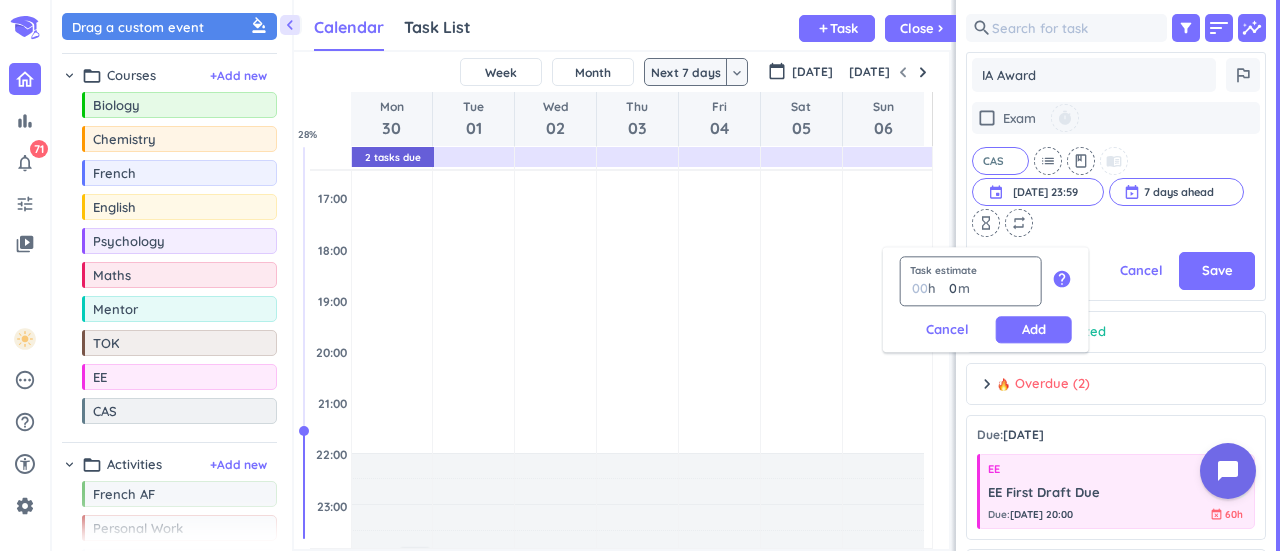 type 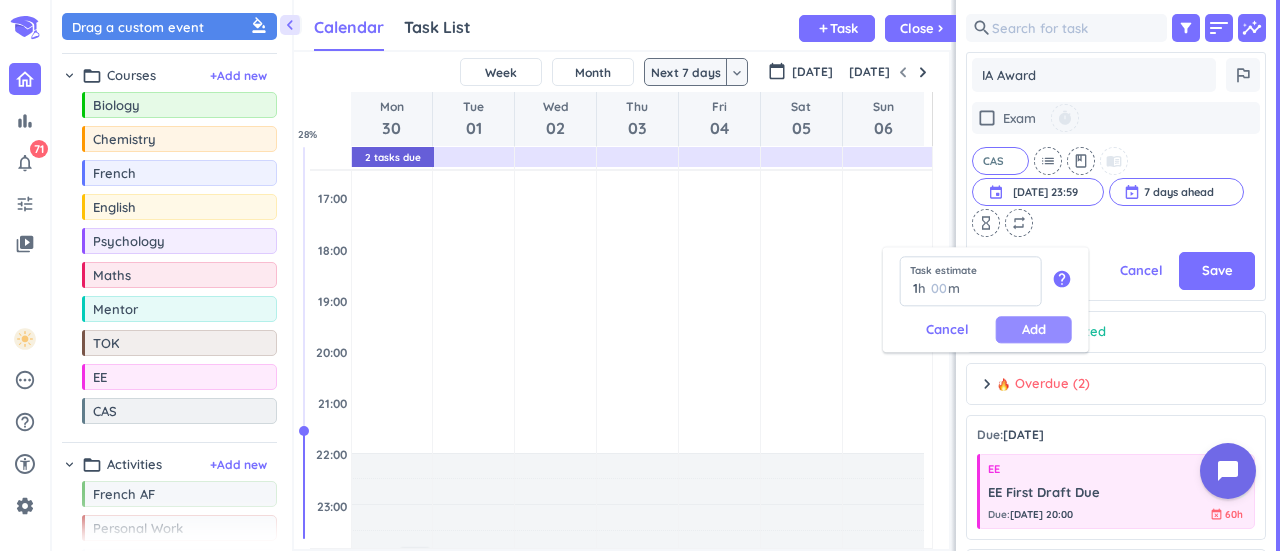 type on "1" 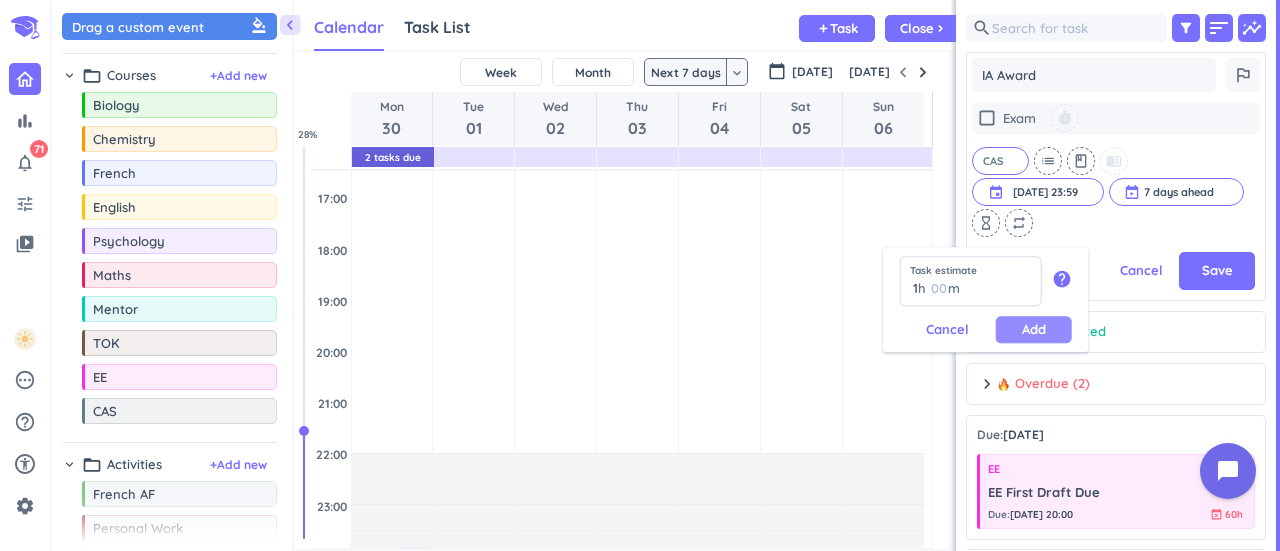 click on "Add" at bounding box center [1034, 329] 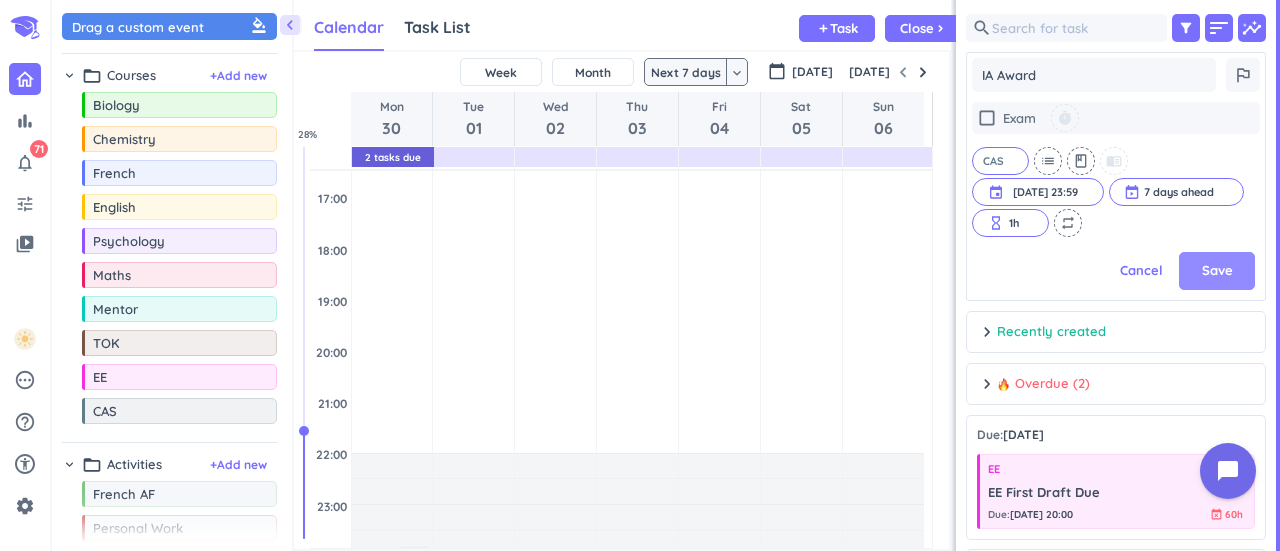 click on "Save" at bounding box center (1217, 271) 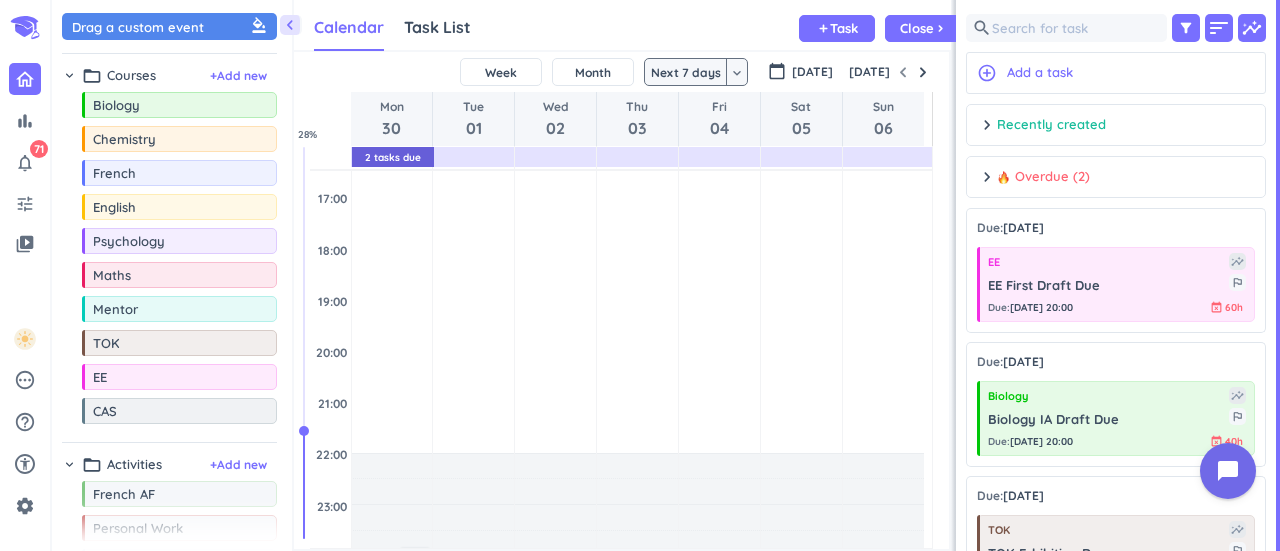 scroll, scrollTop: 8, scrollLeft: 9, axis: both 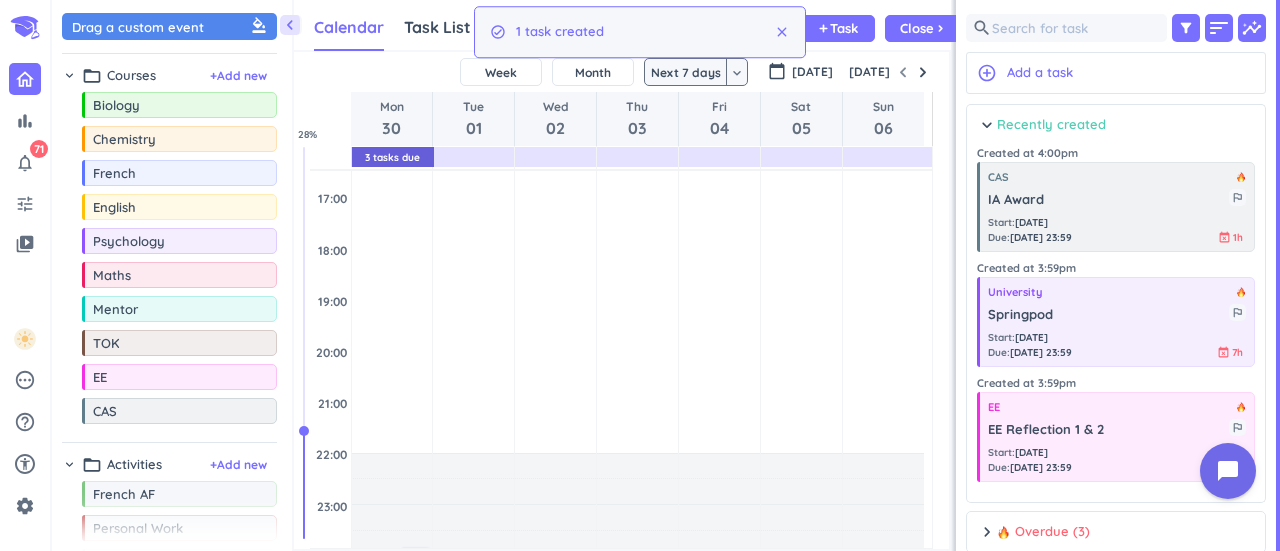 click on "chevron_right" at bounding box center (987, 125) 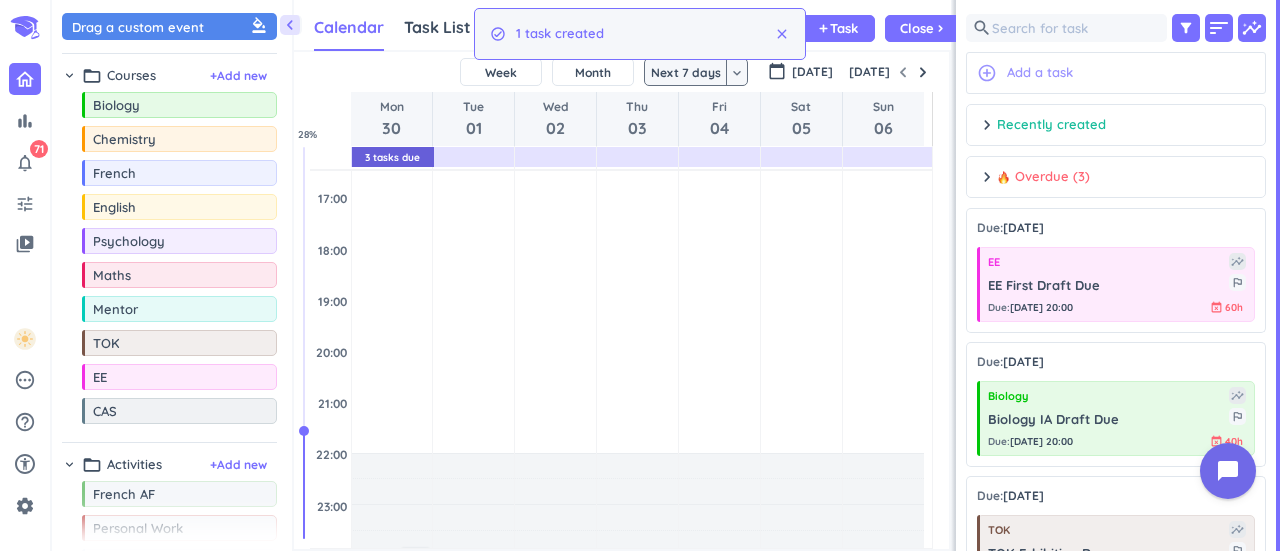 click on "Add a task" at bounding box center (1040, 73) 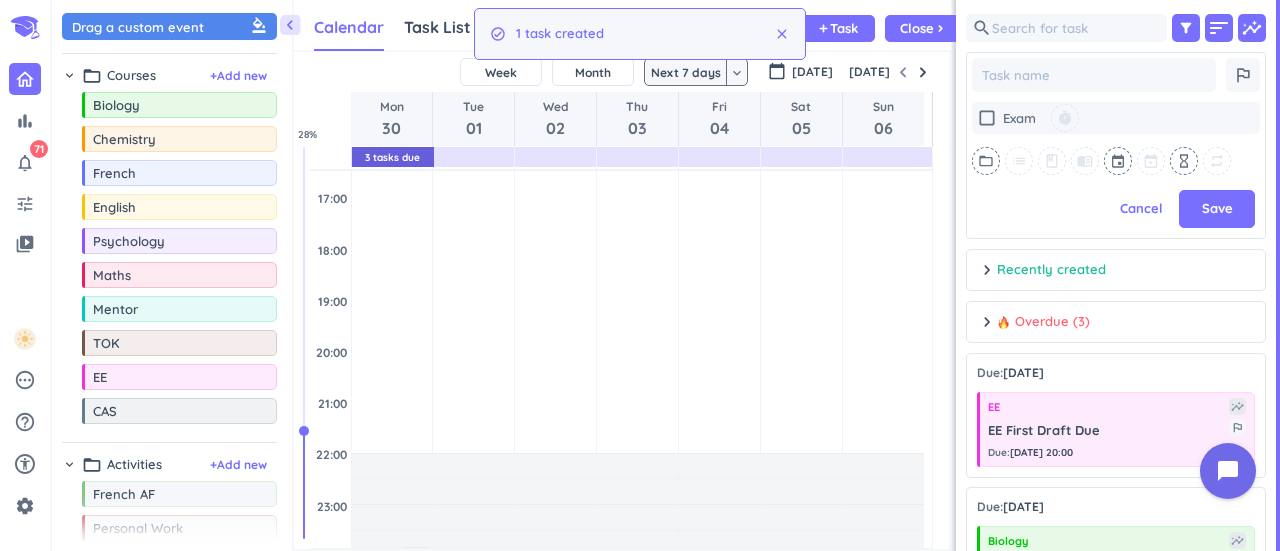 scroll, scrollTop: 296, scrollLeft: 292, axis: both 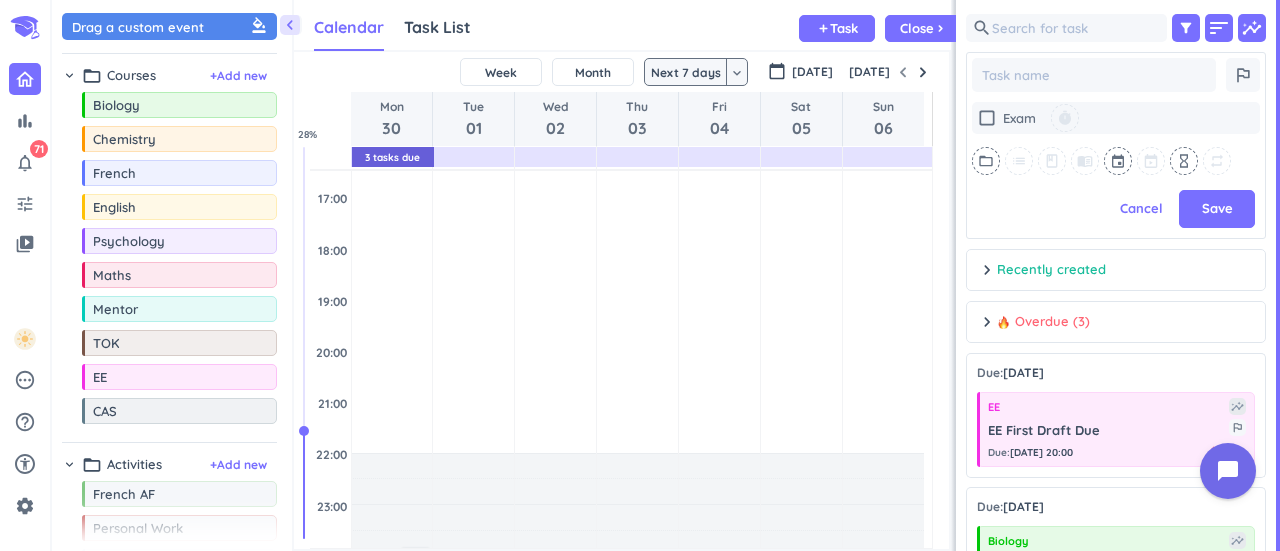 type on "M" 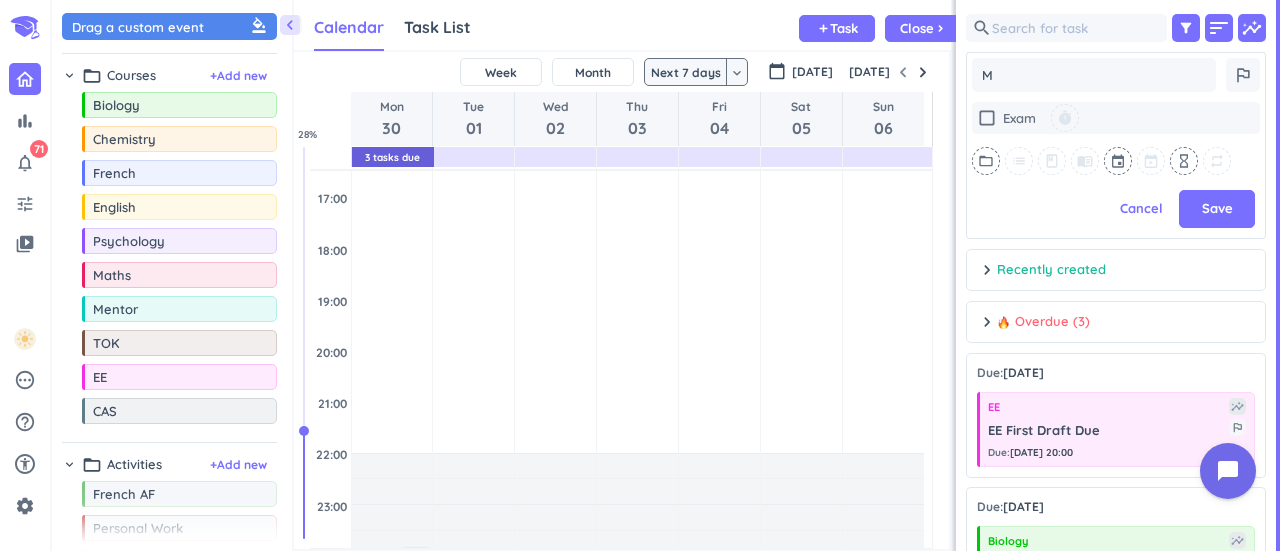 type on "x" 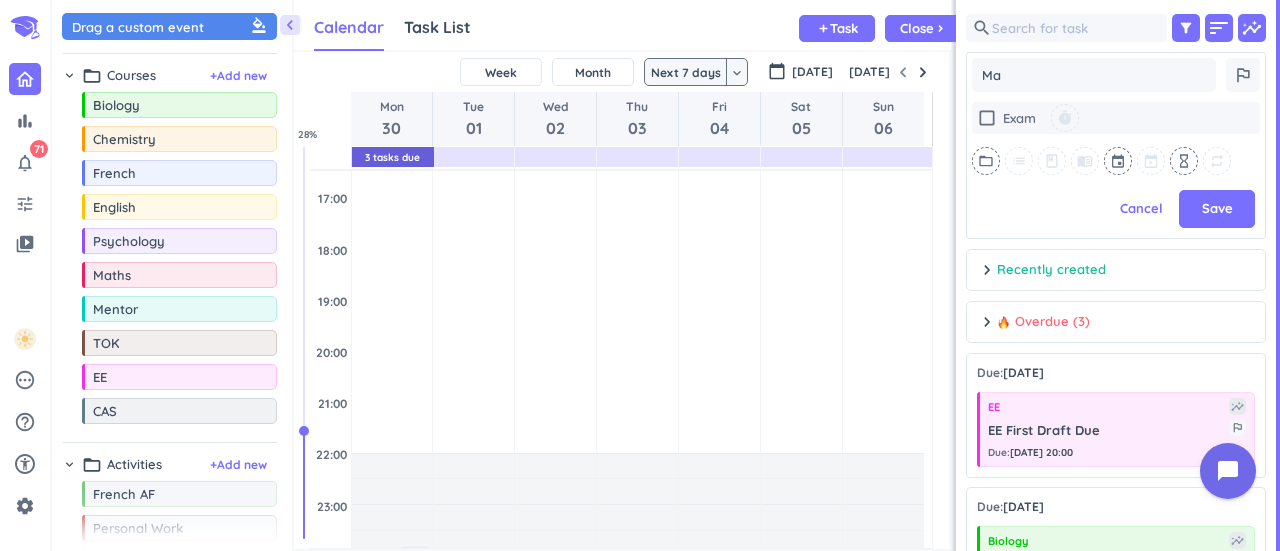 type on "x" 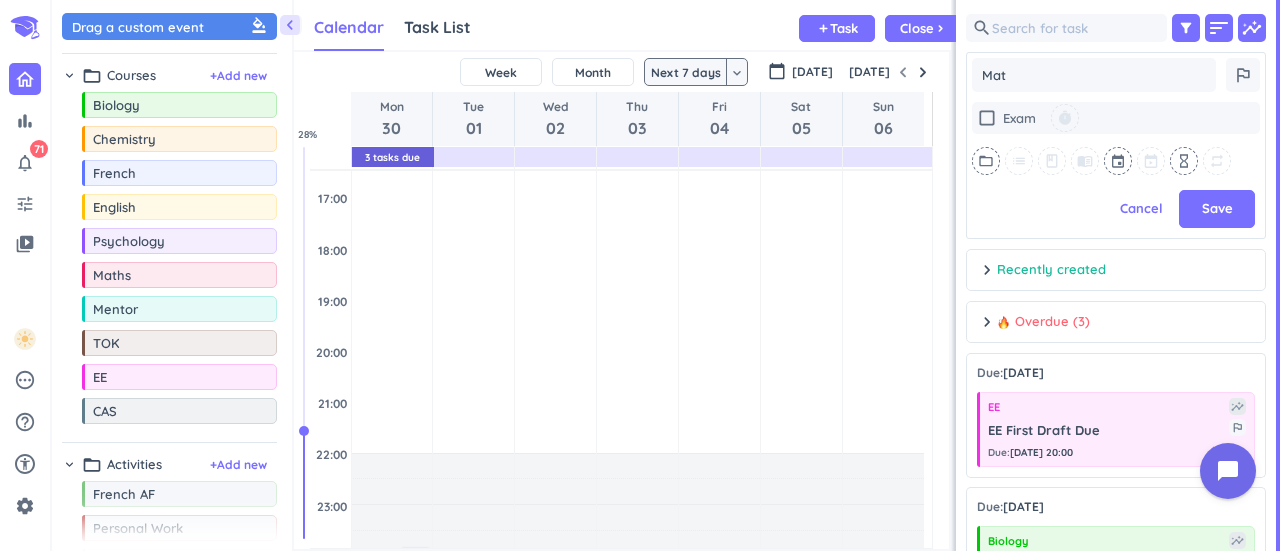 type on "x" 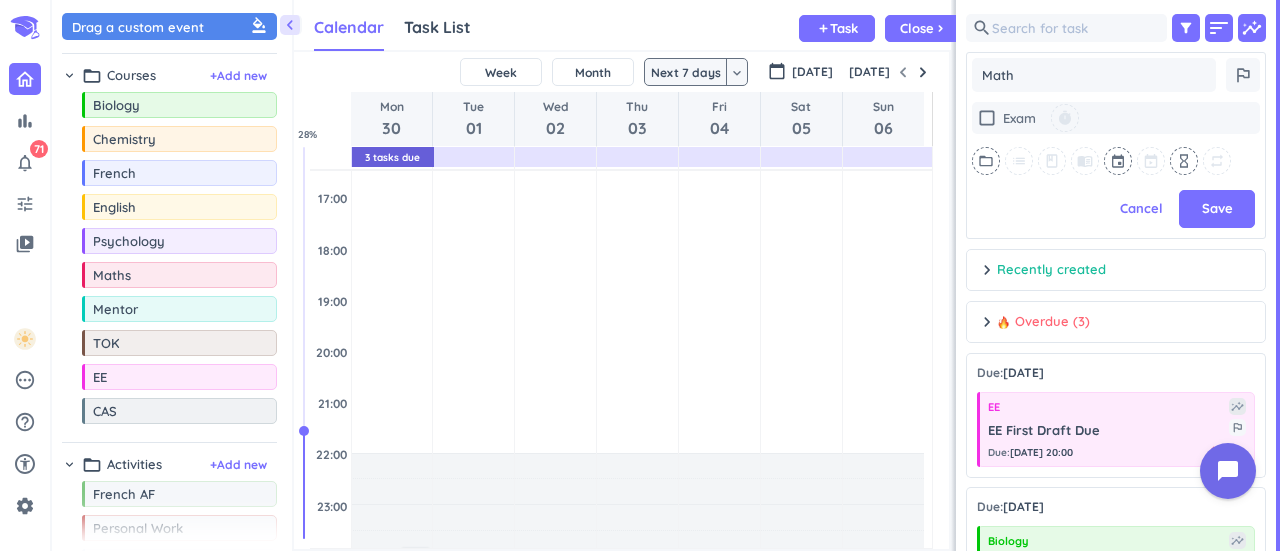 type on "x" 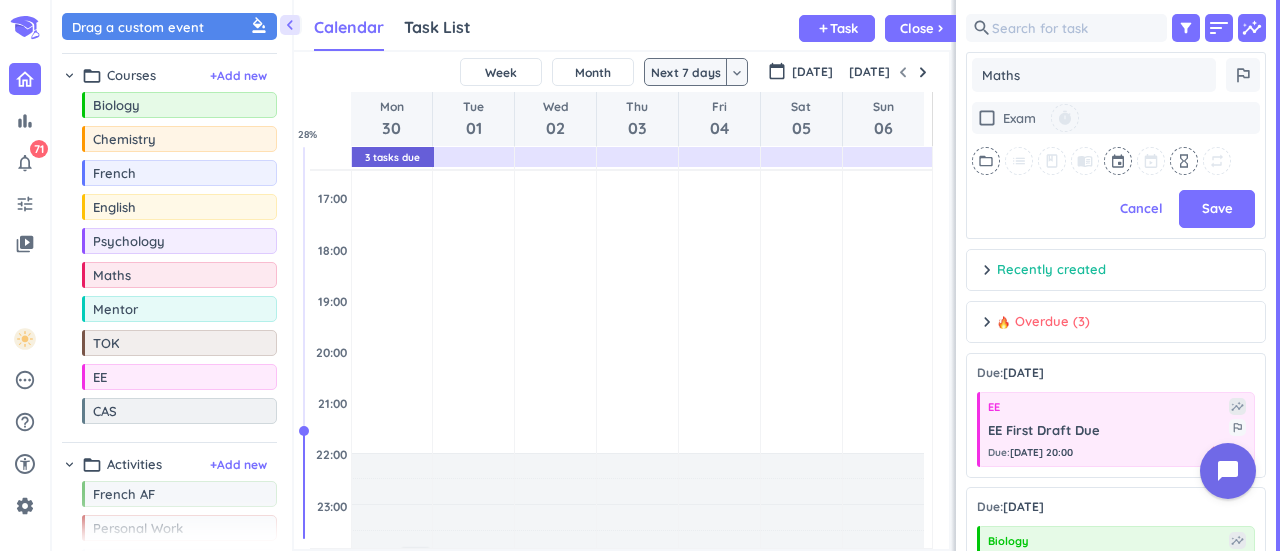 type on "x" 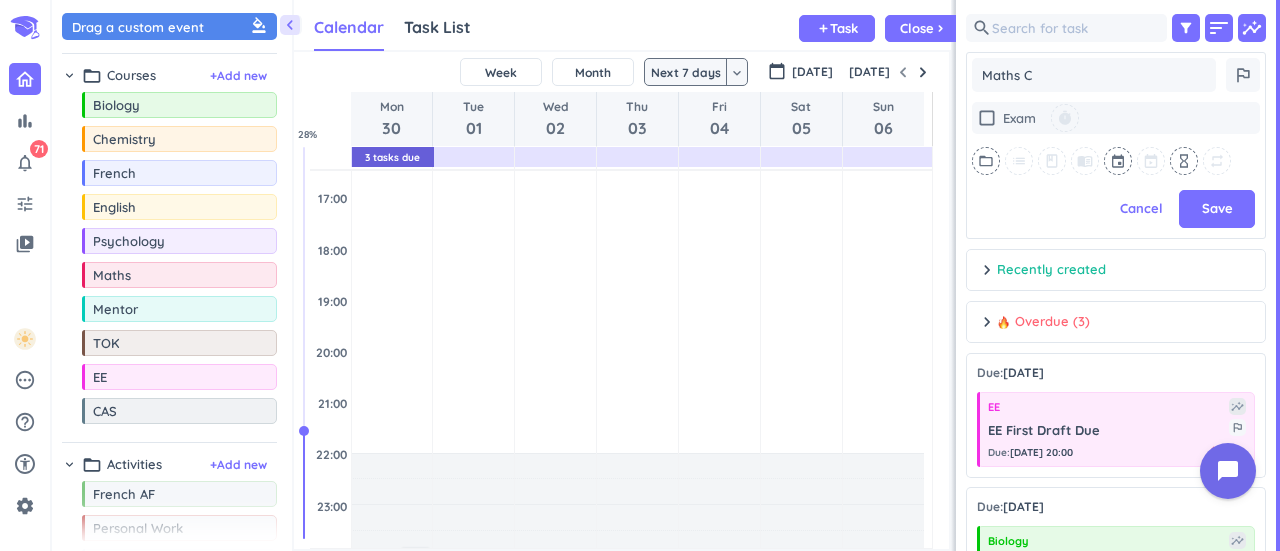 type on "x" 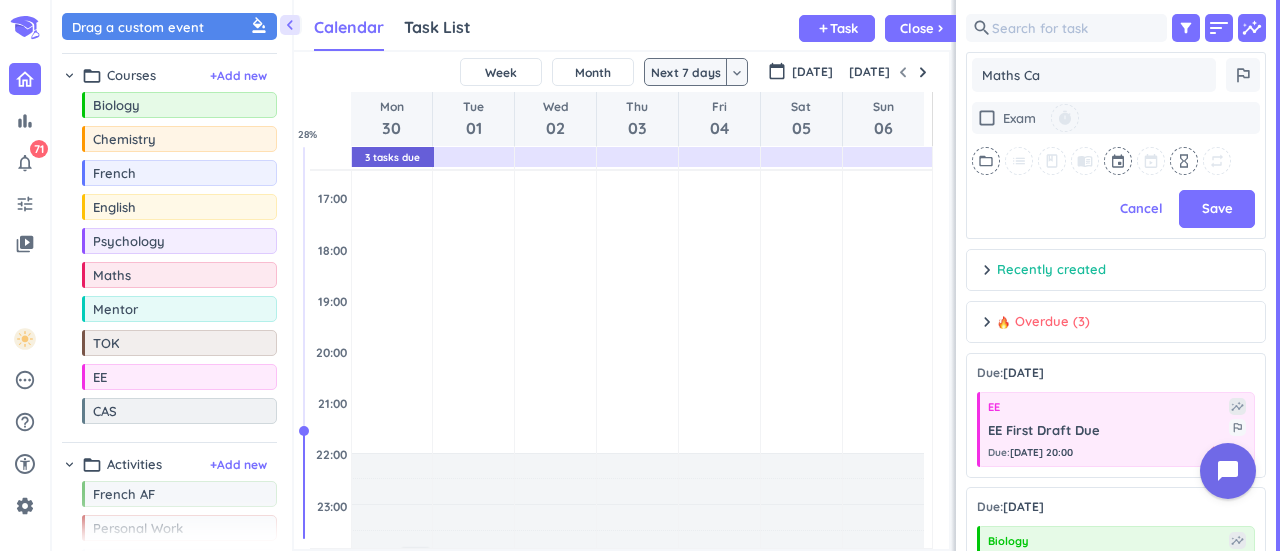 type on "x" 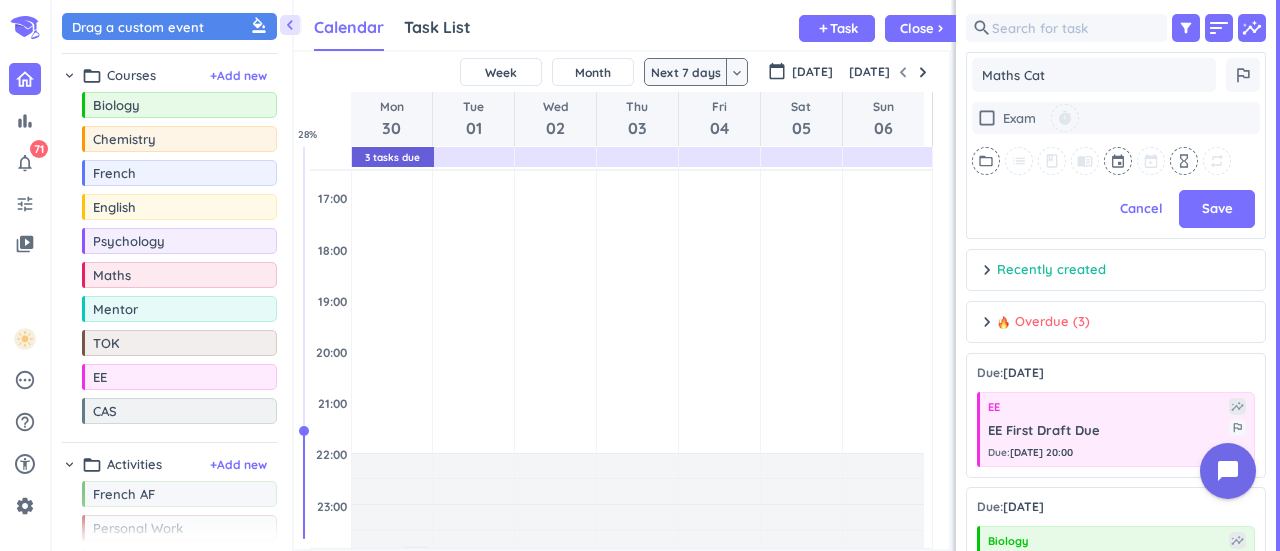 type on "x" 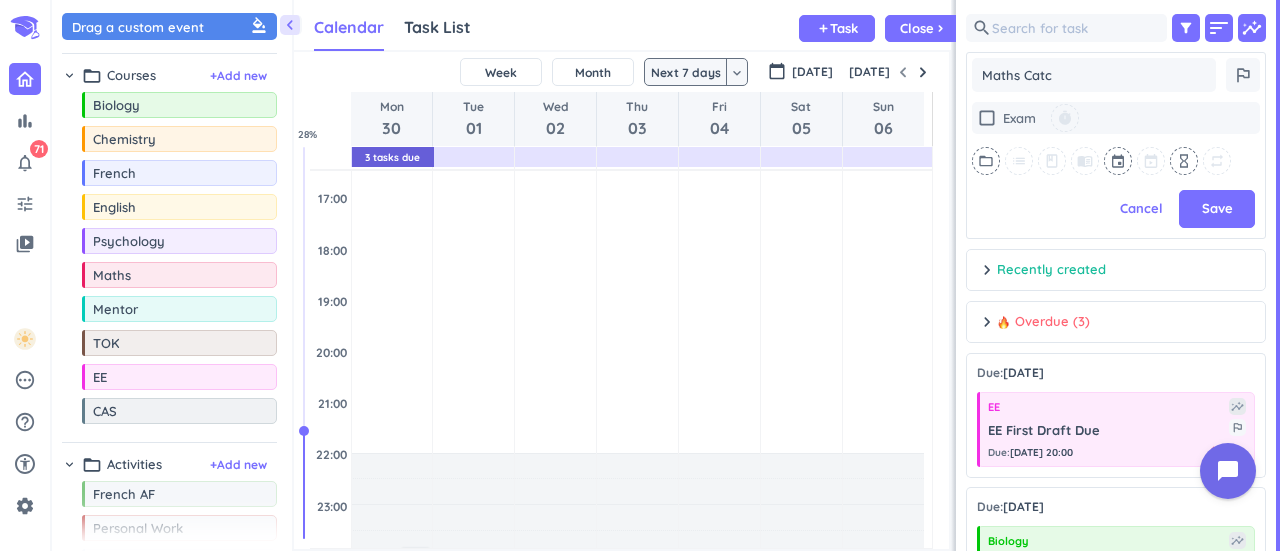 type on "x" 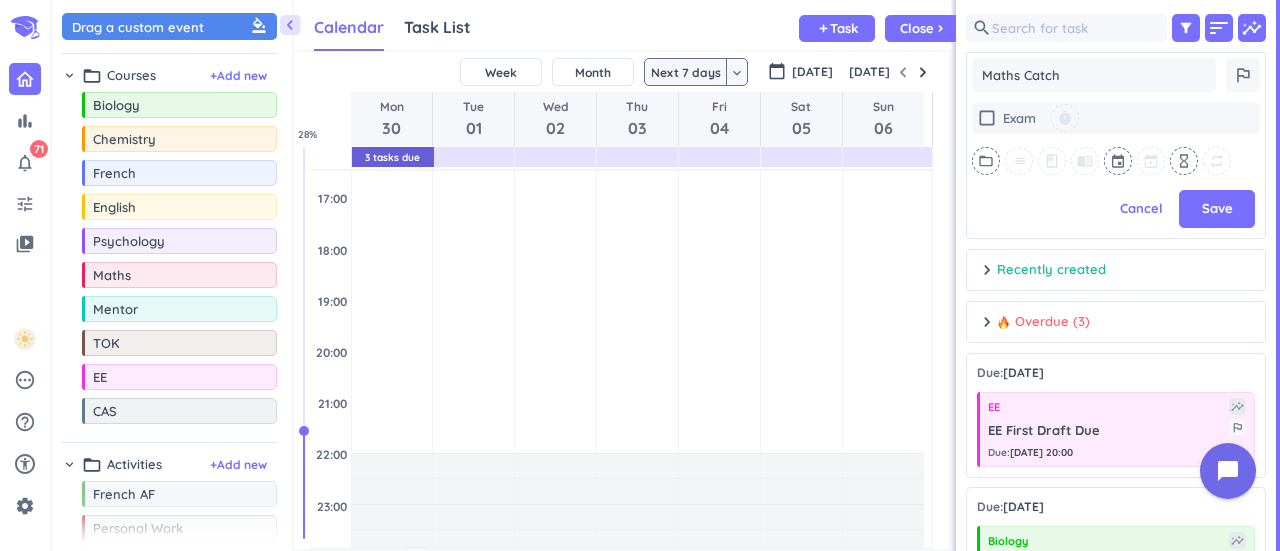 type on "x" 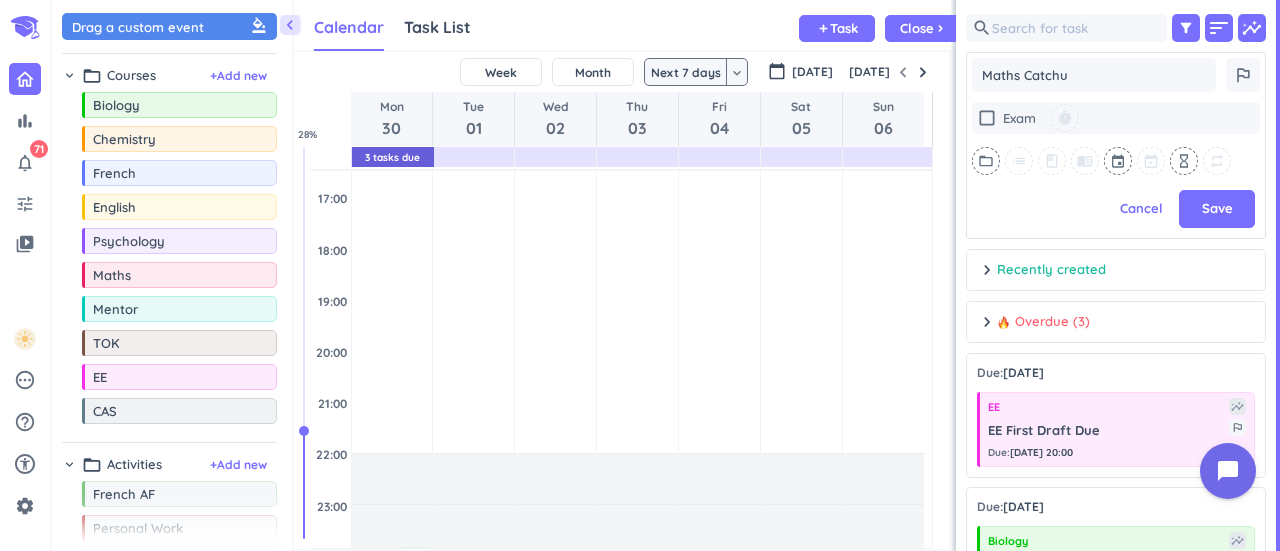 type on "x" 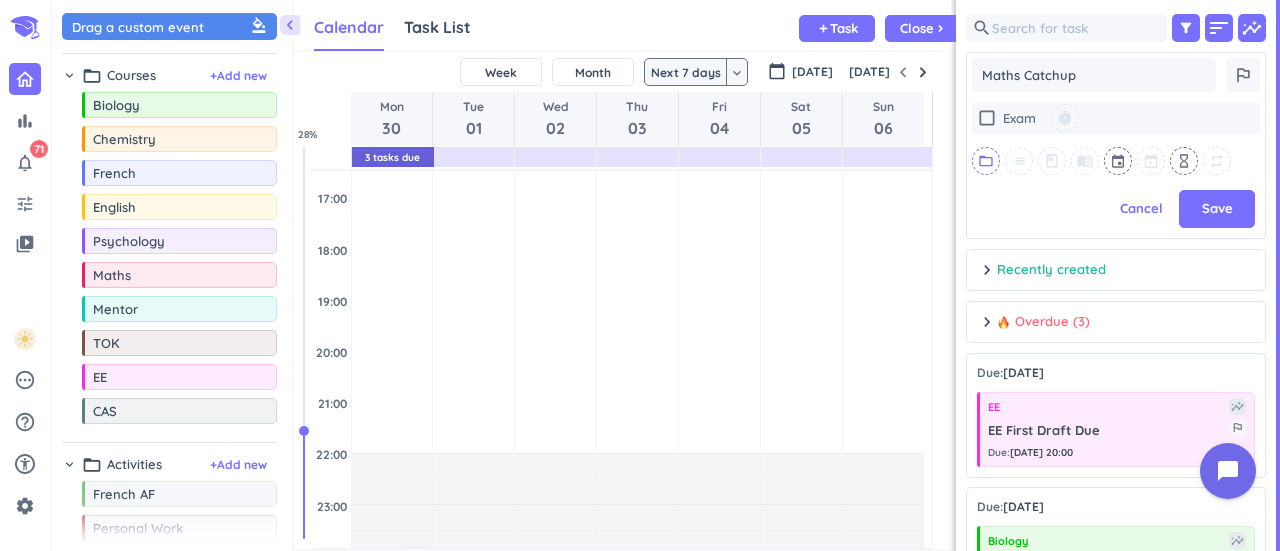 type on "Maths Catchup" 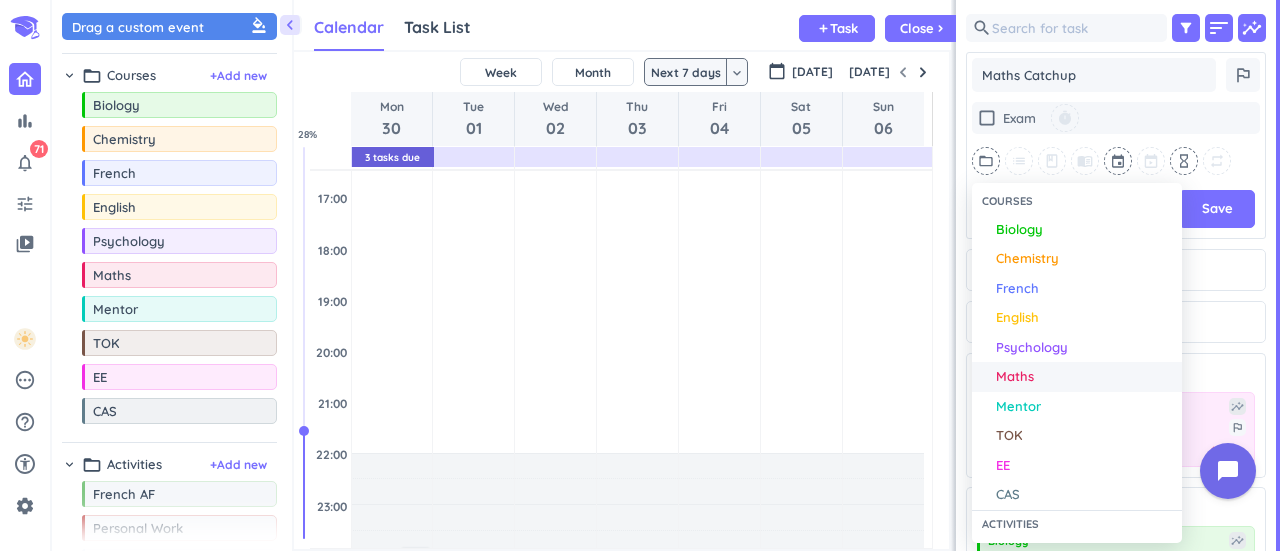 click on "Maths" at bounding box center (1084, 377) 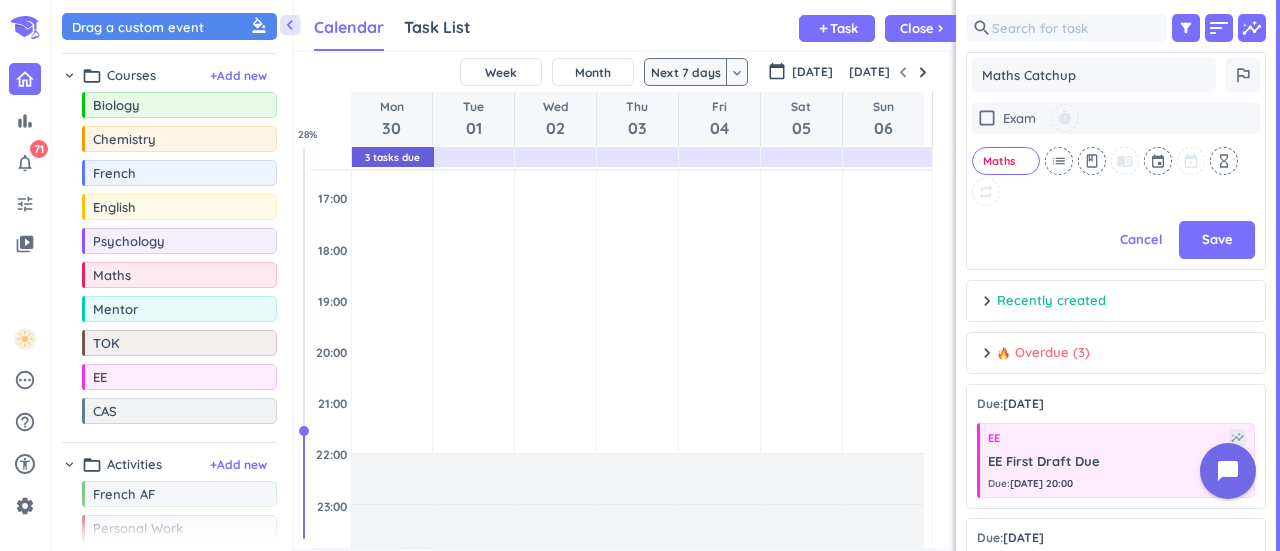 scroll, scrollTop: 264, scrollLeft: 292, axis: both 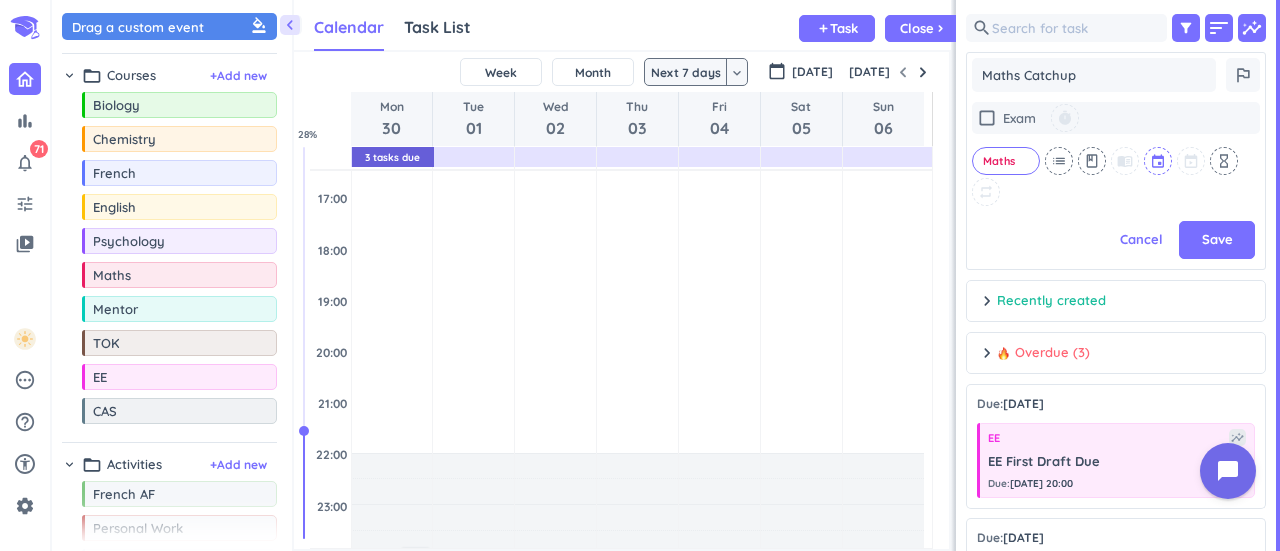 click at bounding box center (1159, 161) 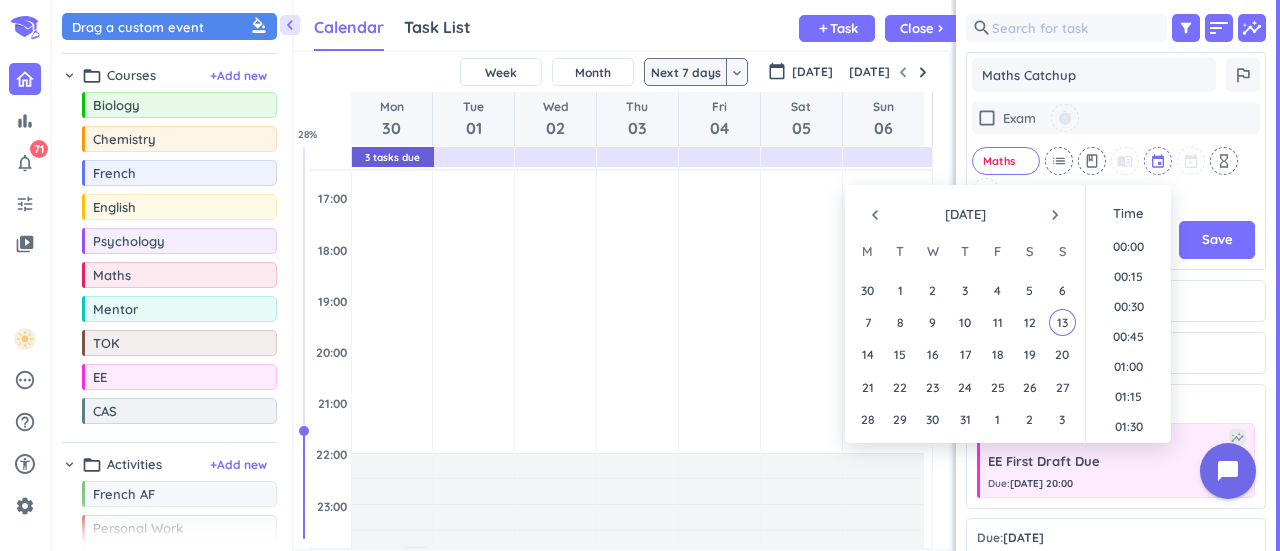 scroll, scrollTop: 1829, scrollLeft: 0, axis: vertical 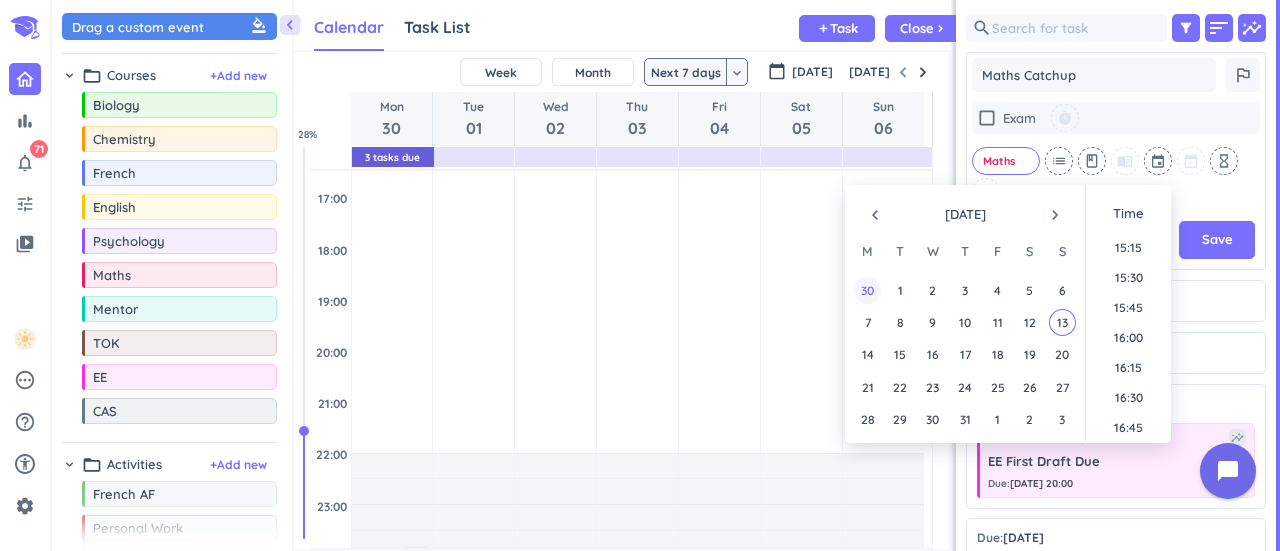 click on "30" at bounding box center (867, 290) 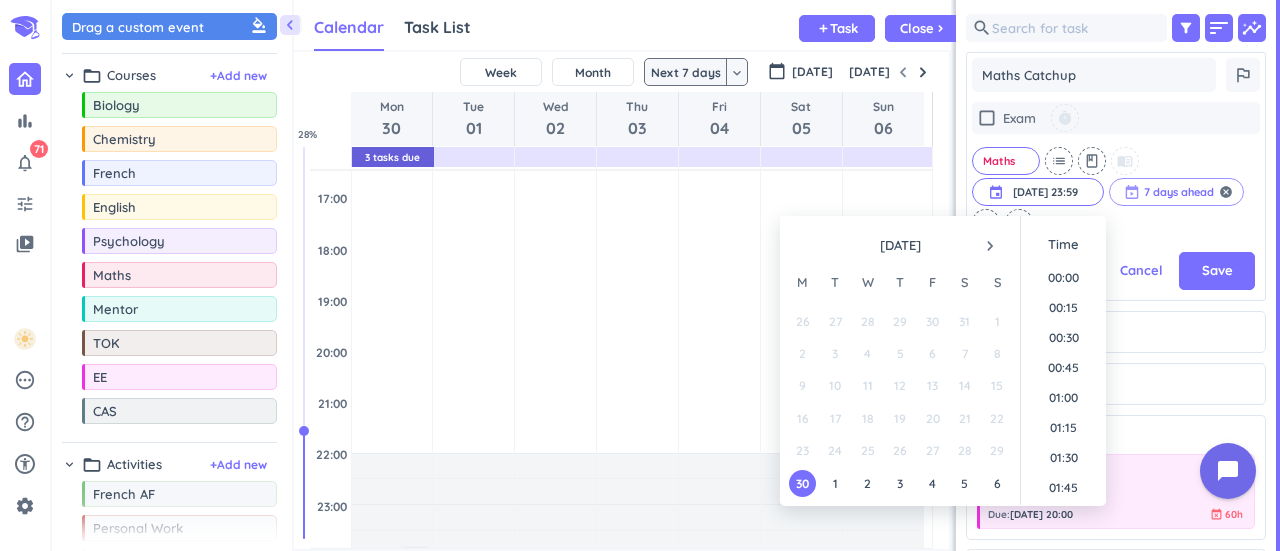 scroll, scrollTop: 234, scrollLeft: 292, axis: both 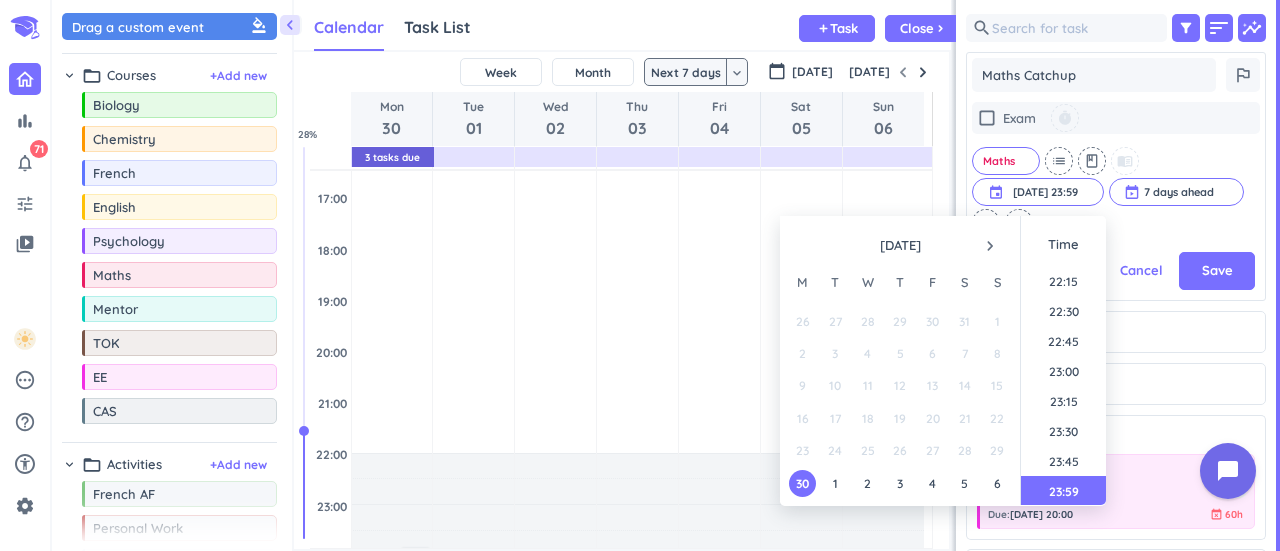 click on "check_box_outline_blank Exam timer Maths cancel list class menu_book event [DATE] 23:59 [DATE] 23:59 cancel 7 days ahead cancel hourglass_empty repeat" at bounding box center (1116, 169) 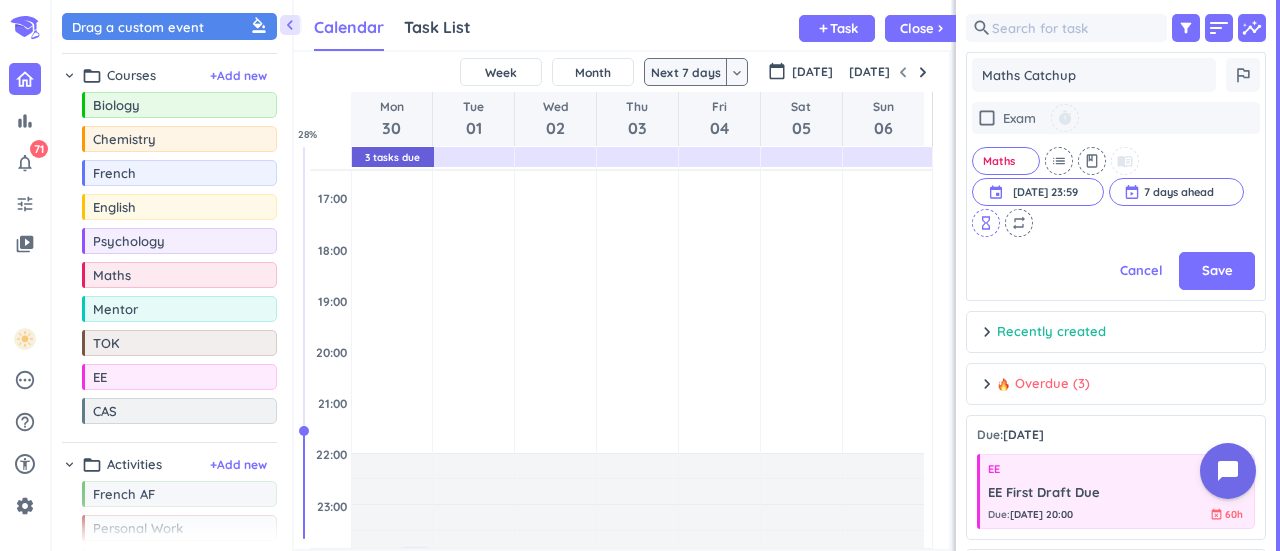 click on "hourglass_empty" at bounding box center (986, 223) 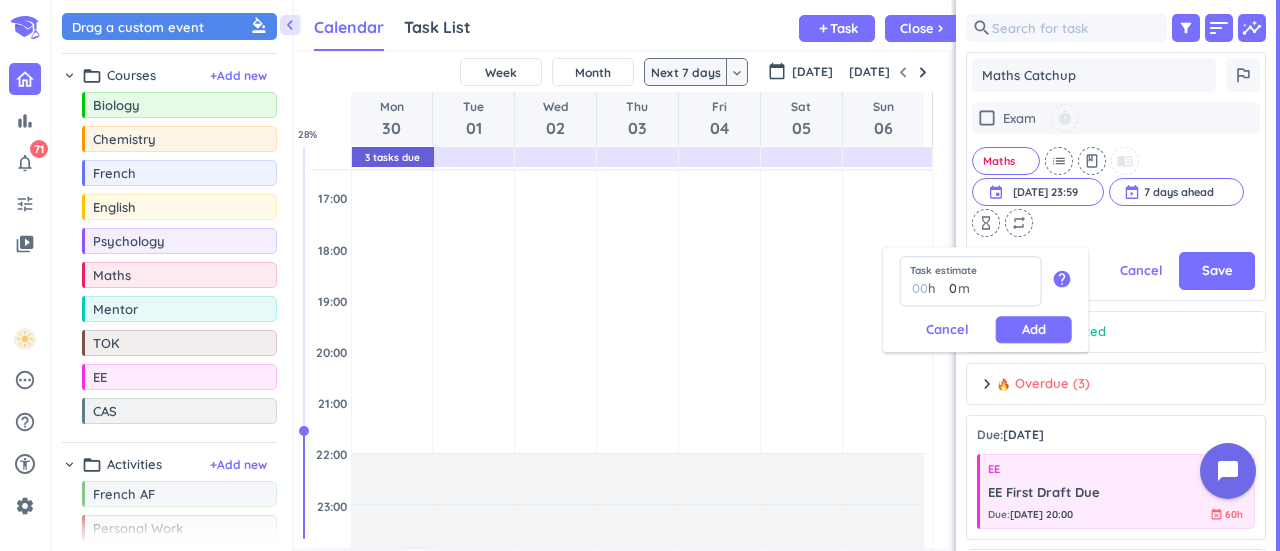 type on "1" 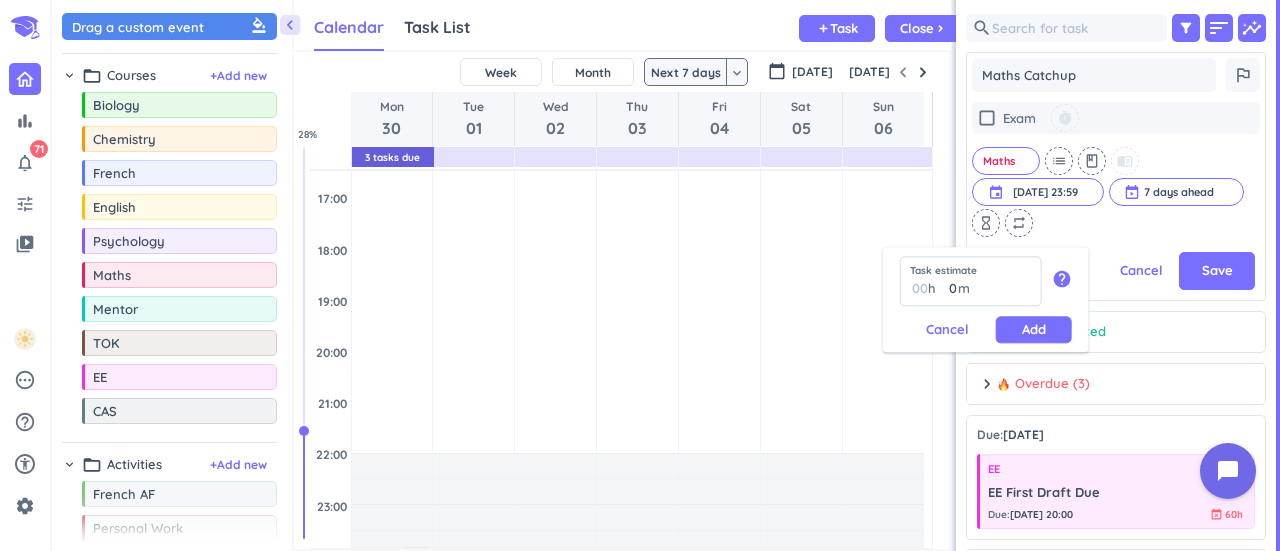 type 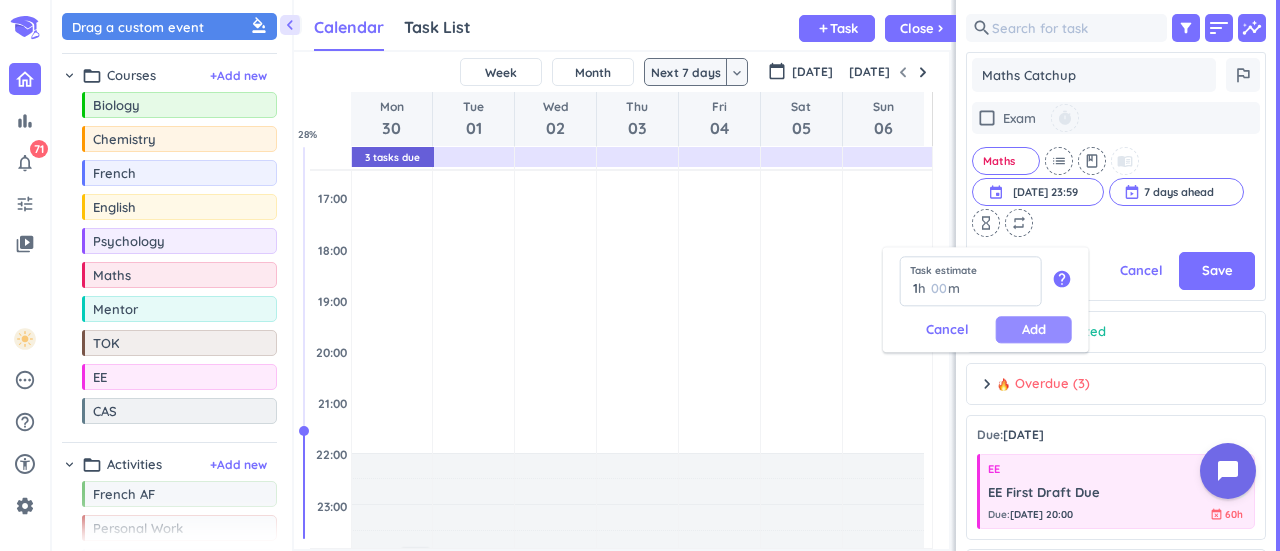 type on "1" 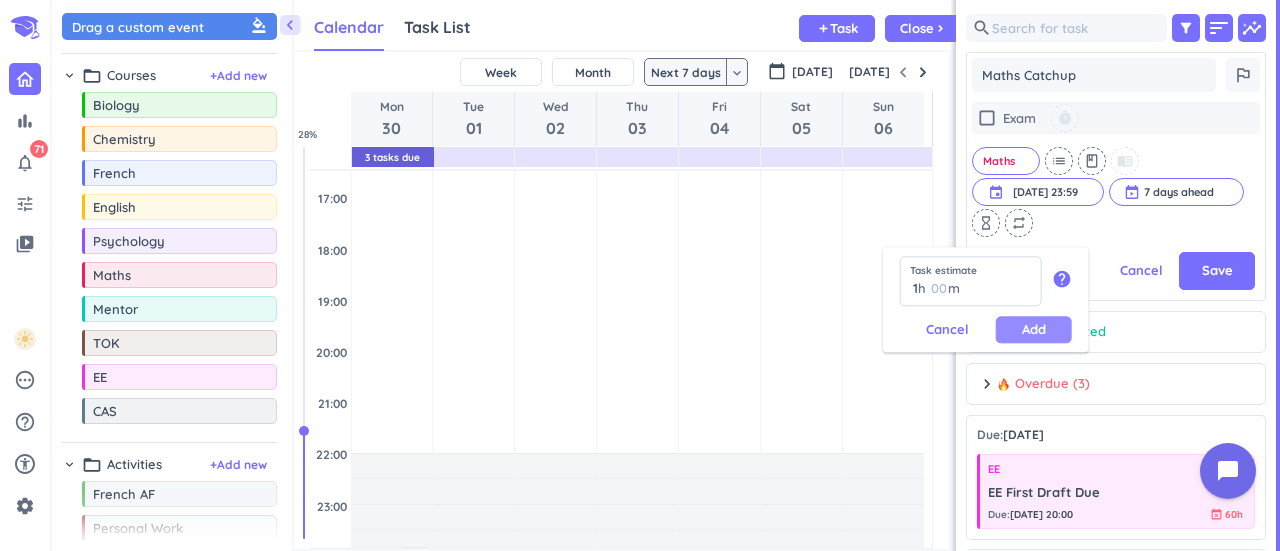click on "Add" at bounding box center [1034, 329] 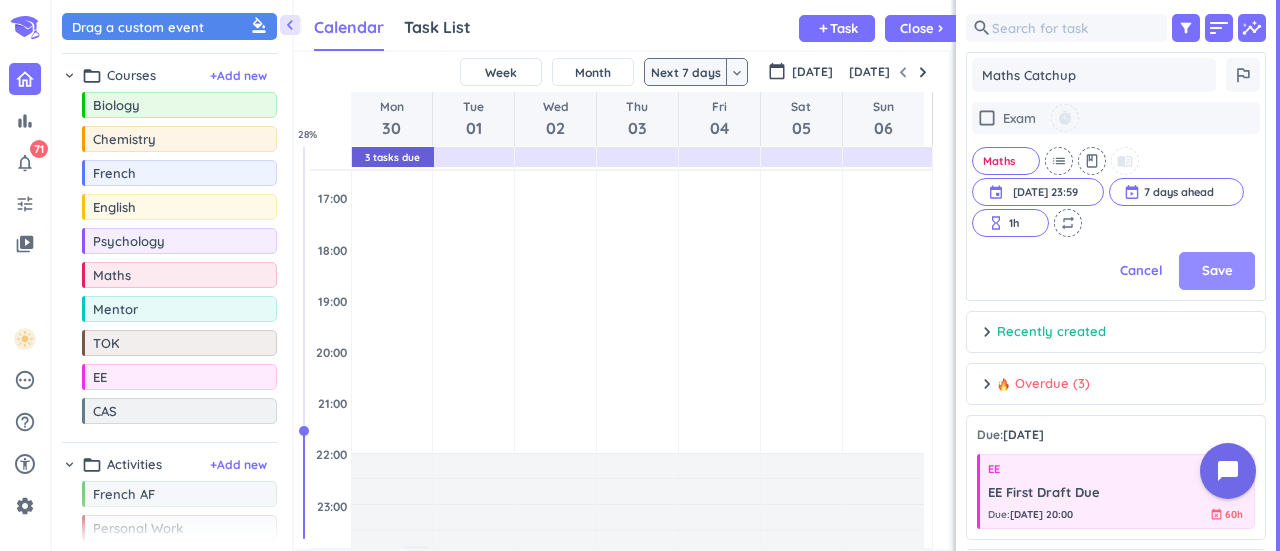 click on "Save" at bounding box center (1217, 271) 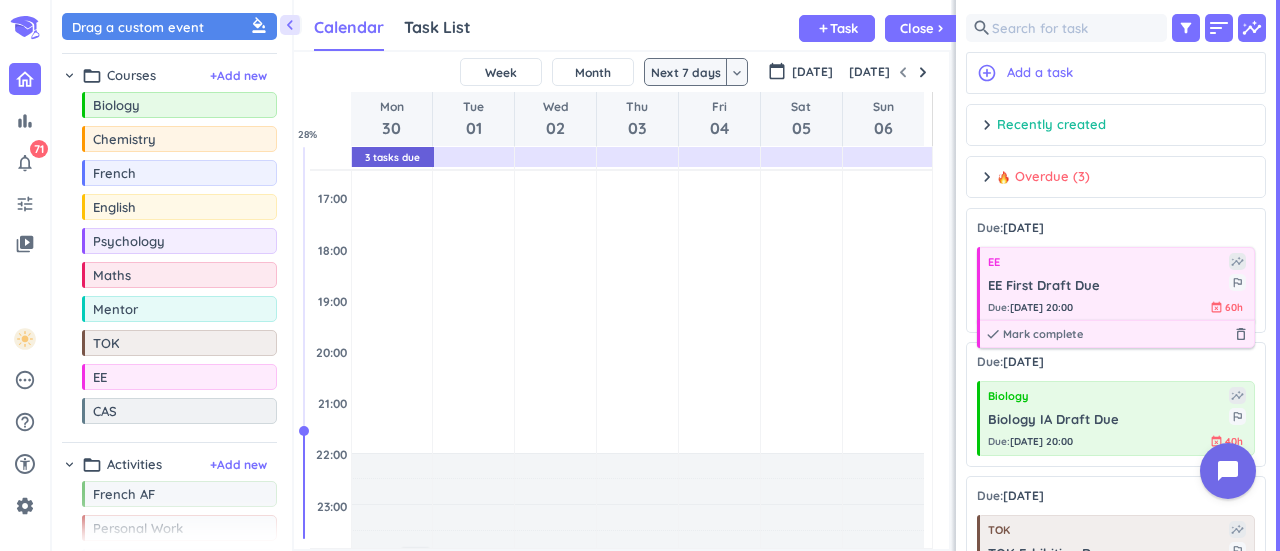 scroll, scrollTop: 8, scrollLeft: 9, axis: both 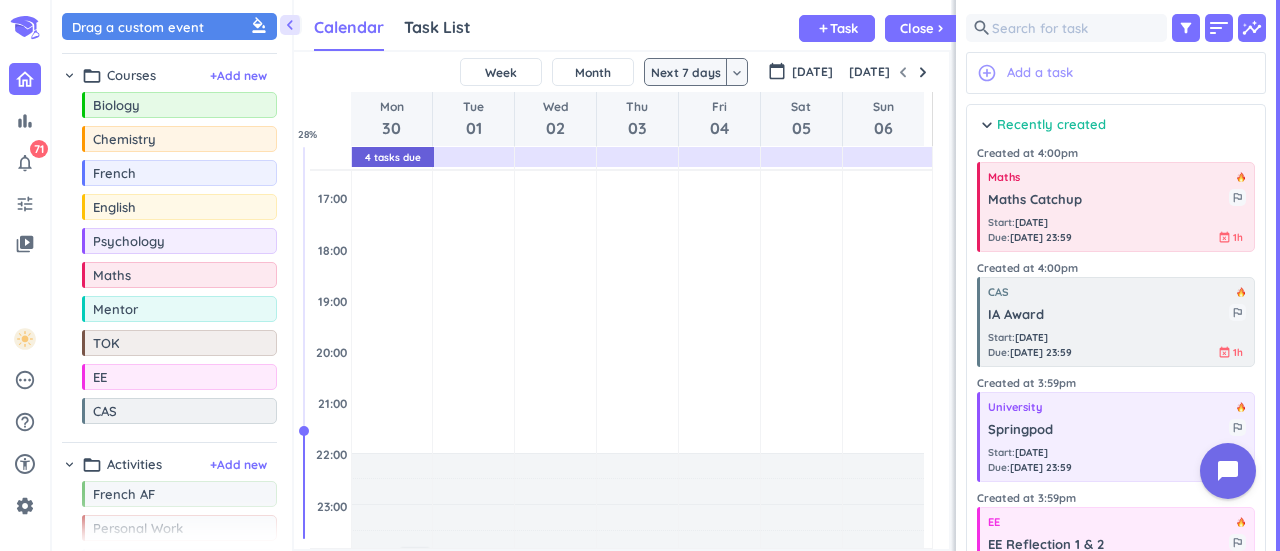 click on "add_circle_outline Add a task" at bounding box center [1116, 73] 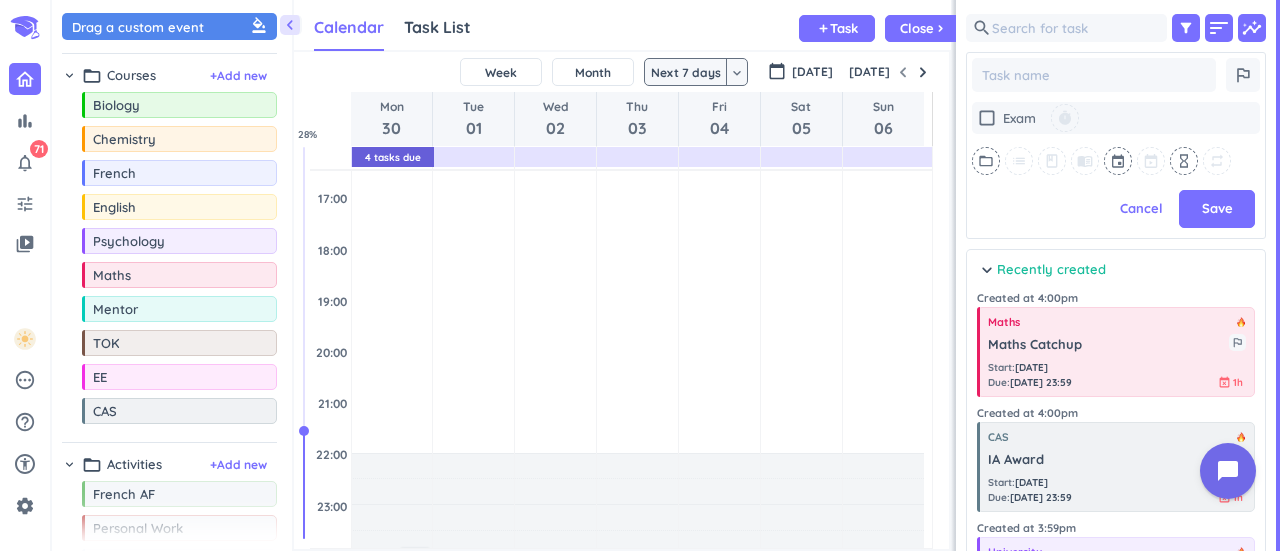 scroll, scrollTop: 296, scrollLeft: 292, axis: both 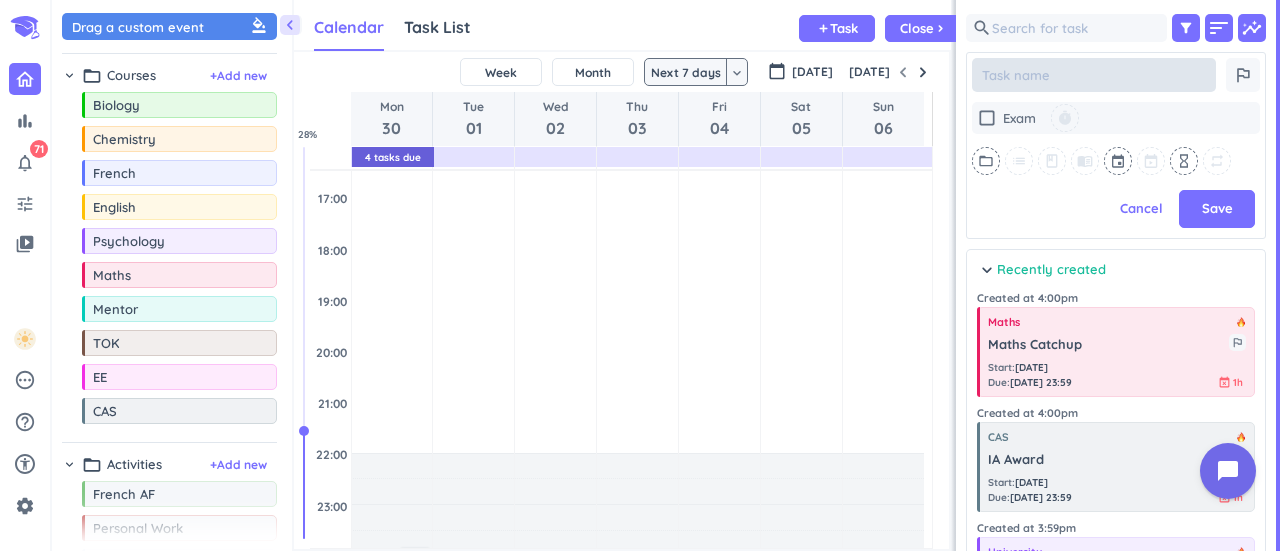 type on "x" 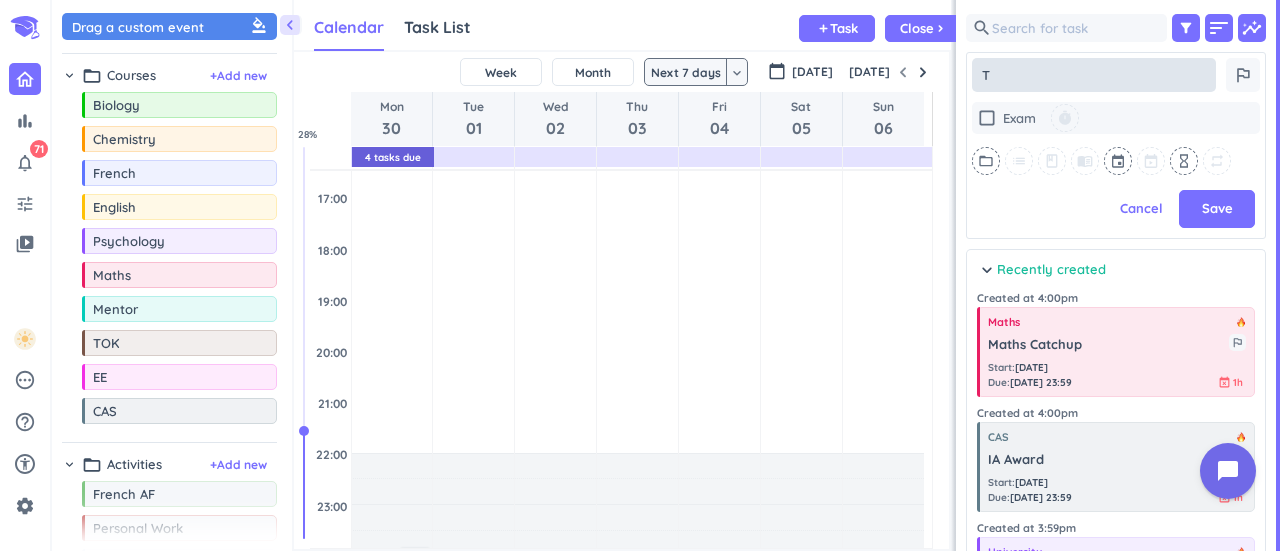 type on "x" 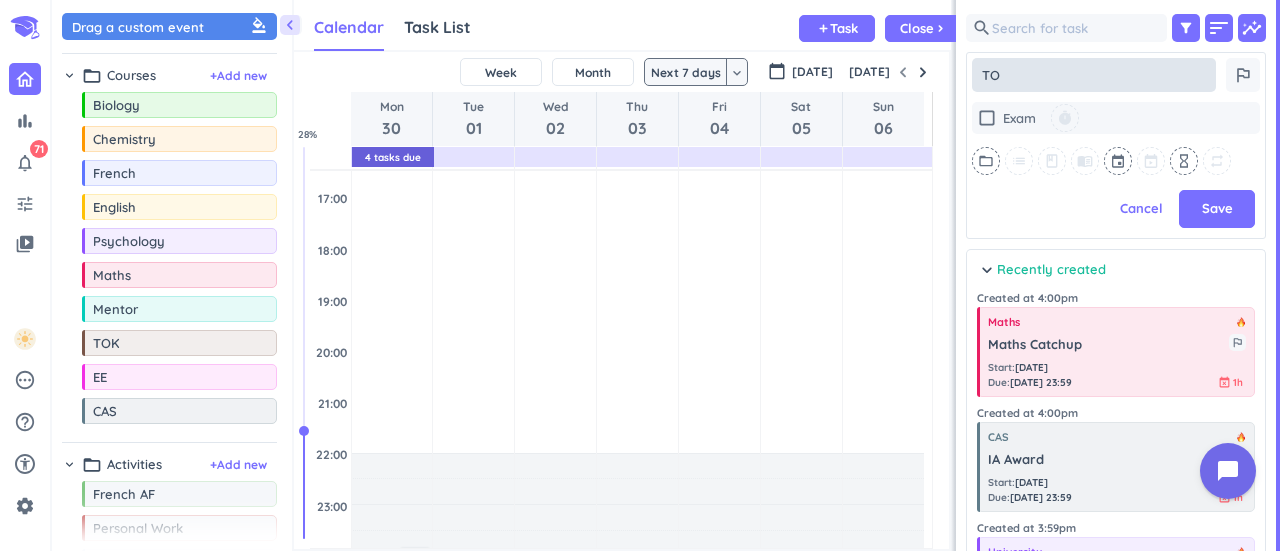 type on "x" 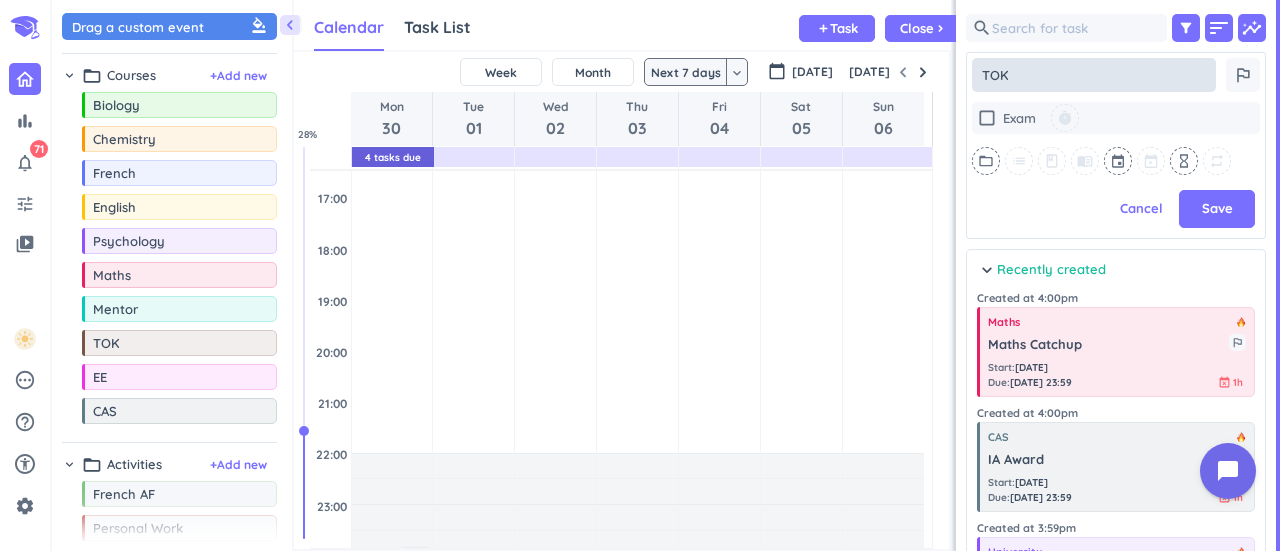 type on "x" 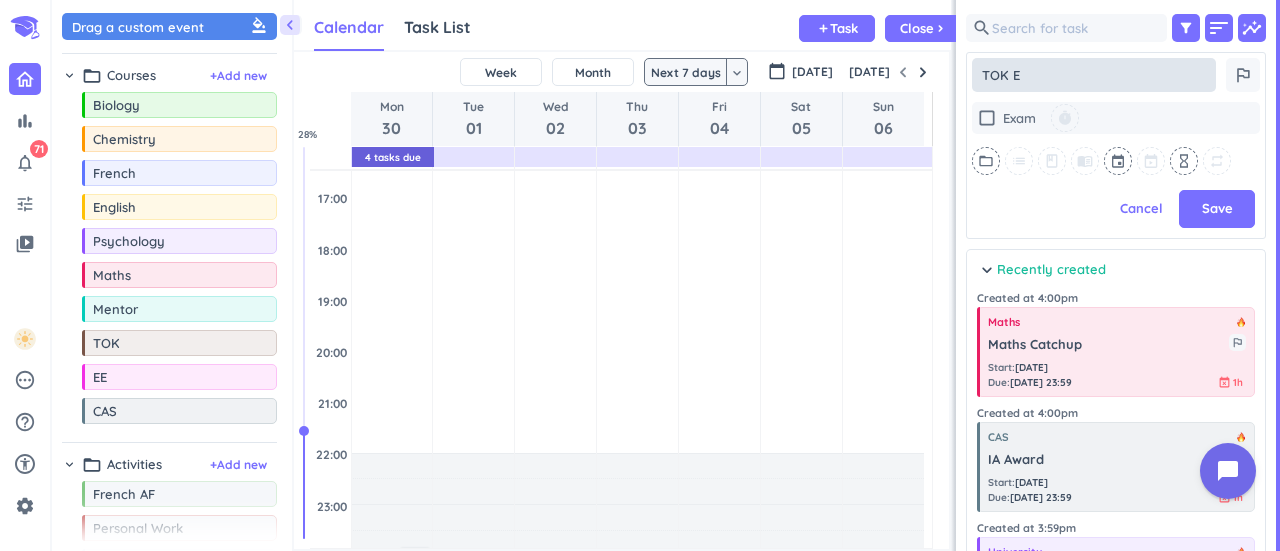 type on "x" 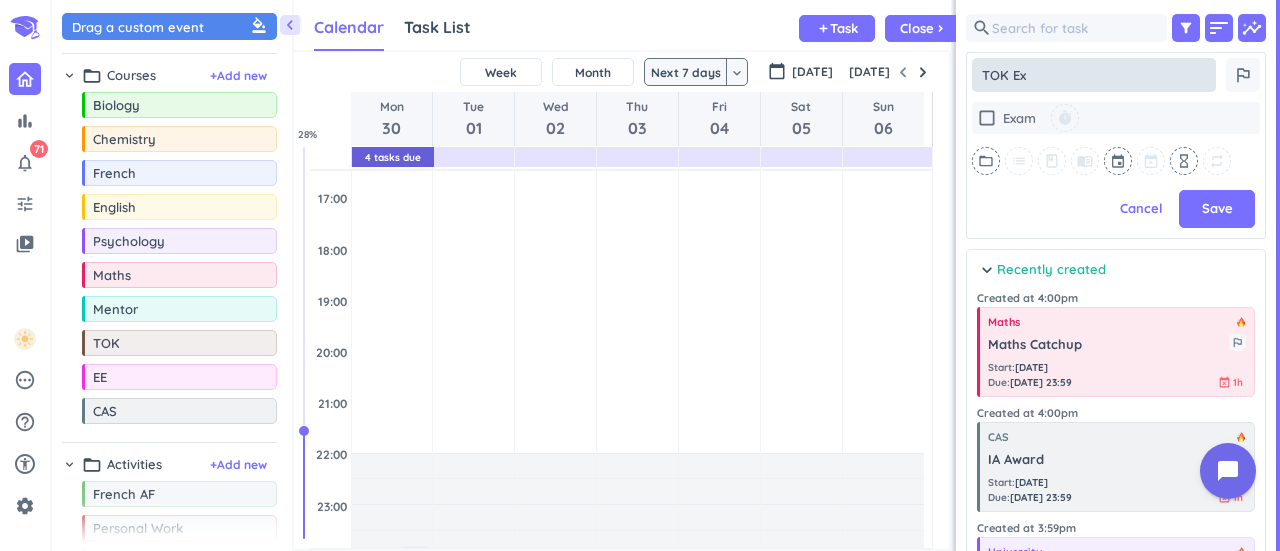 type on "x" 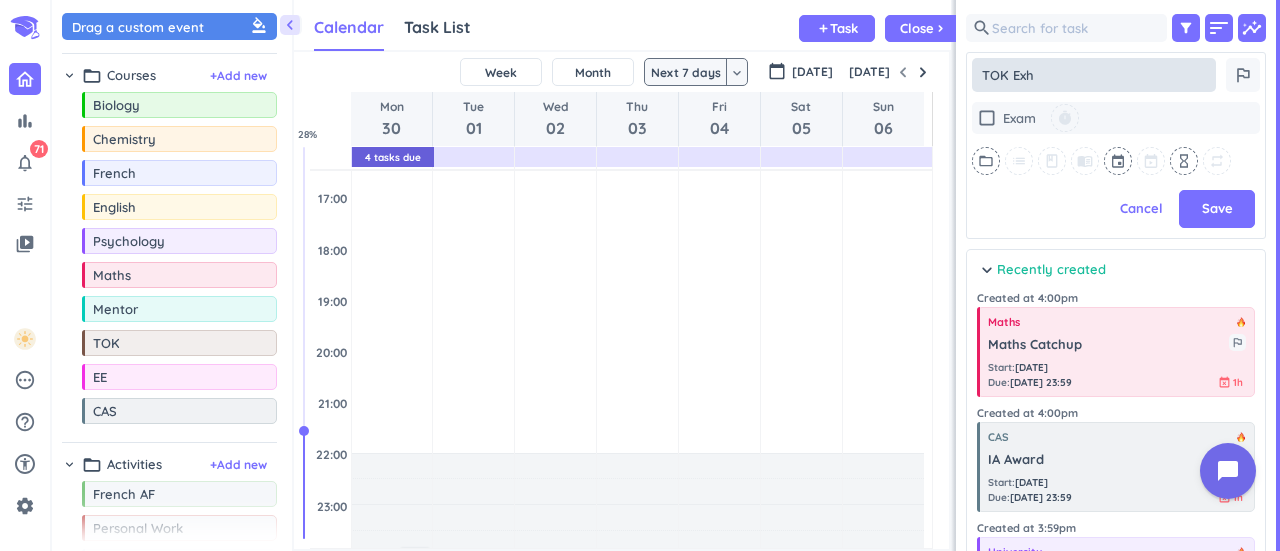 type on "x" 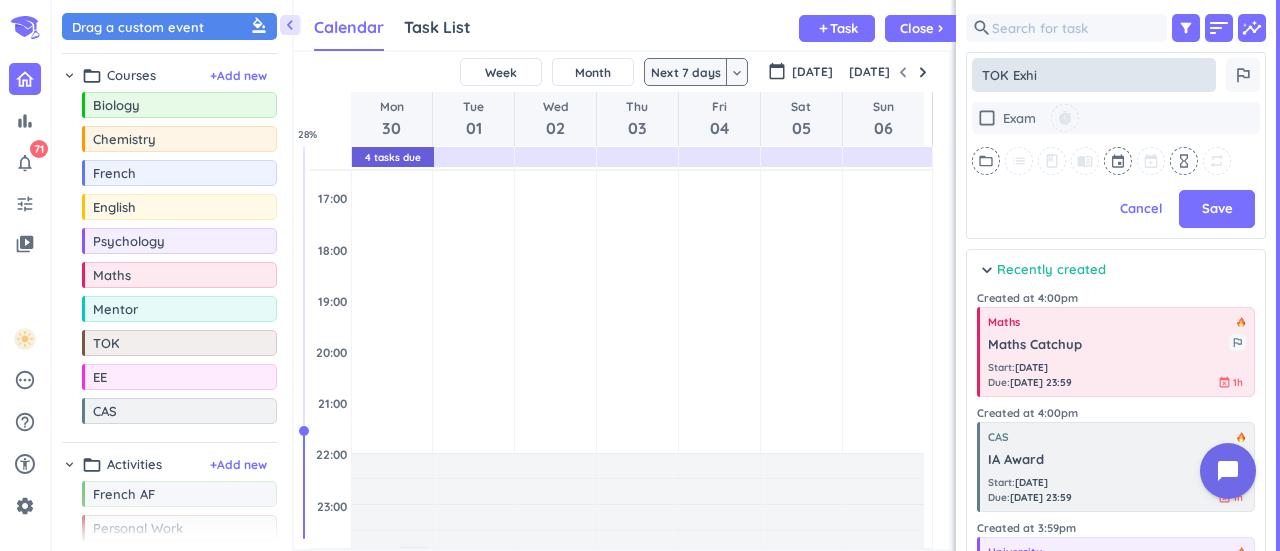 type on "x" 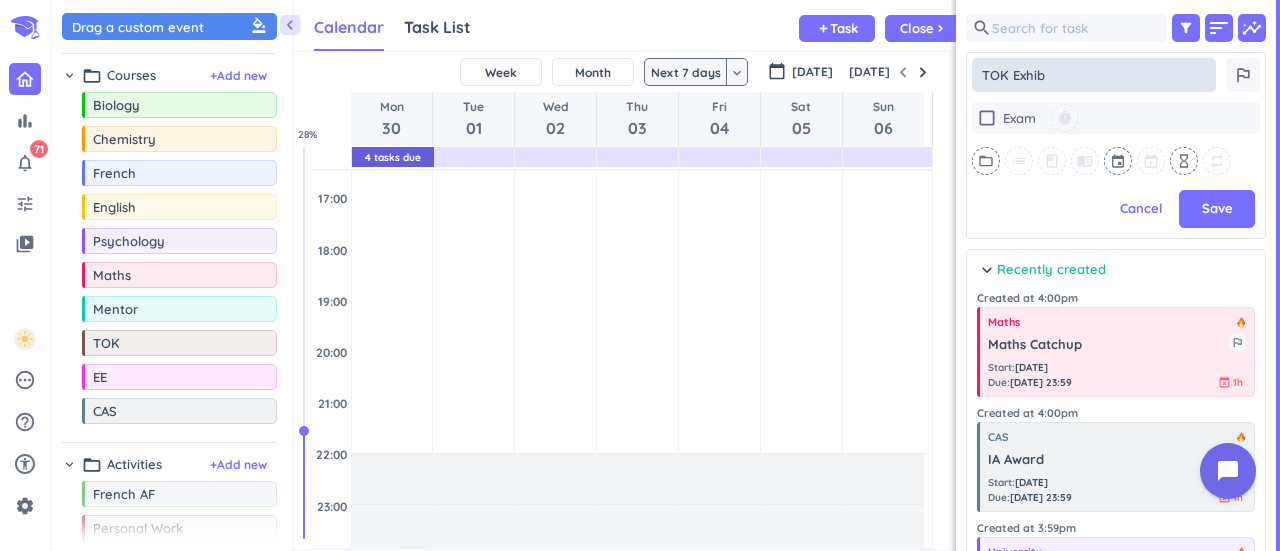 type on "x" 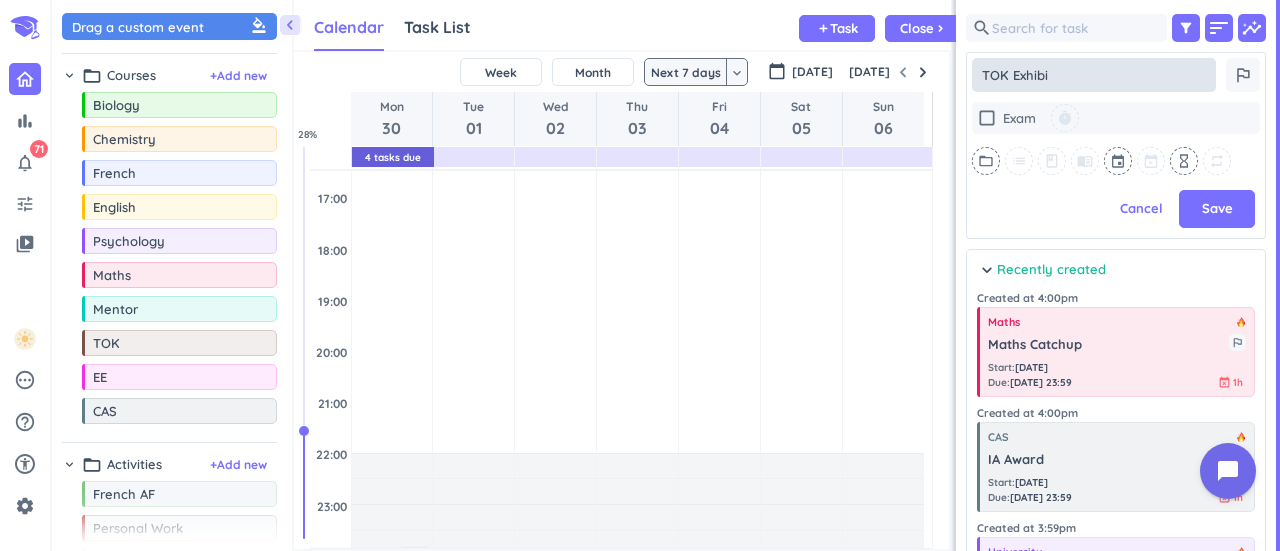 type on "TOK Exhibit" 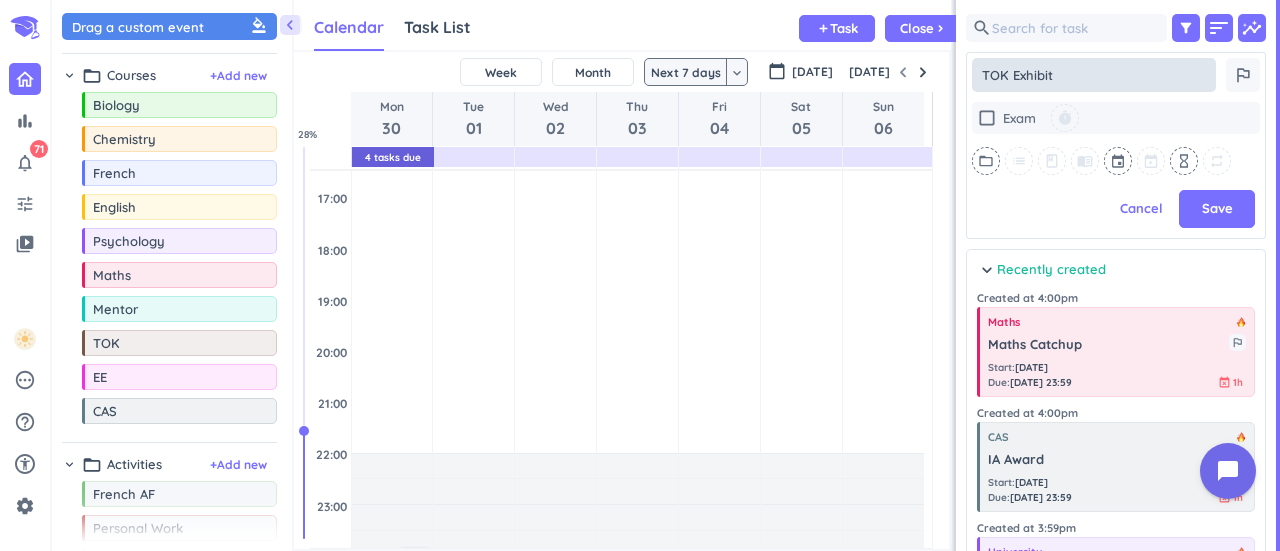 type on "x" 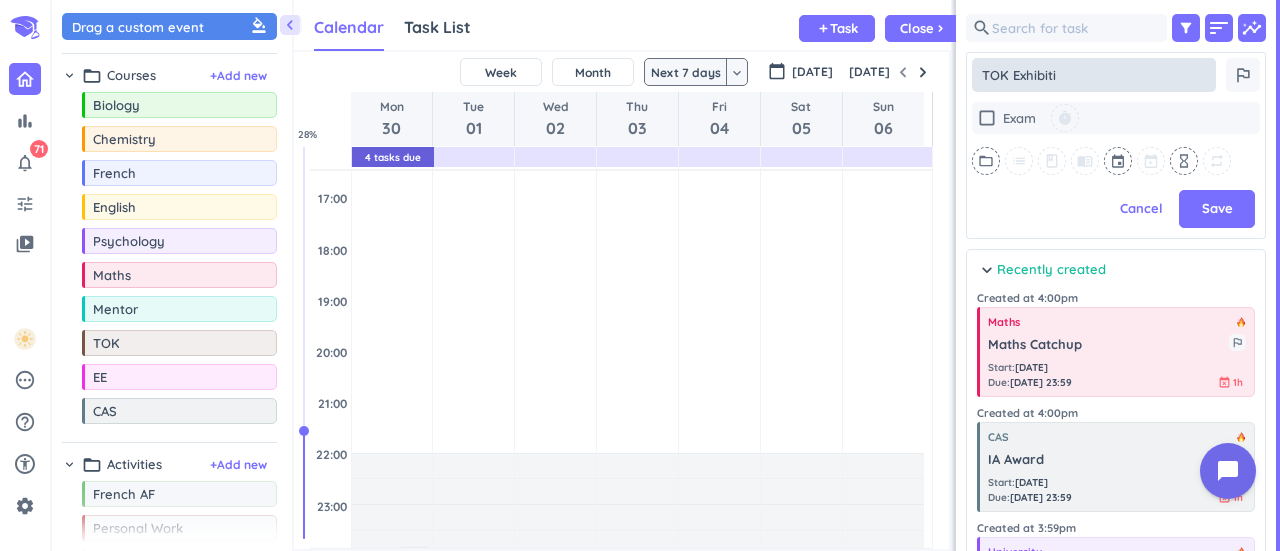 type on "x" 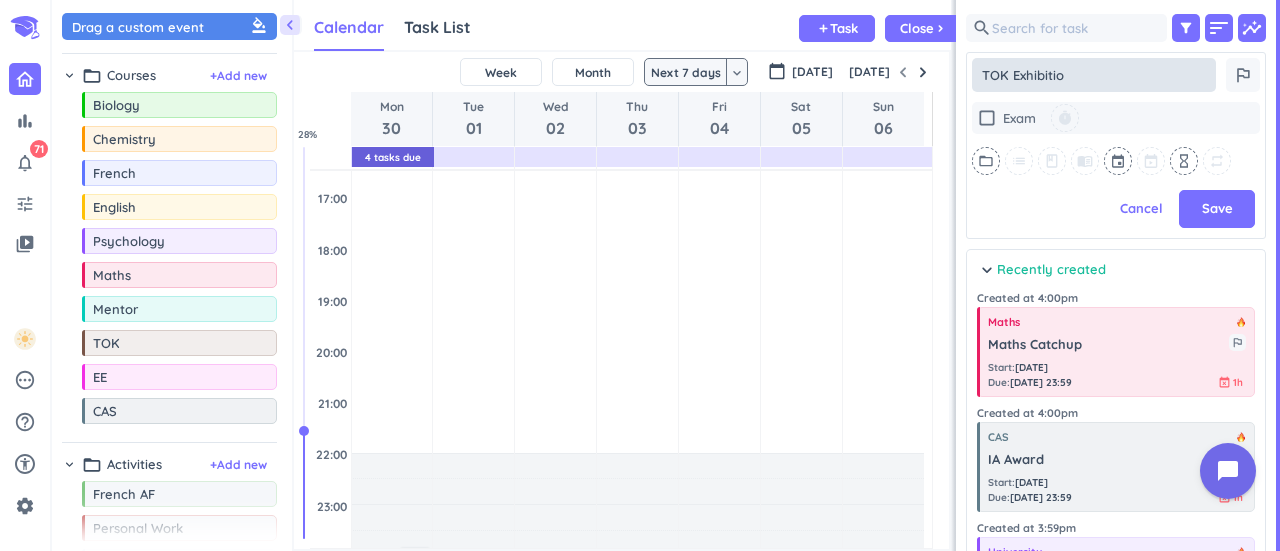type on "x" 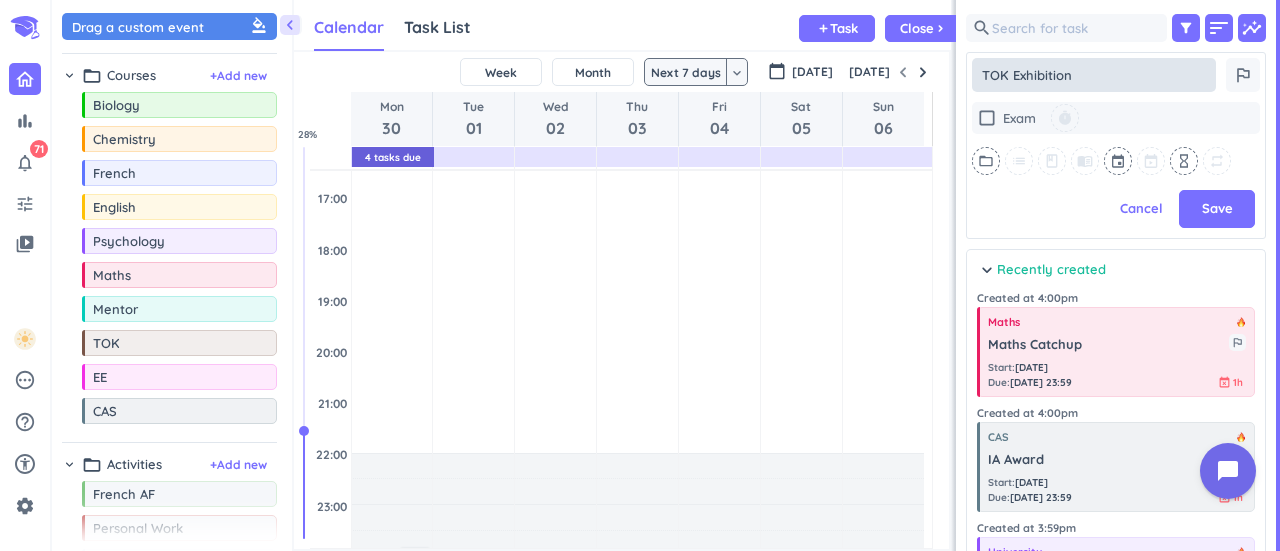 type on "TOK Exhibition" 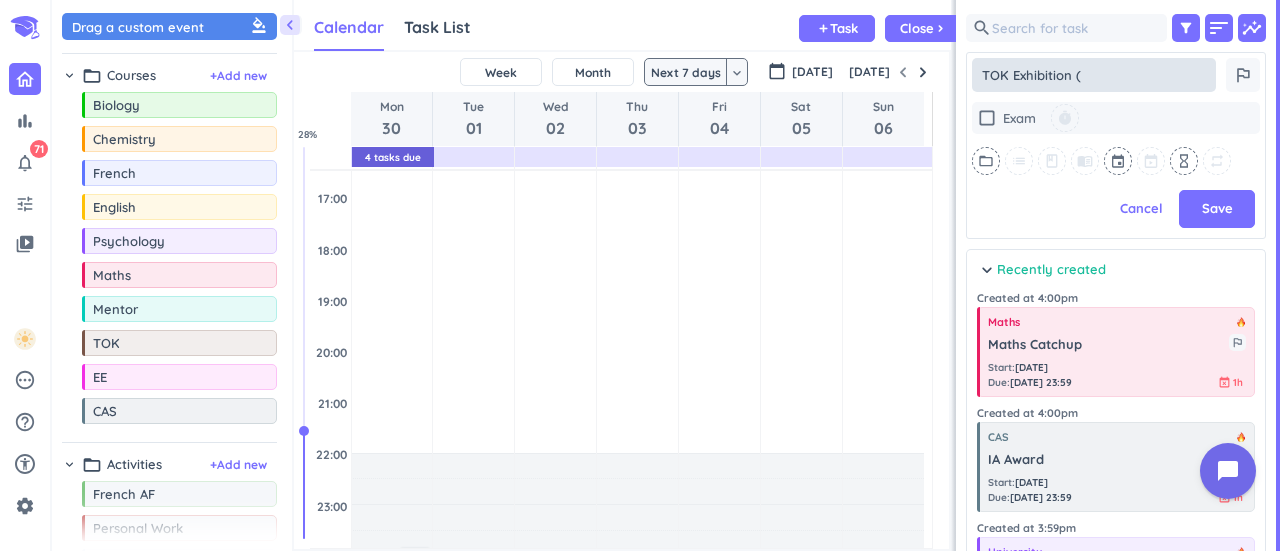 type on "x" 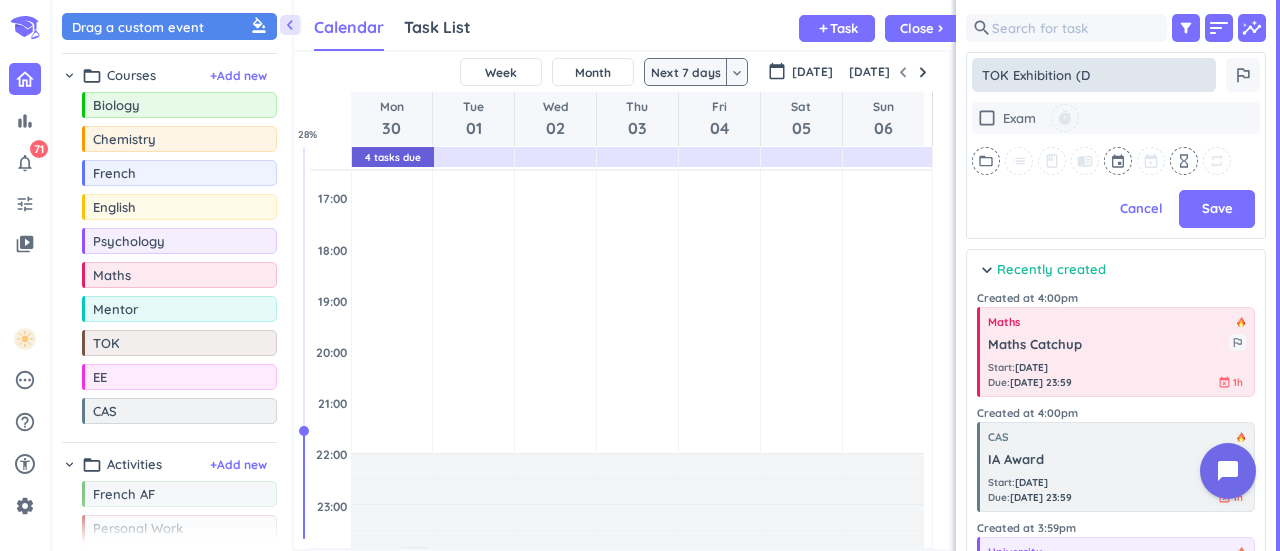 type on "x" 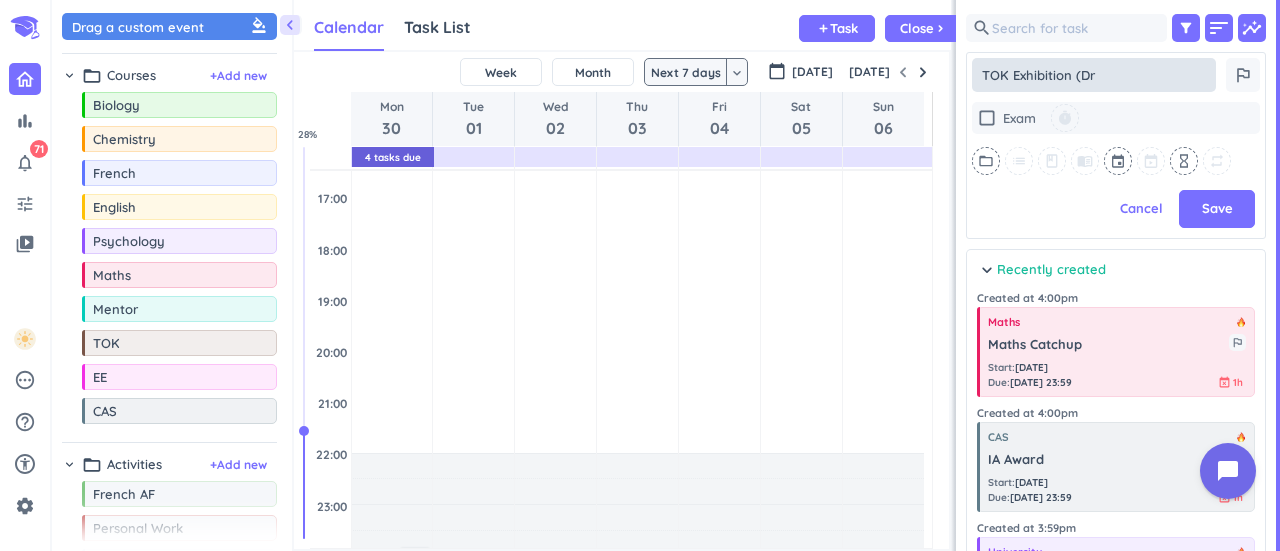 type on "TOK Exhibition (Dra" 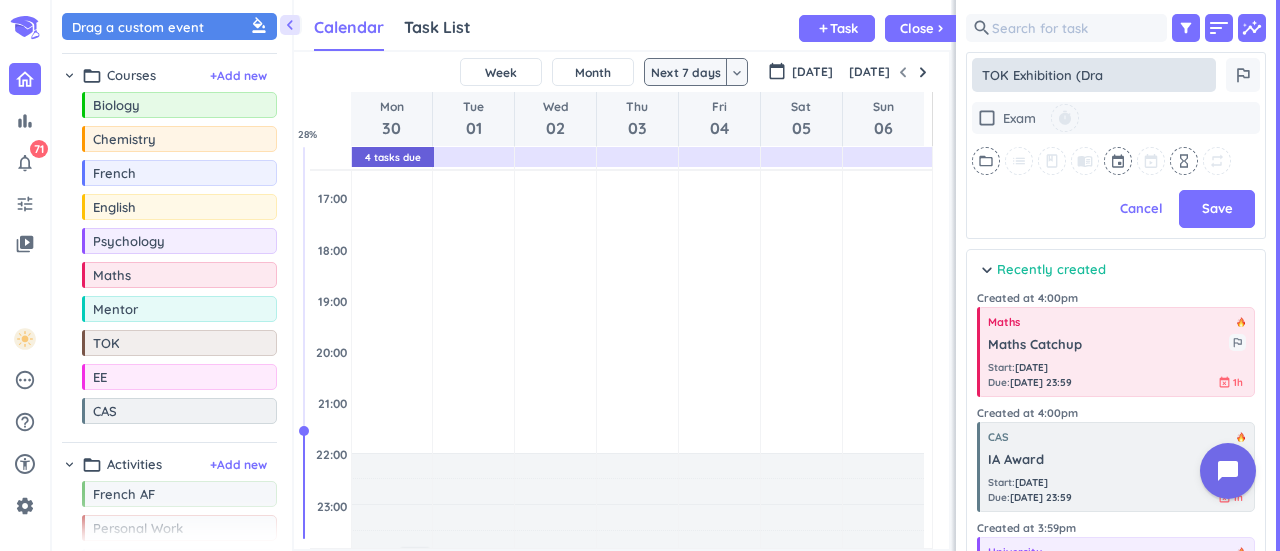 type on "x" 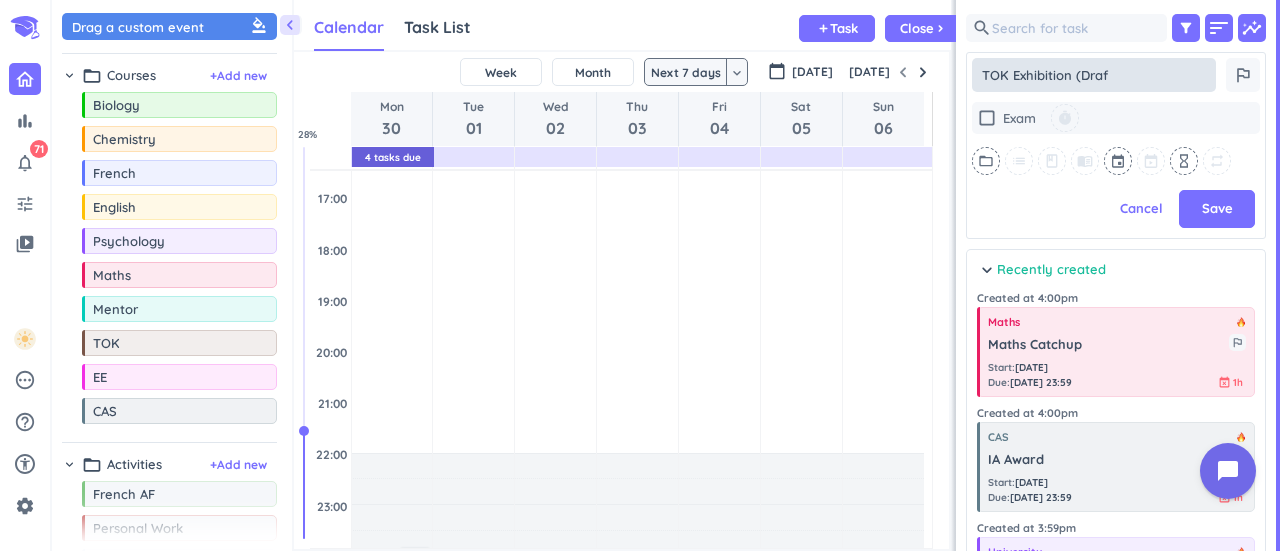 type on "x" 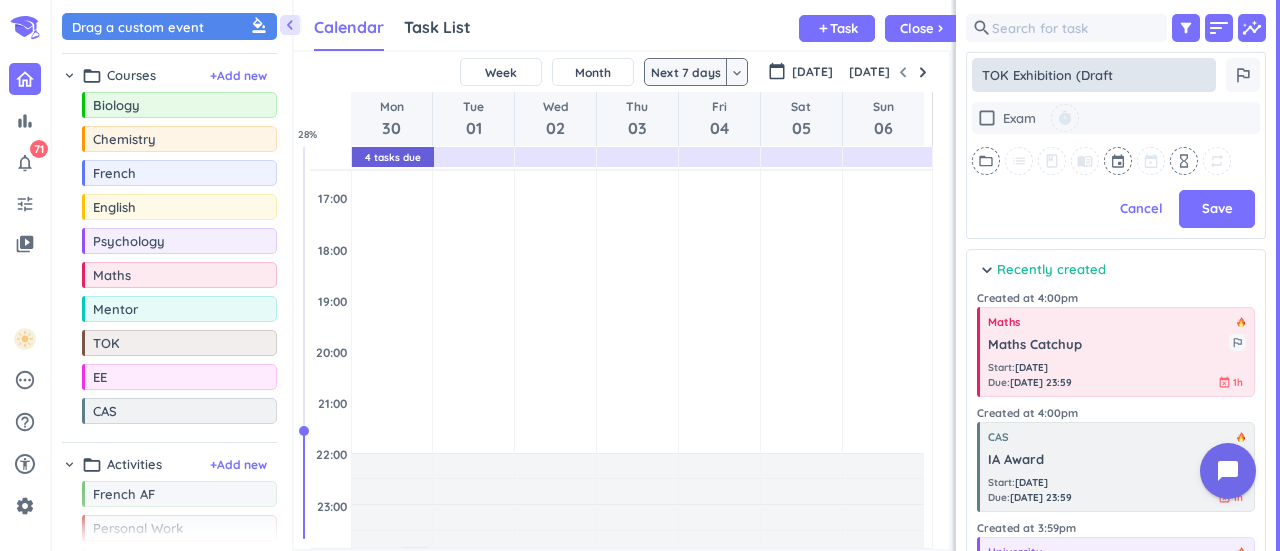 type on "x" 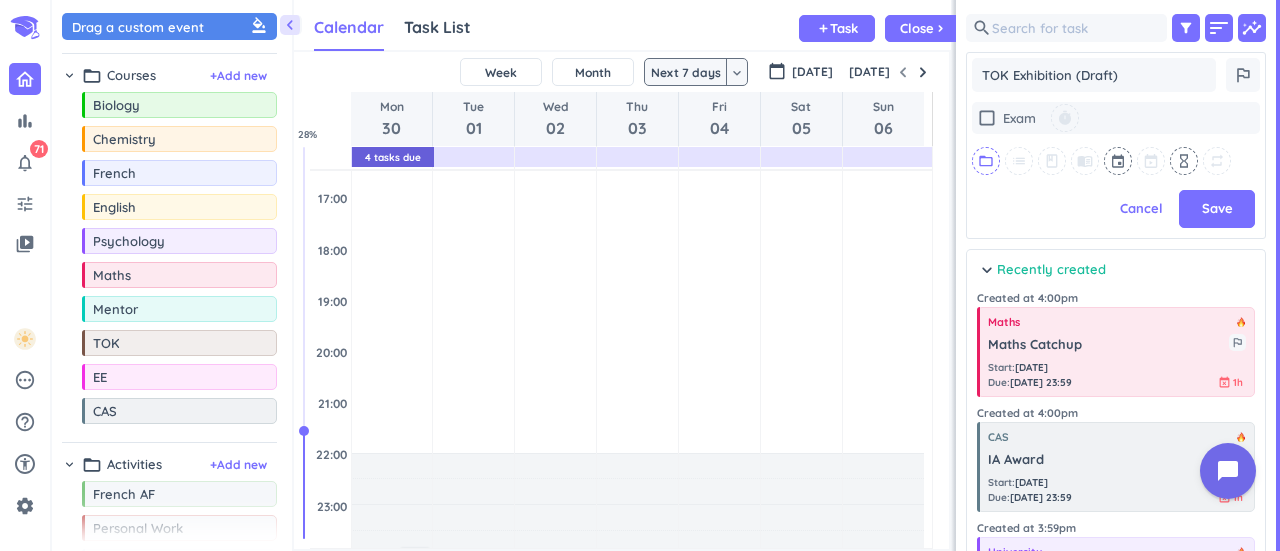type on "TOK Exhibition (Draft)" 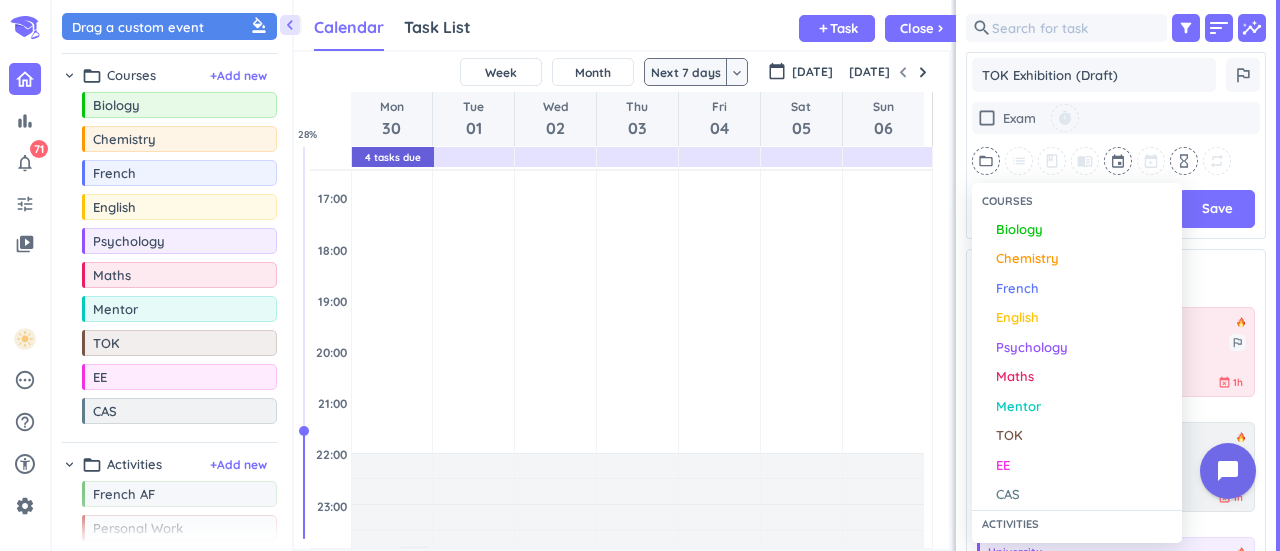 click at bounding box center [640, 275] 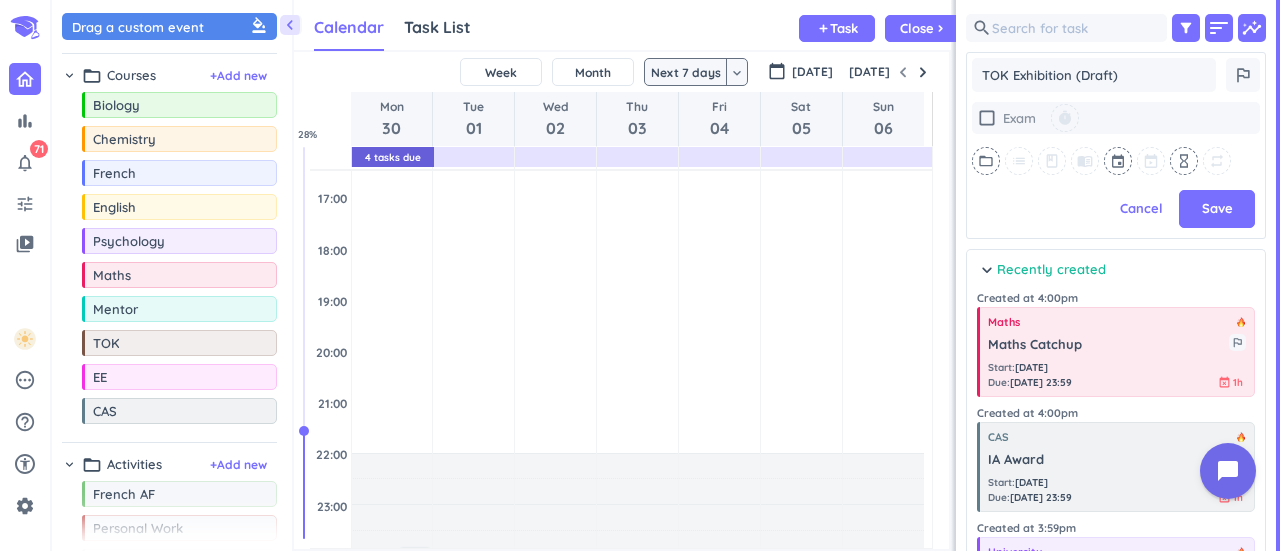 click on "check_box_outline_blank" at bounding box center (987, 118) 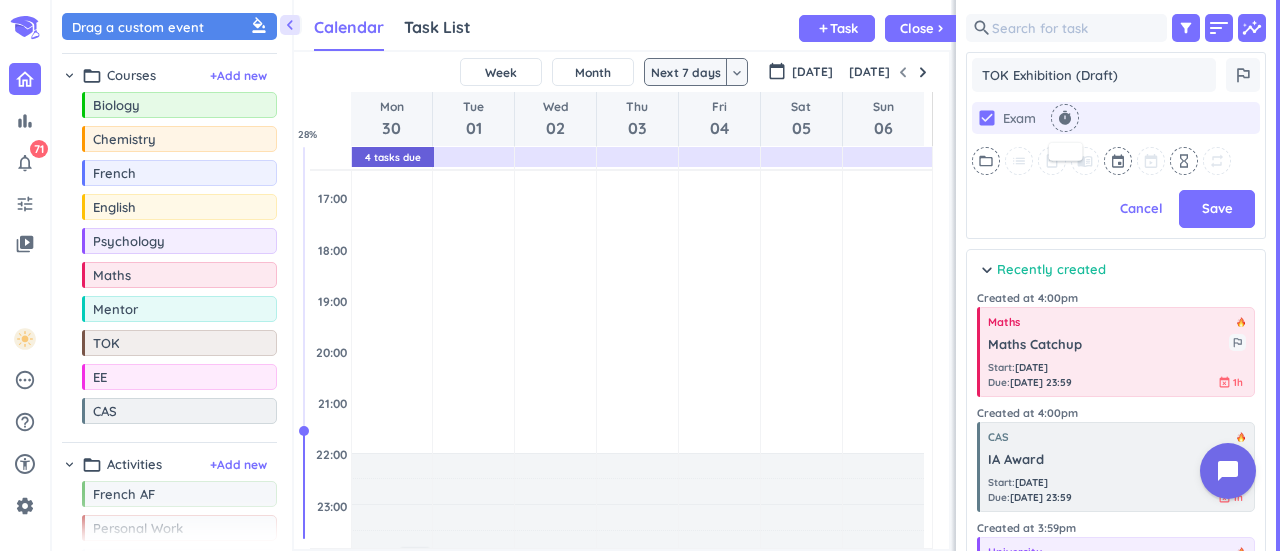 type on "x" 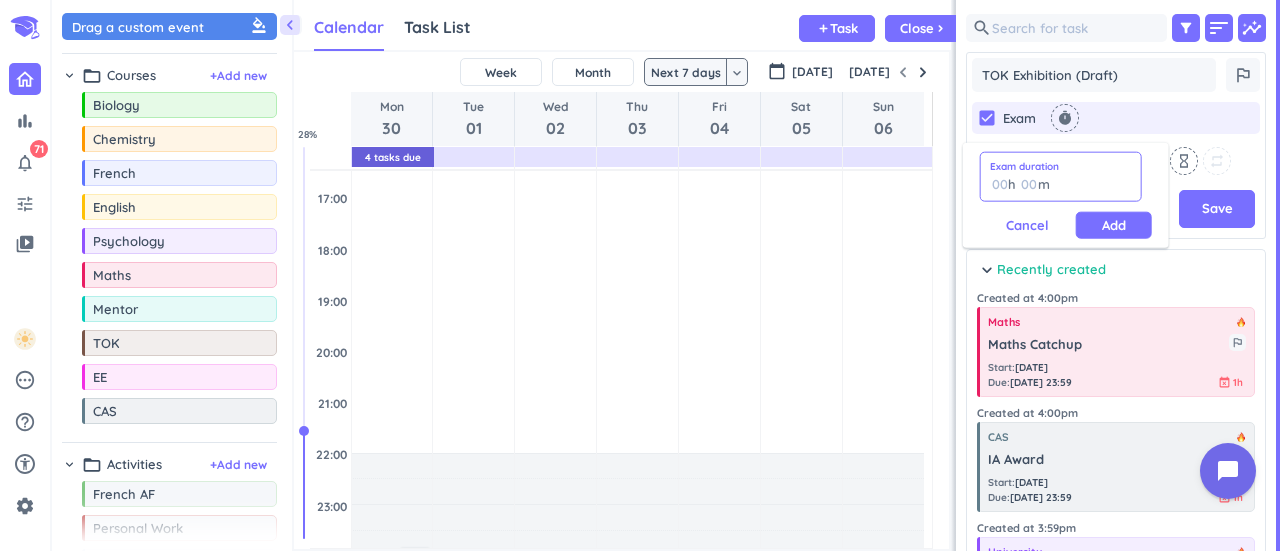 click at bounding box center [1028, 184] 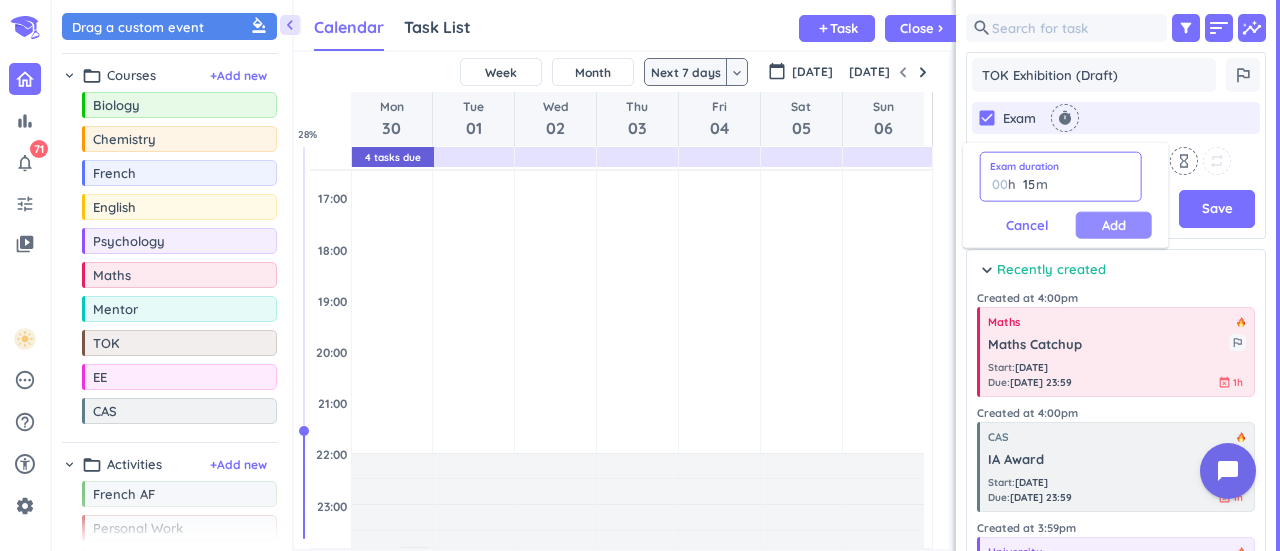 type on "15" 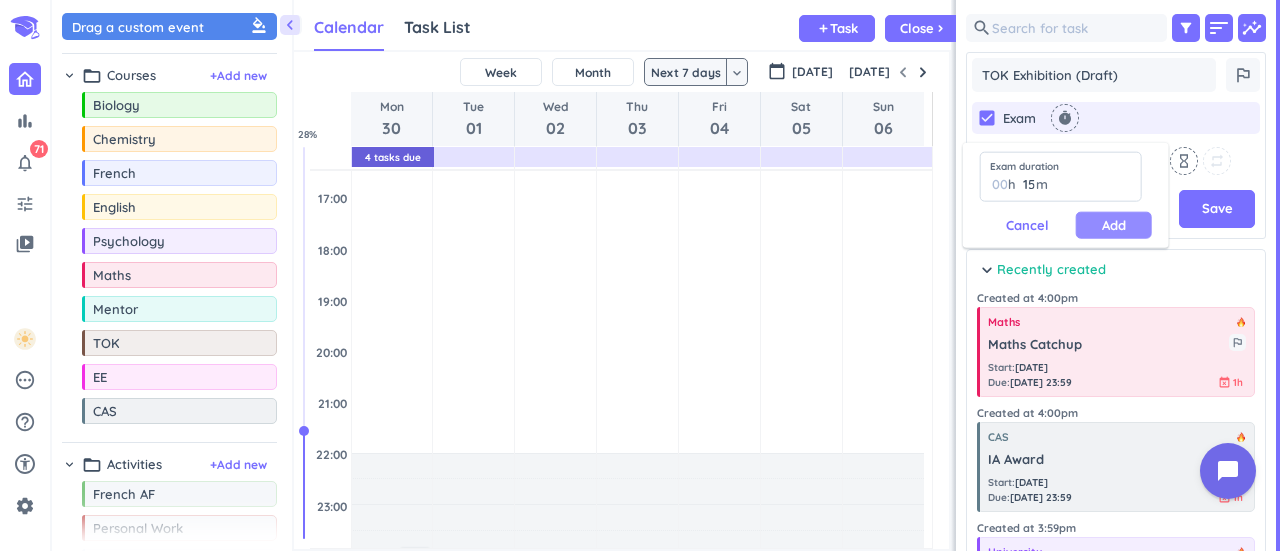 click on "Add" at bounding box center (1114, 225) 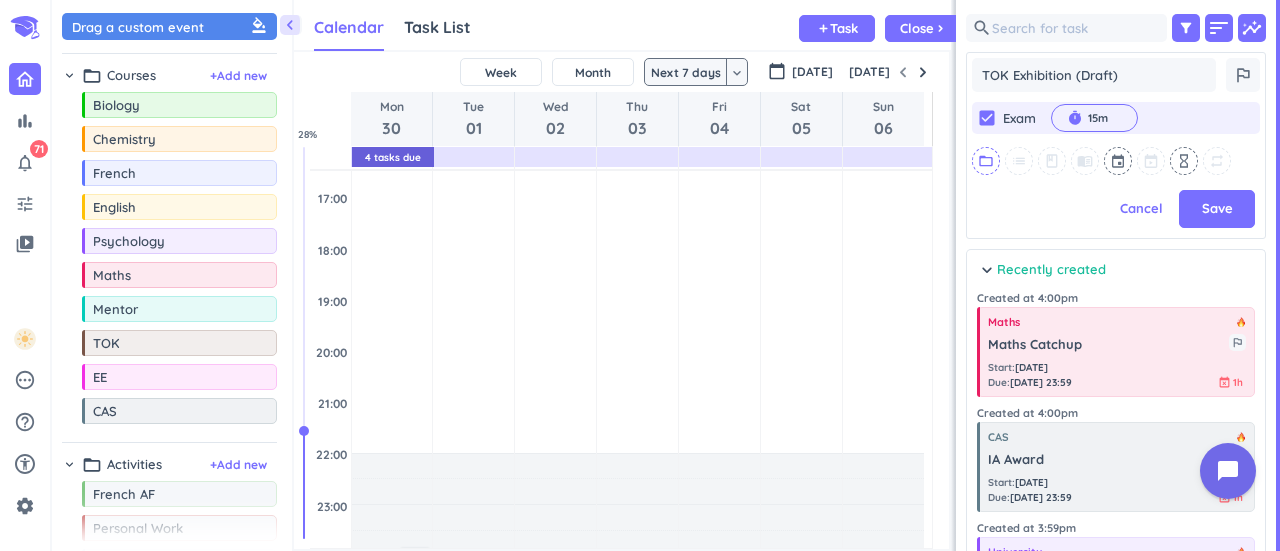 click on "folder_open" at bounding box center (986, 161) 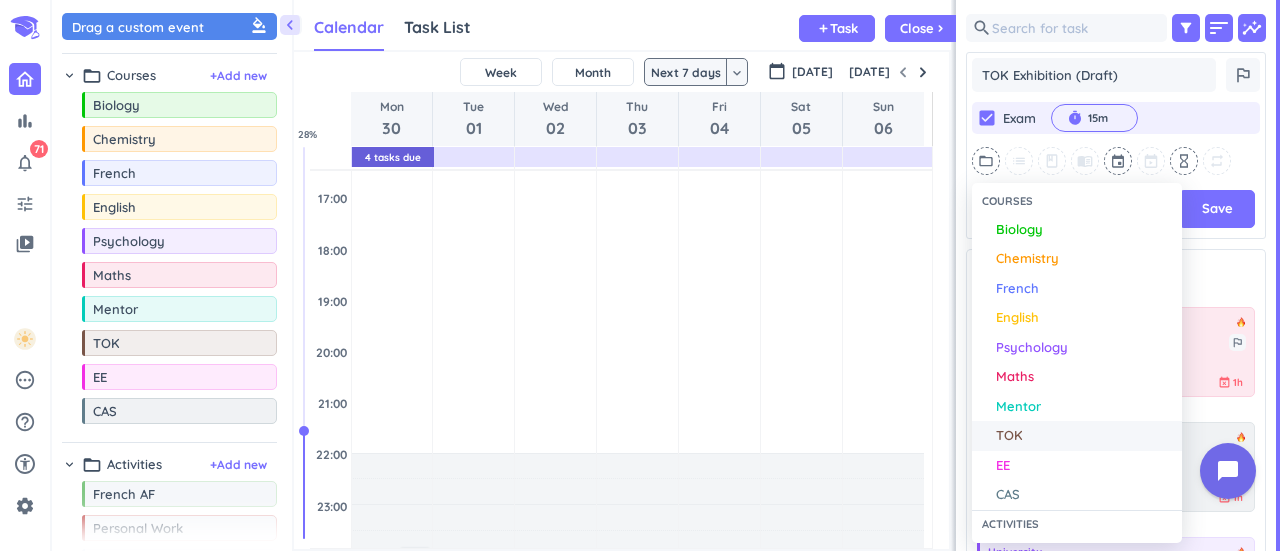 click on "TOK" at bounding box center (1084, 436) 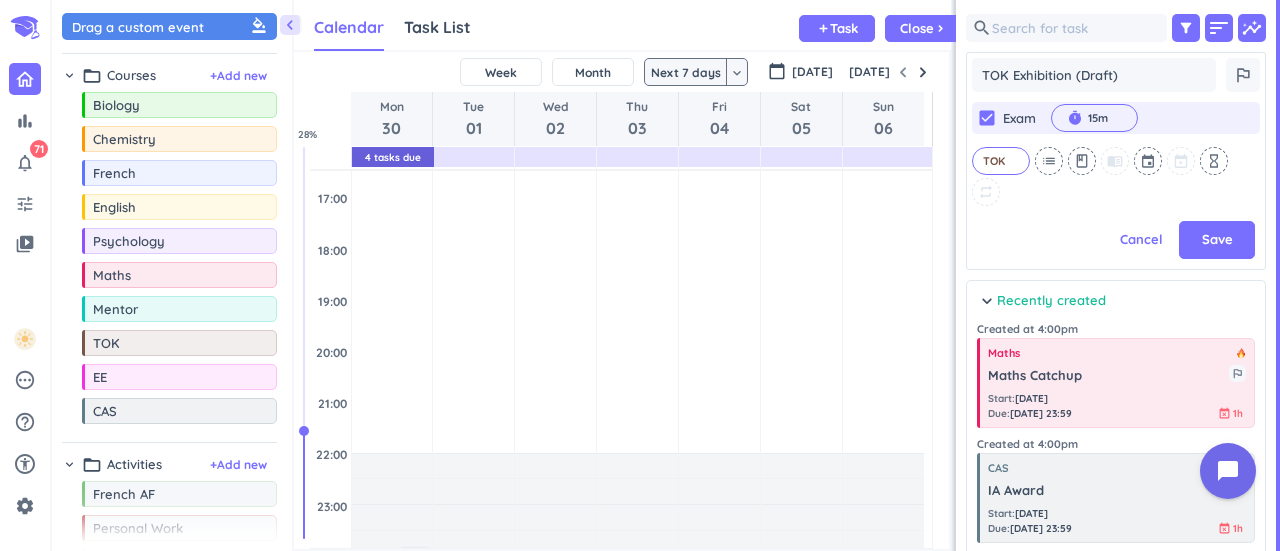 scroll, scrollTop: 264, scrollLeft: 292, axis: both 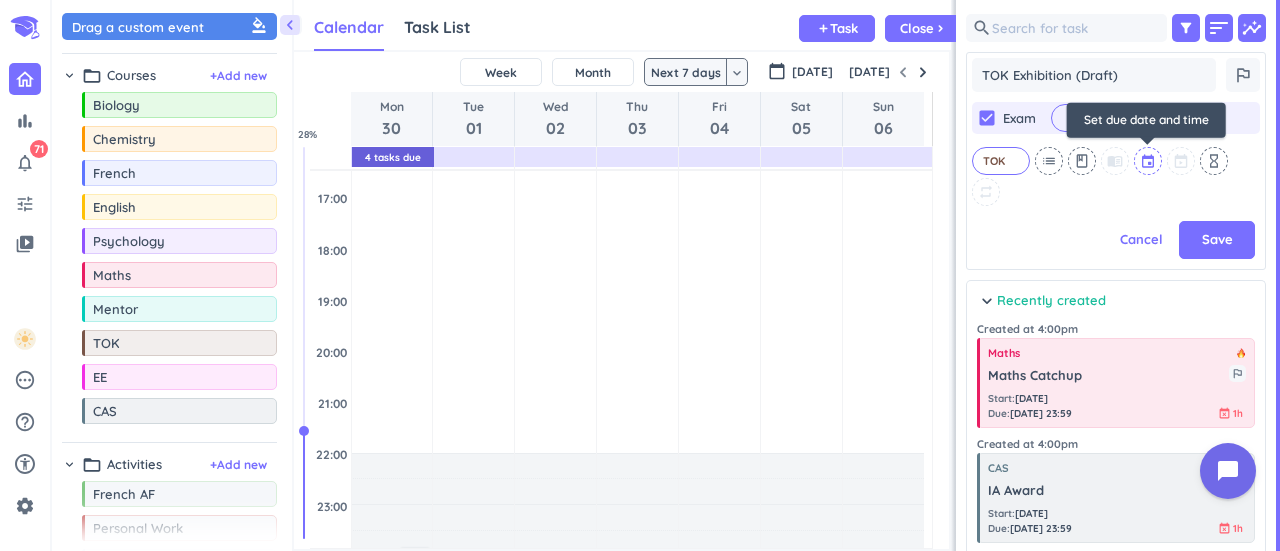 click at bounding box center [1149, 161] 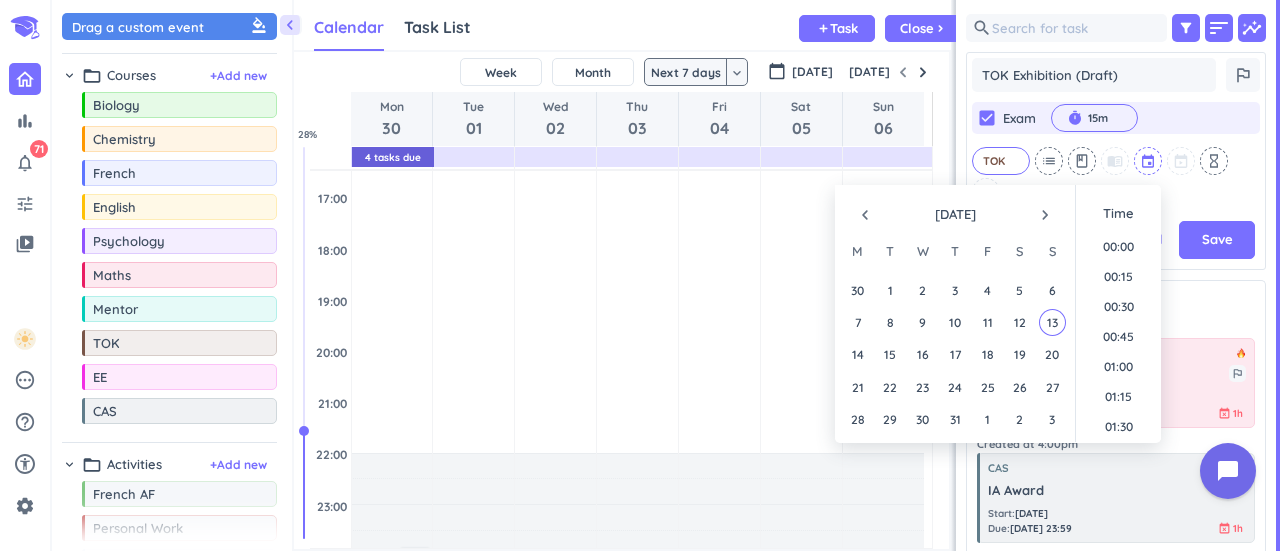 scroll, scrollTop: 1829, scrollLeft: 0, axis: vertical 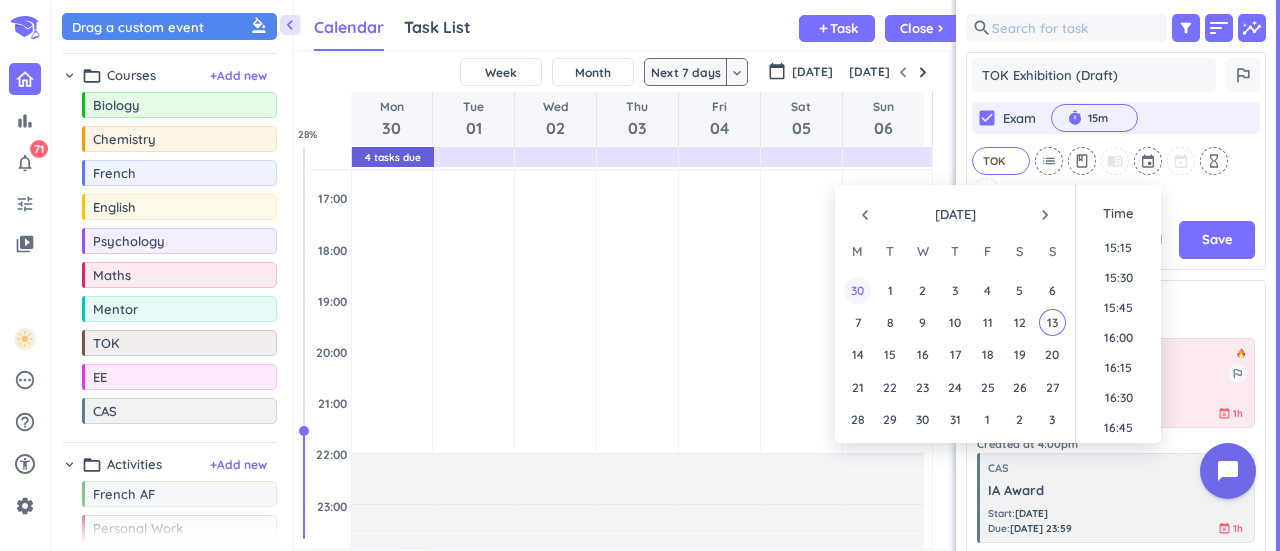 click on "30" at bounding box center (857, 290) 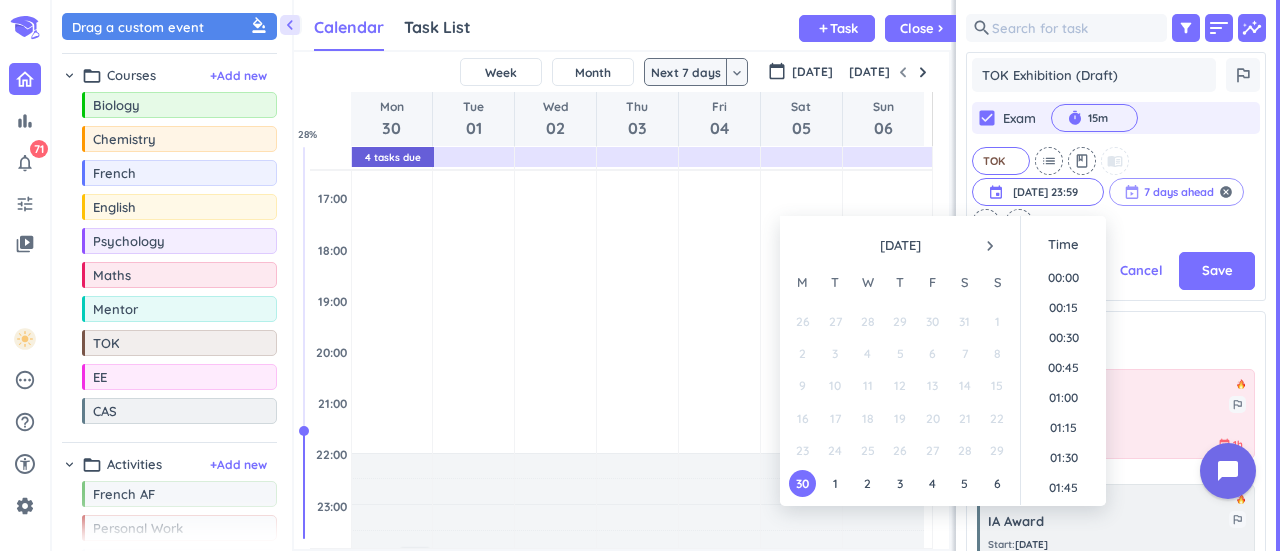 scroll, scrollTop: 234, scrollLeft: 292, axis: both 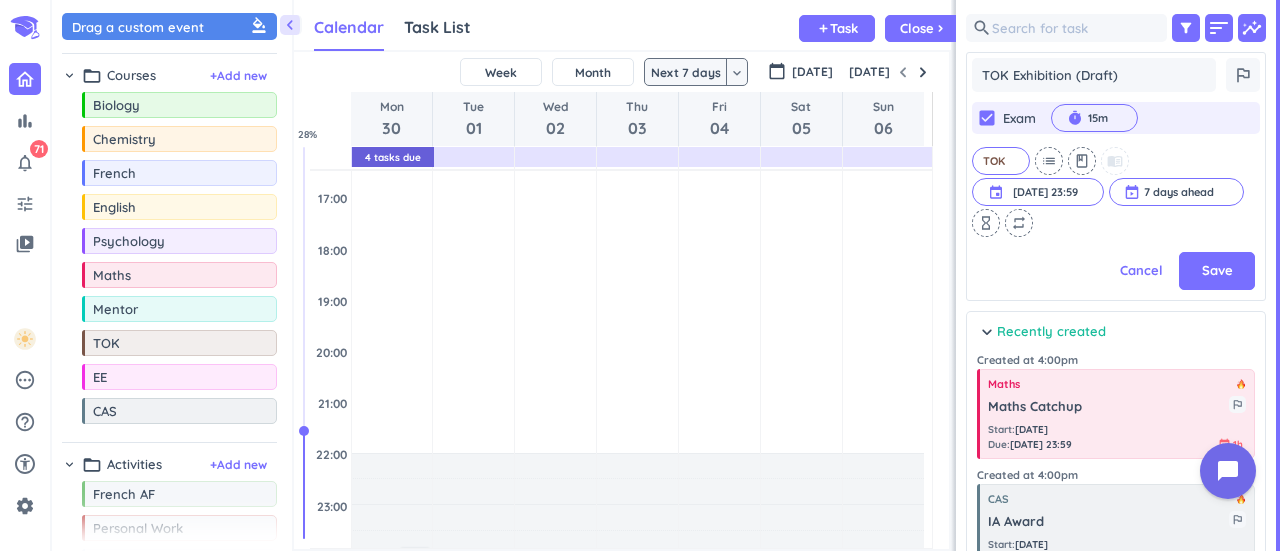 click on "check_box Exam timer 15m cancel TOK cancel list class menu_book event [DATE] 23:59 [DATE] 23:59 cancel 7 days ahead cancel hourglass_empty repeat" at bounding box center (1116, 169) 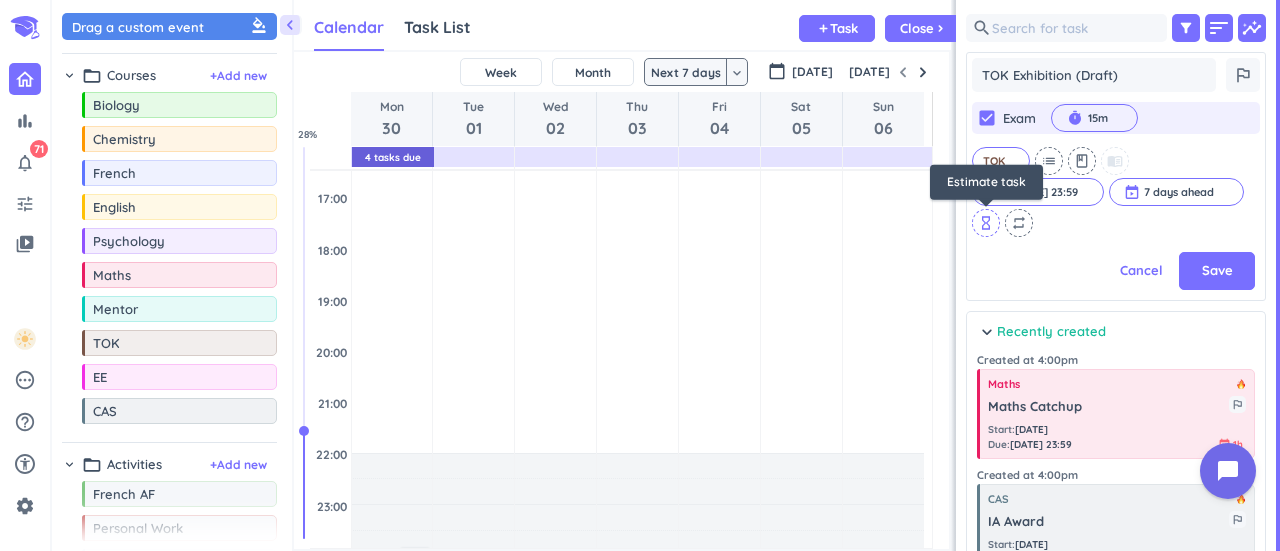 click on "hourglass_empty" at bounding box center (986, 223) 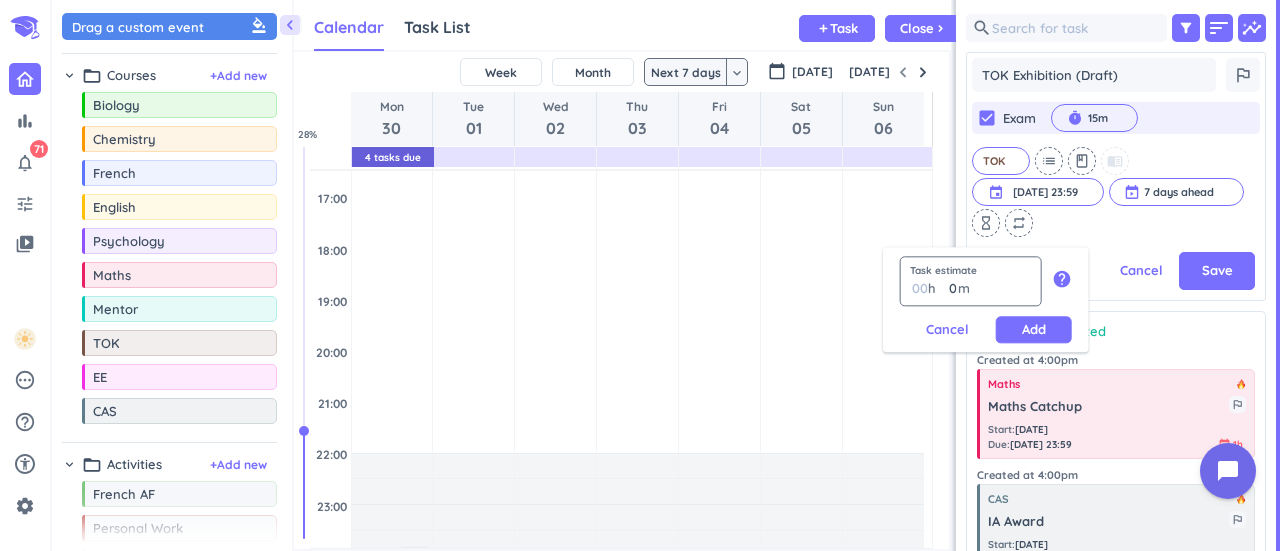 type on "6" 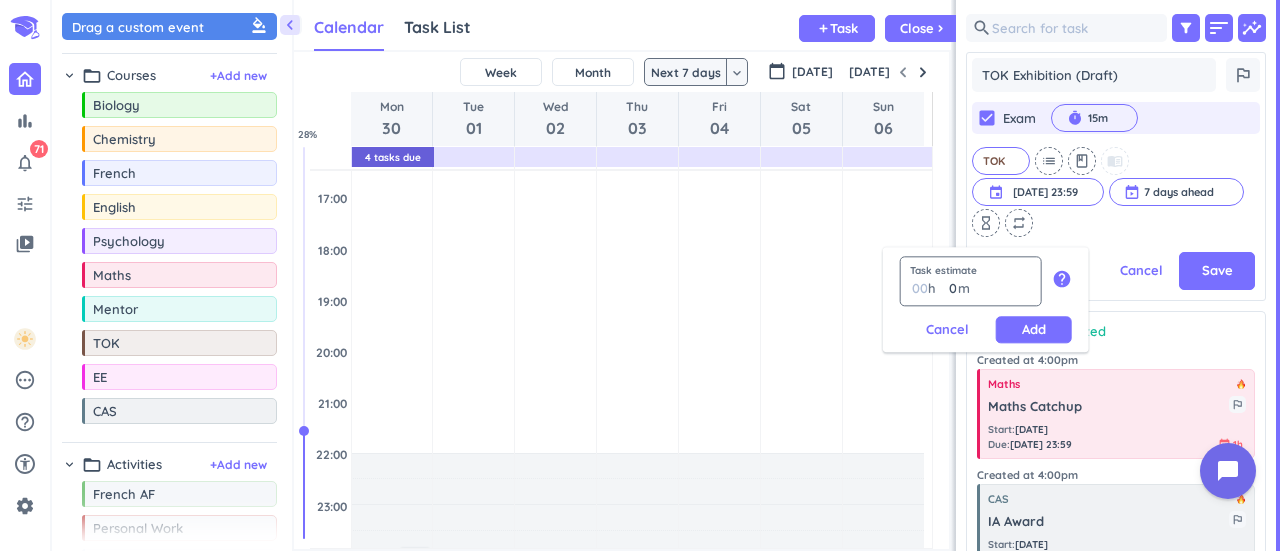 type 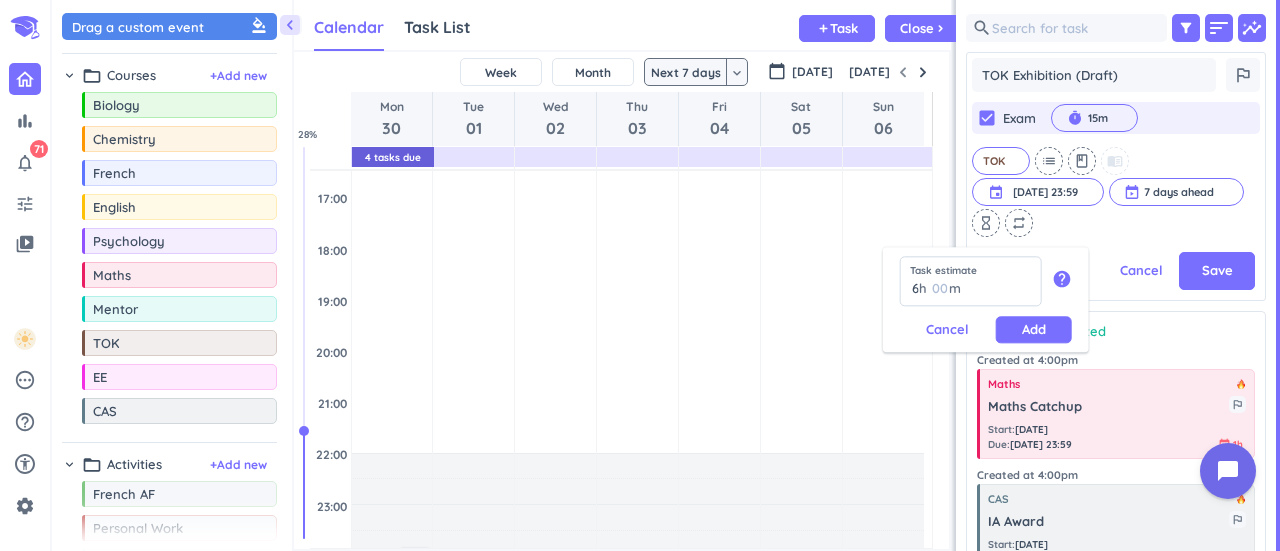 type on "6" 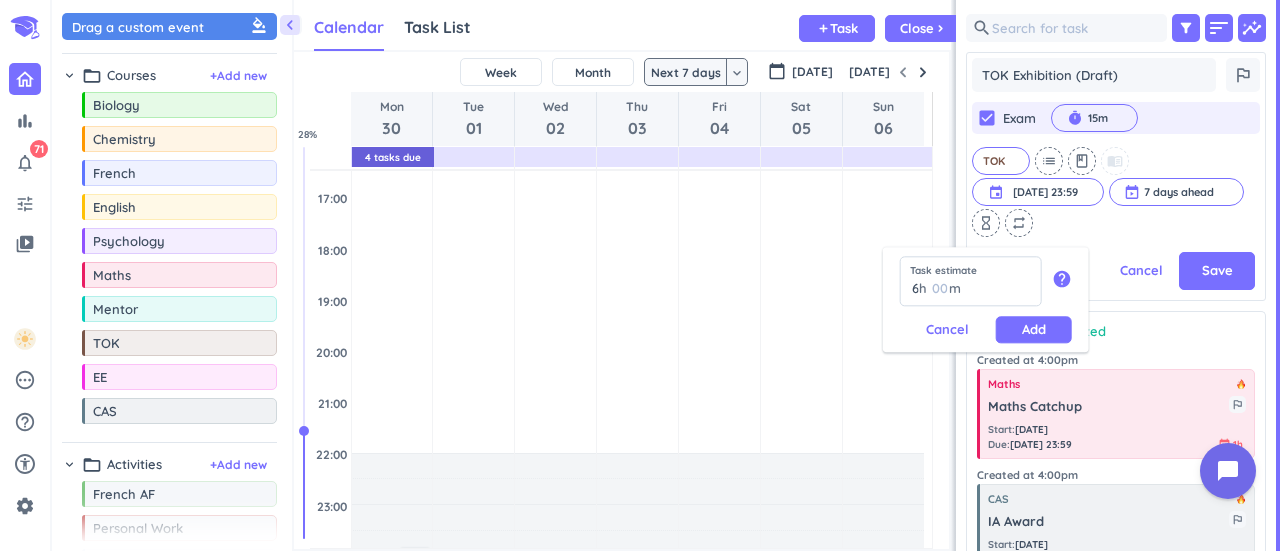 click on "Task estimate 6 6 00 h 00 m help" at bounding box center (986, 286) 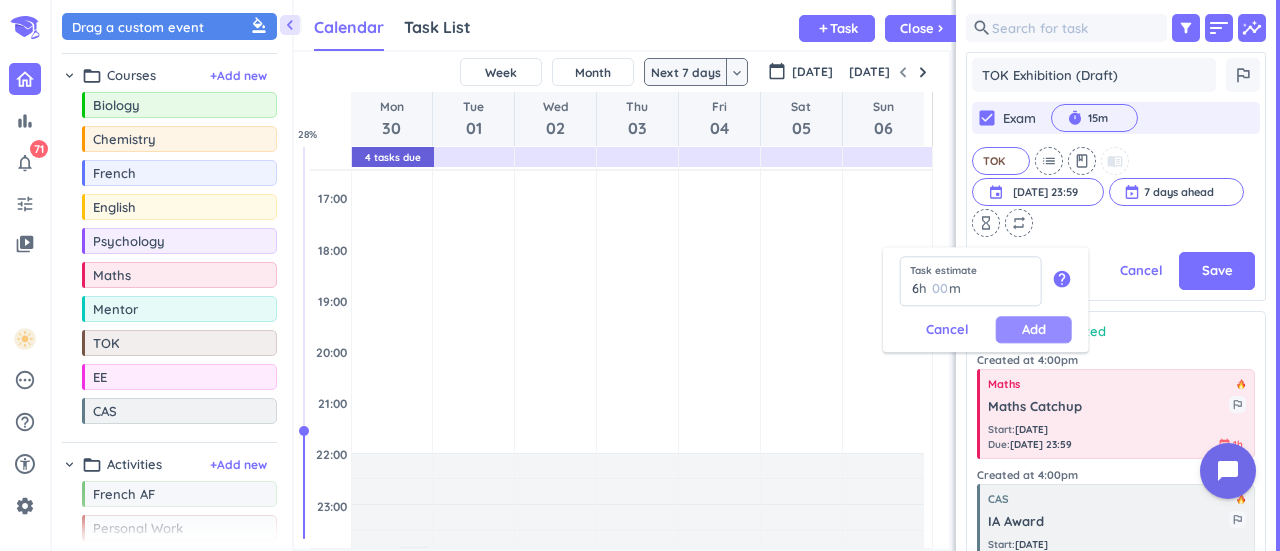 click on "Add" at bounding box center [1034, 329] 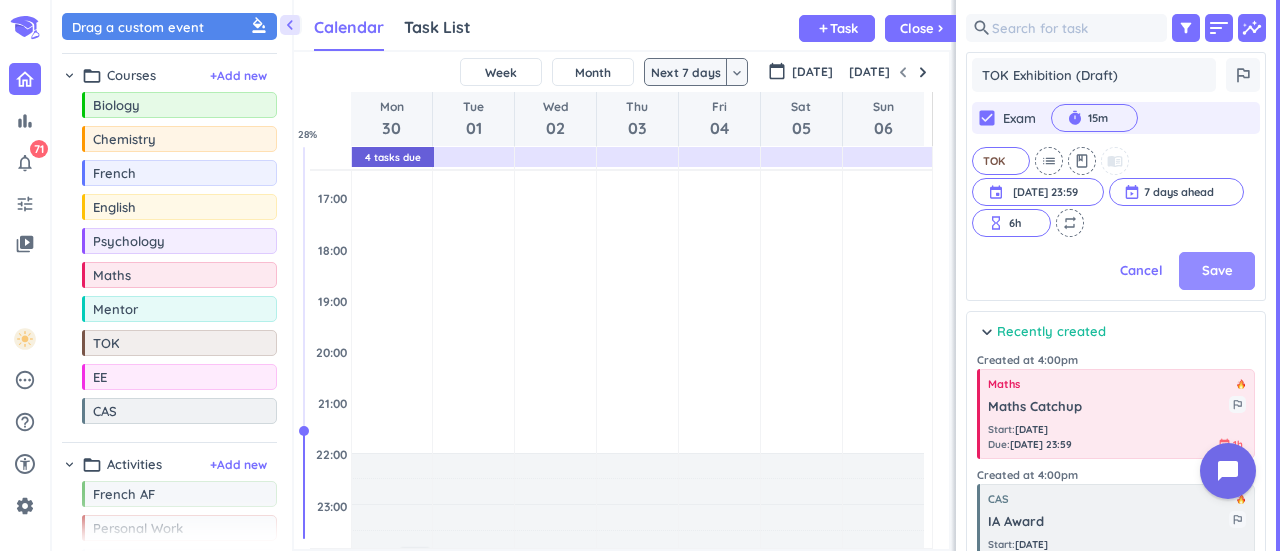 click on "Save" at bounding box center (1217, 271) 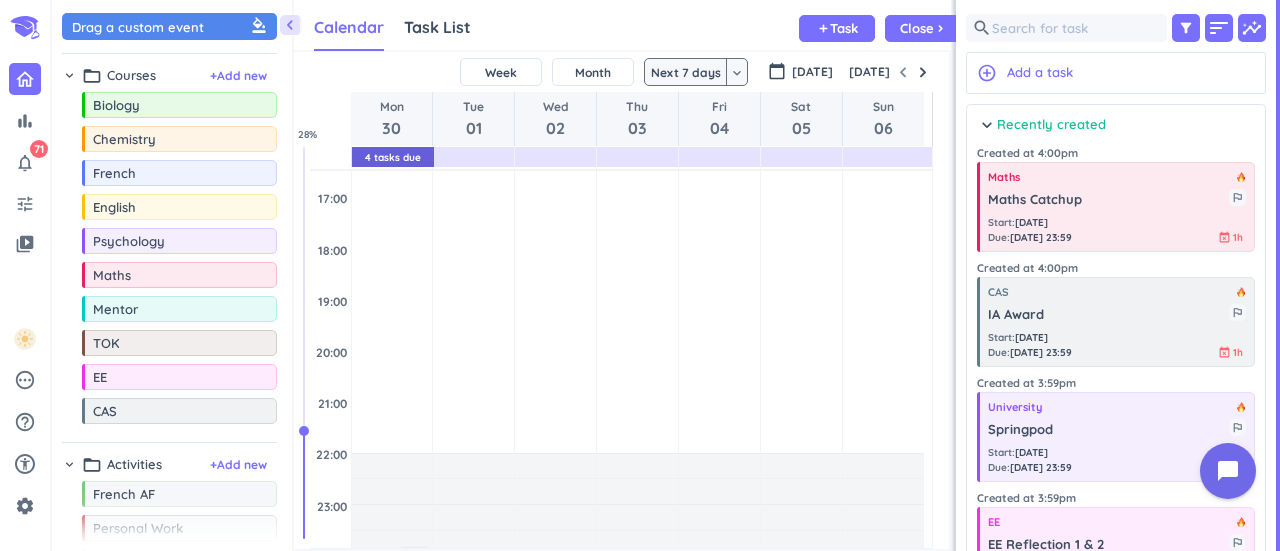scroll, scrollTop: 8, scrollLeft: 9, axis: both 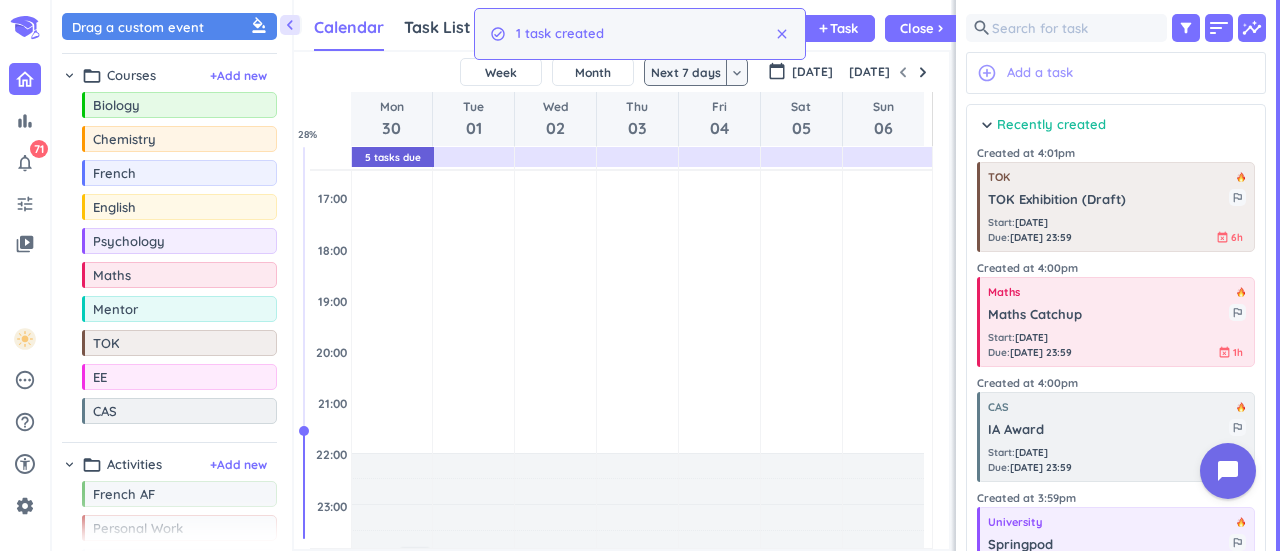 click on "Add a task" at bounding box center [1040, 73] 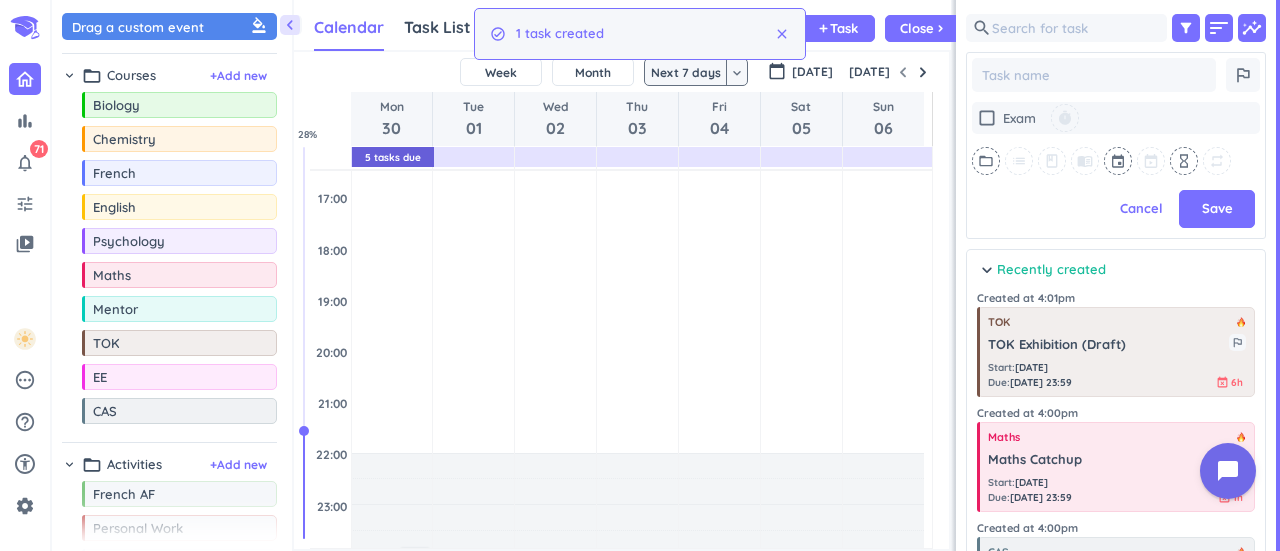 scroll, scrollTop: 296, scrollLeft: 292, axis: both 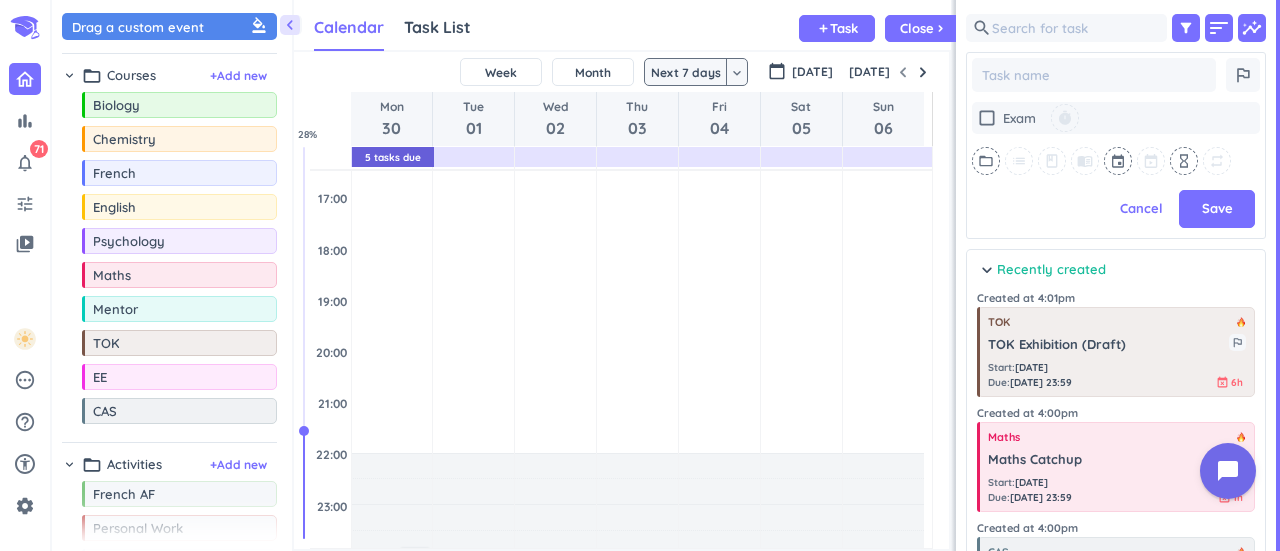 type on "x" 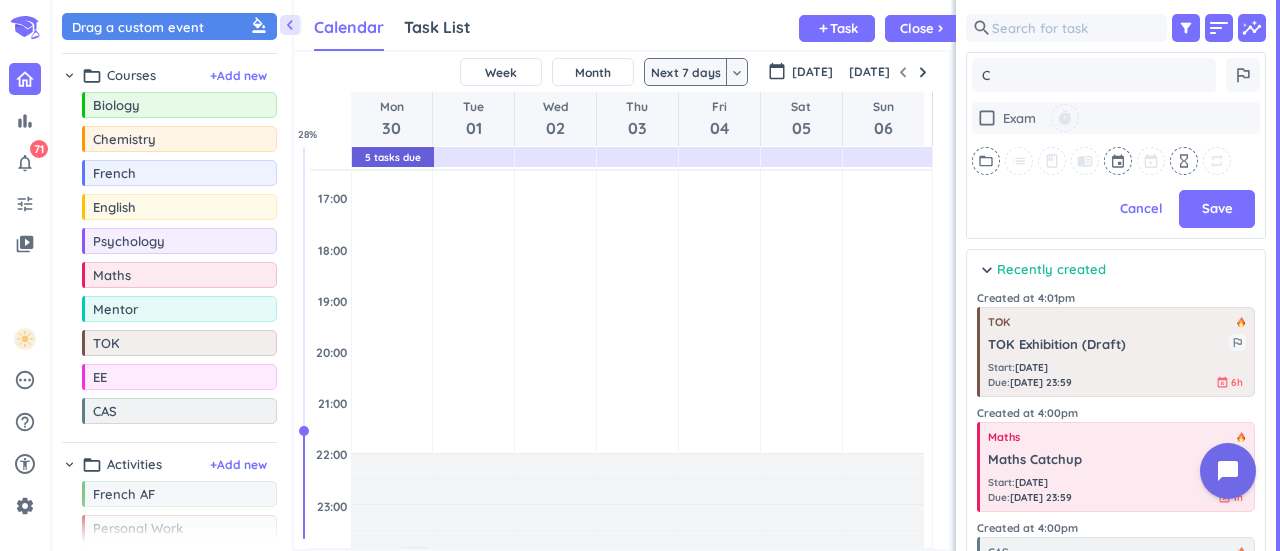 type on "x" 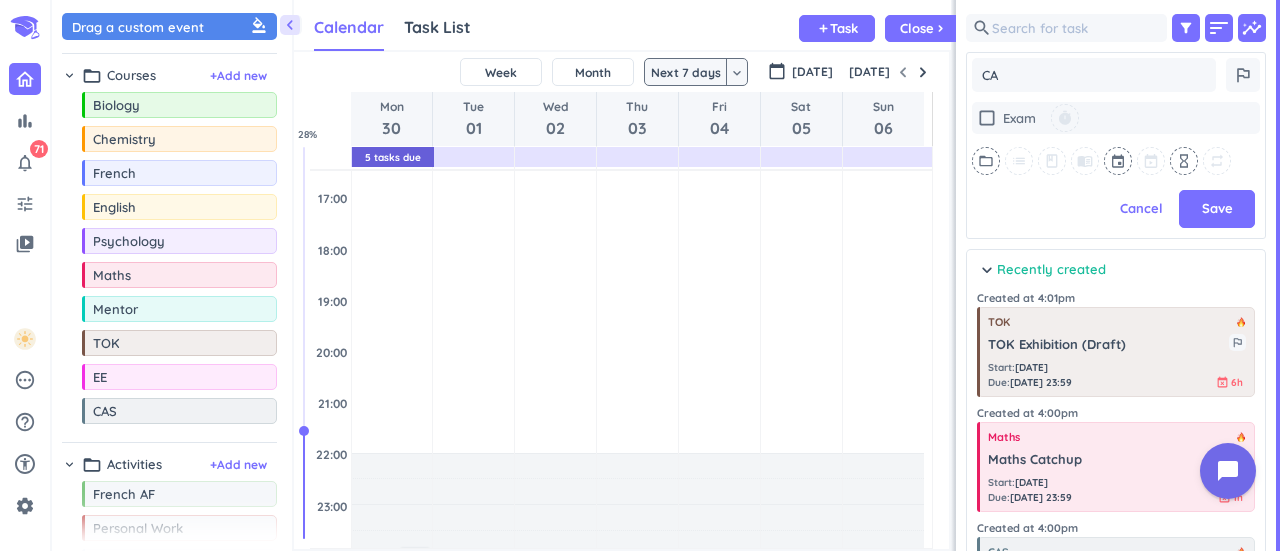 type on "x" 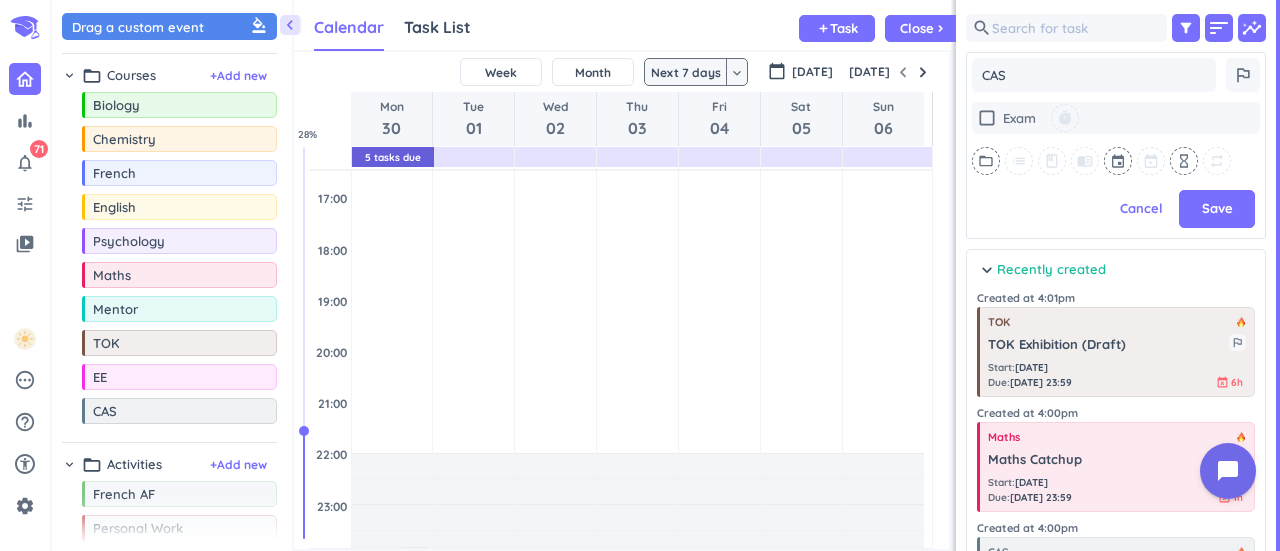 type on "CAS" 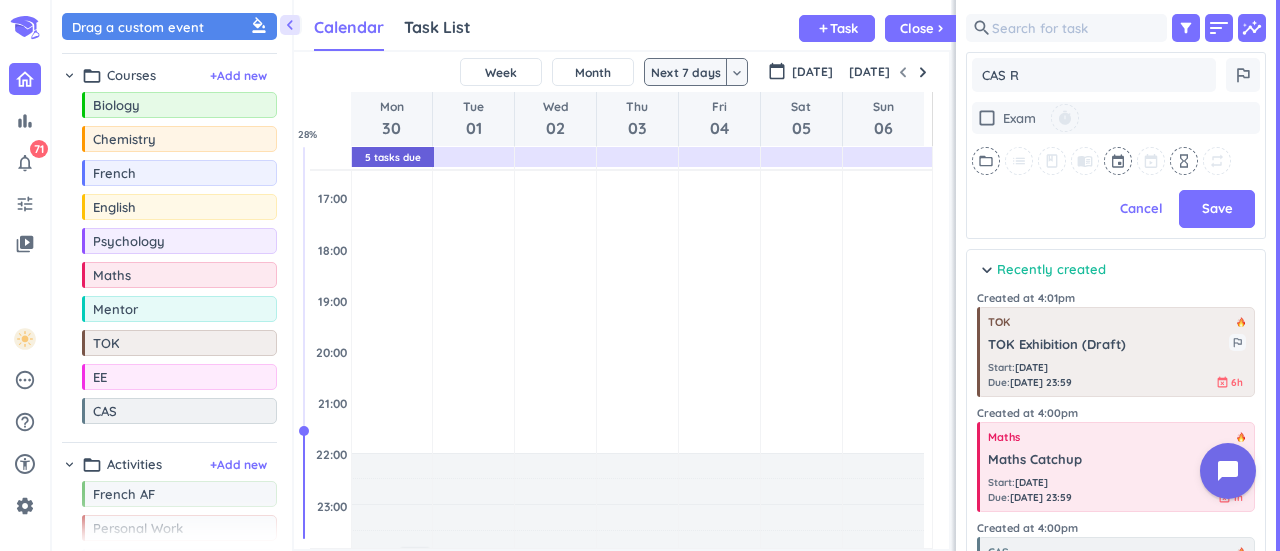 type on "x" 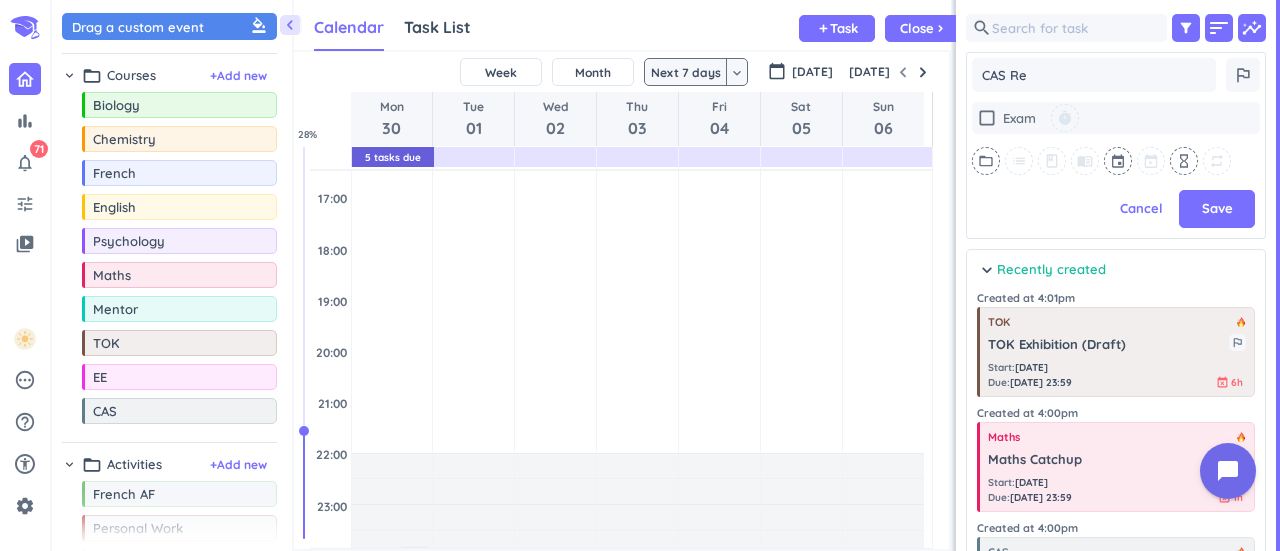 type on "x" 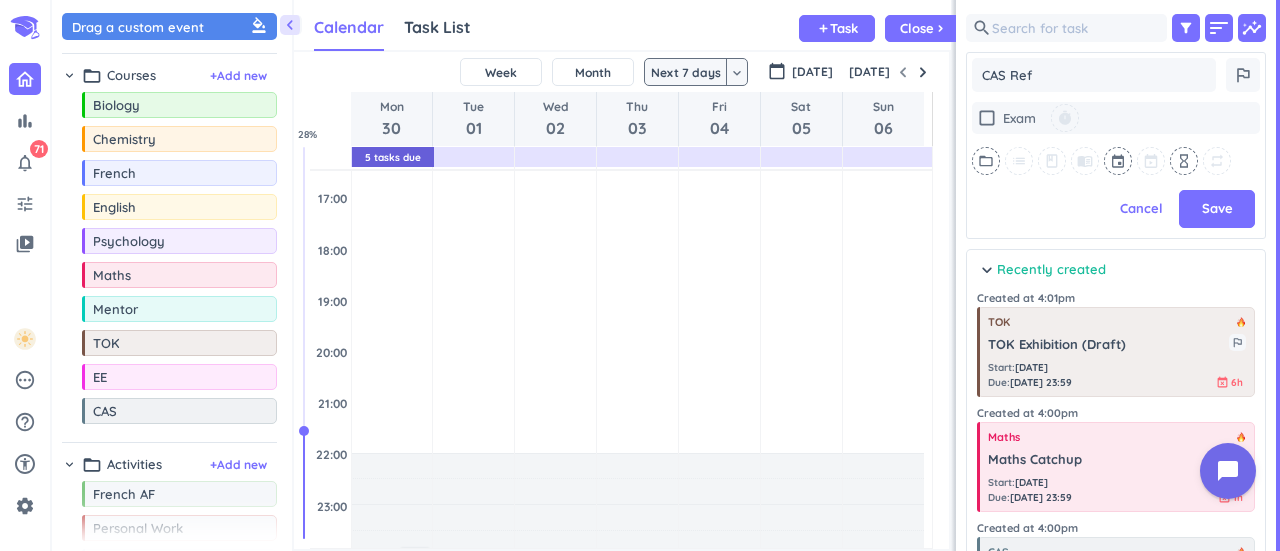 type on "x" 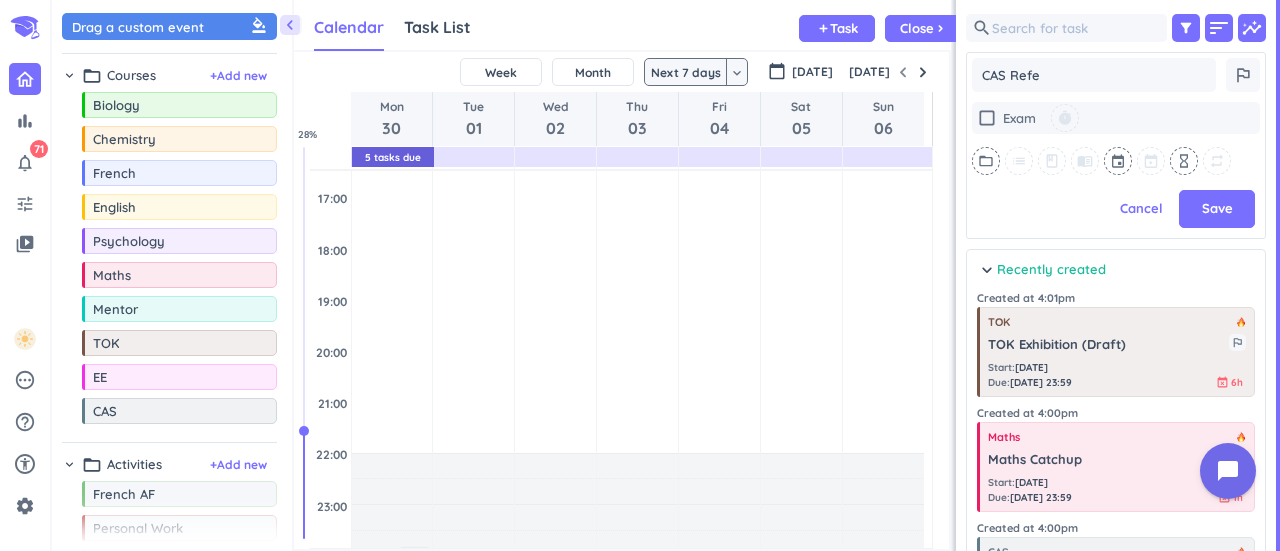 type on "CAS Ref" 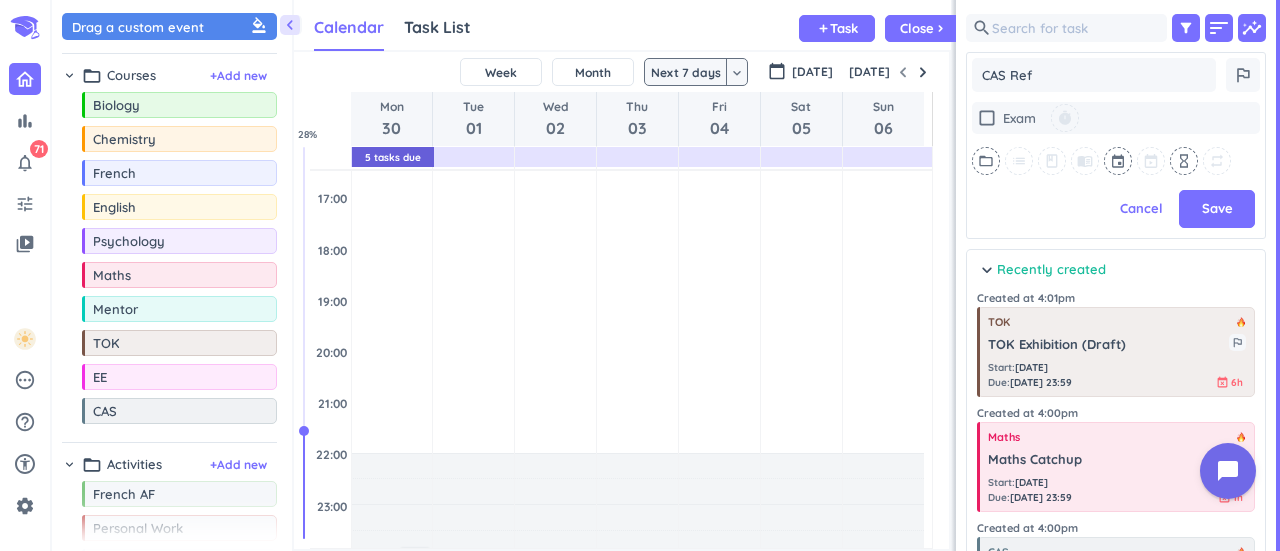 type on "x" 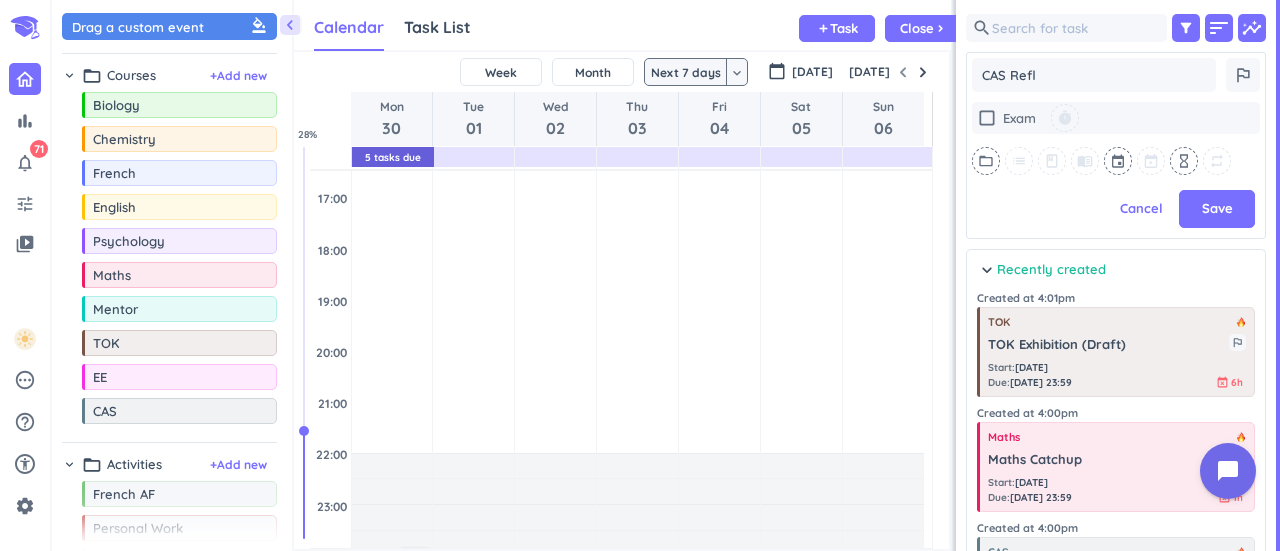 type on "CAS Refle" 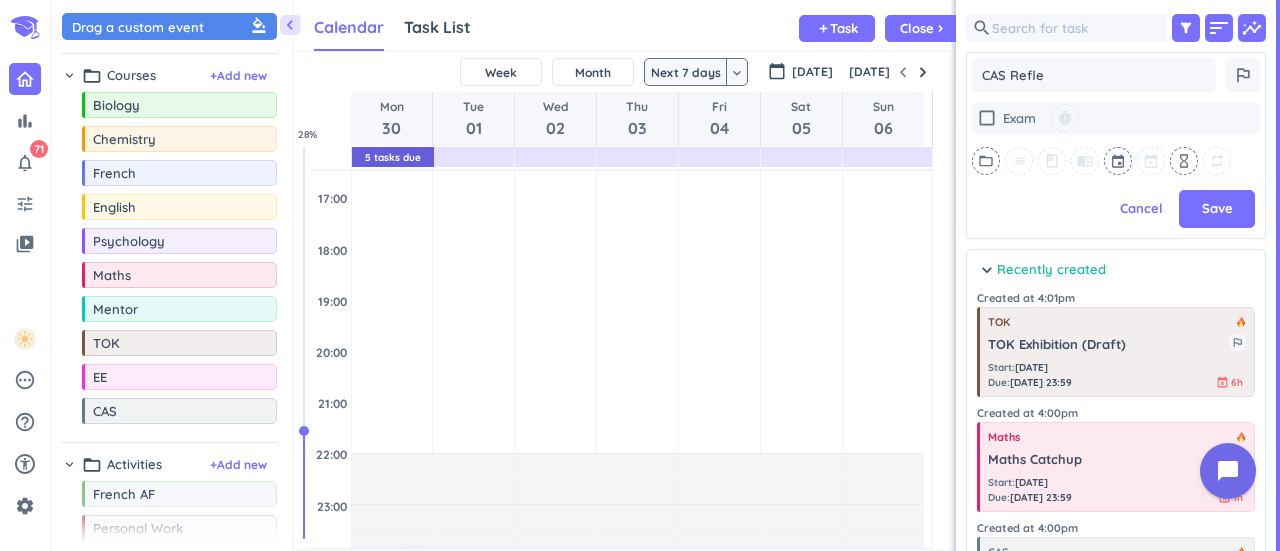 type on "x" 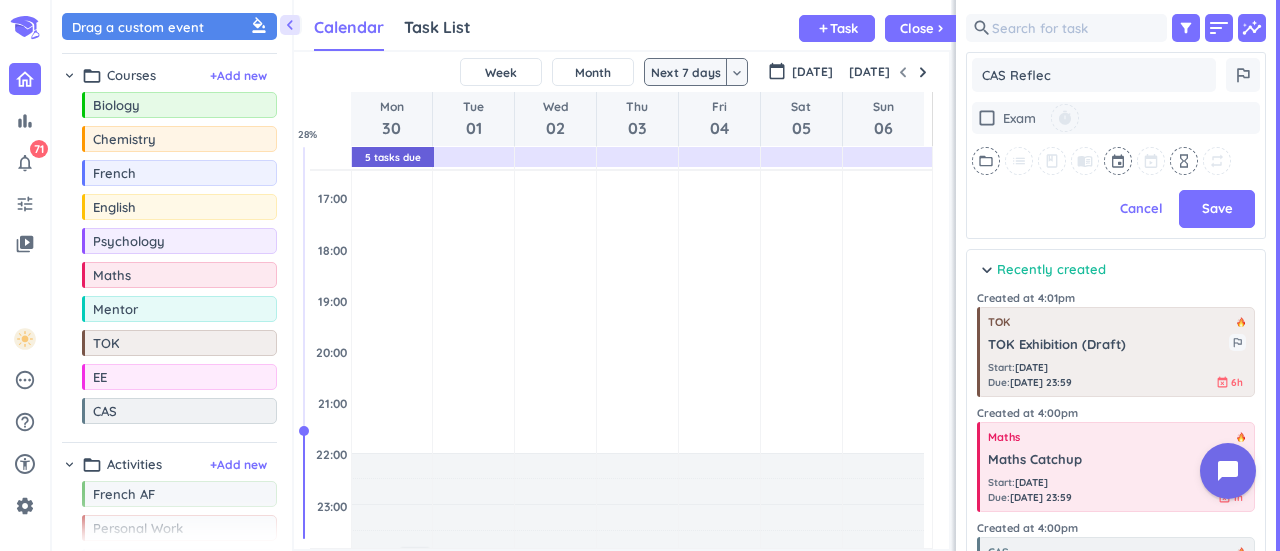 type on "x" 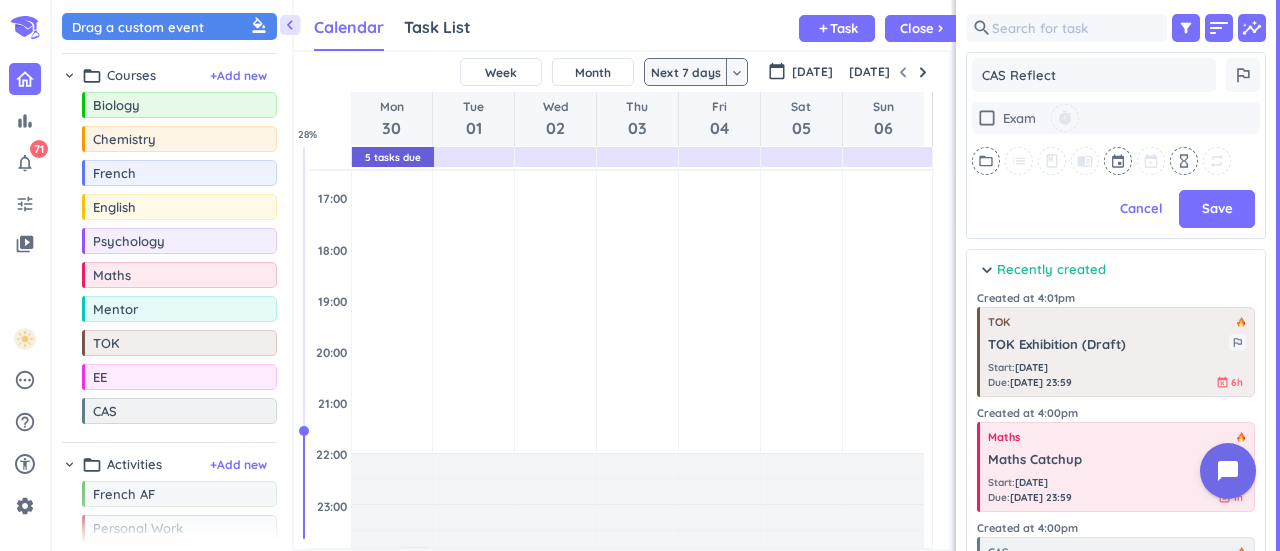 type on "x" 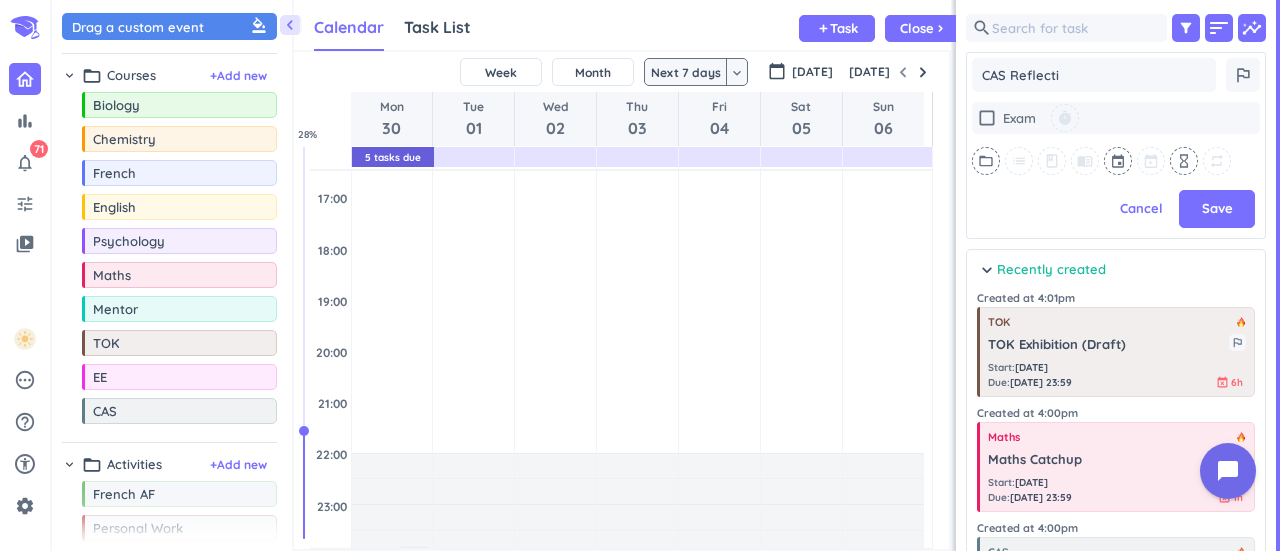 type 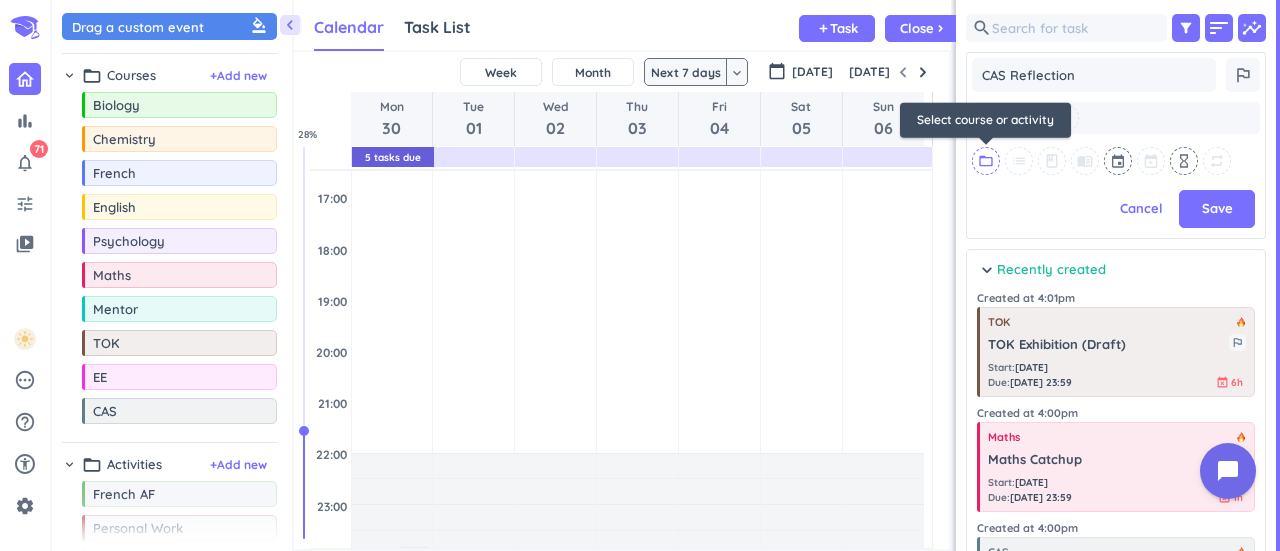 click on "folder_open" at bounding box center [986, 161] 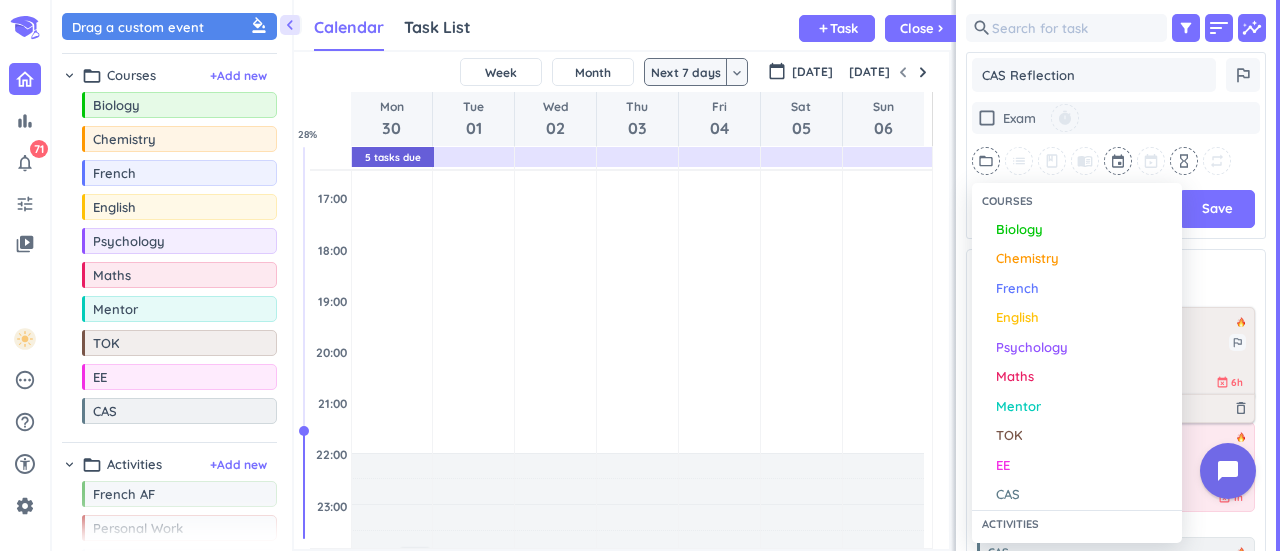 click on "CAS" at bounding box center [1084, 495] 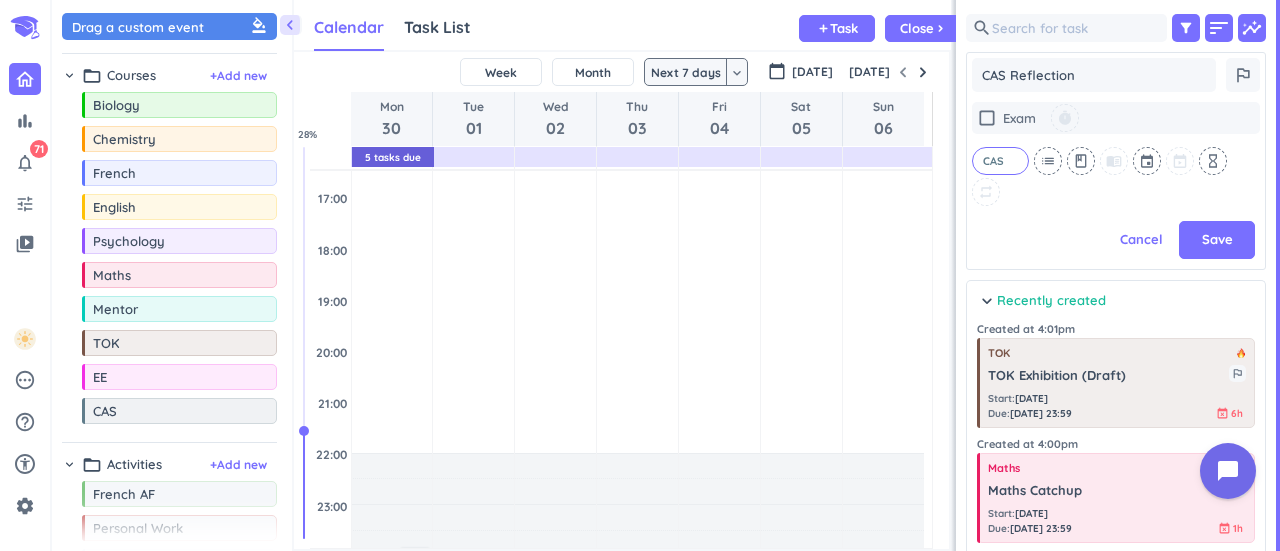 scroll, scrollTop: 264, scrollLeft: 292, axis: both 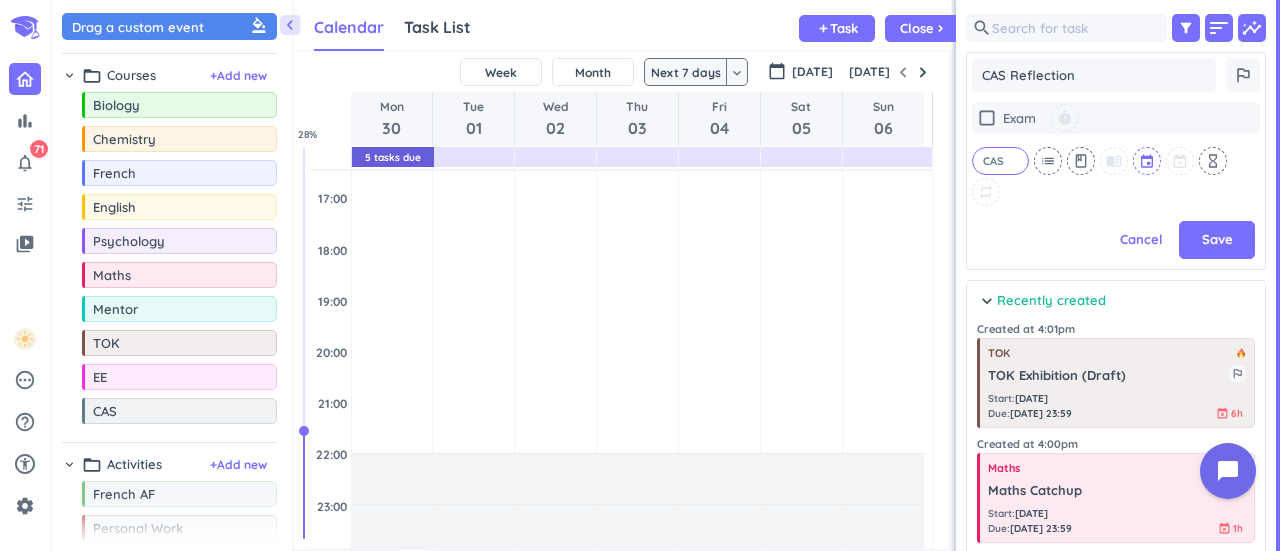 click at bounding box center [1148, 161] 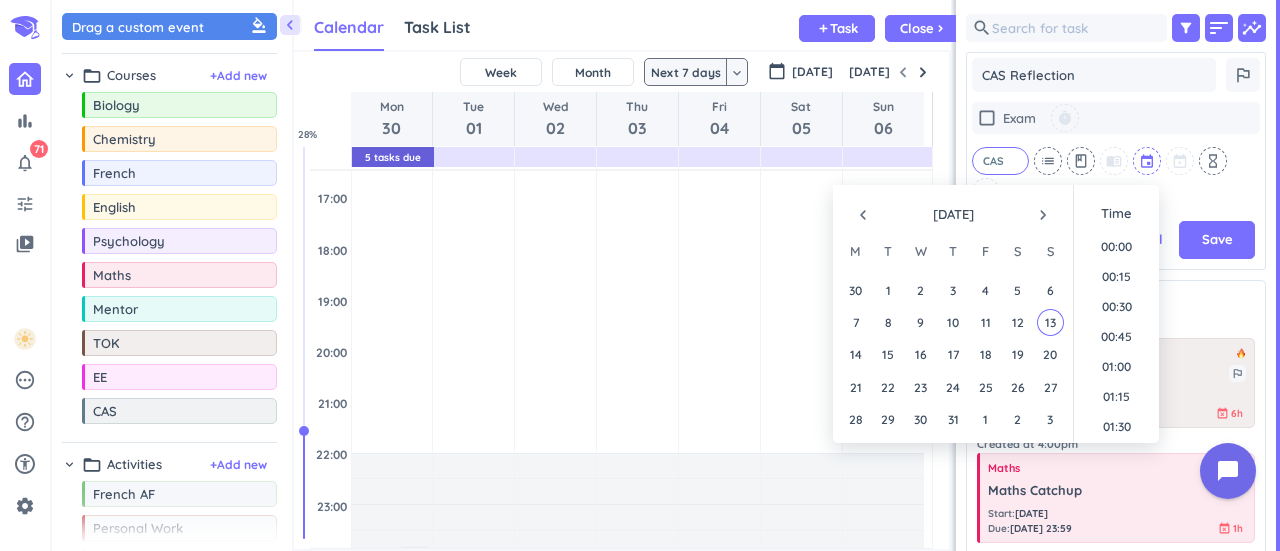 scroll, scrollTop: 1829, scrollLeft: 0, axis: vertical 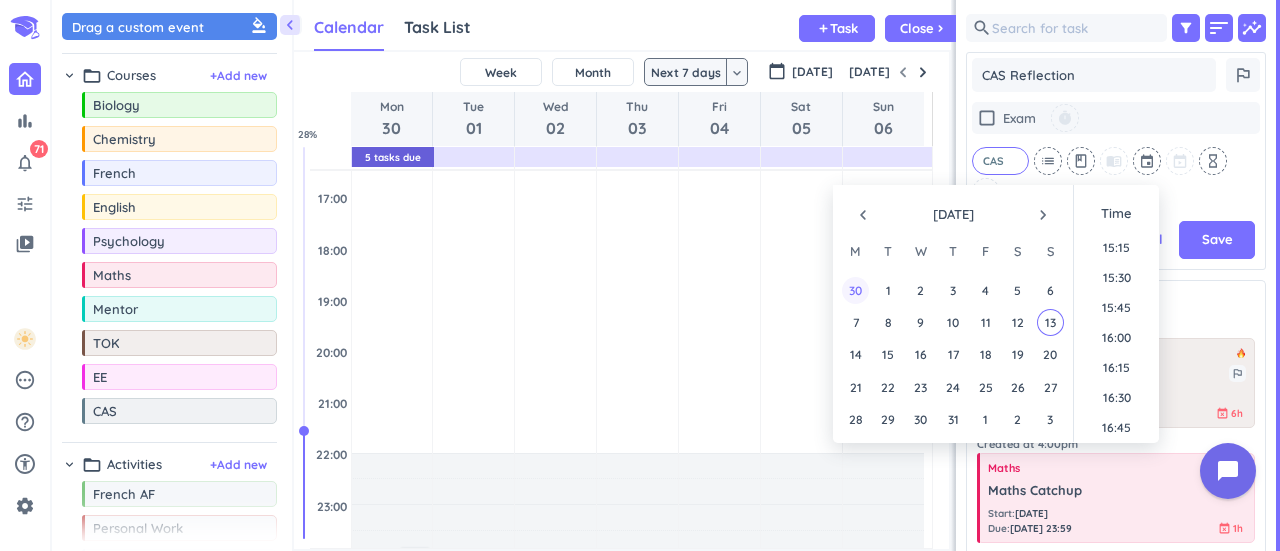 click on "30" at bounding box center [855, 290] 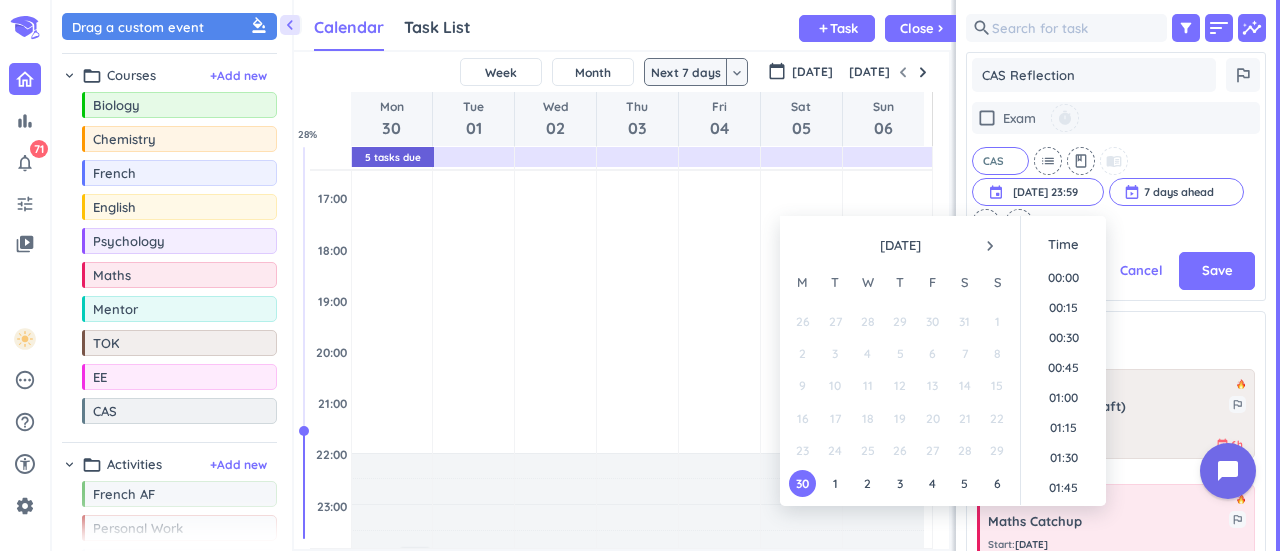 scroll, scrollTop: 234, scrollLeft: 292, axis: both 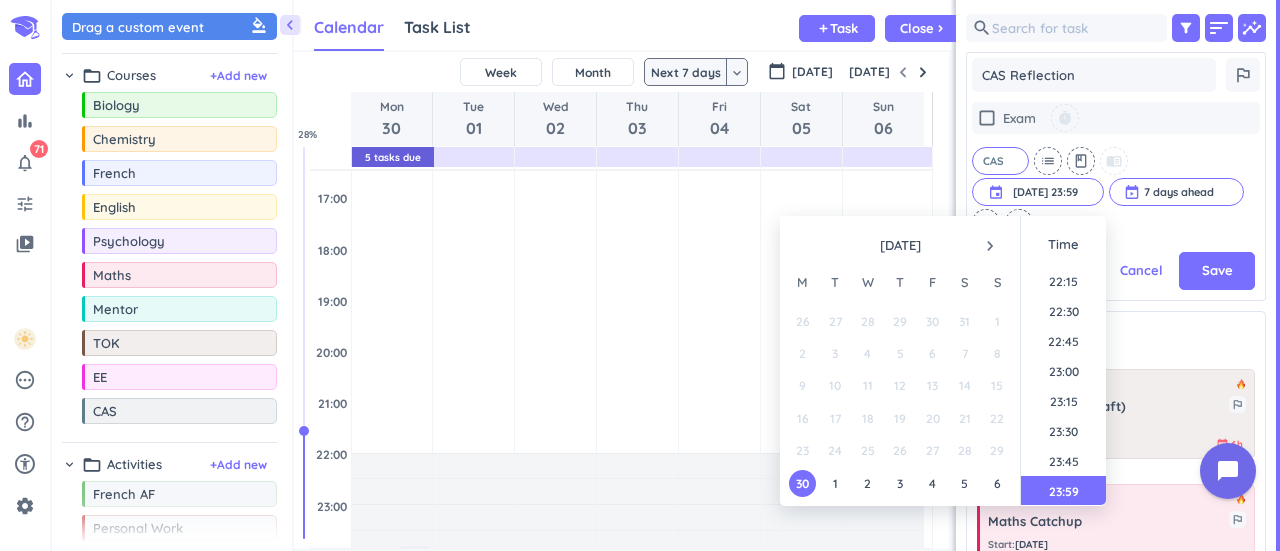 click on "check_box_outline_blank Exam timer CAS cancel list class menu_book event [DATE] 23:59 [DATE] 23:59 cancel 7 days ahead cancel hourglass_empty repeat" at bounding box center [1116, 169] 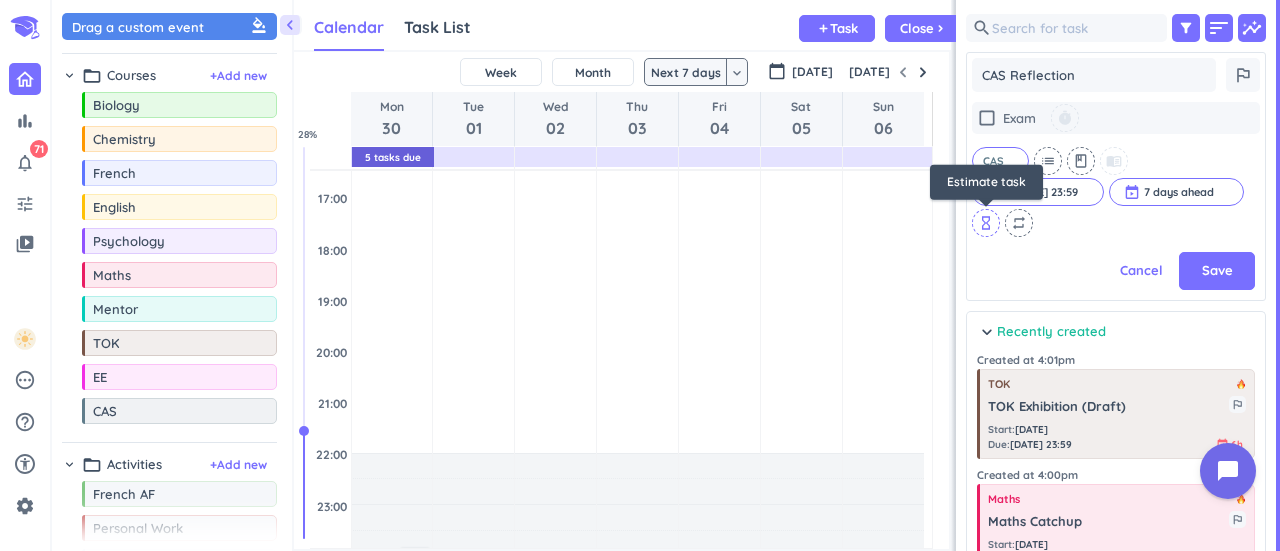 click on "hourglass_empty" at bounding box center [986, 223] 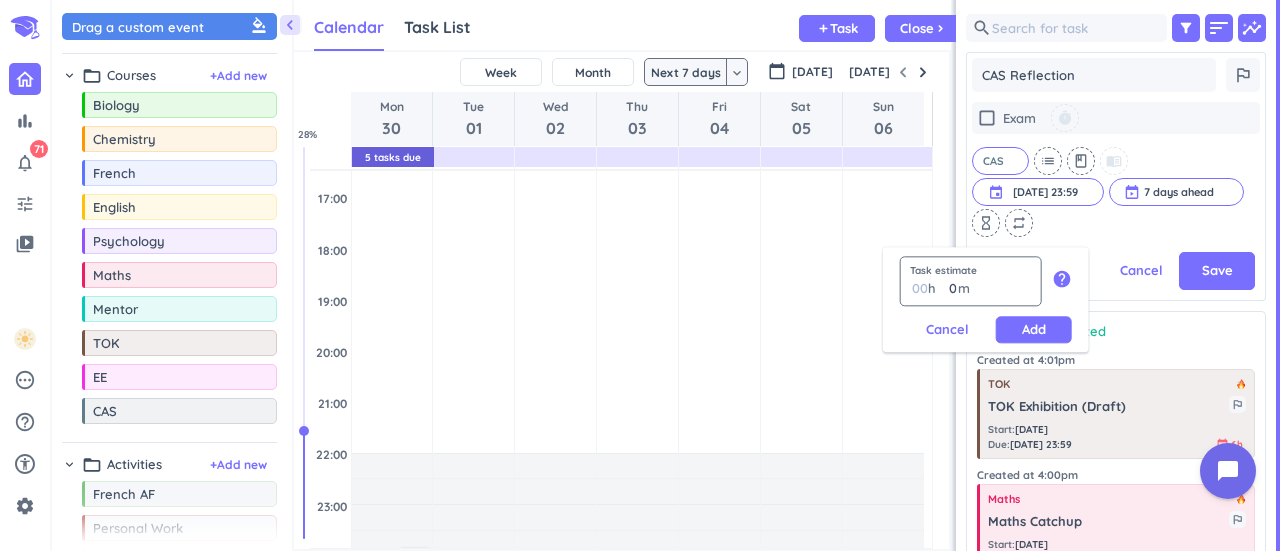 click at bounding box center [919, 288] 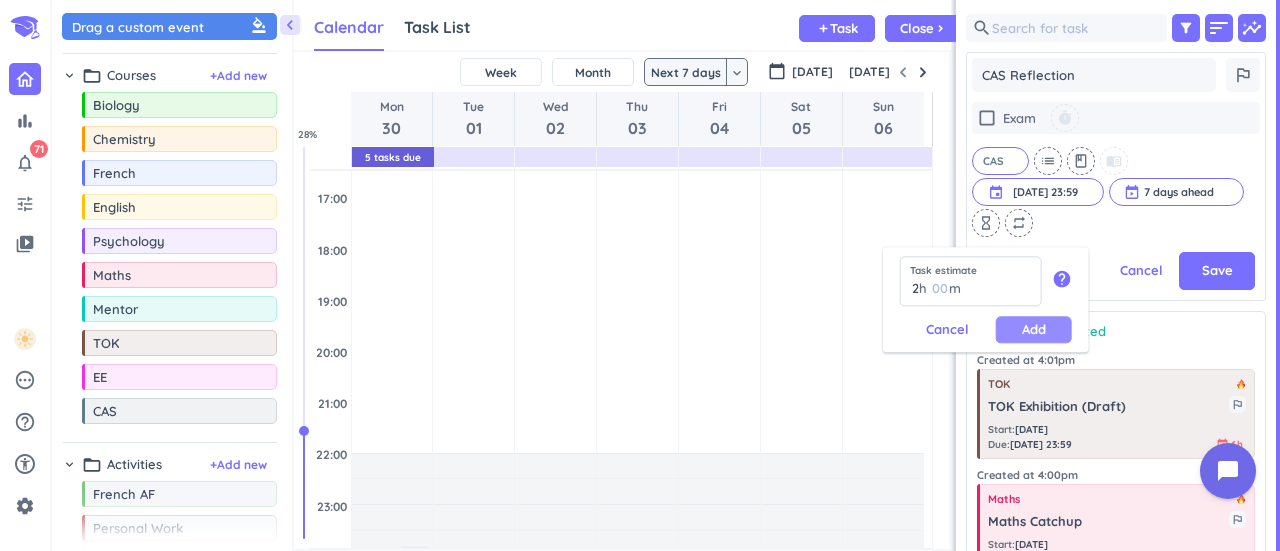 click on "Add" at bounding box center (1034, 329) 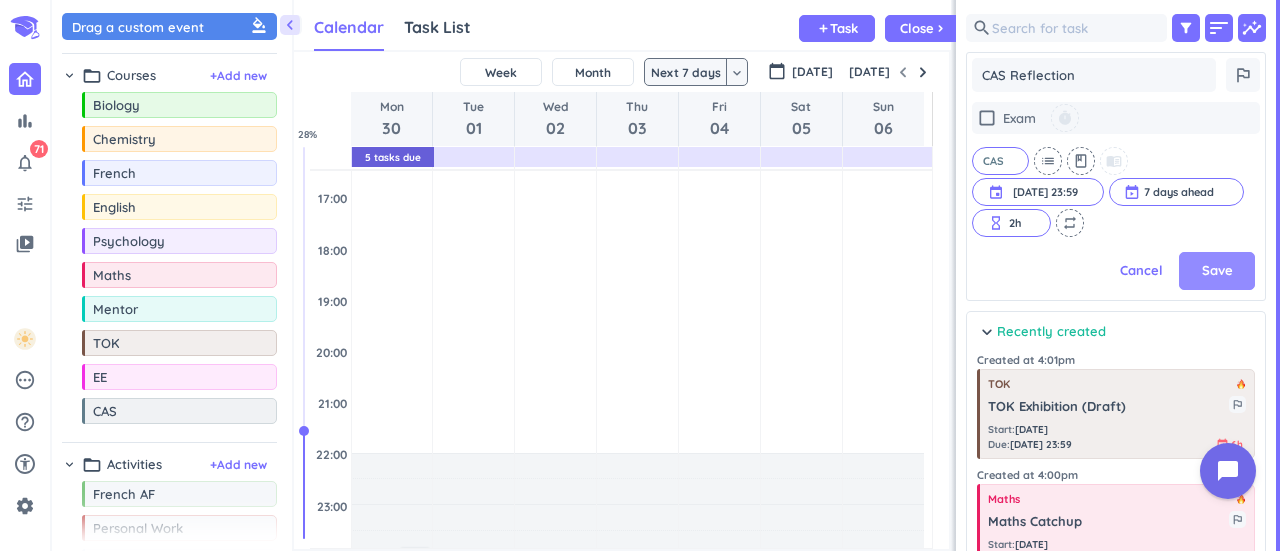 click on "Save" at bounding box center (1217, 271) 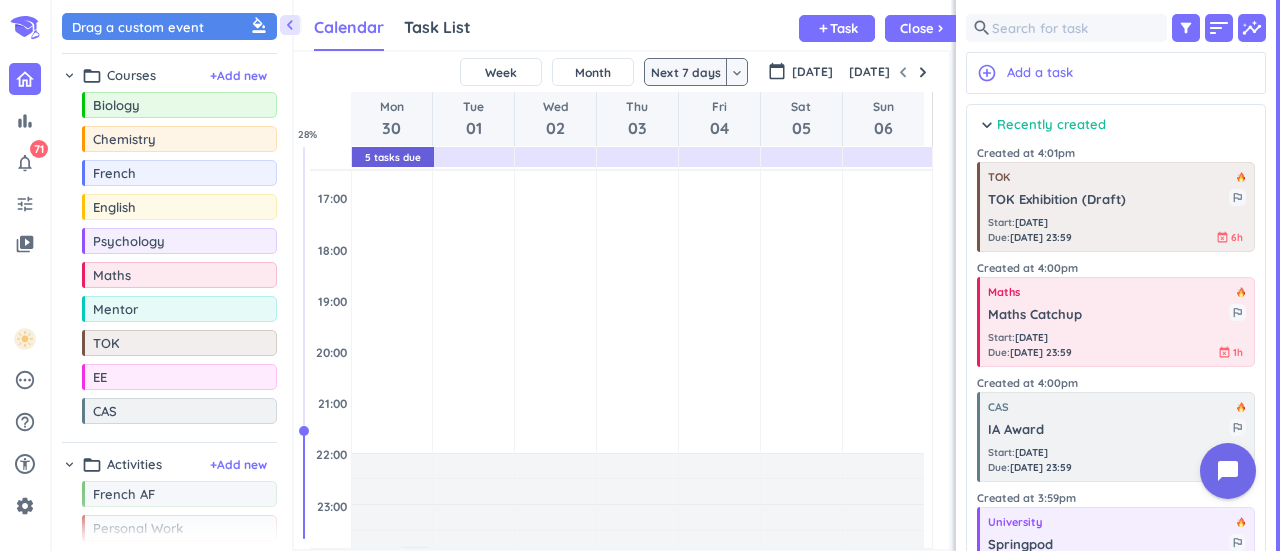scroll, scrollTop: 8, scrollLeft: 9, axis: both 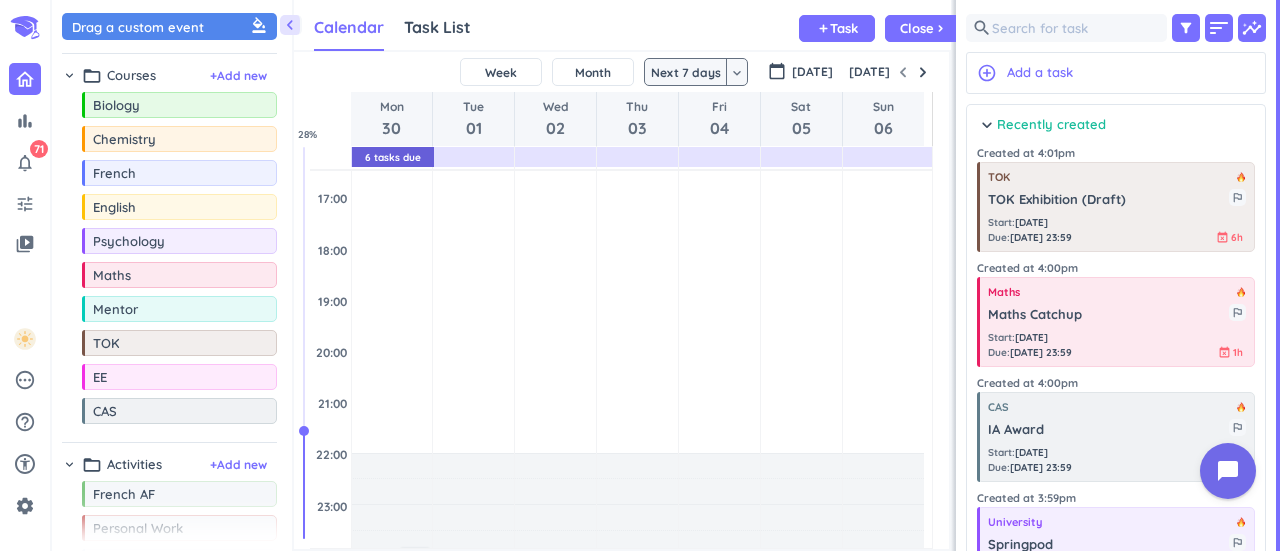 click on "chevron_right Recently created done [PERSON_NAME] all complete Created at 4:01pm TOK TOK Exhibition (Draft) outlined_flag Start :  [DATE] Due :  [DATE] 23:59 event_busy 6h   done Mark complete delete_outline Created at 4:00pm Maths Maths Catchup outlined_flag Start :  [DATE] Due :  [DATE] 23:59 event_busy 1h   done [PERSON_NAME] complete delete_outline Created at 4:00pm CAS IA Award outlined_flag Start :  [DATE] Due :  [DATE] 23:59 event_busy 1h   done Mark complete delete_outline Created at 3:59pm University Springpod outlined_flag Start :  [DATE] Due :  [DATE] 23:59 event_busy 7h   done Mark complete delete_outline Created at 3:59pm EE EE Reflection 1 & 2 outlined_flag Start :  [DATE] Due :  [DATE] 23:59 event_busy 15m   done [PERSON_NAME] complete delete_outline chevron_right Overdue (6) done [PERSON_NAME] all complete Due:  [DATE] done [PERSON_NAME] all complete EE insights EE First Draft Due outlined_flag Due :  [DATE] 20:00 event_busy 60h   done [PERSON_NAME] complete delete_outline Due:  [DATE] done [PERSON_NAME] all complete Biology" at bounding box center (1116, 327) 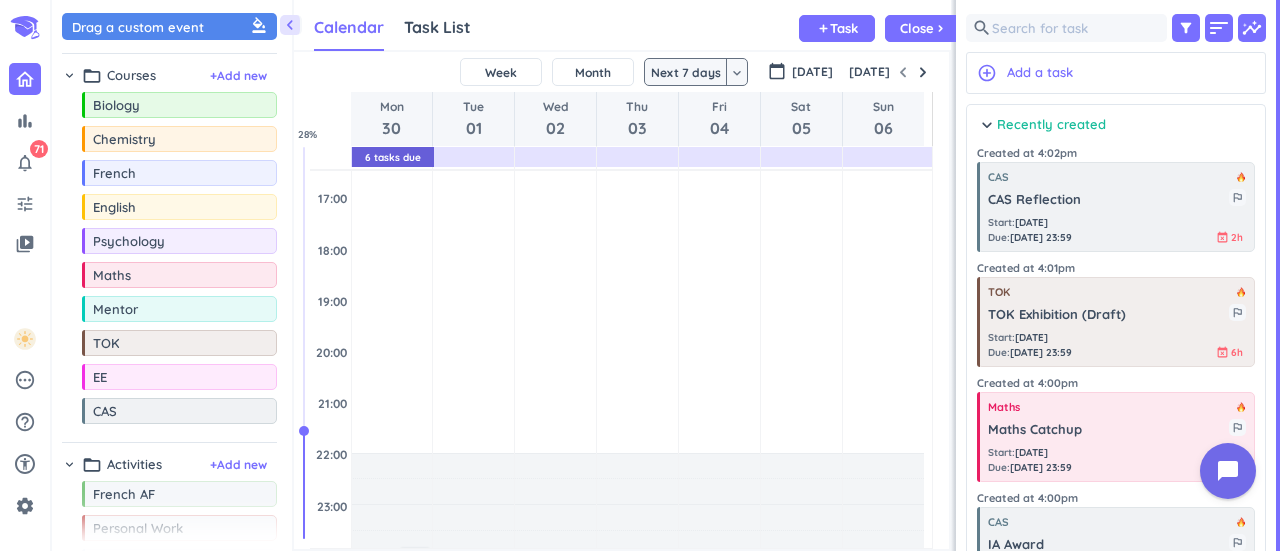 scroll, scrollTop: 0, scrollLeft: 0, axis: both 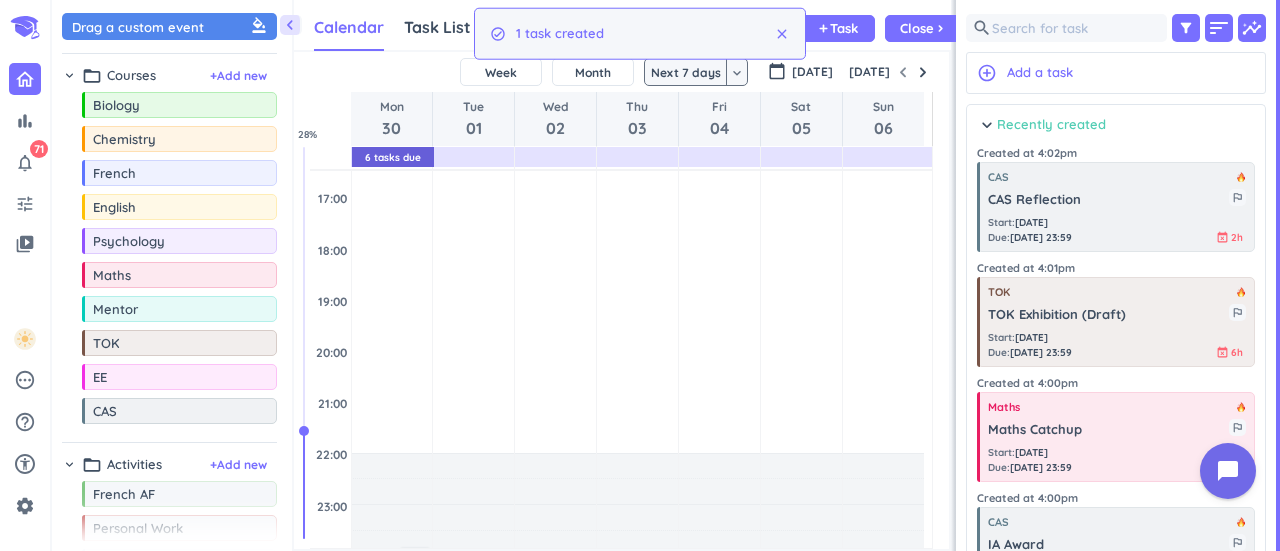 click on "chevron_right" at bounding box center (987, 125) 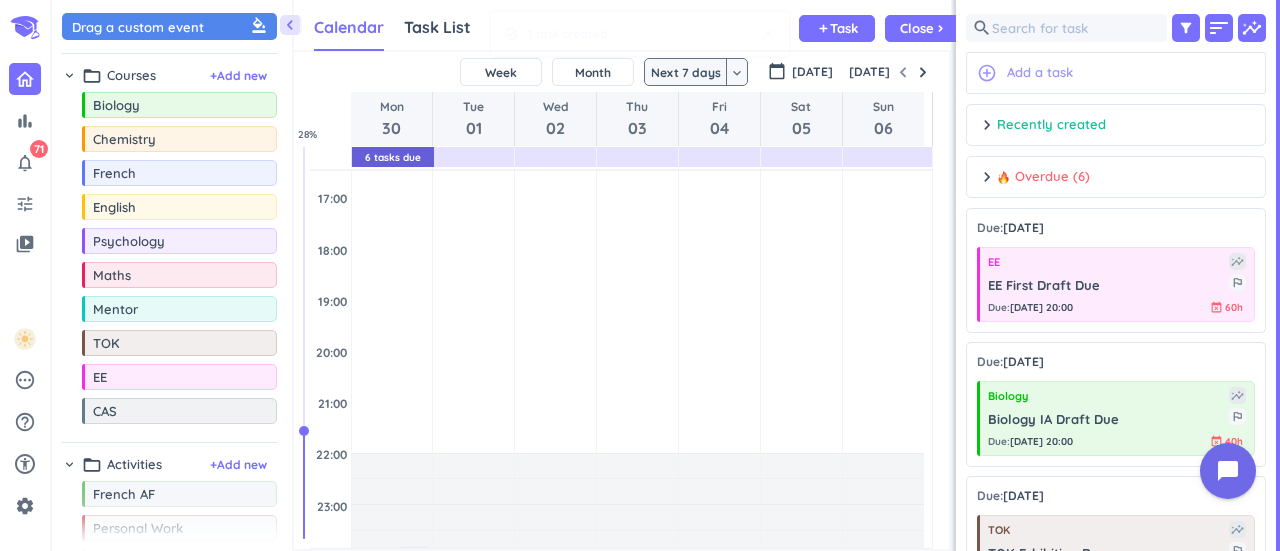 click on "Add a task" at bounding box center (1040, 73) 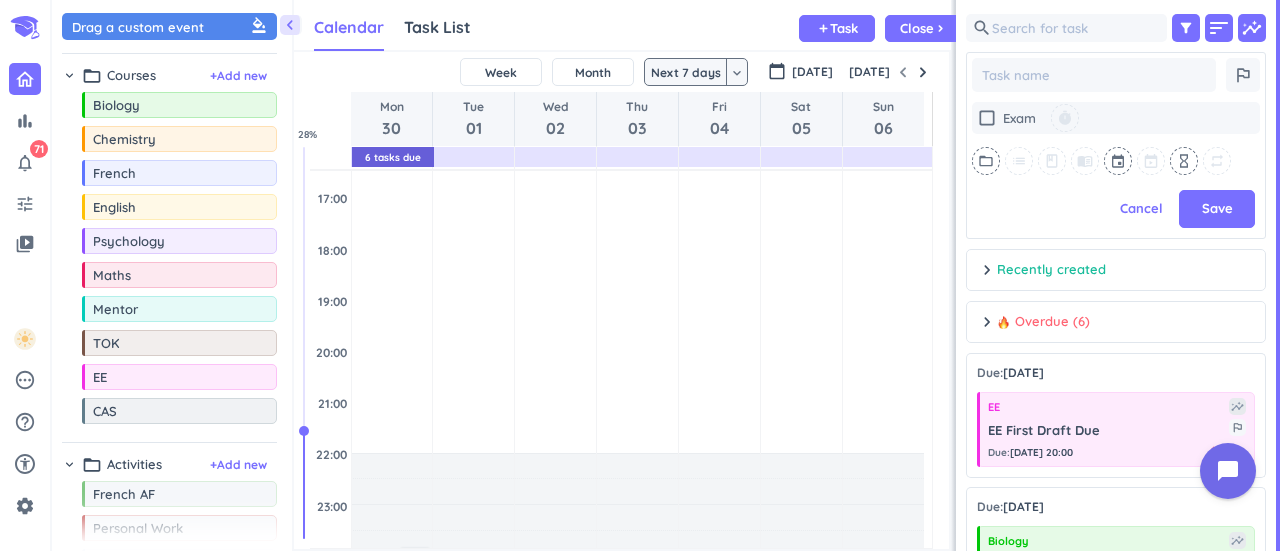 scroll, scrollTop: 296, scrollLeft: 292, axis: both 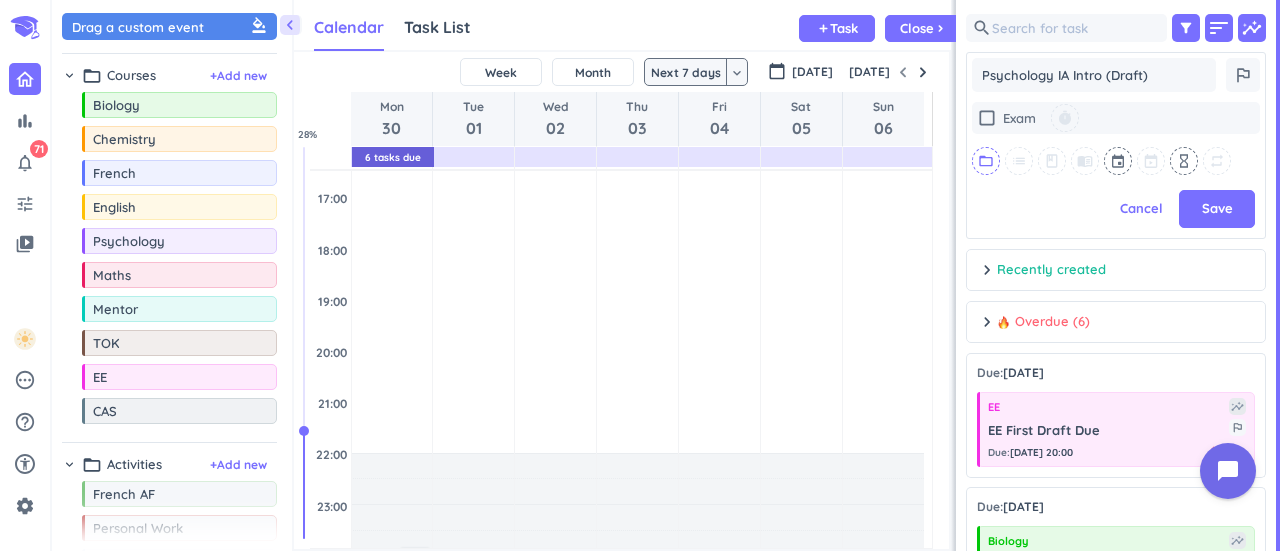 click on "folder_open" at bounding box center (986, 161) 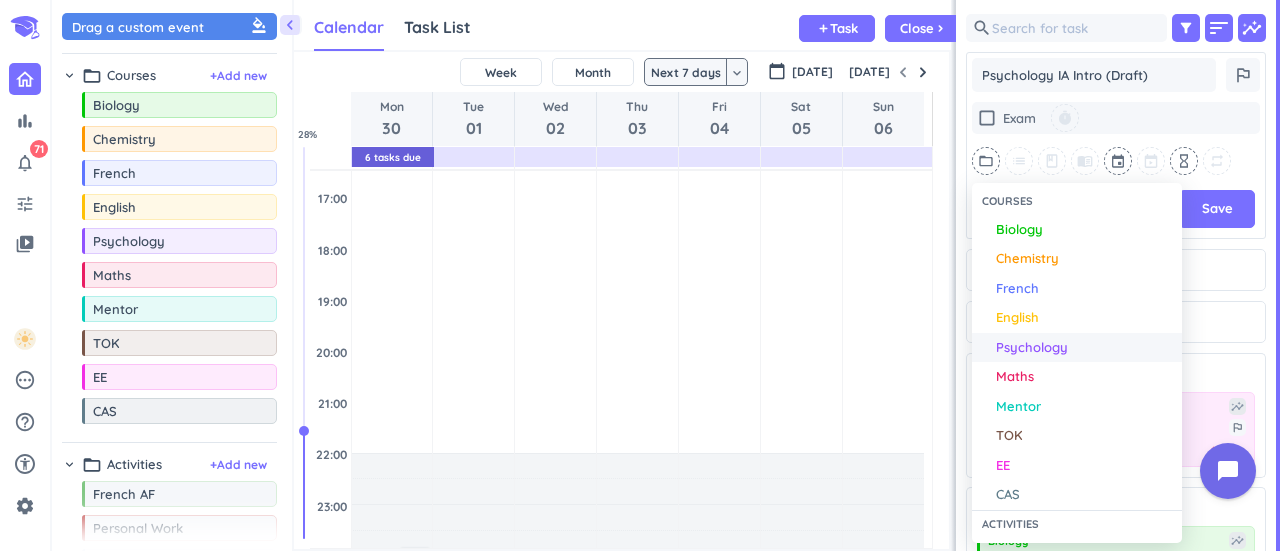 click on "Psychology" at bounding box center [1032, 348] 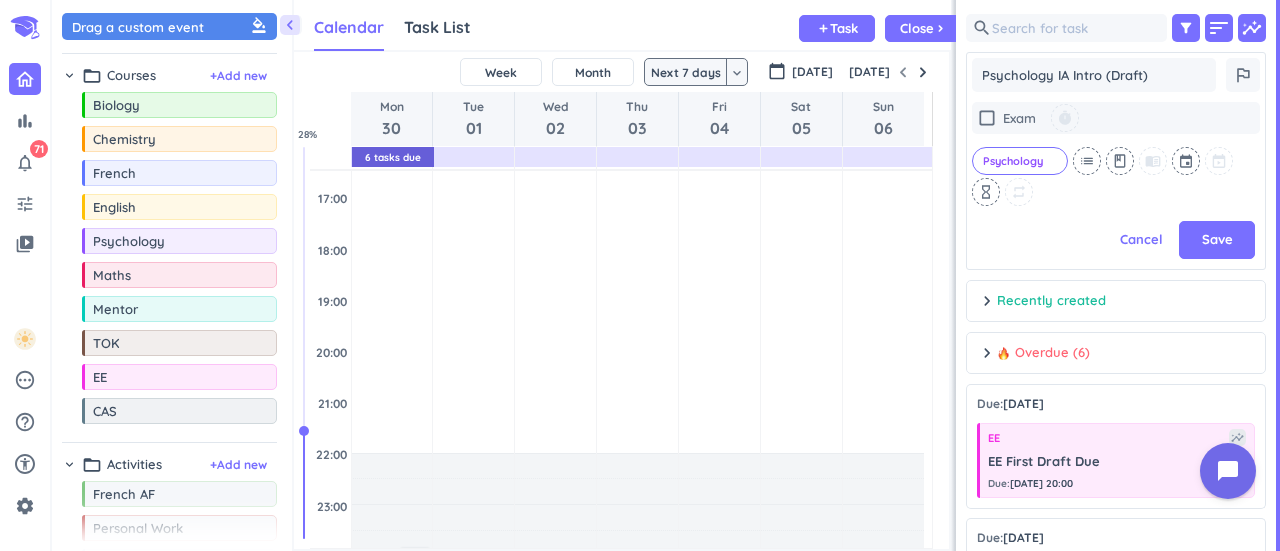 scroll, scrollTop: 264, scrollLeft: 292, axis: both 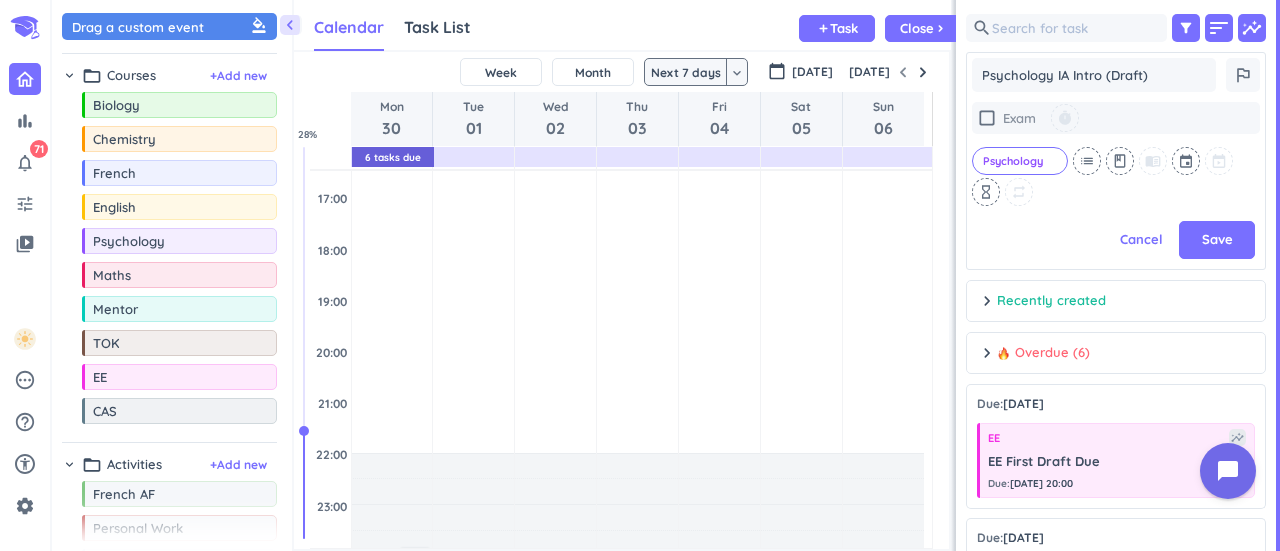 click on "check_box_outline_blank" at bounding box center (987, 118) 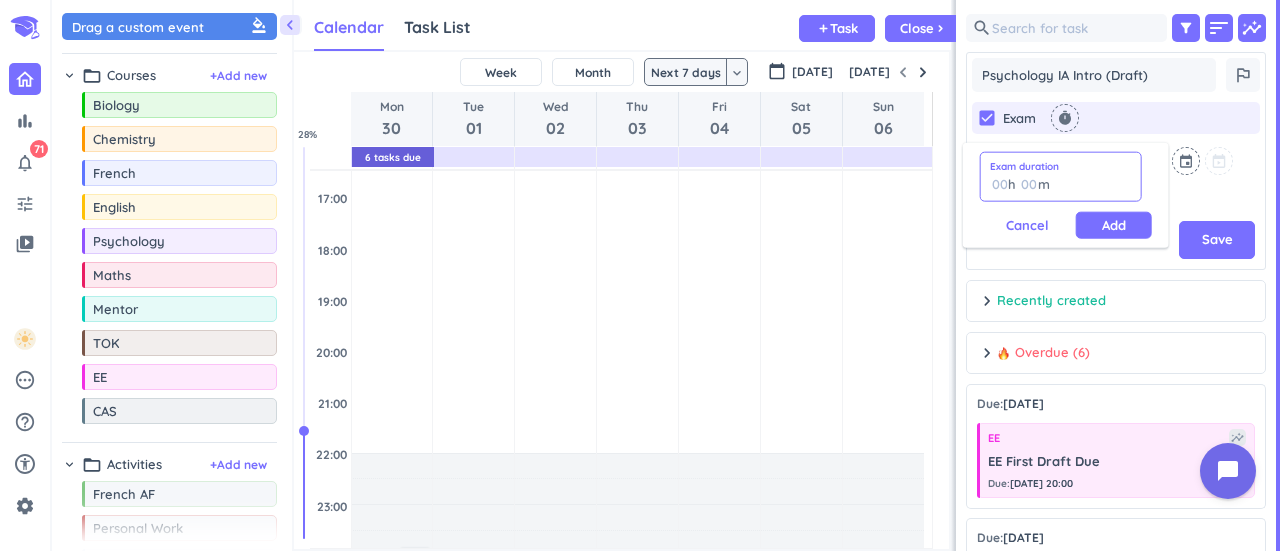 click at bounding box center (1028, 184) 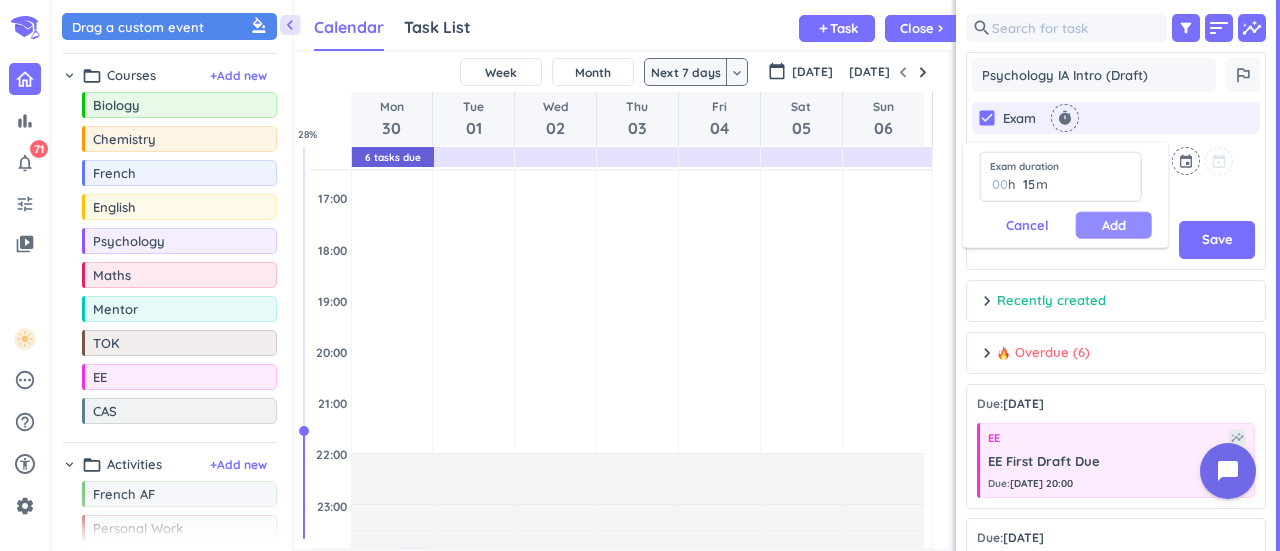 click on "Add" at bounding box center [1114, 225] 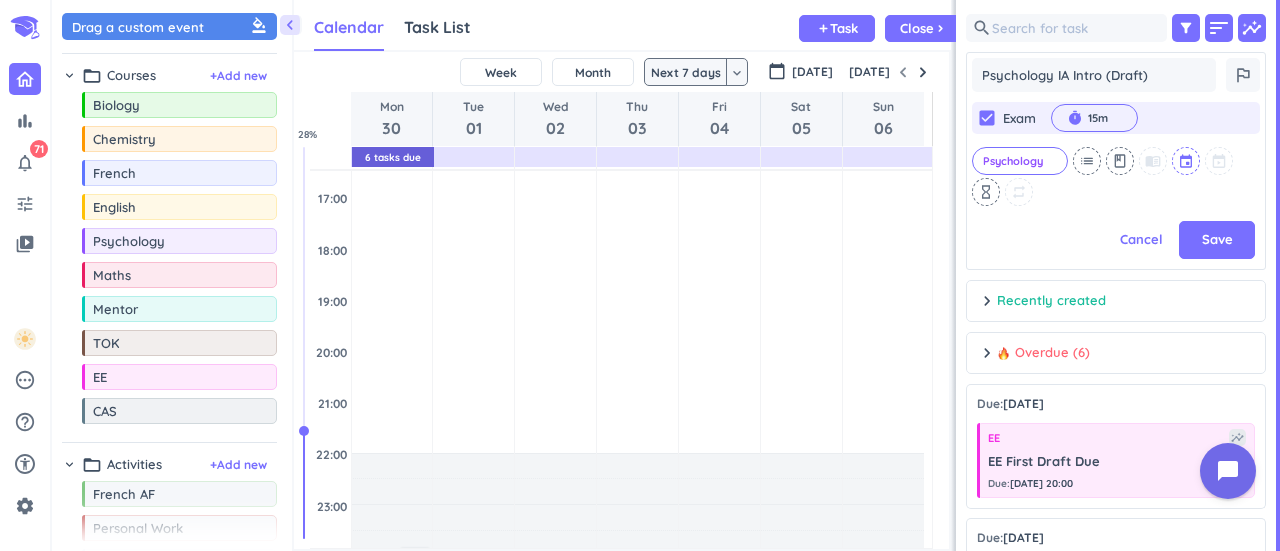 click at bounding box center [1187, 161] 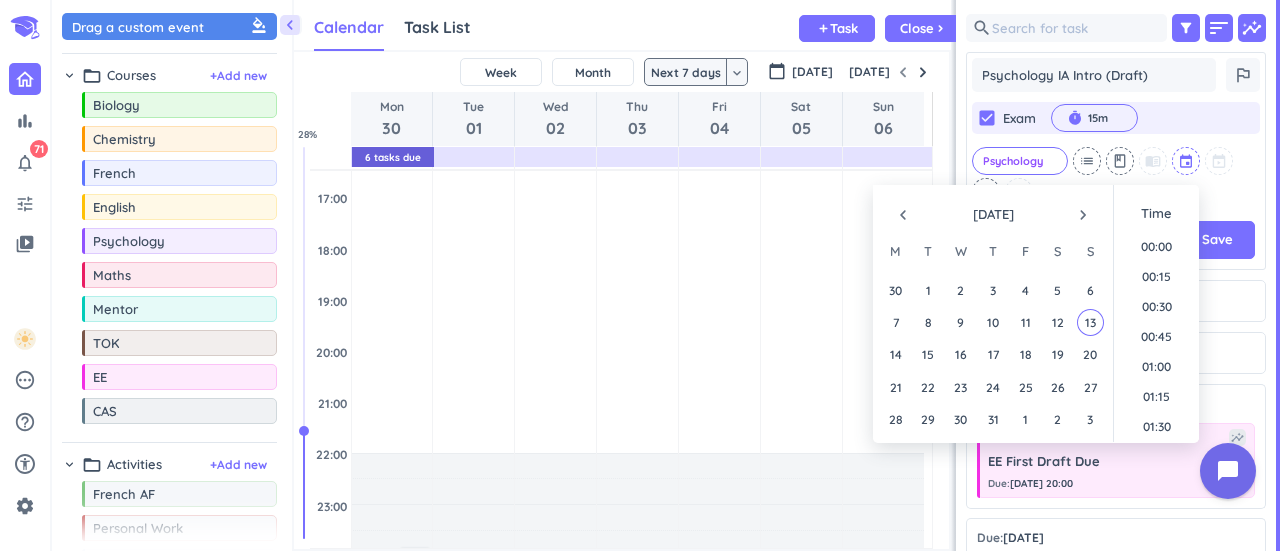 scroll, scrollTop: 1829, scrollLeft: 0, axis: vertical 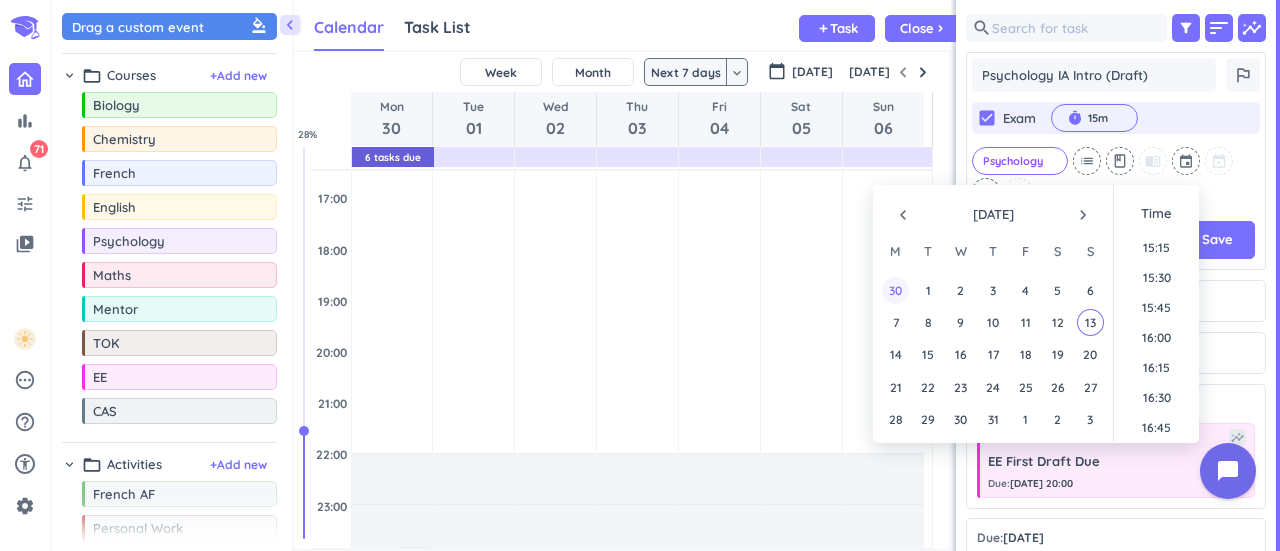 click on "30" at bounding box center [895, 290] 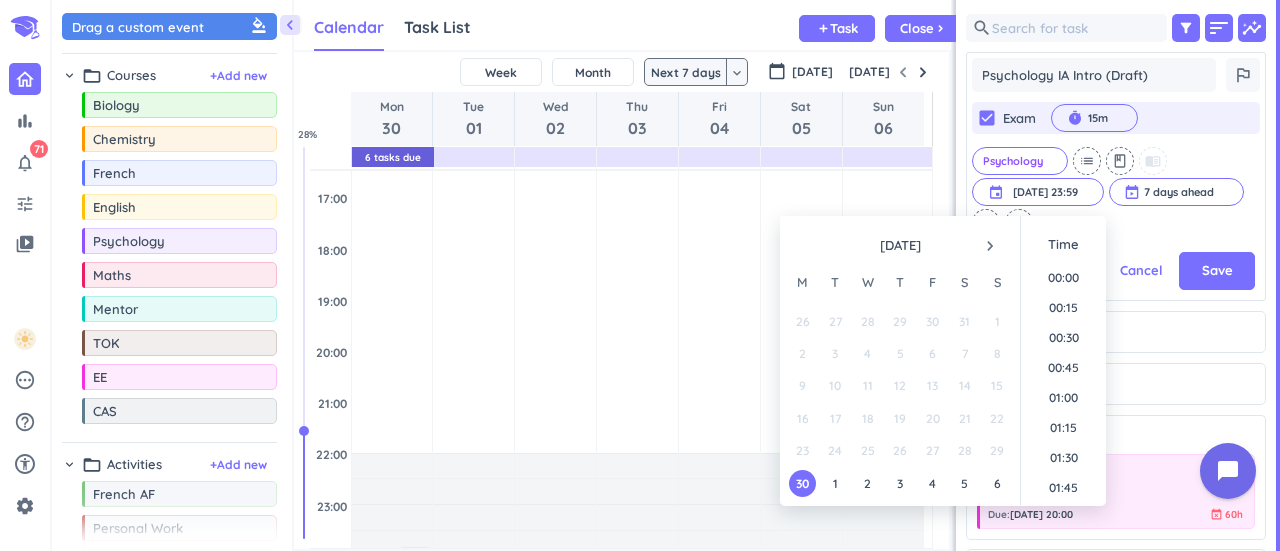 scroll, scrollTop: 234, scrollLeft: 292, axis: both 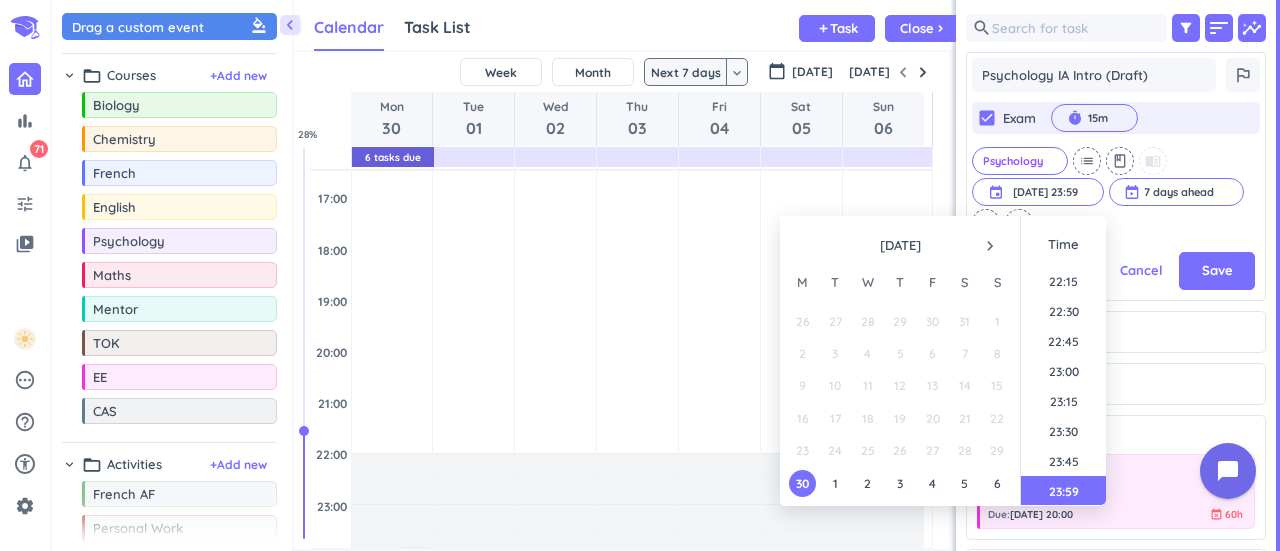 click on "check_box Exam timer 15m cancel Psychology cancel list class menu_book event [DATE] 23:59 [DATE] 23:59 cancel 7 days ahead cancel hourglass_empty repeat" at bounding box center [1116, 169] 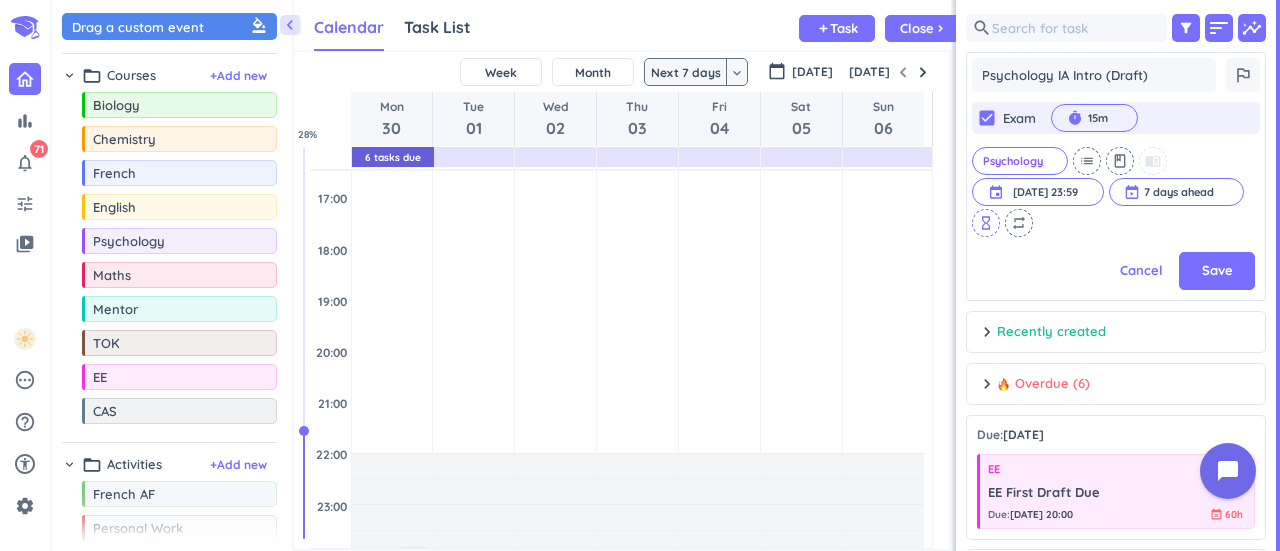 click on "hourglass_empty" at bounding box center (986, 223) 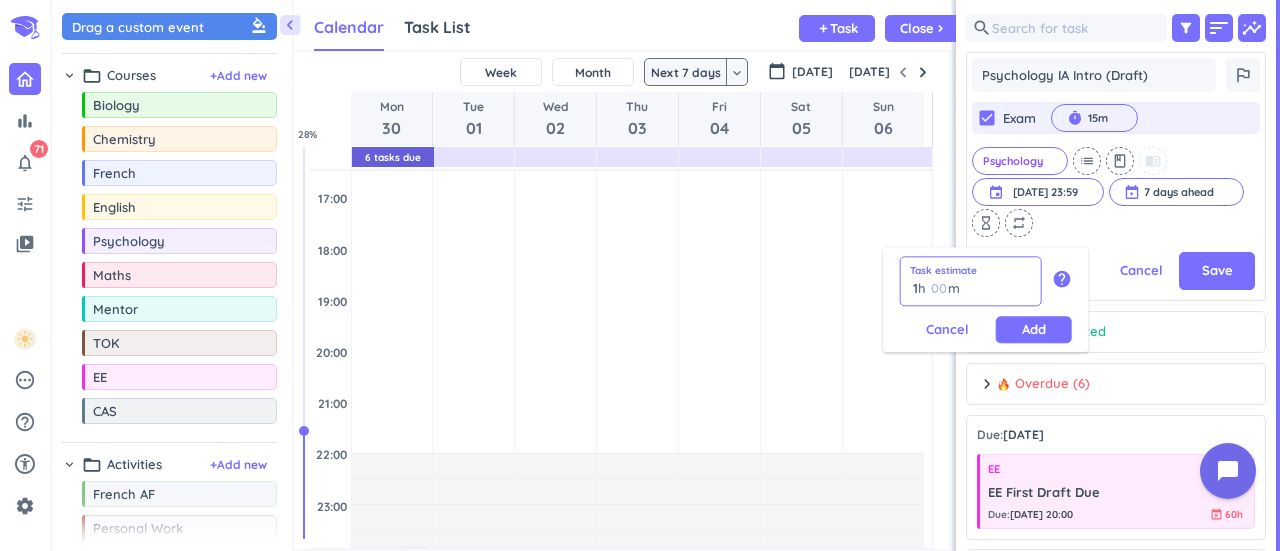 click at bounding box center (938, 288) 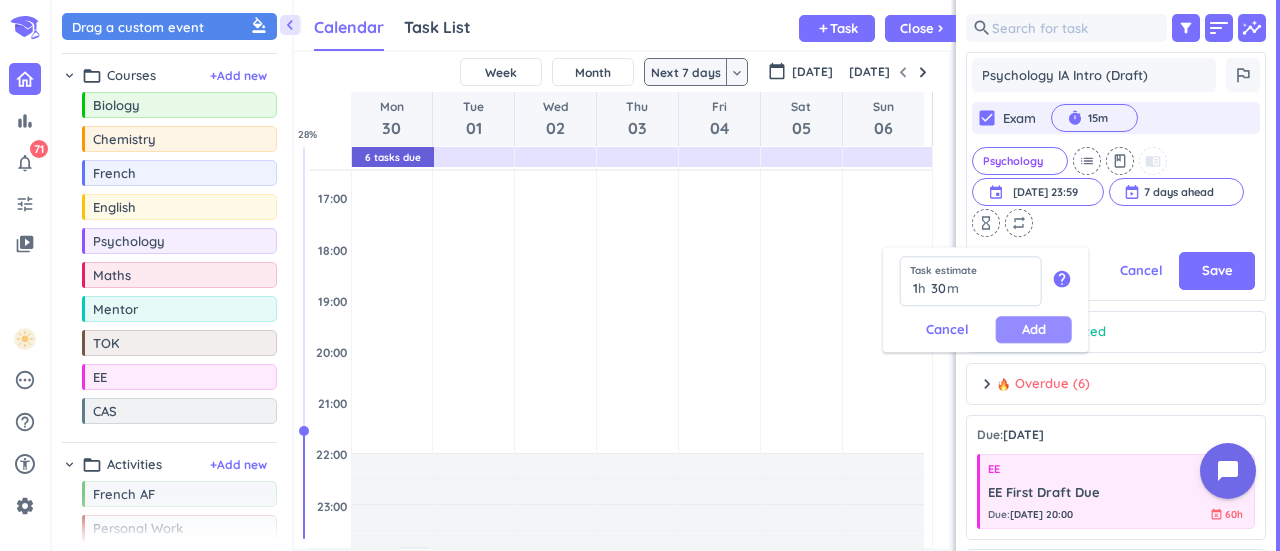 click on "Add" at bounding box center (1034, 329) 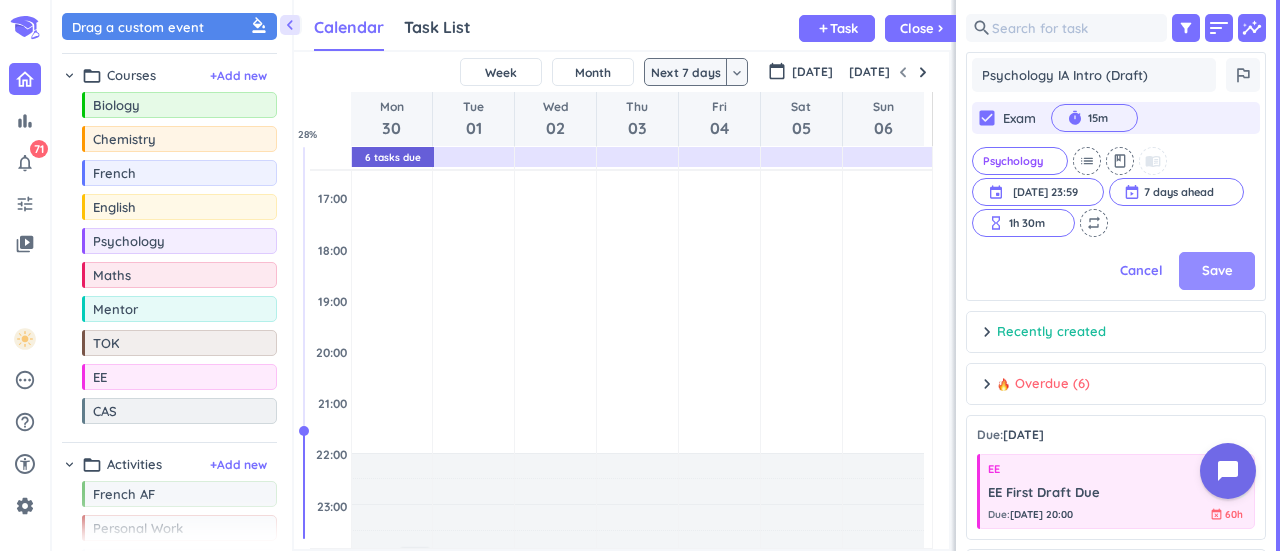 click on "Save" at bounding box center [1217, 271] 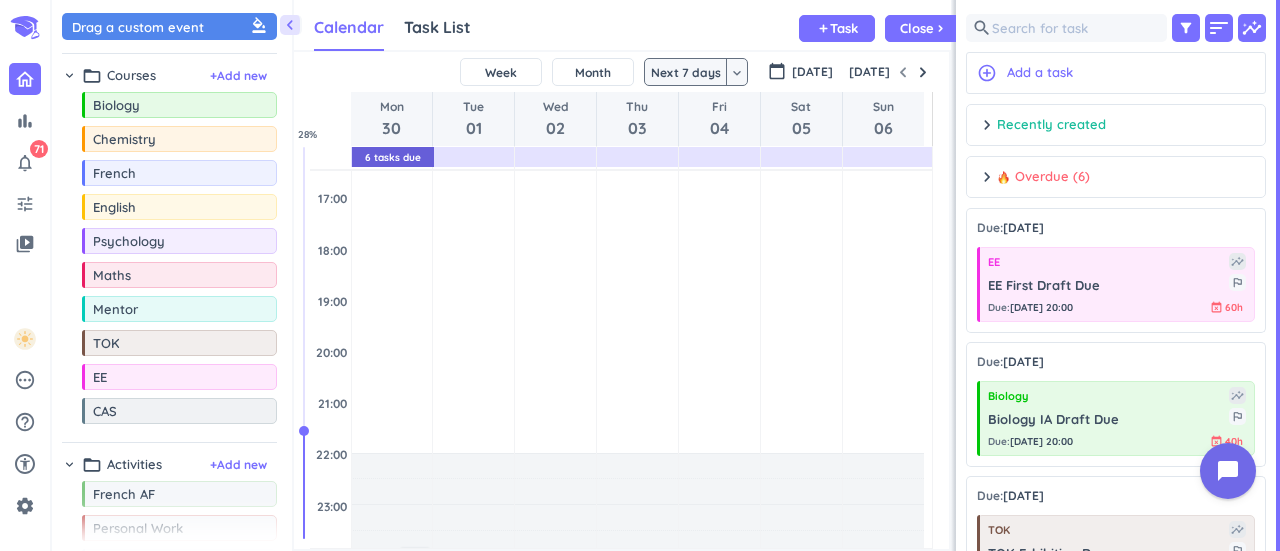 scroll, scrollTop: 8, scrollLeft: 9, axis: both 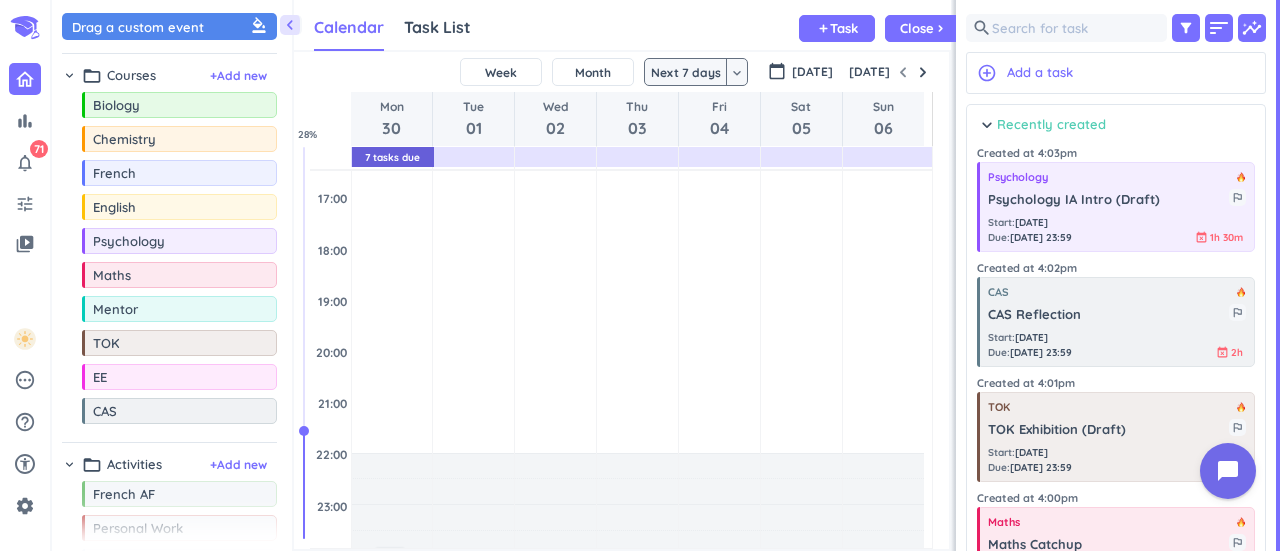 click on "Recently created" at bounding box center (1051, 125) 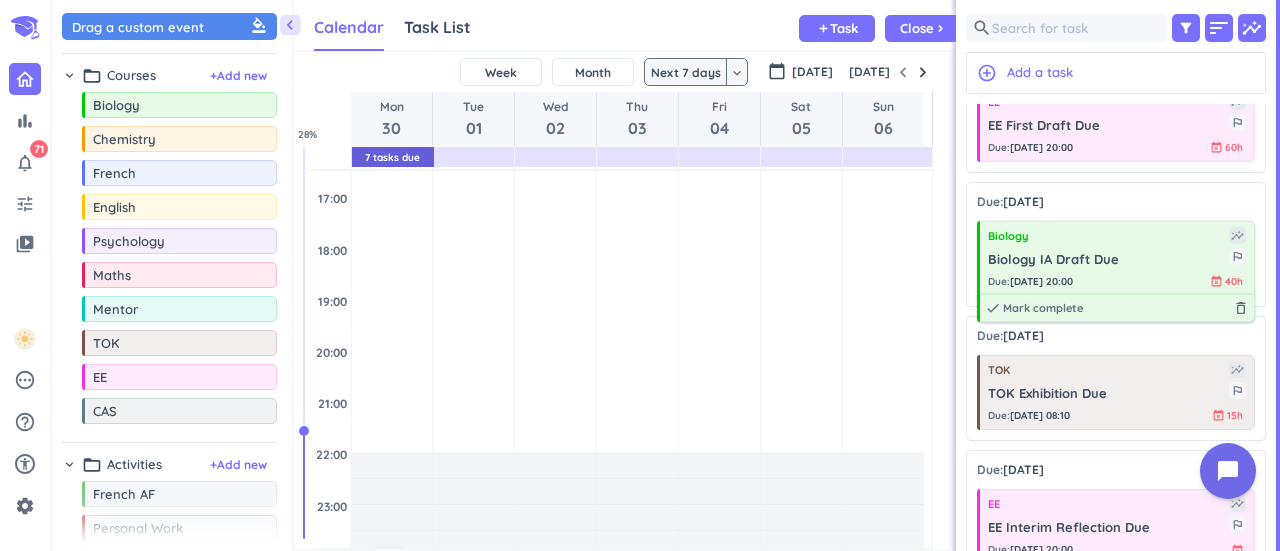 scroll, scrollTop: 0, scrollLeft: 0, axis: both 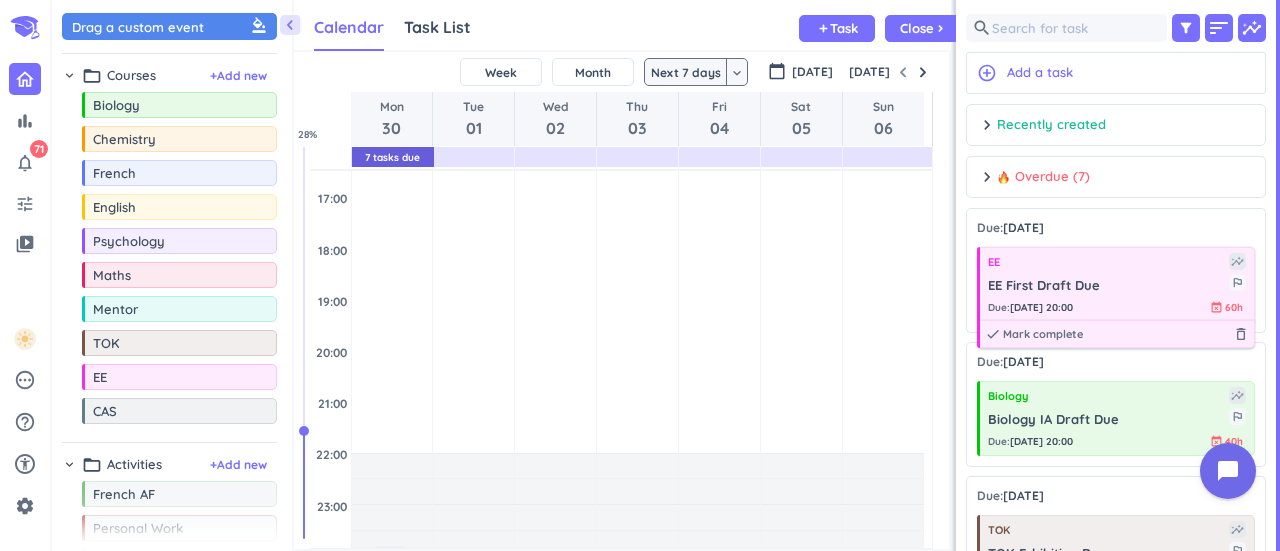 click on "EE insights EE First Draft Due outlined_flag Due :  [DATE] 20:00 event_busy 60h   done [PERSON_NAME] complete delete_outline" at bounding box center [1116, 284] 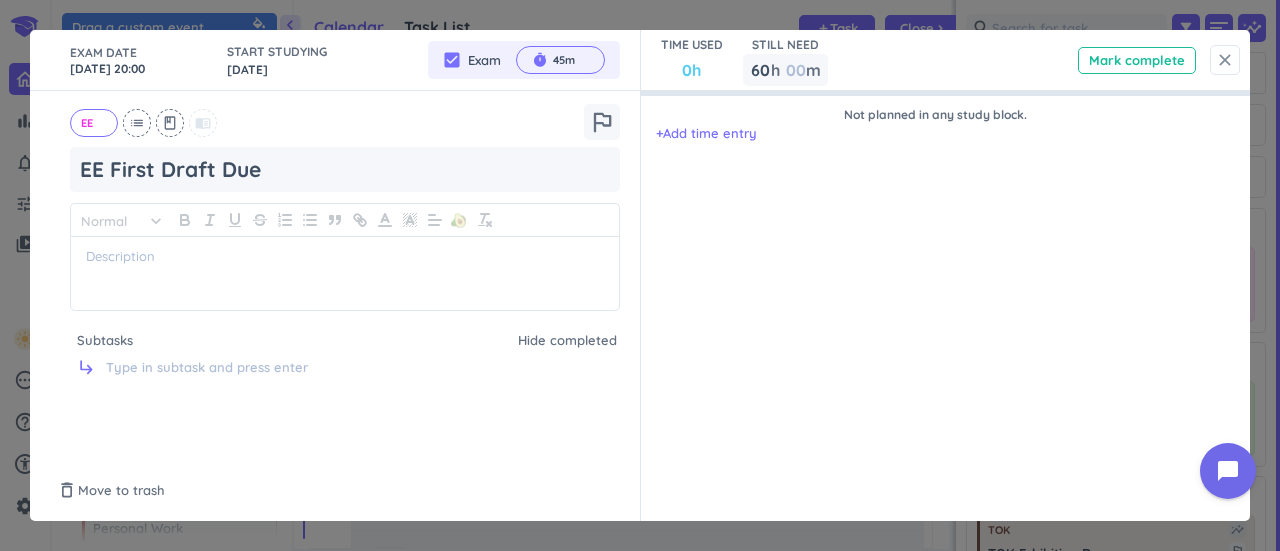 click on "close" at bounding box center (1225, 60) 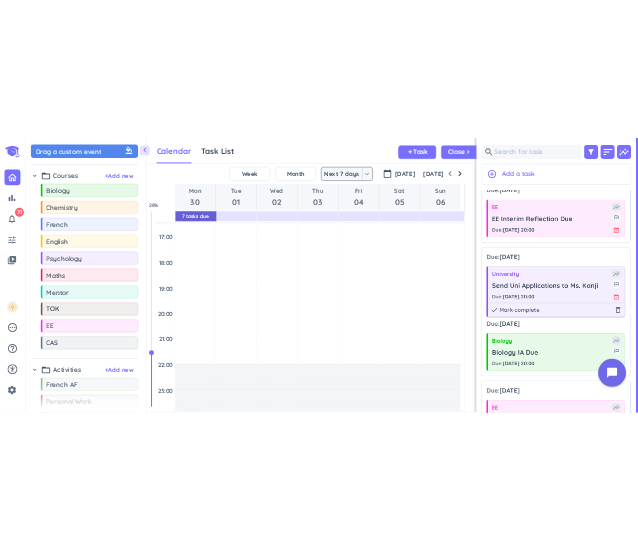 scroll, scrollTop: 0, scrollLeft: 0, axis: both 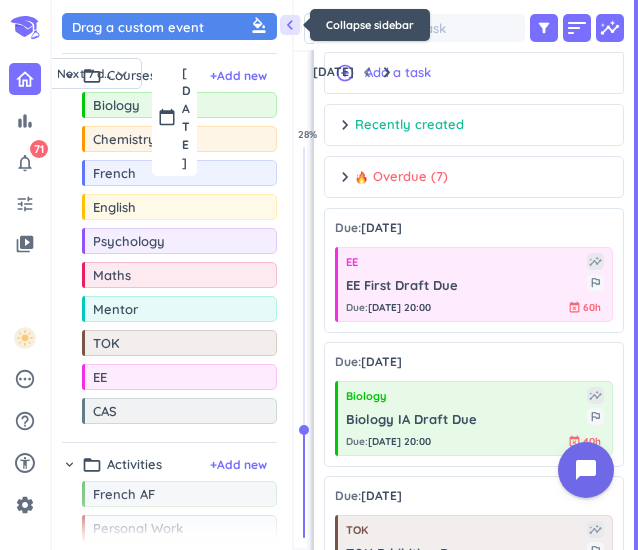 click on "chevron_left" at bounding box center [290, 25] 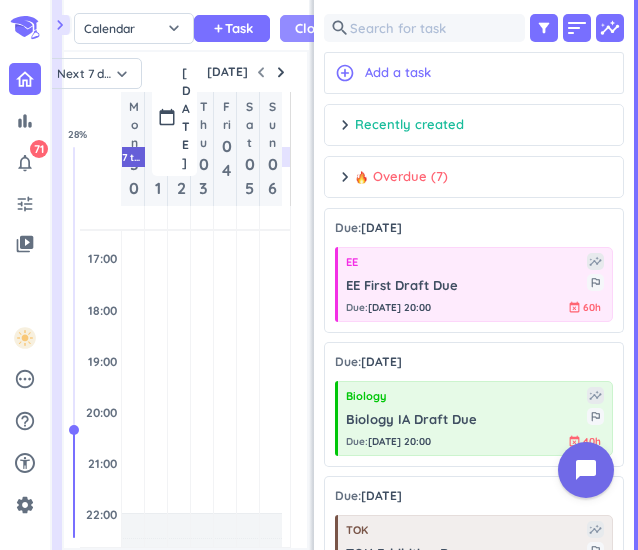 scroll, scrollTop: 9, scrollLeft: 8, axis: both 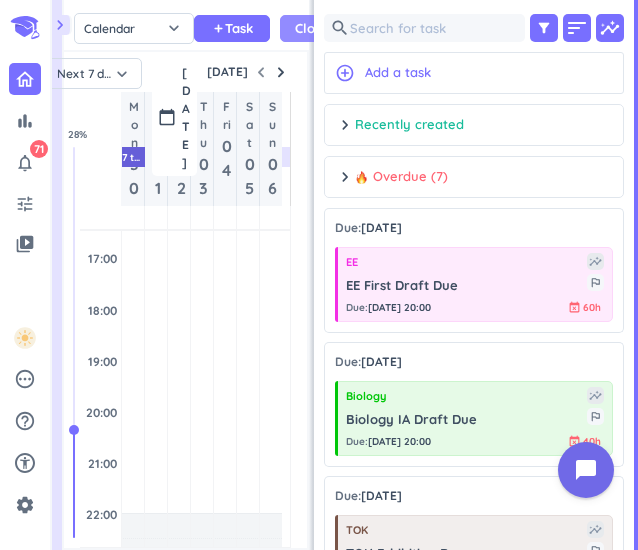 click on "Close" at bounding box center [312, 28] 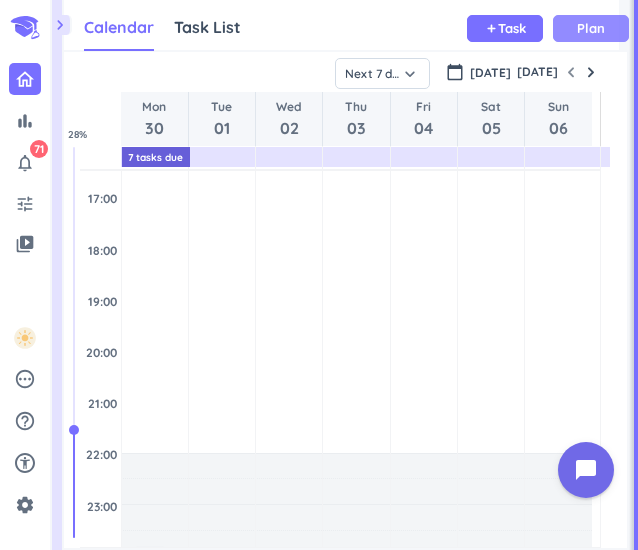 scroll, scrollTop: 9, scrollLeft: 8, axis: both 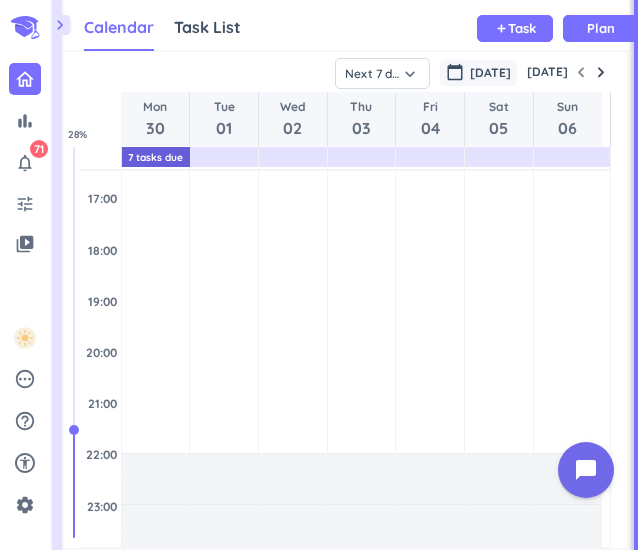 click on "calendar_today [DATE]" at bounding box center [478, 73] 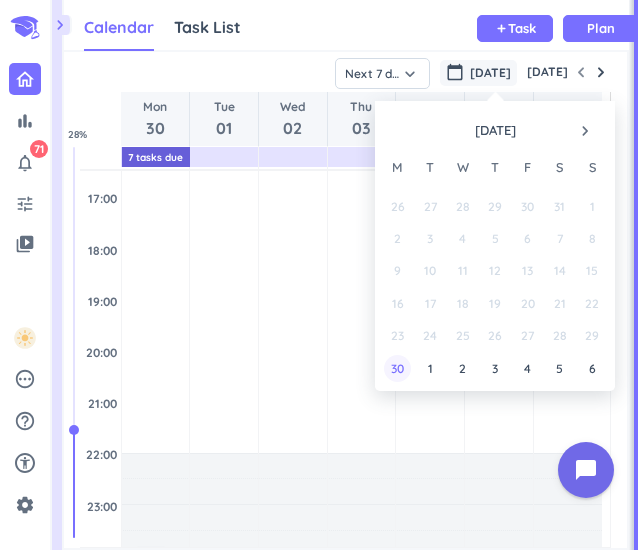 click on "30" at bounding box center (397, 368) 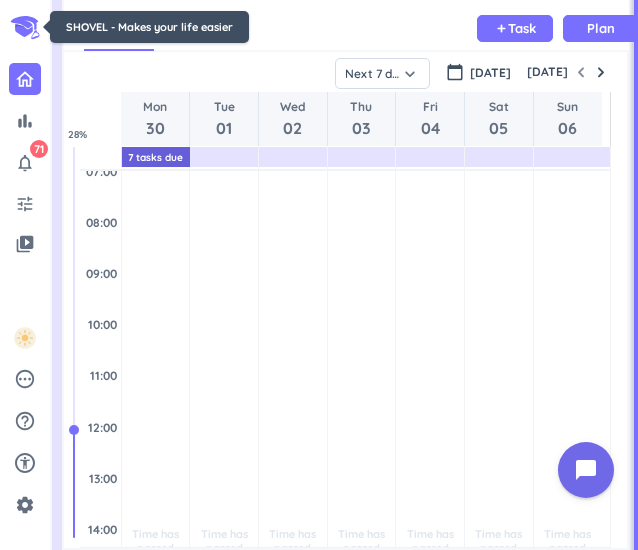 click 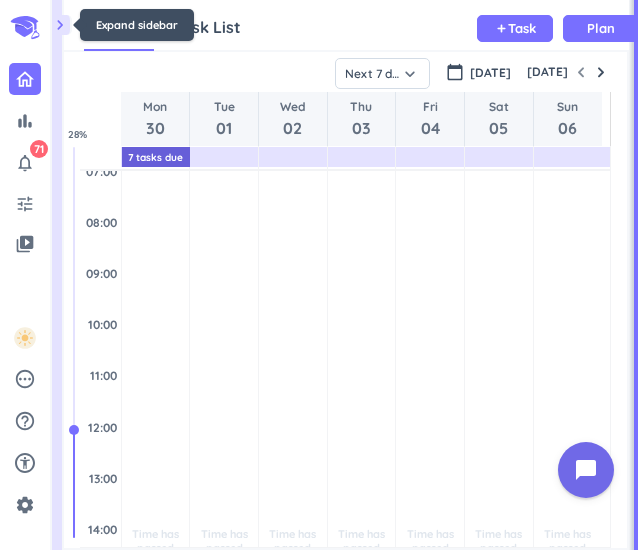 click on "chevron_right" at bounding box center [60, 25] 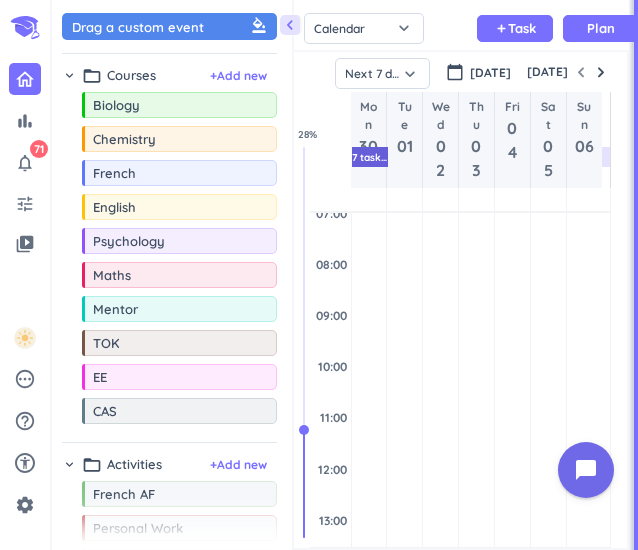 scroll, scrollTop: 42, scrollLeft: 326, axis: both 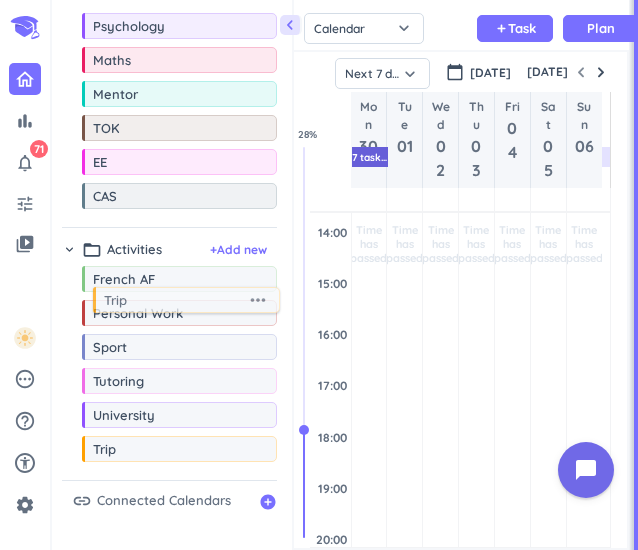 drag, startPoint x: 145, startPoint y: 455, endPoint x: 156, endPoint y: 307, distance: 148.40822 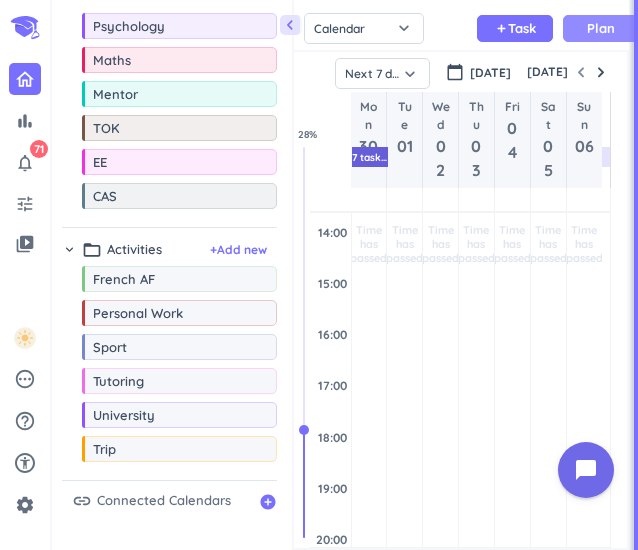 click on "Plan" at bounding box center [601, 28] 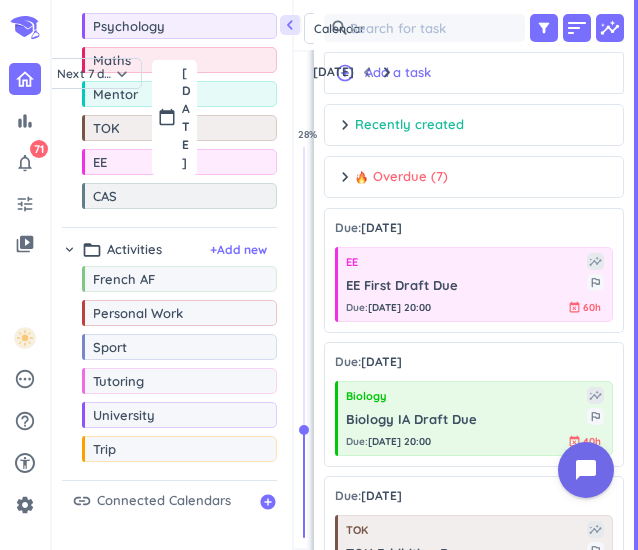 scroll, scrollTop: 42, scrollLeft: 6, axis: both 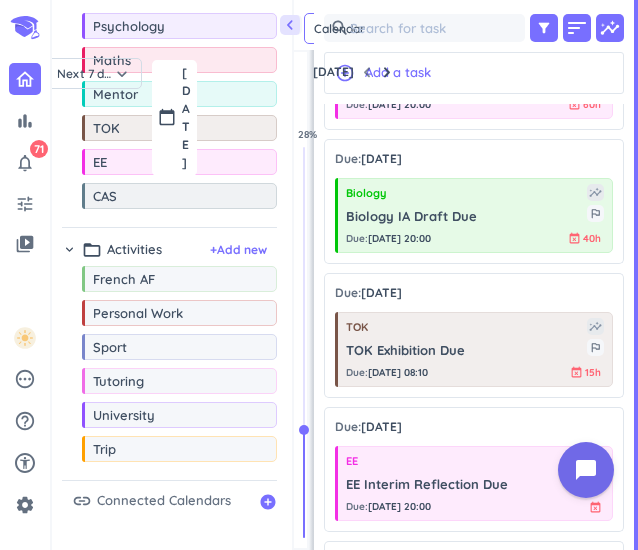 click on "Calendar" 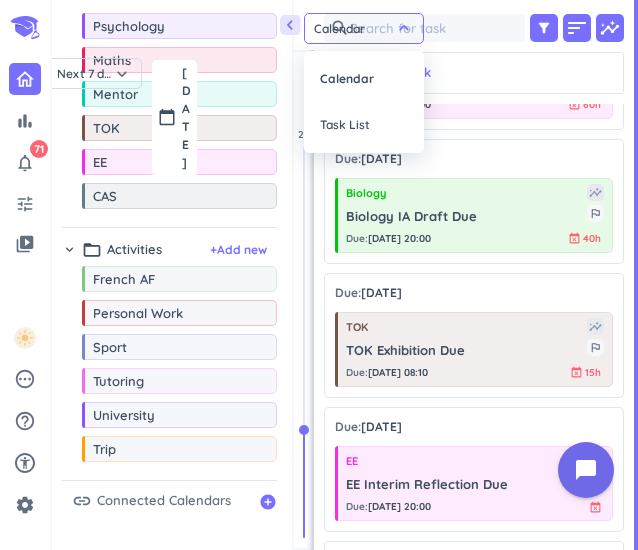 click at bounding box center (319, 275) 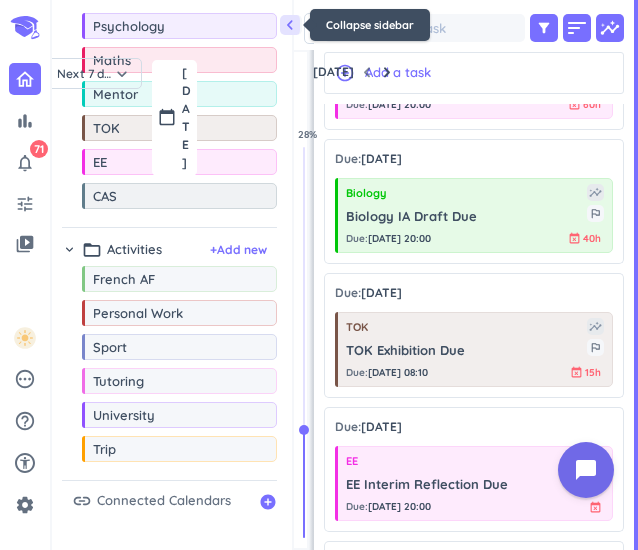 click on "chevron_left" at bounding box center (290, 25) 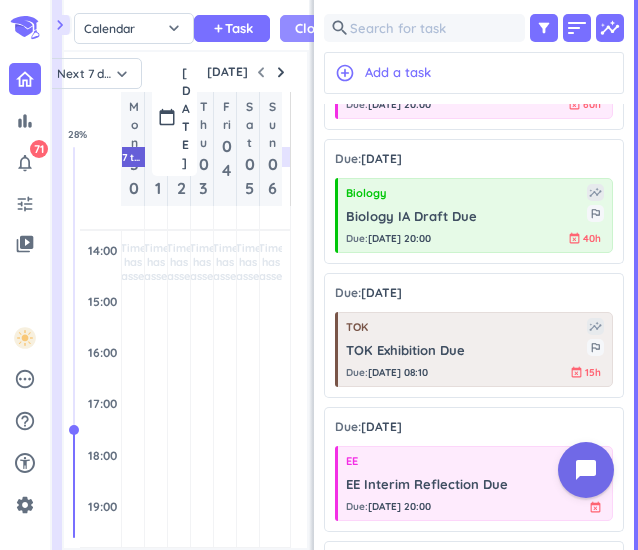 click on "Close" at bounding box center [312, 28] 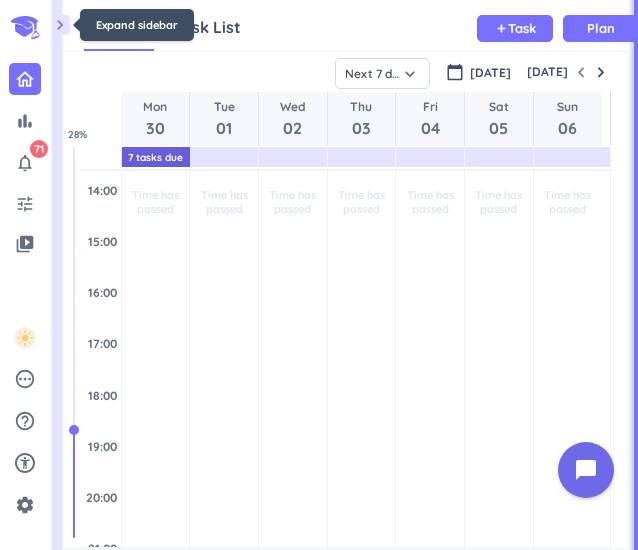 click on "chevron_right" at bounding box center [60, 25] 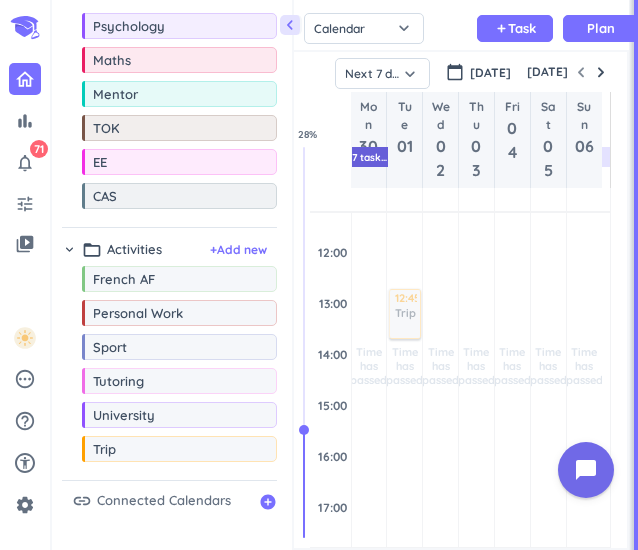 drag, startPoint x: 168, startPoint y: 457, endPoint x: 420, endPoint y: 274, distance: 311.43698 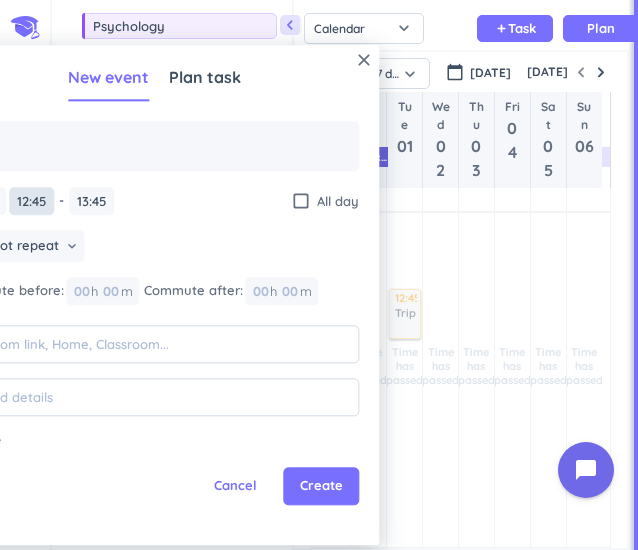 click on "12:45" at bounding box center [31, 201] 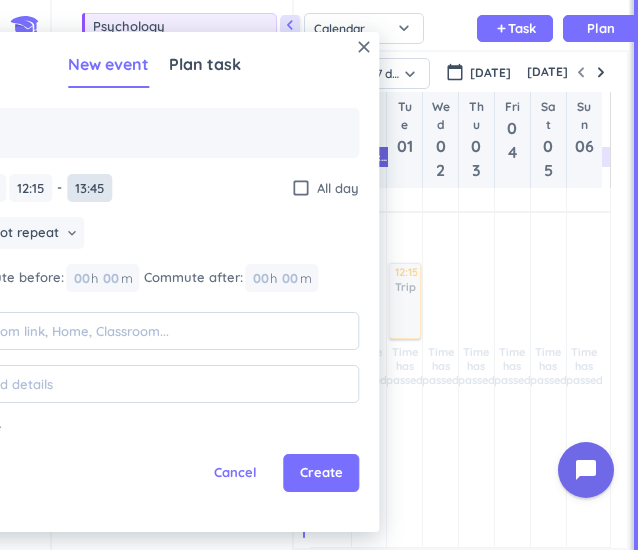 click on "13:45" at bounding box center (89, 188) 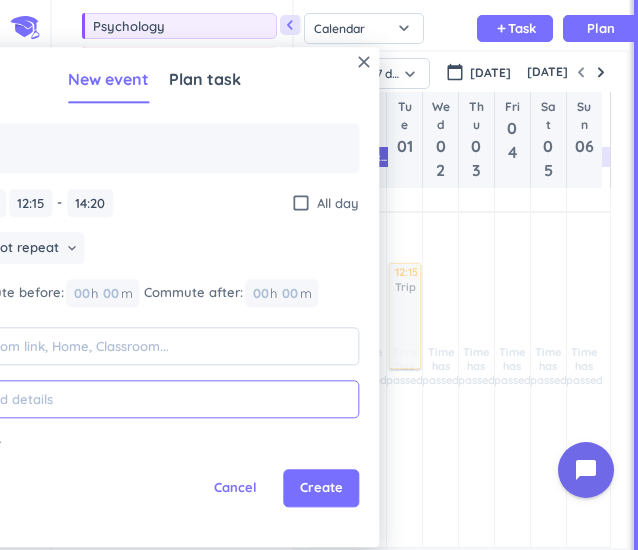 click at bounding box center [166, 399] 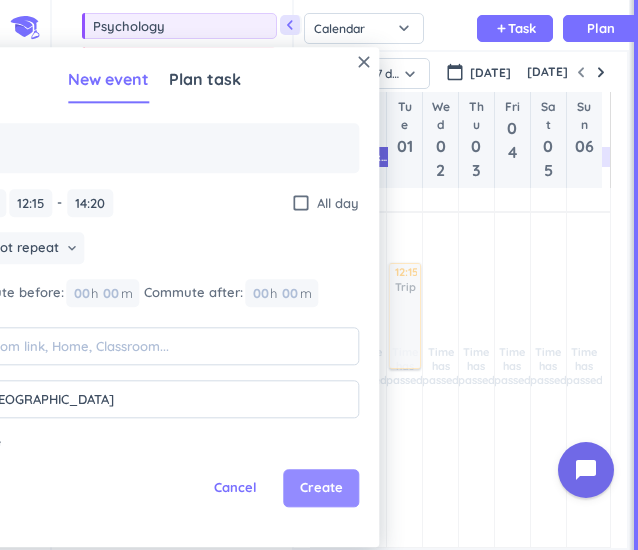 click on "Create" at bounding box center [321, 489] 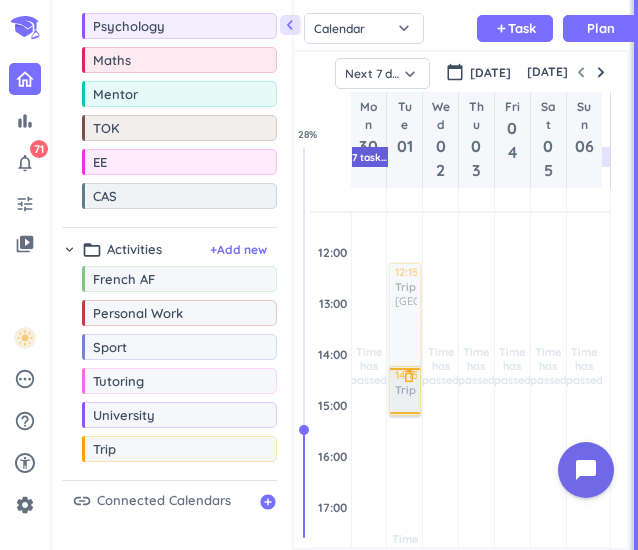 drag, startPoint x: 116, startPoint y: 449, endPoint x: 414, endPoint y: 347, distance: 314.97302 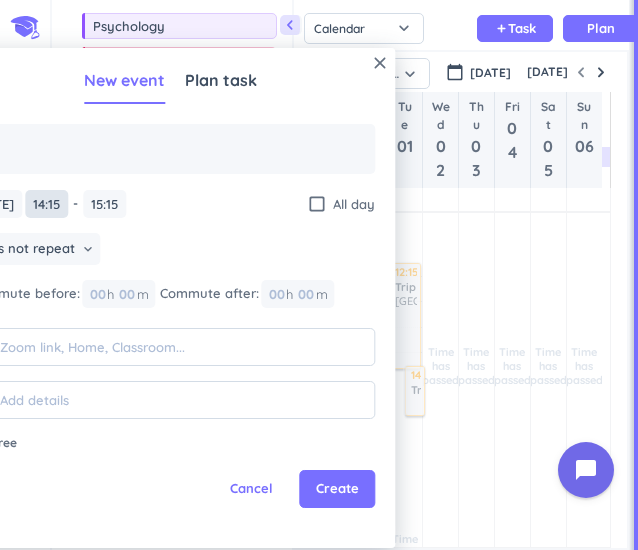 click on "14:15" at bounding box center (46, 204) 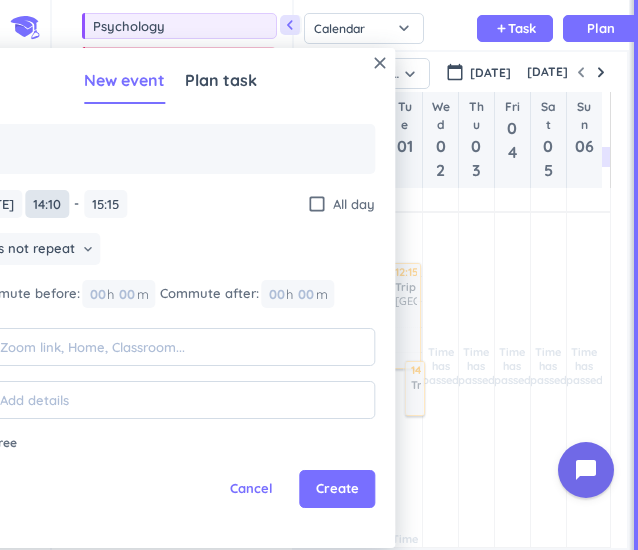 click on "14:10" at bounding box center [47, 204] 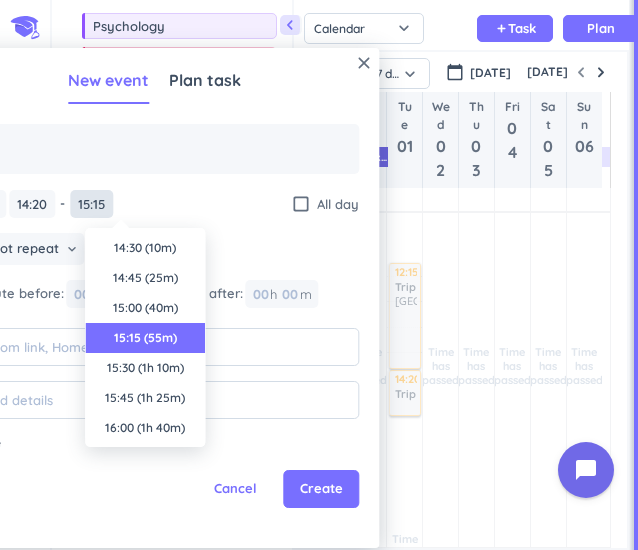 click on "15:15" at bounding box center [91, 204] 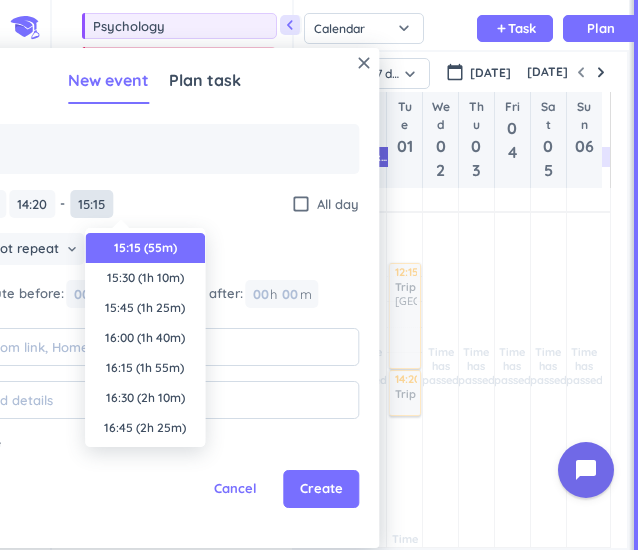 click on "15:15" at bounding box center [91, 204] 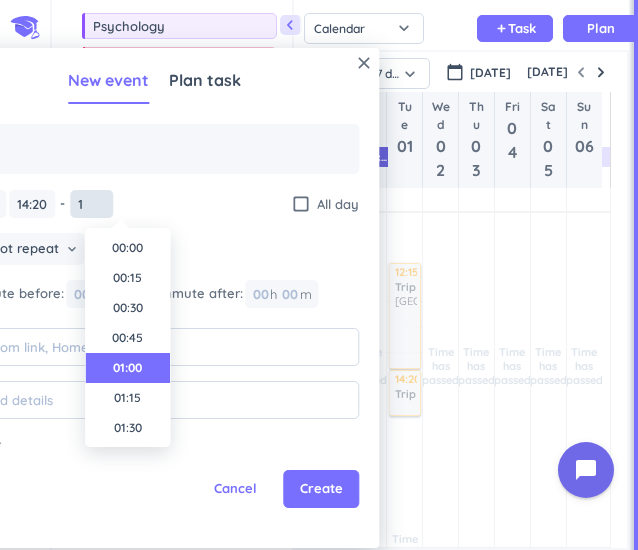 scroll, scrollTop: 30, scrollLeft: 0, axis: vertical 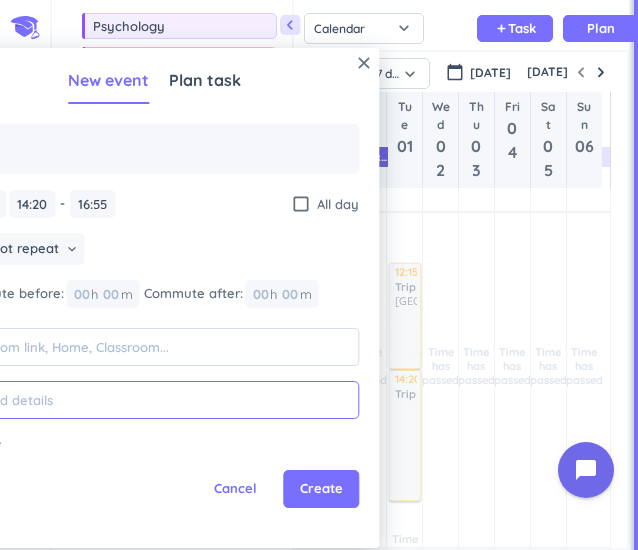 click at bounding box center [166, 400] 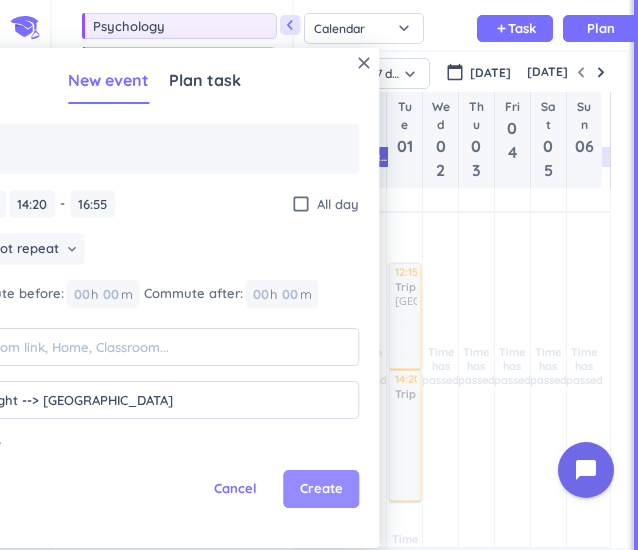 click on "Create" at bounding box center (321, 489) 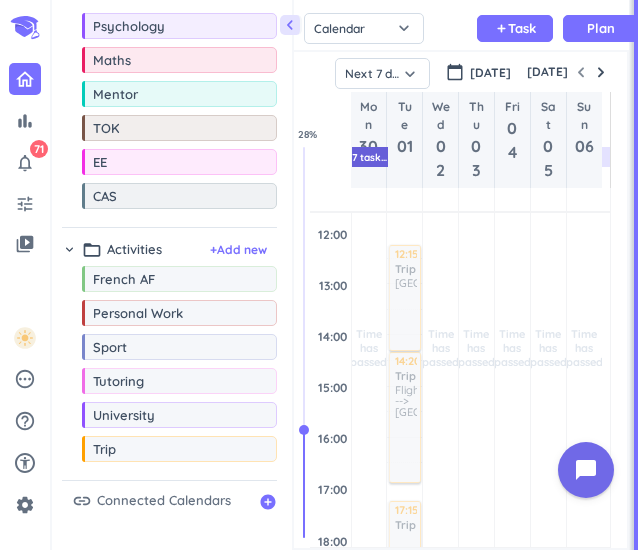 scroll, scrollTop: 398, scrollLeft: 0, axis: vertical 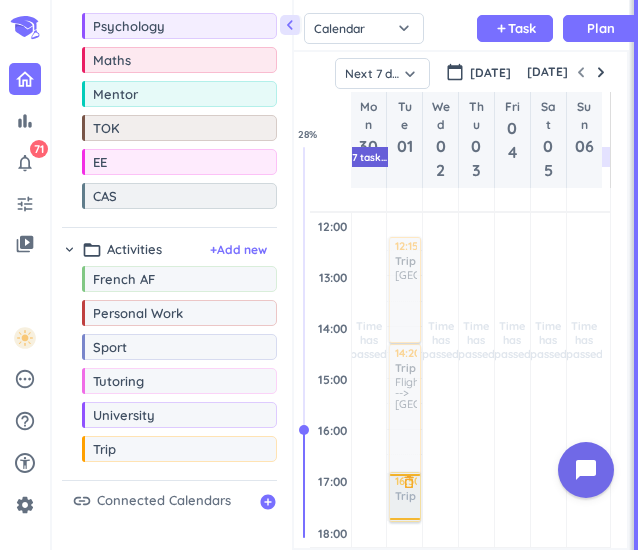 drag, startPoint x: 120, startPoint y: 460, endPoint x: 410, endPoint y: 457, distance: 290.0155 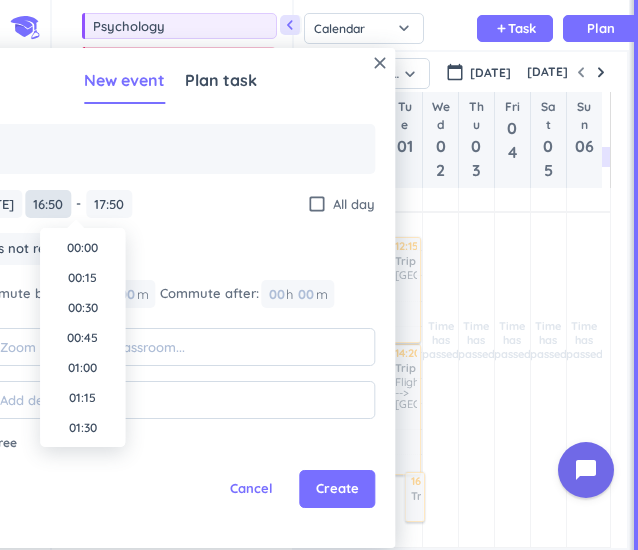 click on "16:50" at bounding box center [48, 204] 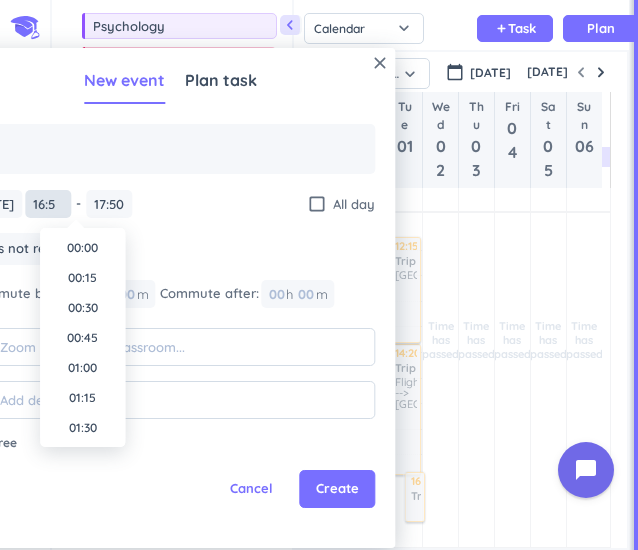 scroll, scrollTop: 1830, scrollLeft: 0, axis: vertical 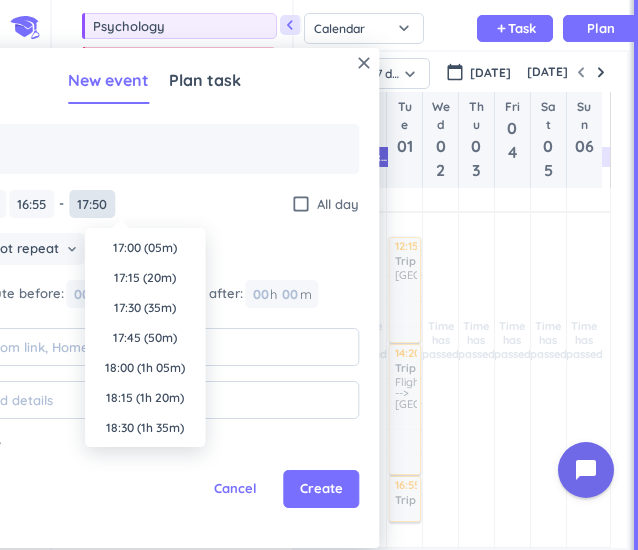 click on "17:50" at bounding box center (92, 204) 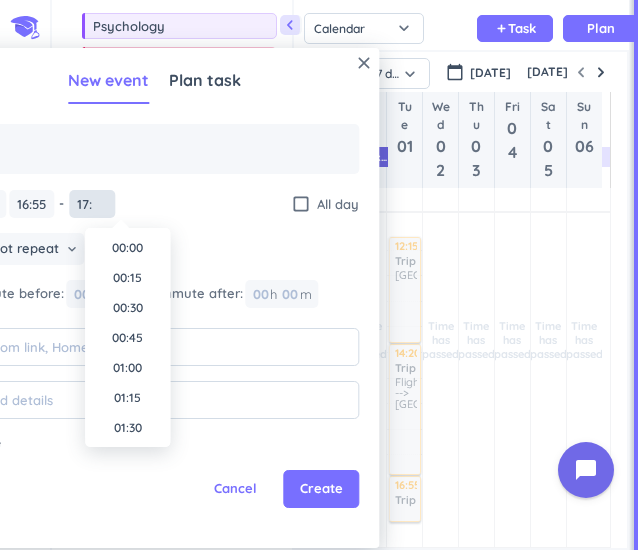 scroll, scrollTop: 1950, scrollLeft: 0, axis: vertical 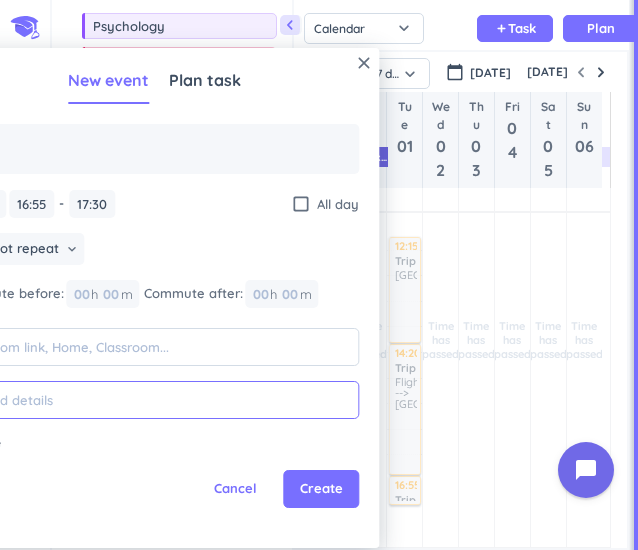 click at bounding box center (166, 400) 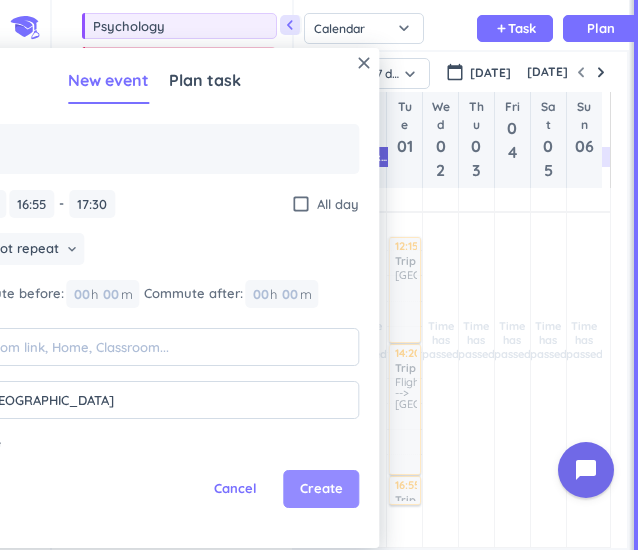 click on "Create" at bounding box center [321, 489] 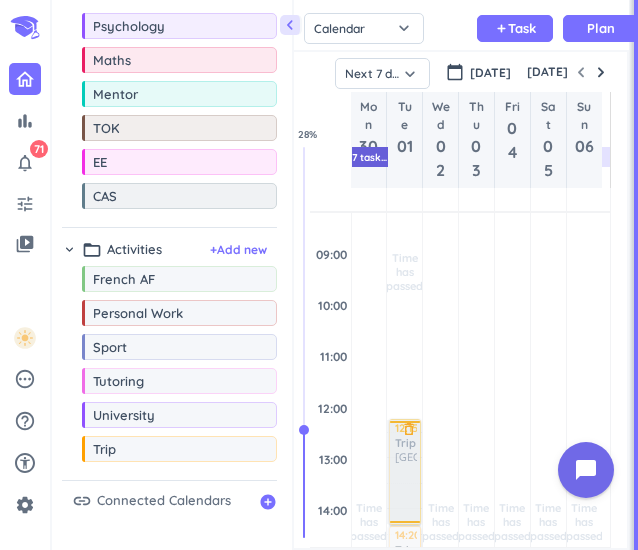scroll, scrollTop: 214, scrollLeft: 0, axis: vertical 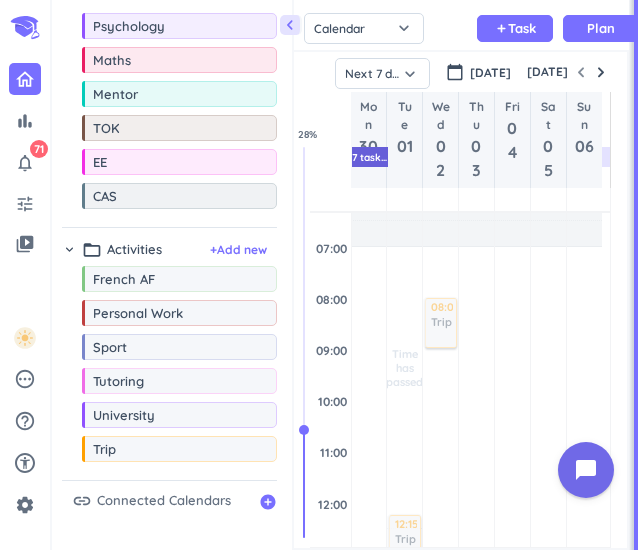 drag, startPoint x: 122, startPoint y: 457, endPoint x: 456, endPoint y: 279, distance: 378.4706 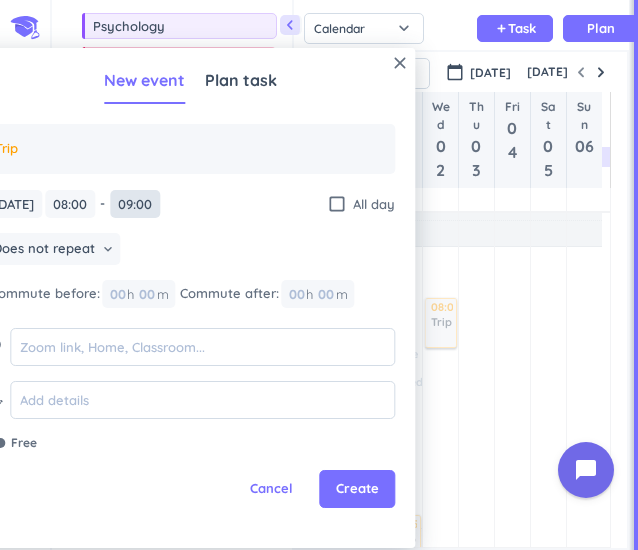 click on "09:00" at bounding box center (135, 204) 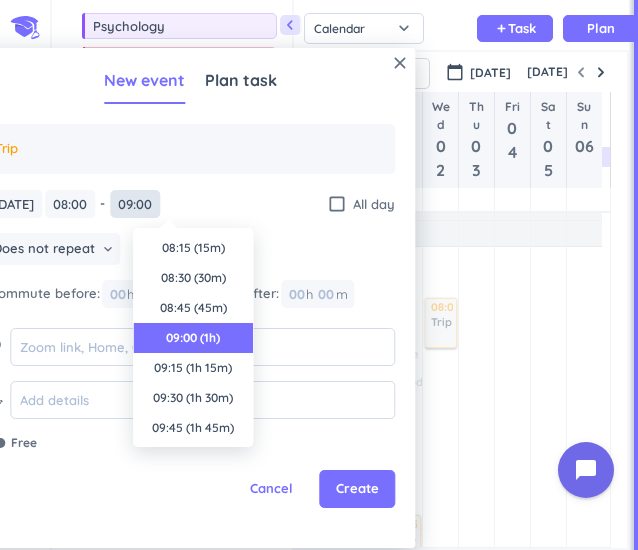 scroll, scrollTop: 90, scrollLeft: 0, axis: vertical 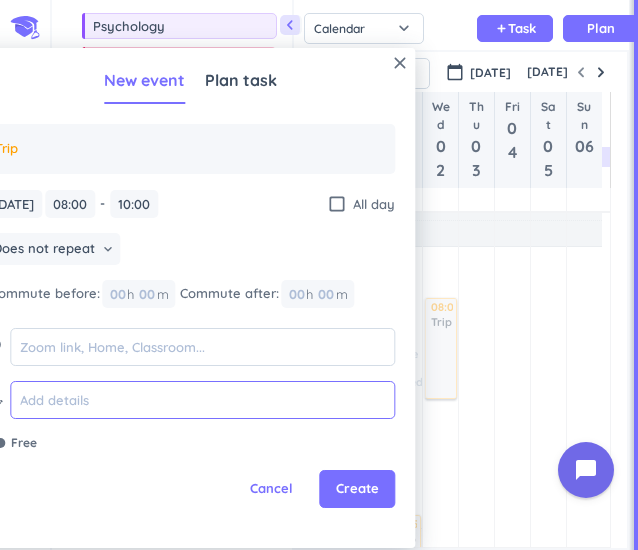 click at bounding box center [202, 400] 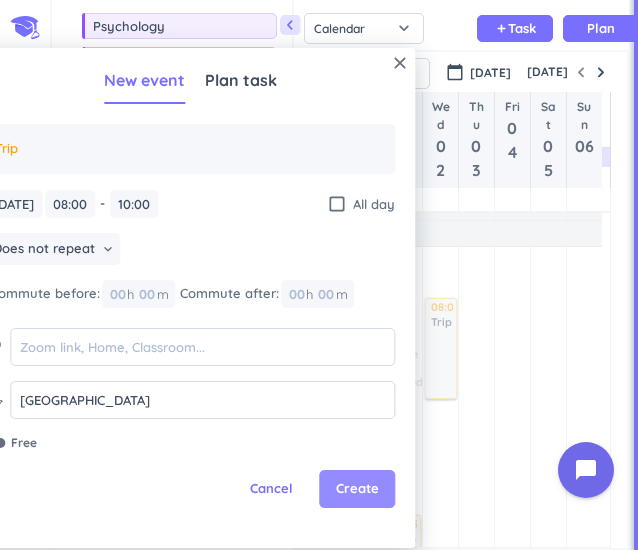 click on "Create" at bounding box center (357, 489) 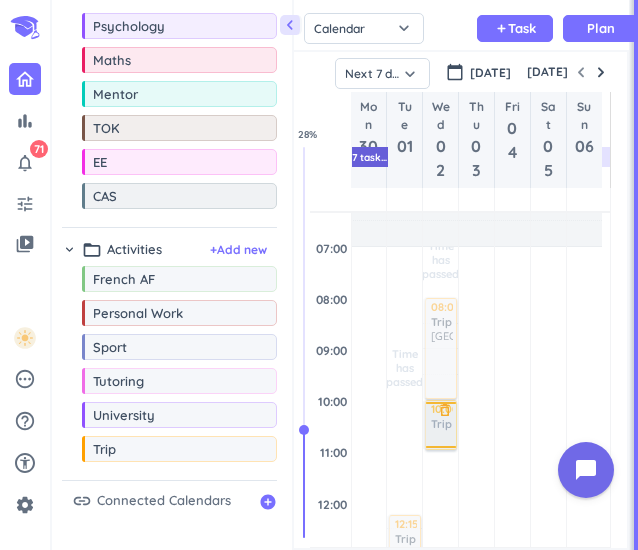 drag, startPoint x: 116, startPoint y: 455, endPoint x: 450, endPoint y: 383, distance: 341.67236 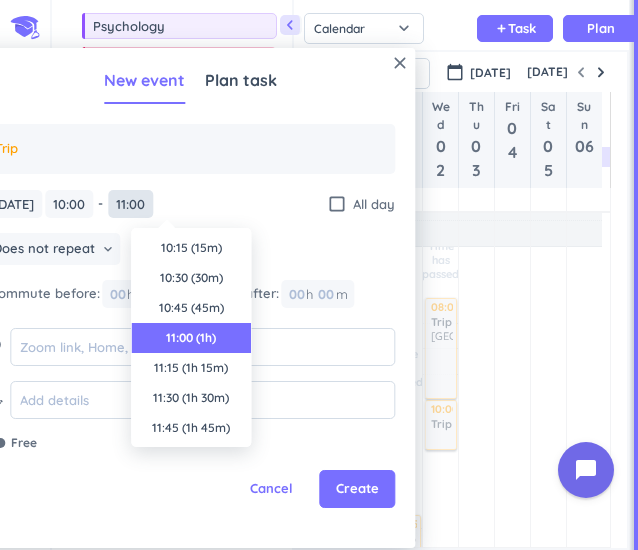 click on "11:00" at bounding box center (130, 204) 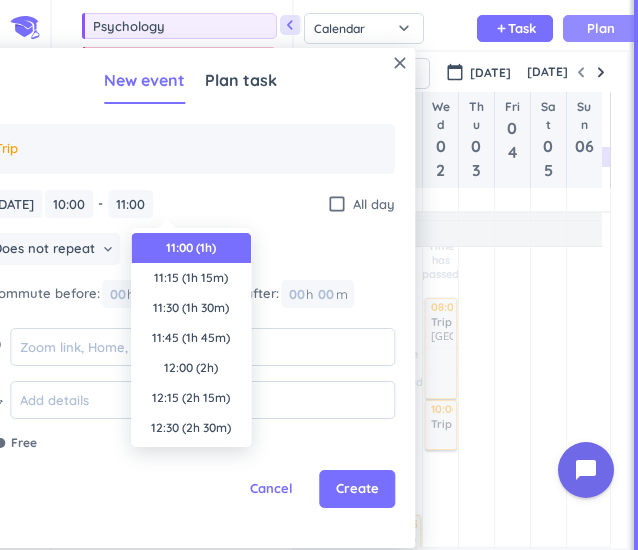 click on "Plan" at bounding box center (601, 28) 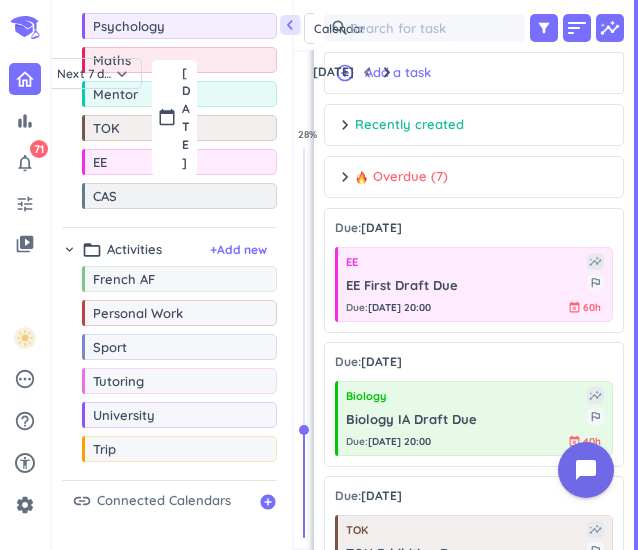 scroll, scrollTop: 42, scrollLeft: 6, axis: both 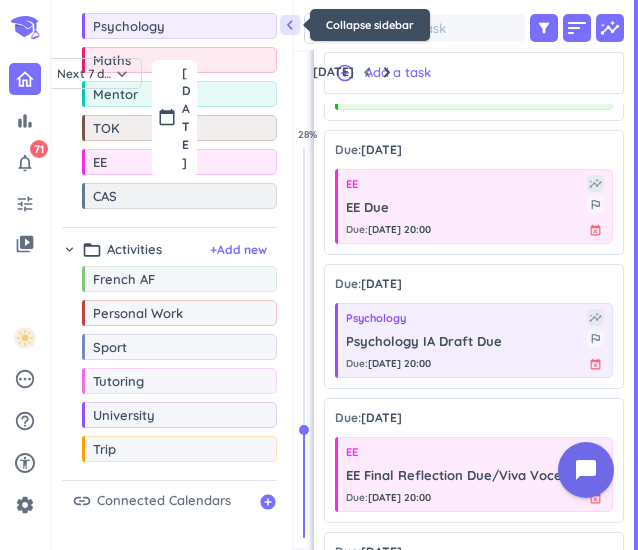 click on "chevron_left" at bounding box center (290, 25) 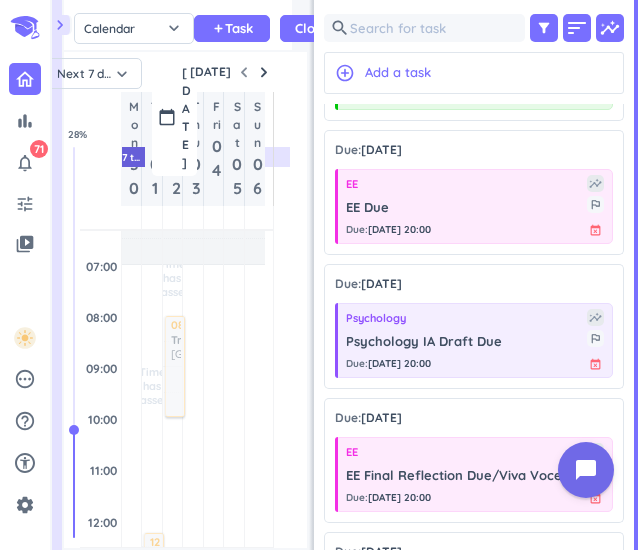 scroll, scrollTop: 9, scrollLeft: 8, axis: both 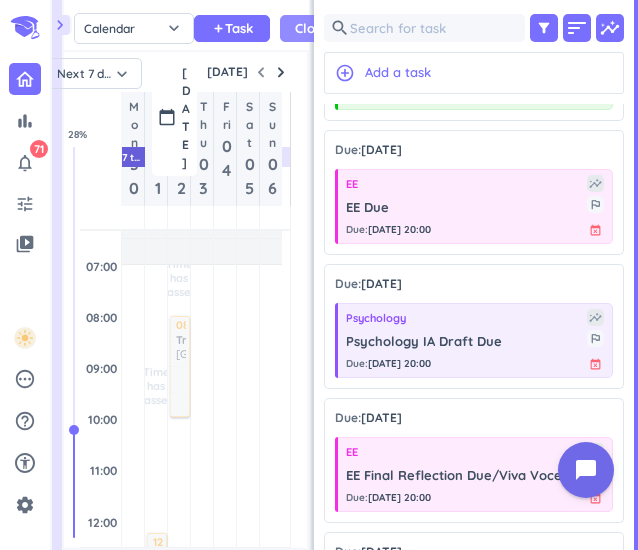 click on "Close chevron_right" at bounding box center (318, 28) 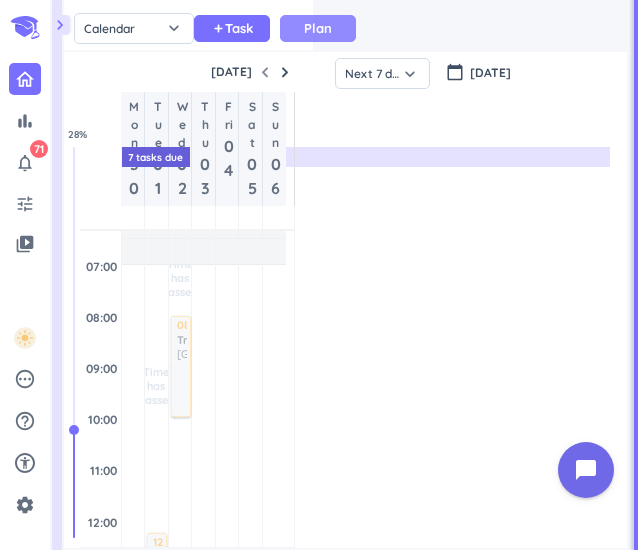 scroll, scrollTop: 9, scrollLeft: 9, axis: both 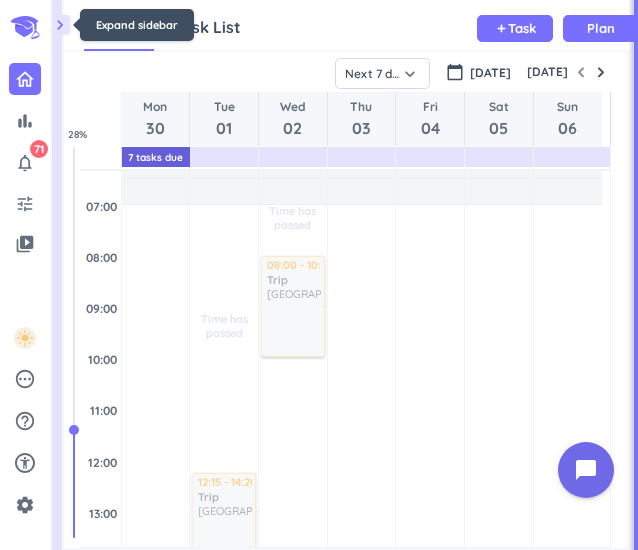 click on "chevron_right" at bounding box center (60, 25) 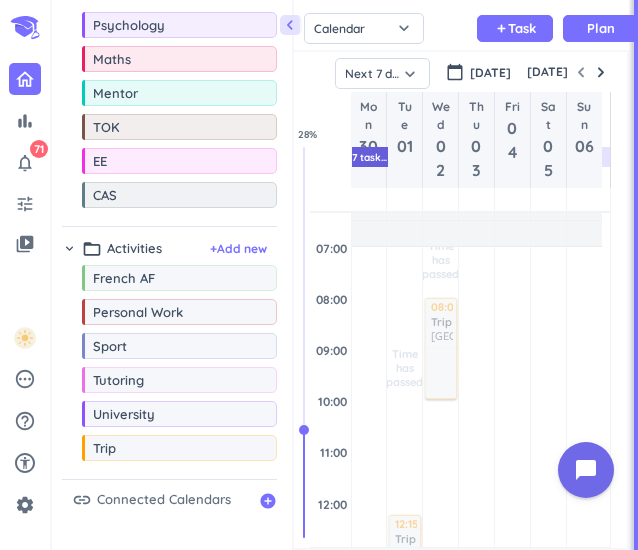 scroll, scrollTop: 42, scrollLeft: 326, axis: both 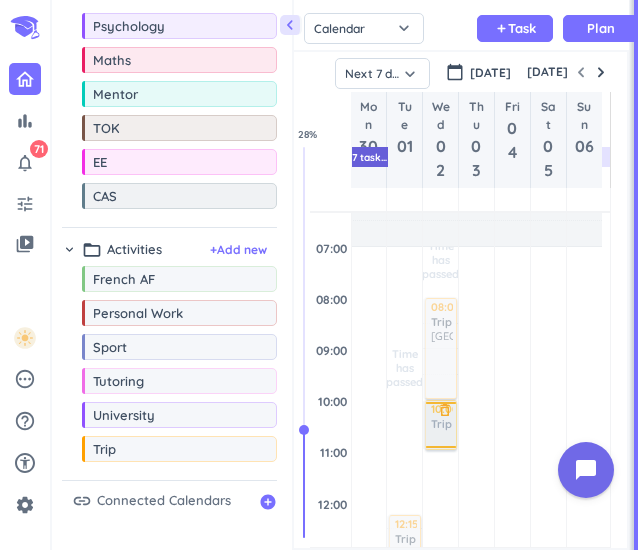 drag, startPoint x: 116, startPoint y: 455, endPoint x: 454, endPoint y: 383, distance: 345.58356 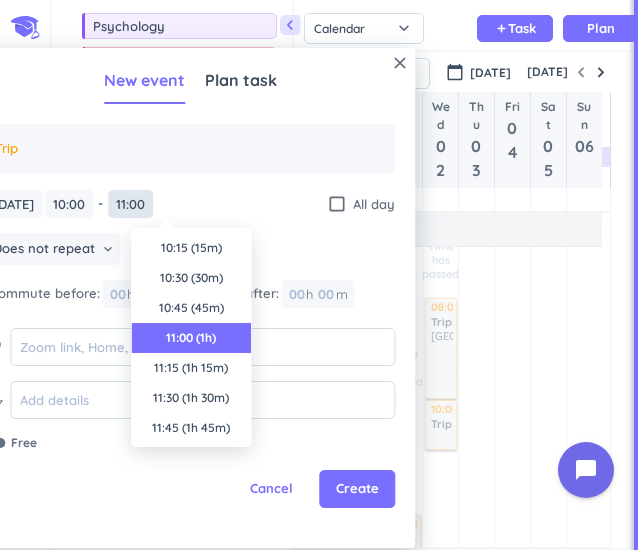 click on "11:00" at bounding box center (130, 204) 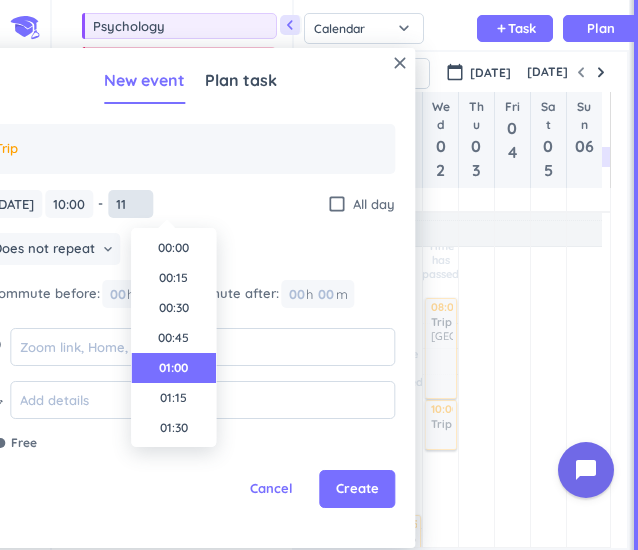 scroll, scrollTop: 0, scrollLeft: 0, axis: both 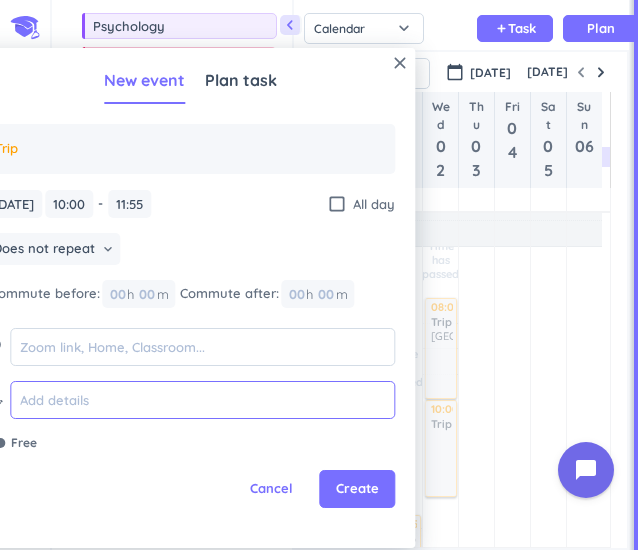 click at bounding box center (202, 400) 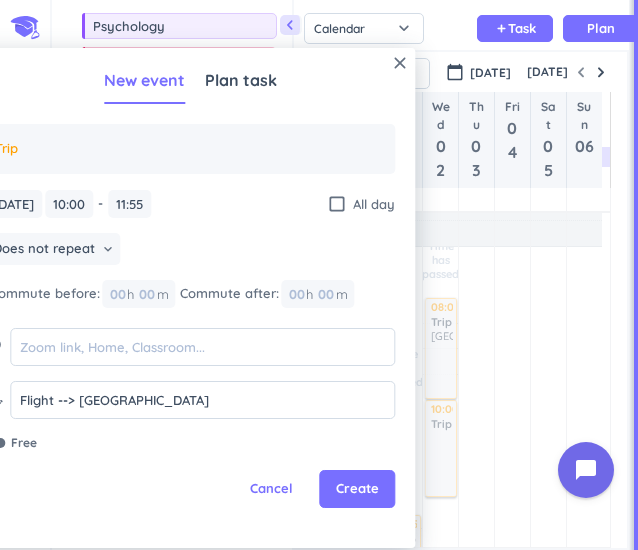 click on "Cancel Create" at bounding box center (190, 489) 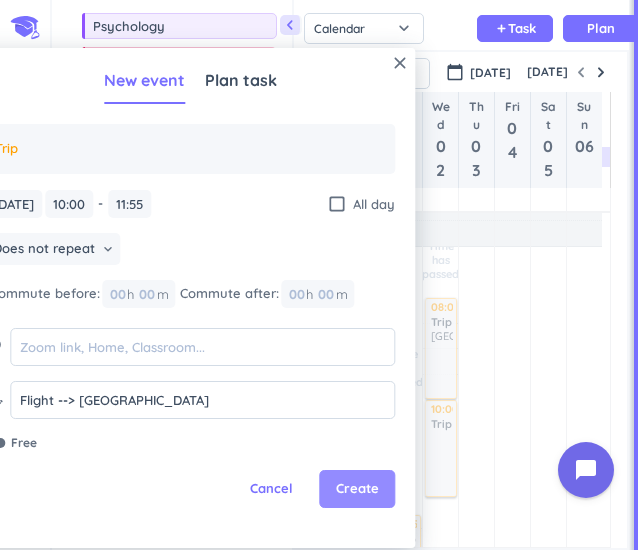 click on "Create" at bounding box center [357, 489] 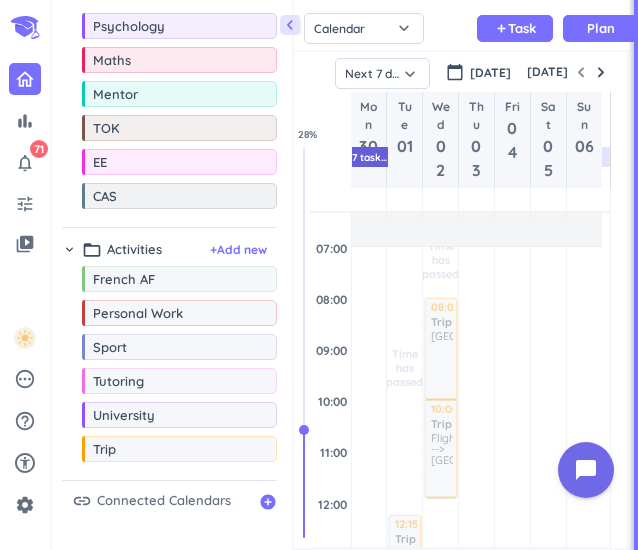 scroll, scrollTop: 328, scrollLeft: 0, axis: vertical 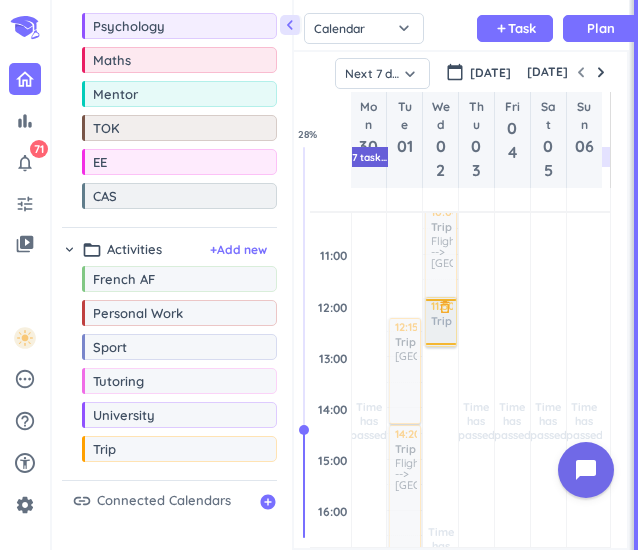 drag, startPoint x: 110, startPoint y: 453, endPoint x: 448, endPoint y: 280, distance: 379.7012 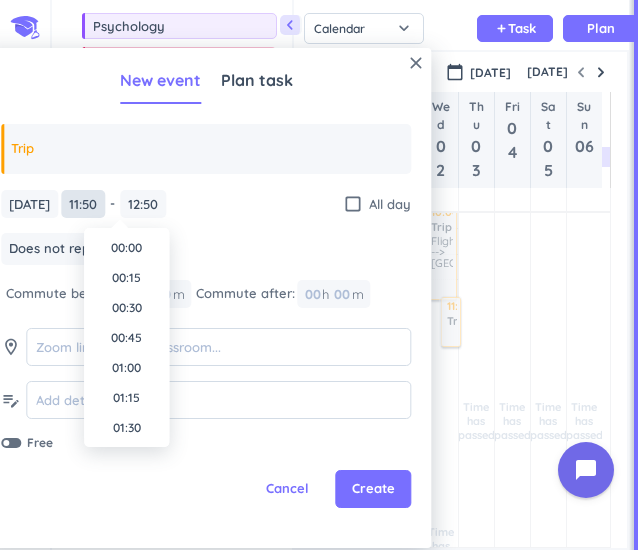 click on "11:50" at bounding box center (83, 204) 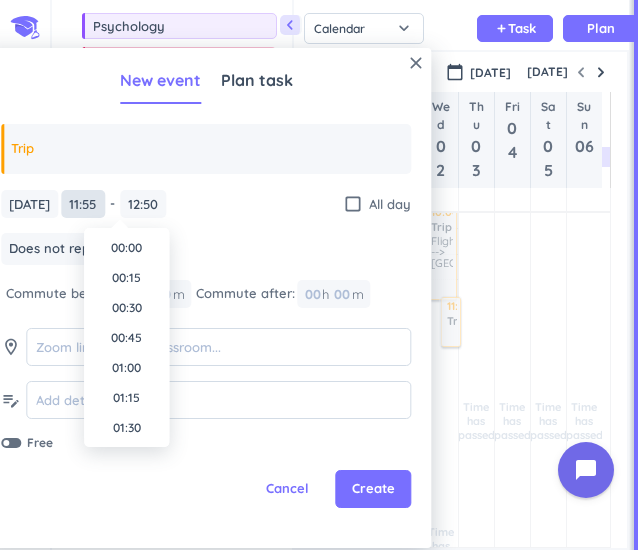 scroll, scrollTop: 0, scrollLeft: 0, axis: both 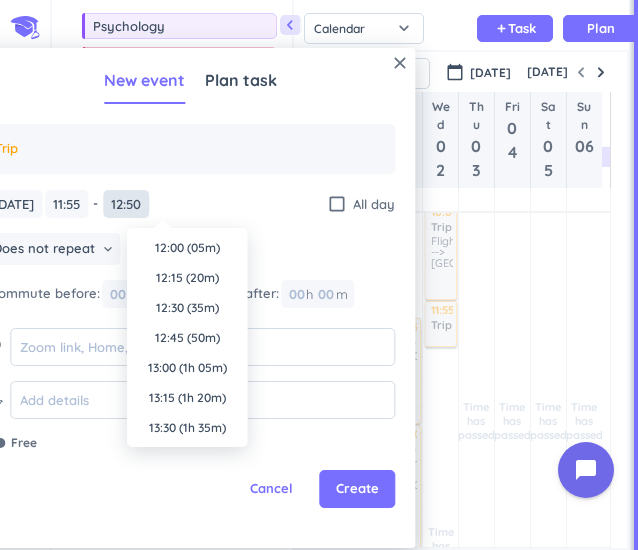 click on "12:50" at bounding box center (126, 204) 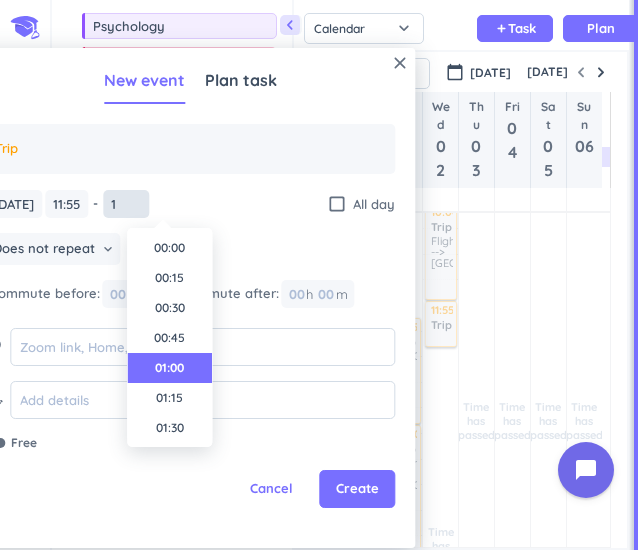 scroll, scrollTop: 30, scrollLeft: 0, axis: vertical 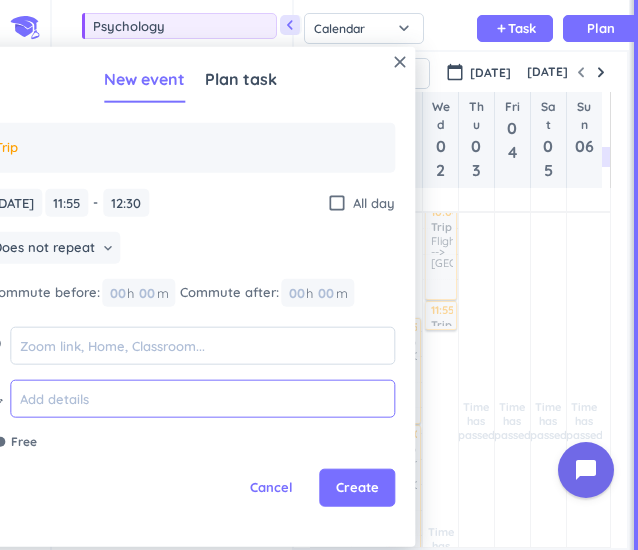 click at bounding box center [202, 399] 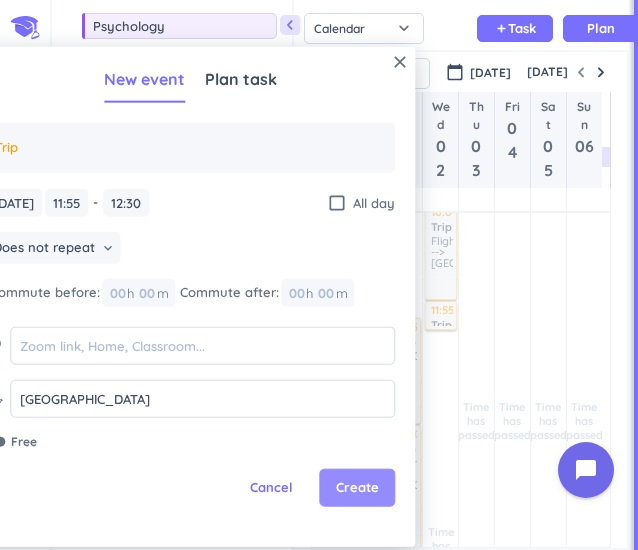 click on "Create" at bounding box center (357, 488) 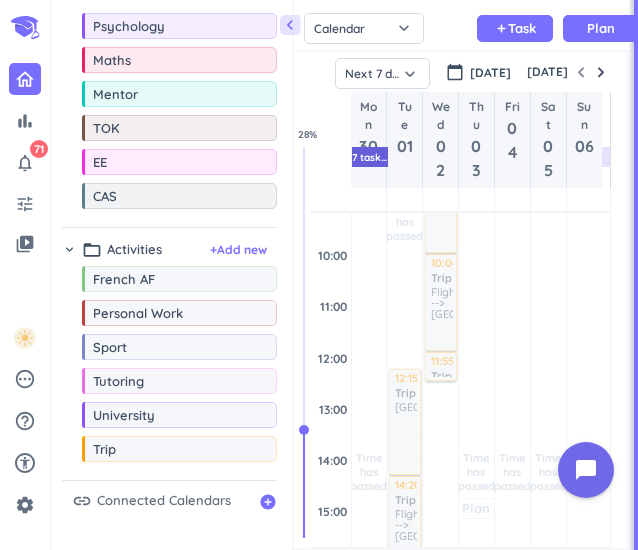 scroll, scrollTop: 262, scrollLeft: 0, axis: vertical 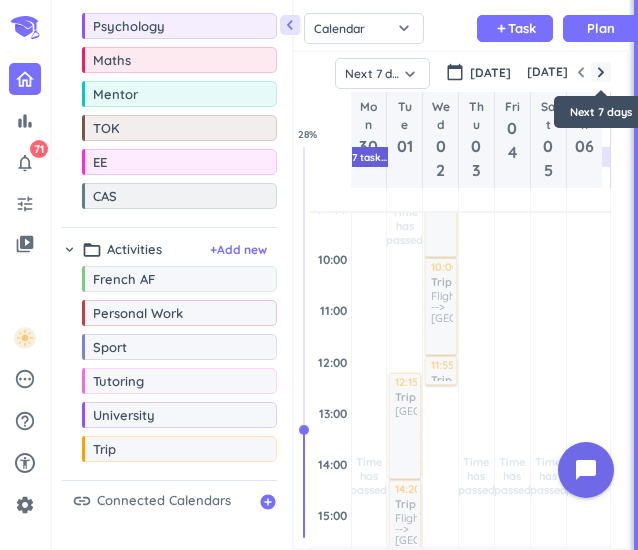 click at bounding box center [601, 72] 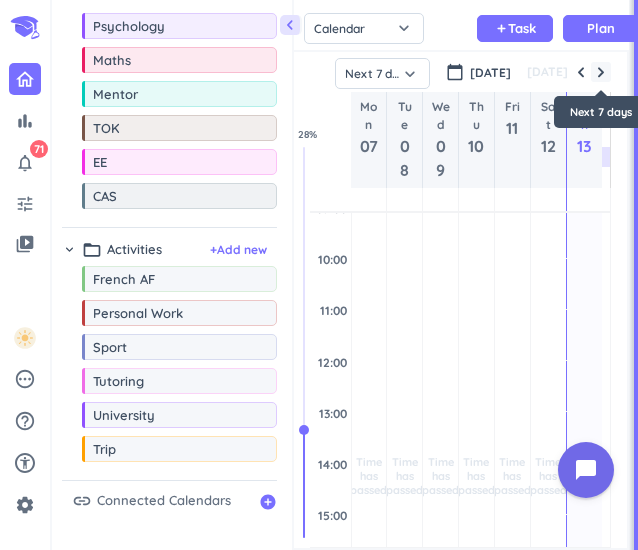 scroll, scrollTop: 155, scrollLeft: 0, axis: vertical 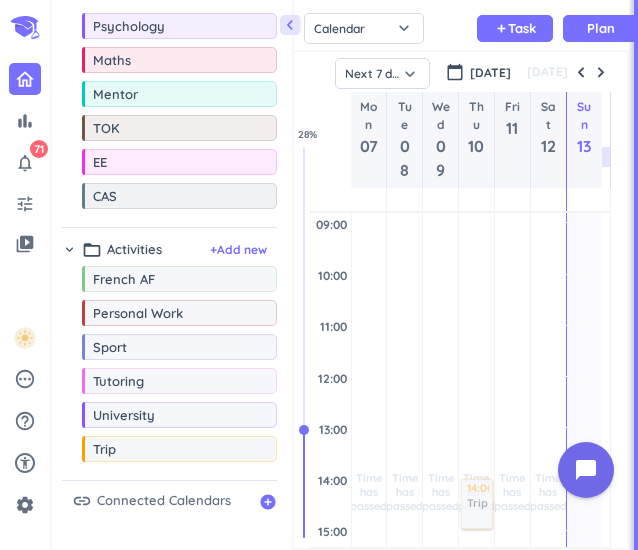 drag, startPoint x: 98, startPoint y: 455, endPoint x: 478, endPoint y: 458, distance: 380.01184 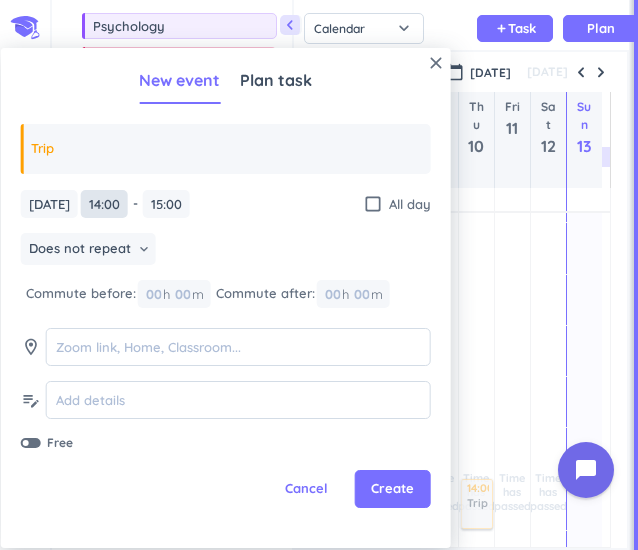 click on "14:00" at bounding box center [104, 204] 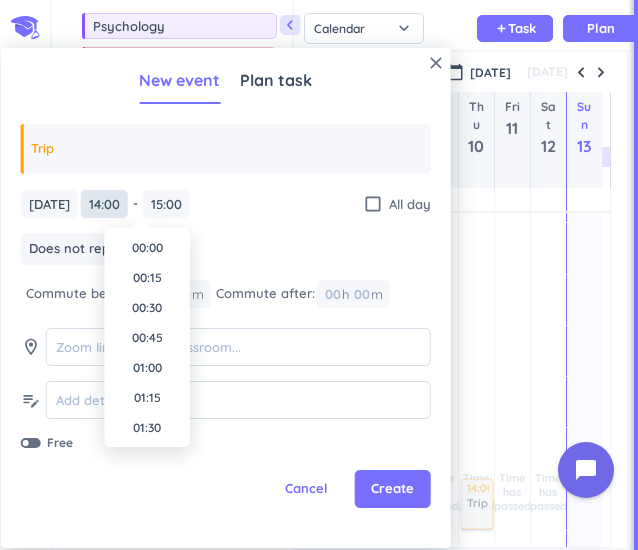 scroll, scrollTop: 1590, scrollLeft: 0, axis: vertical 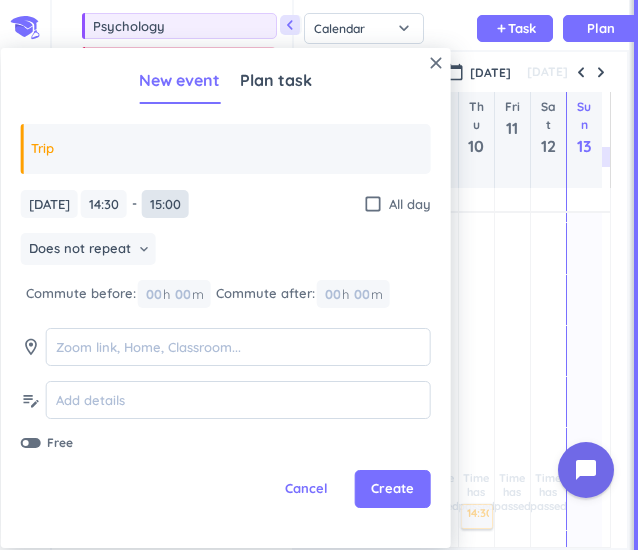 click on "15:00" at bounding box center (165, 204) 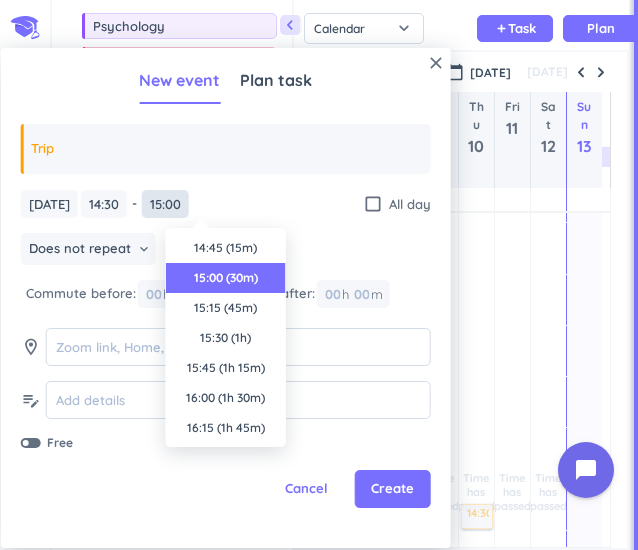 scroll, scrollTop: 30, scrollLeft: 0, axis: vertical 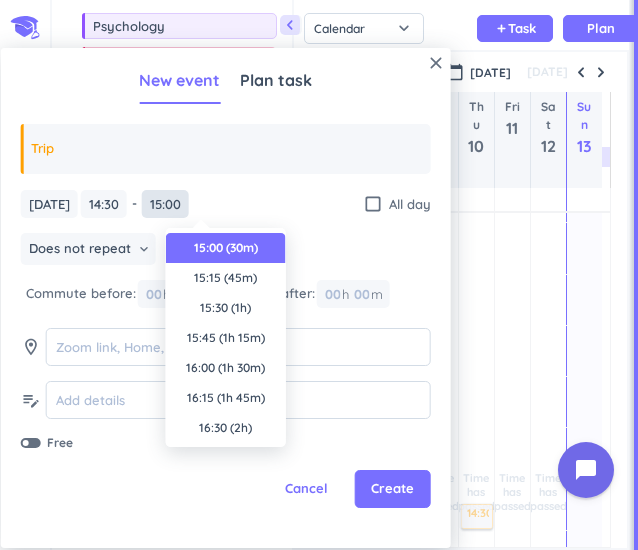 click on "15:00" at bounding box center (165, 204) 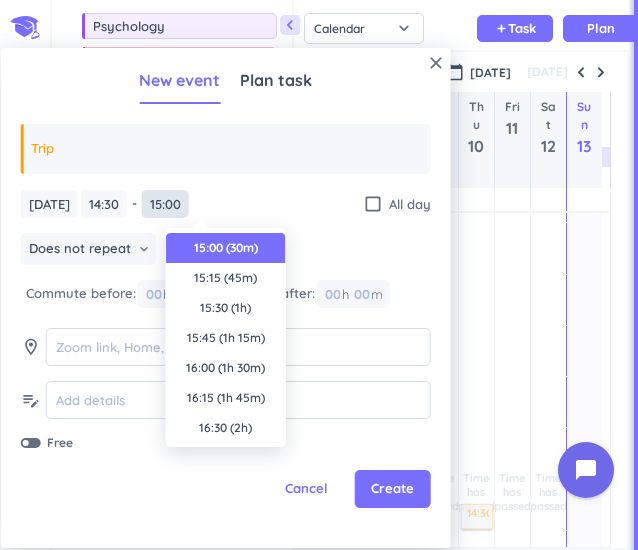 click on "15:00" at bounding box center [165, 204] 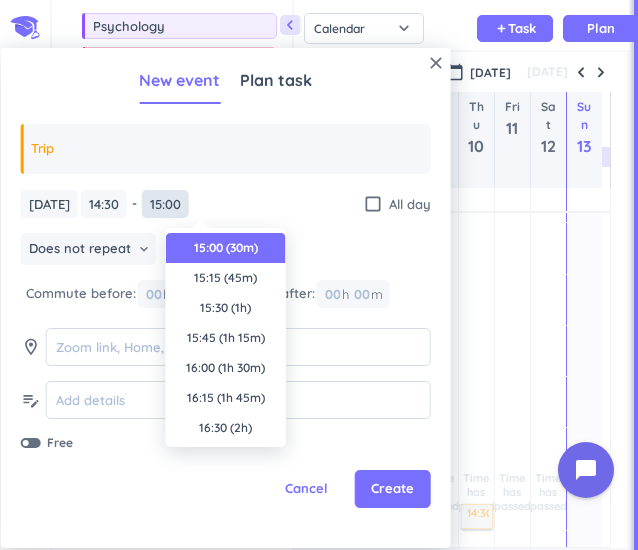 click on "15:00" at bounding box center [165, 204] 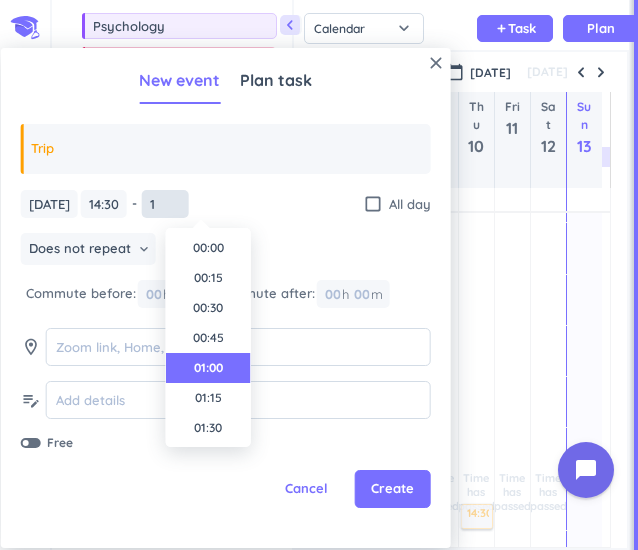 scroll, scrollTop: 30, scrollLeft: 0, axis: vertical 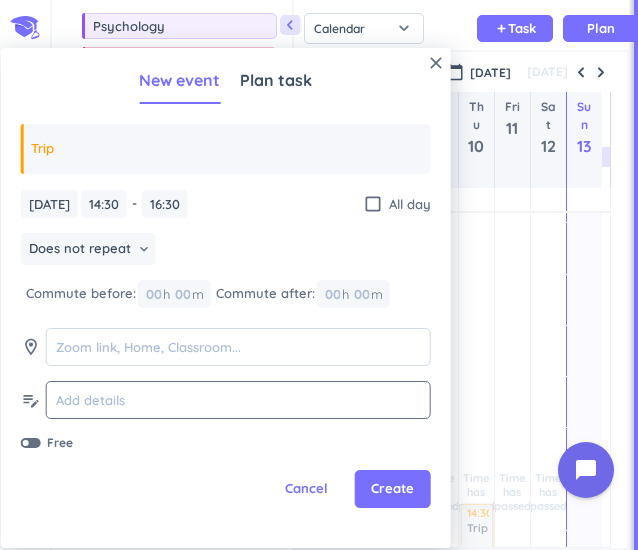 click 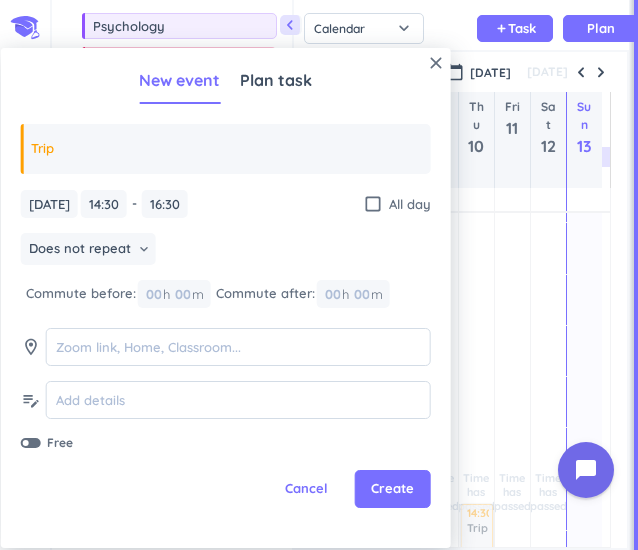 click on "edit_note" at bounding box center (226, 400) 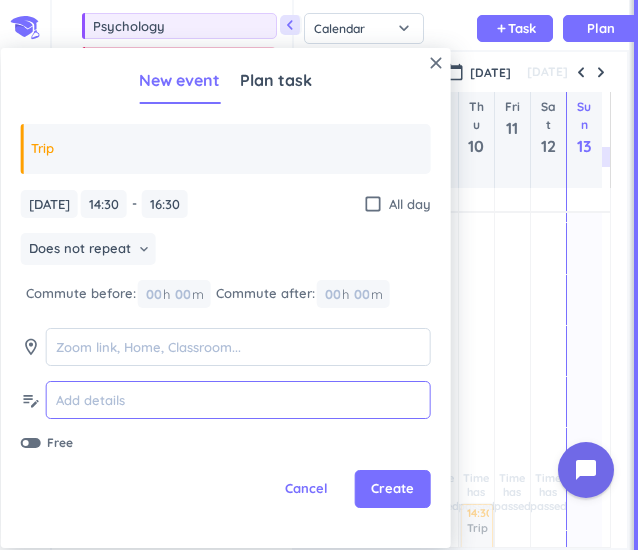 click at bounding box center (238, 400) 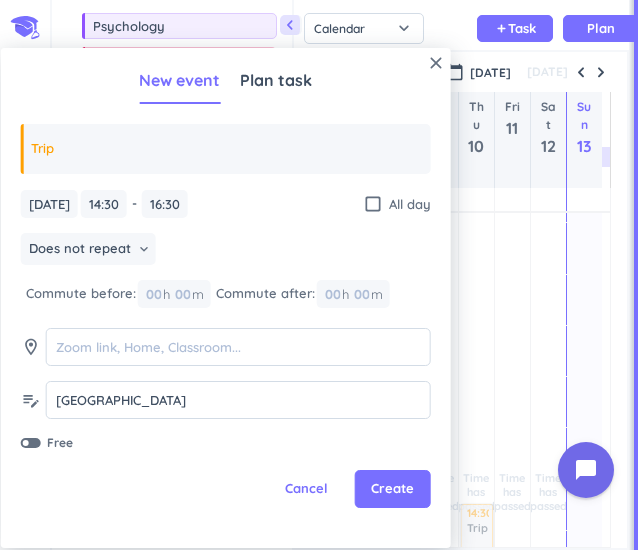 click on "Cancel Create" at bounding box center [226, 489] 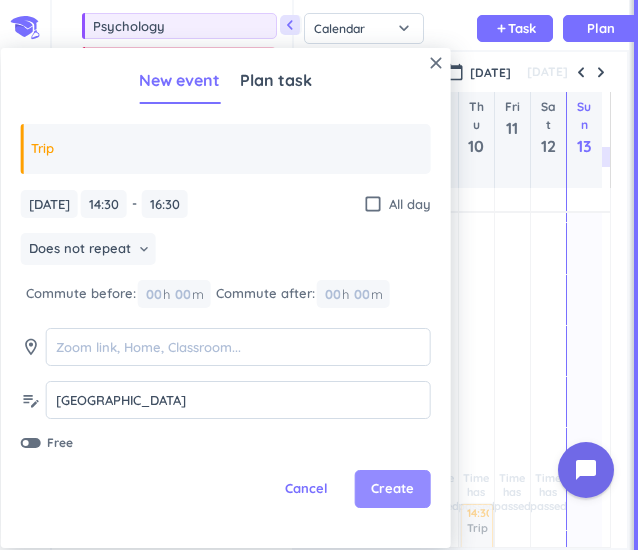 click on "Create" at bounding box center [393, 489] 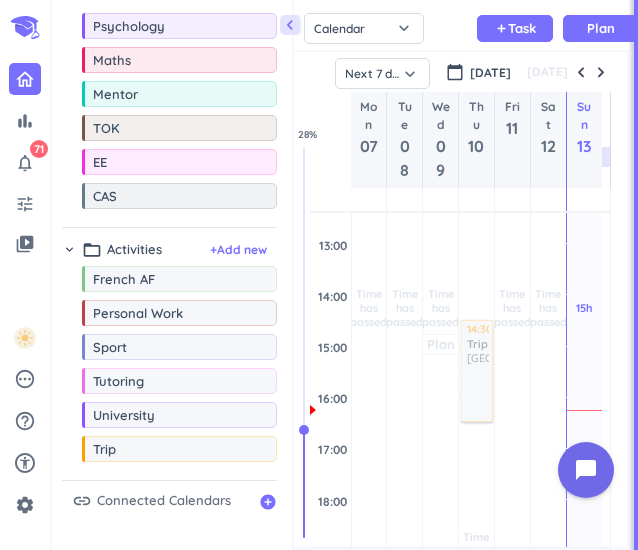 scroll, scrollTop: 434, scrollLeft: 0, axis: vertical 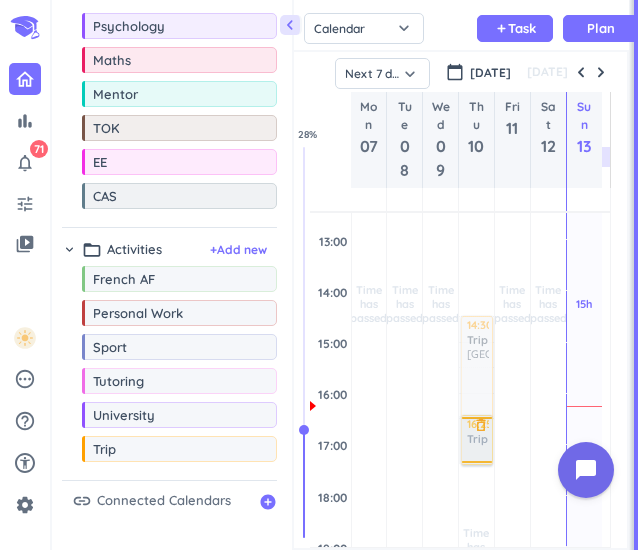 drag, startPoint x: 110, startPoint y: 449, endPoint x: 482, endPoint y: 391, distance: 376.49435 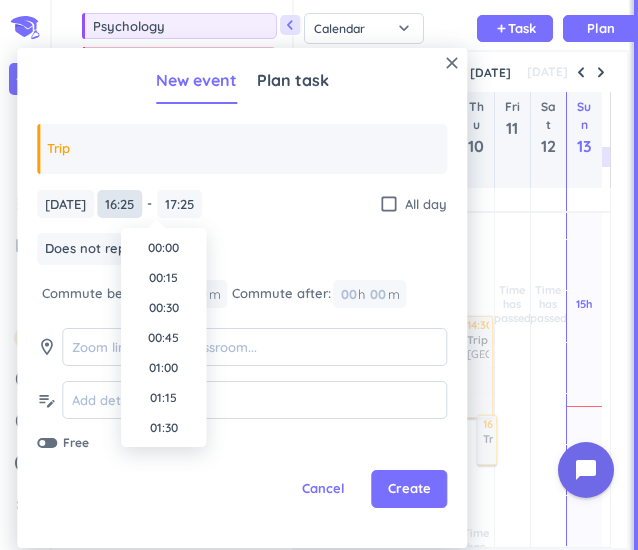 click on "16:25" at bounding box center [119, 204] 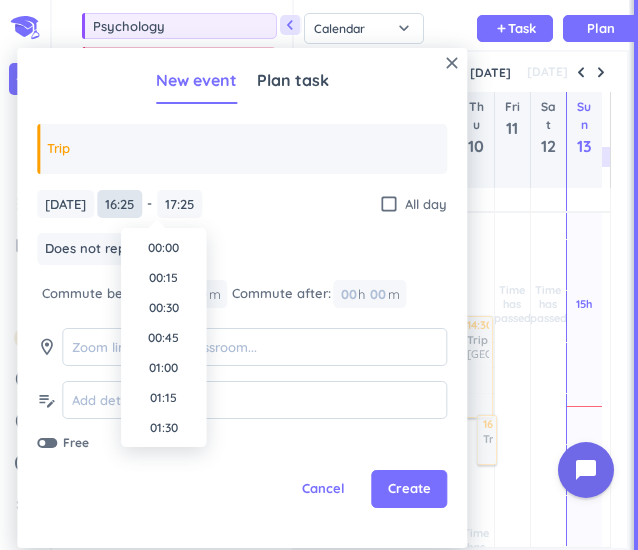 scroll, scrollTop: 1860, scrollLeft: 0, axis: vertical 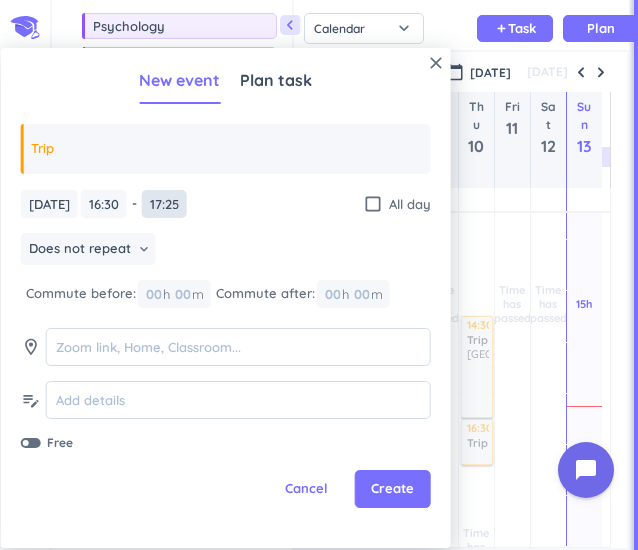 click on "17:25" at bounding box center [164, 204] 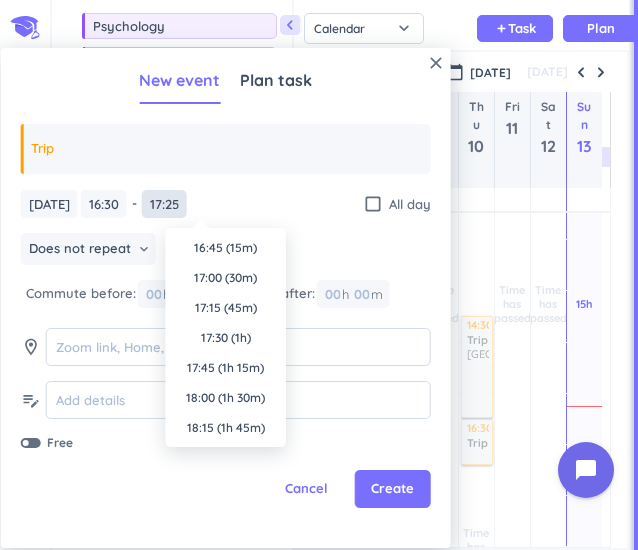 scroll, scrollTop: 1980, scrollLeft: 0, axis: vertical 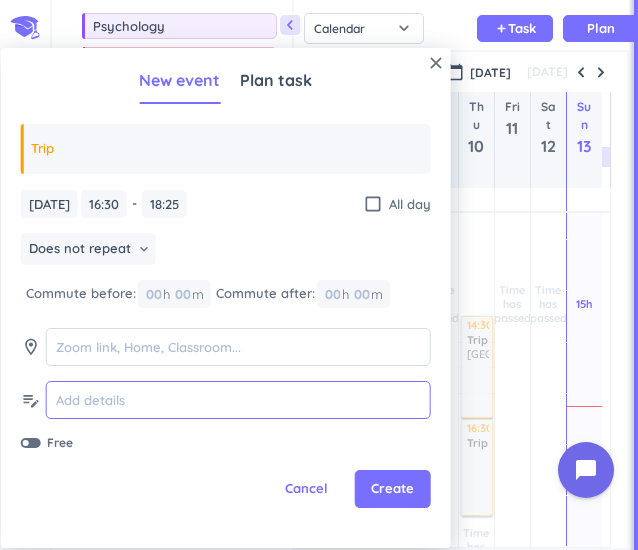 click at bounding box center (238, 400) 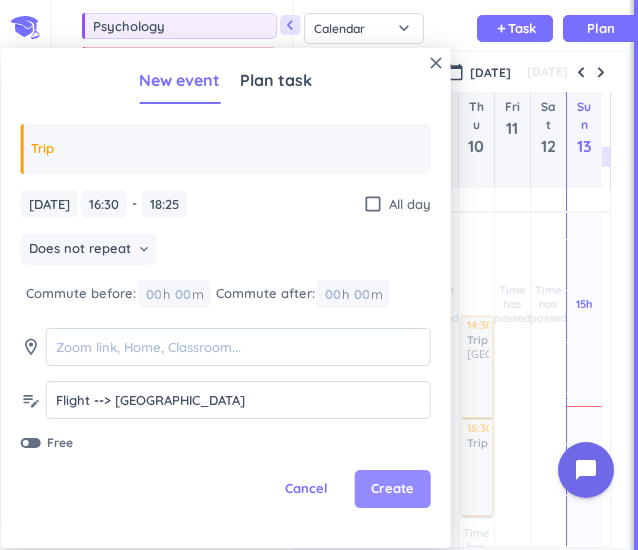 click on "Create" at bounding box center (392, 489) 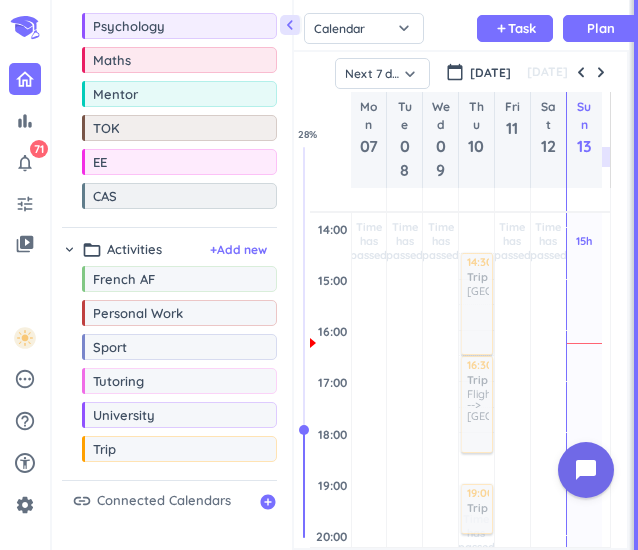scroll, scrollTop: 511, scrollLeft: 0, axis: vertical 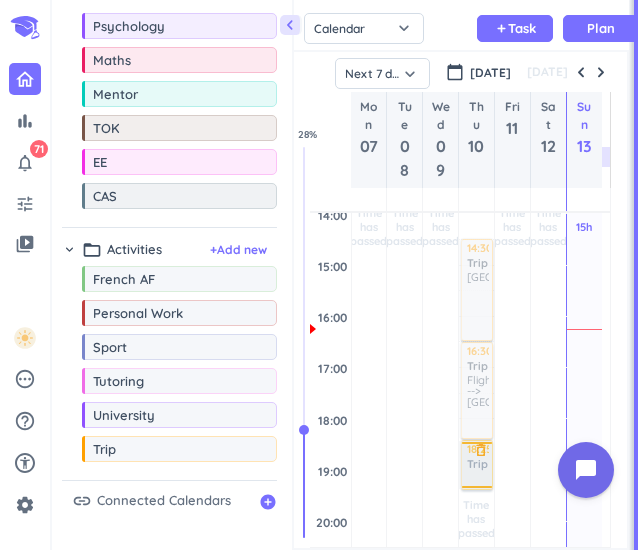 click on "chevron_left Drag a custom event format_color_fill chevron_right folder_open Courses   +  Add new drag_indicator Biology more_horiz drag_indicator Chemistry more_horiz drag_indicator French more_horiz drag_indicator English more_horiz drag_indicator Psychology more_horiz drag_indicator Maths more_horiz drag_indicator Mentor more_horiz drag_indicator TOK more_horiz drag_indicator EE more_horiz drag_indicator CAS more_horiz chevron_right folder_open Activities   +  Add new drag_indicator French AF more_horiz drag_indicator Personal Work more_horiz drag_indicator Sport more_horiz drag_indicator Tutoring more_horiz drag_indicator University more_horiz drag_indicator Trip more_horiz link Connected Calendars add_circle Calendar Task List Calendar keyboard_arrow_down add Task Plan SHOVEL [DATE]T00:00:00+02:00 Week Month Next 7 days keyboard_arrow_down Next 7 days keyboard_arrow_down calendar_today [DATE] [DATE] Mon 07 Tue 08 Wed 09 Thu 10 Fri 11 Sat 12 Sun 13 04:00 05:00 06:00 07:00 08:00 09:00 10:00 11:00 Plan" at bounding box center (345, 275) 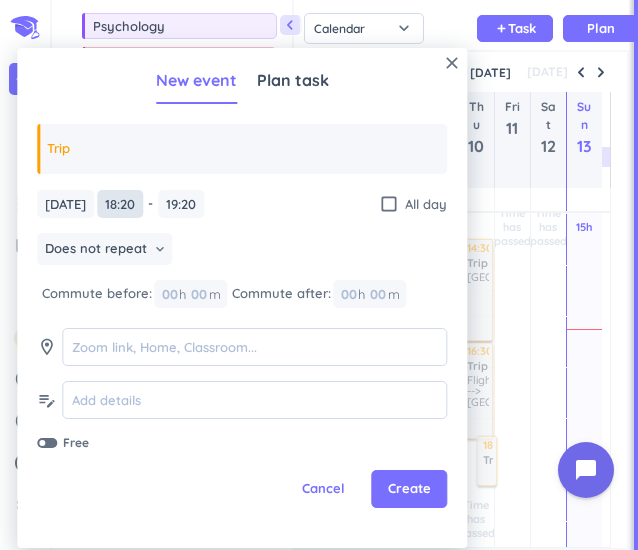 click on "18:20" at bounding box center (120, 204) 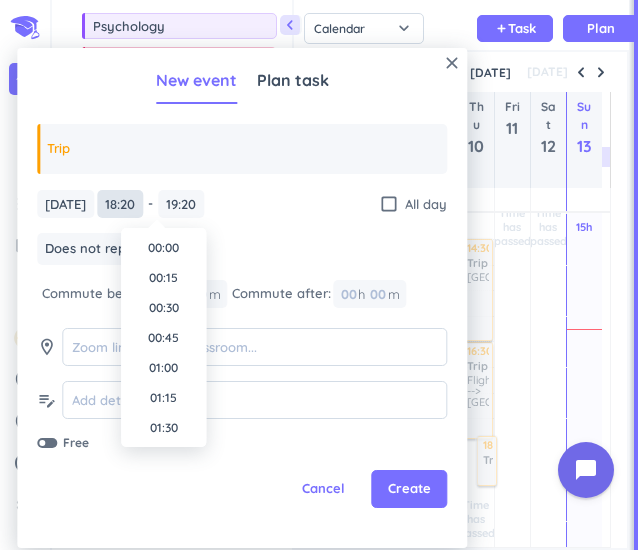 scroll, scrollTop: 2100, scrollLeft: 0, axis: vertical 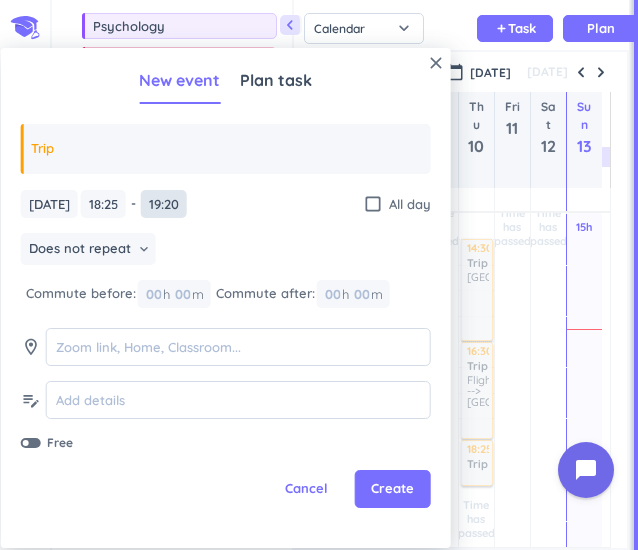 click on "19:20" at bounding box center (164, 204) 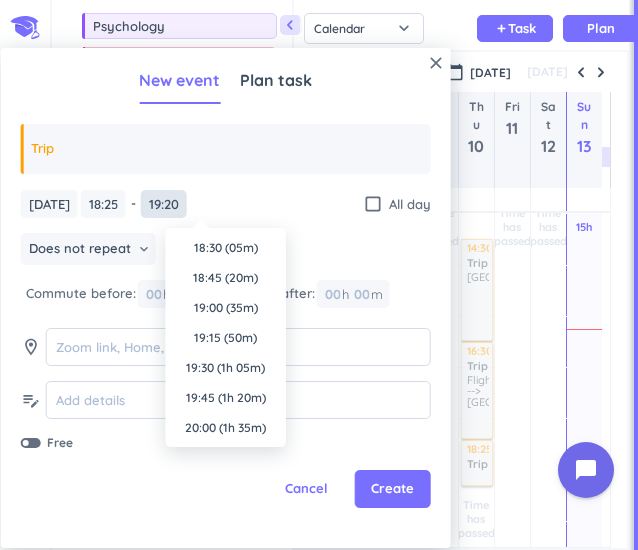scroll, scrollTop: 2220, scrollLeft: 0, axis: vertical 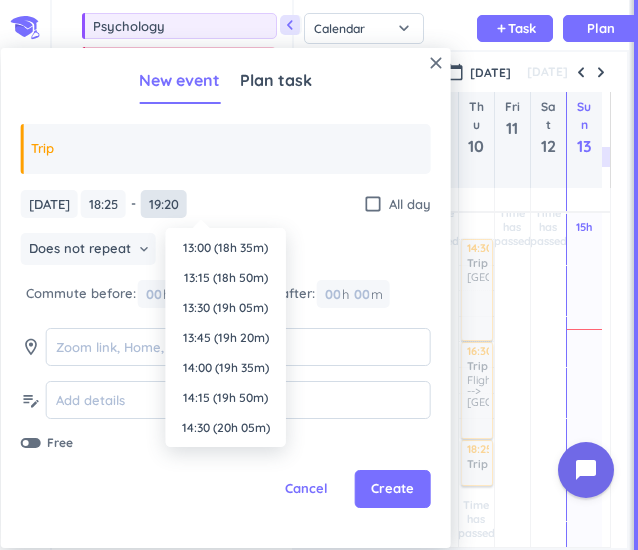 click on "19:20" at bounding box center [164, 204] 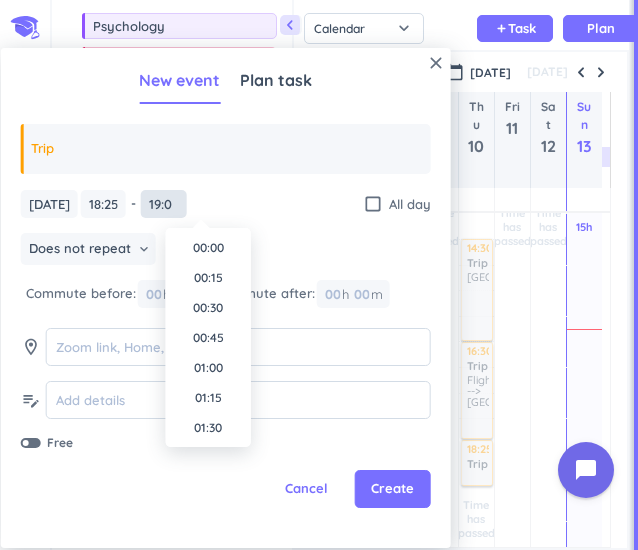 scroll, scrollTop: 2190, scrollLeft: 0, axis: vertical 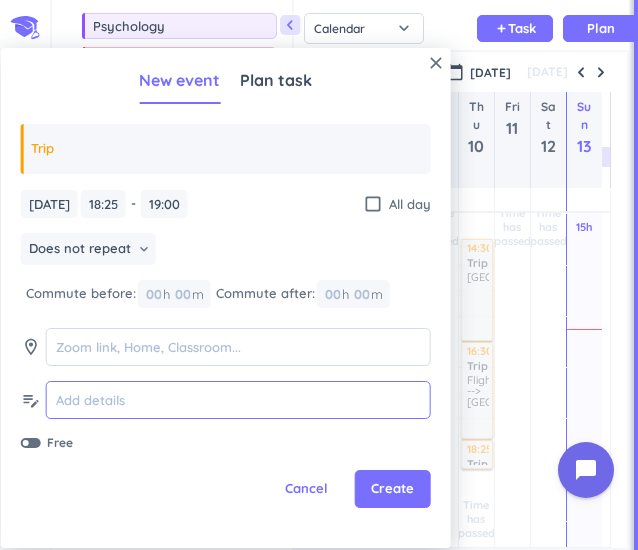 click at bounding box center (238, 400) 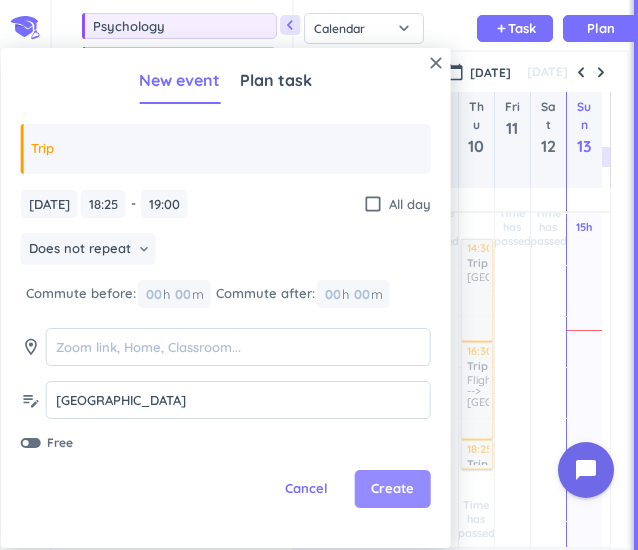 click on "Create" at bounding box center (392, 489) 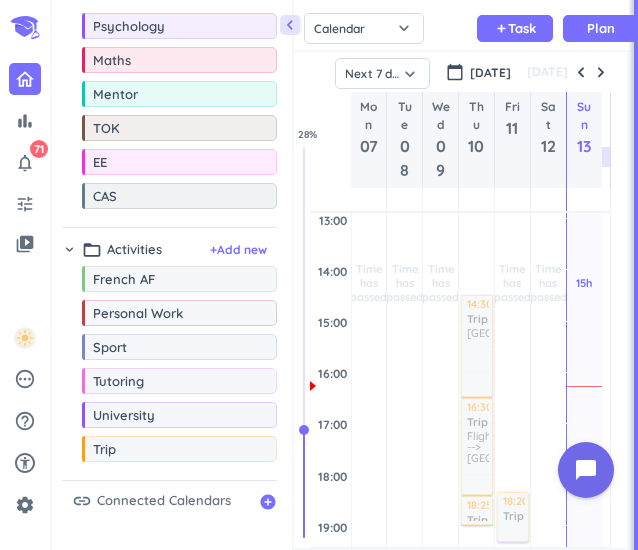 scroll, scrollTop: 456, scrollLeft: 0, axis: vertical 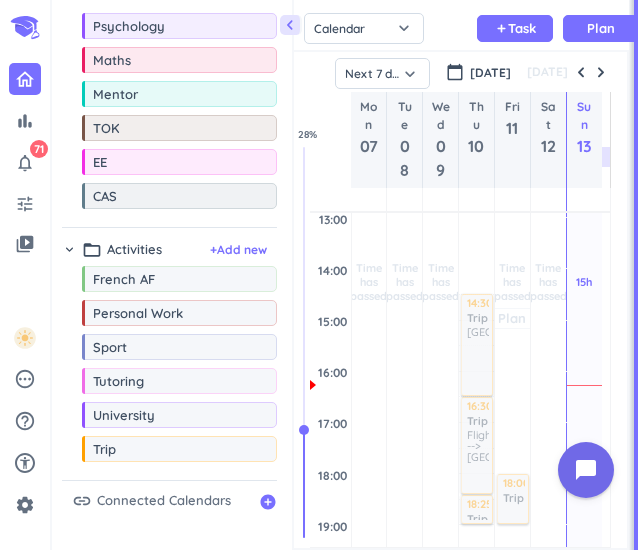 drag, startPoint x: 148, startPoint y: 452, endPoint x: 529, endPoint y: 451, distance: 381.0013 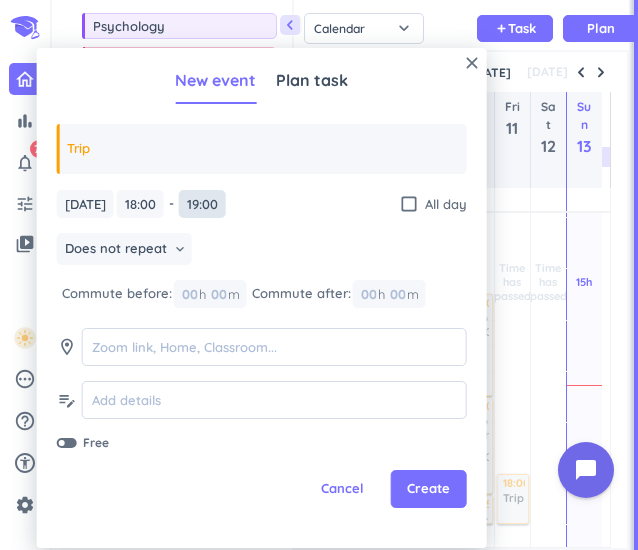 click on "19:00" at bounding box center [202, 204] 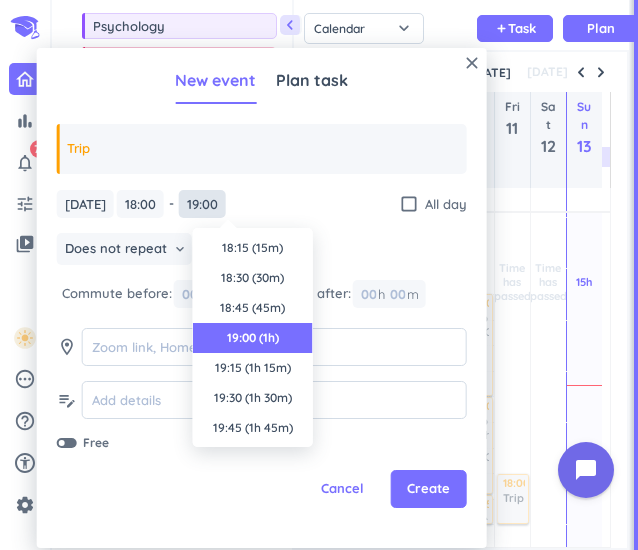 scroll, scrollTop: 90, scrollLeft: 0, axis: vertical 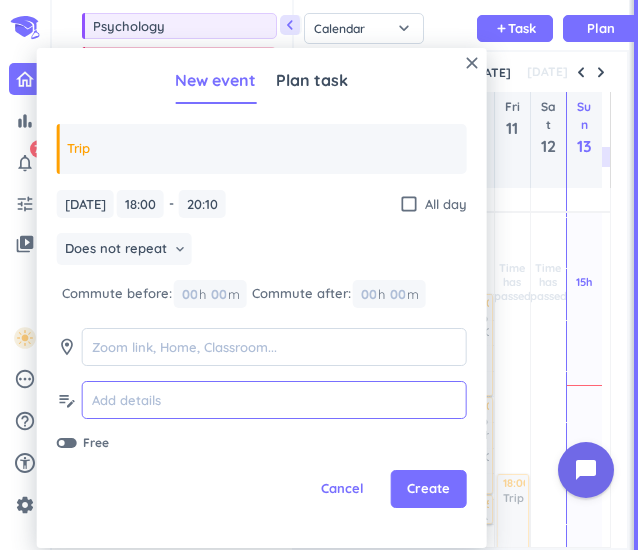 click at bounding box center (274, 400) 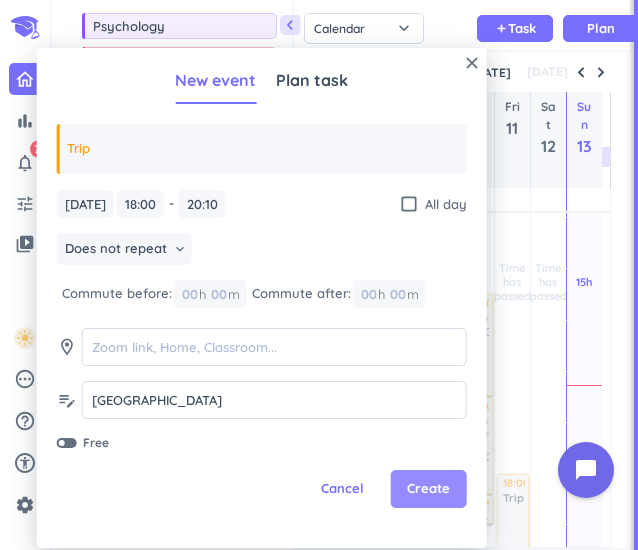 click on "Create" at bounding box center [429, 489] 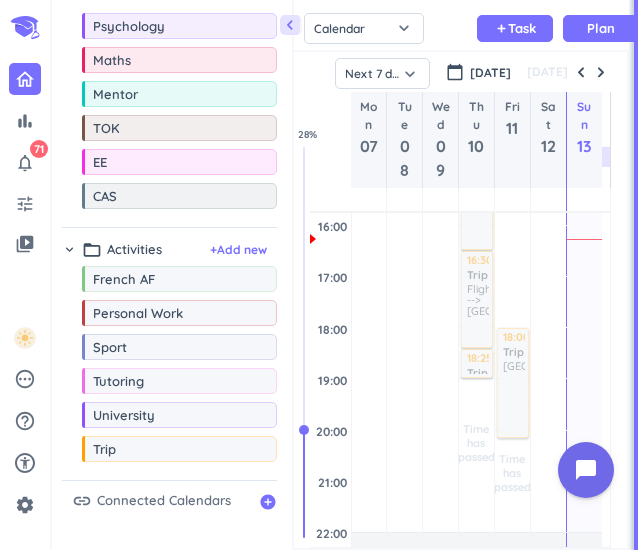 scroll, scrollTop: 604, scrollLeft: 0, axis: vertical 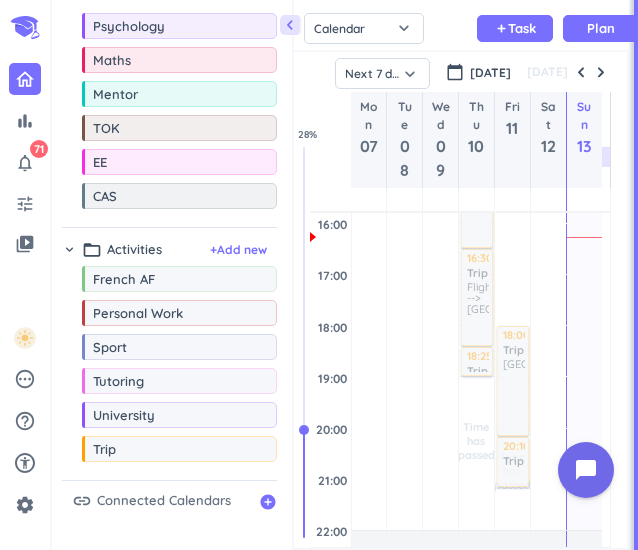drag, startPoint x: 132, startPoint y: 450, endPoint x: 519, endPoint y: 413, distance: 388.7647 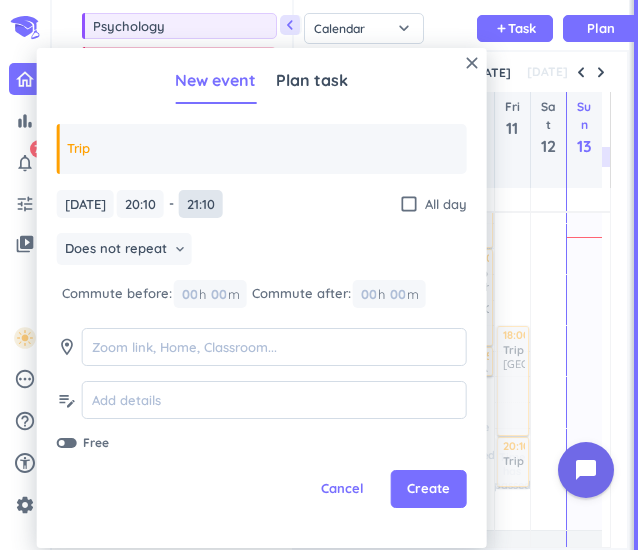 click on "21:10" at bounding box center [201, 204] 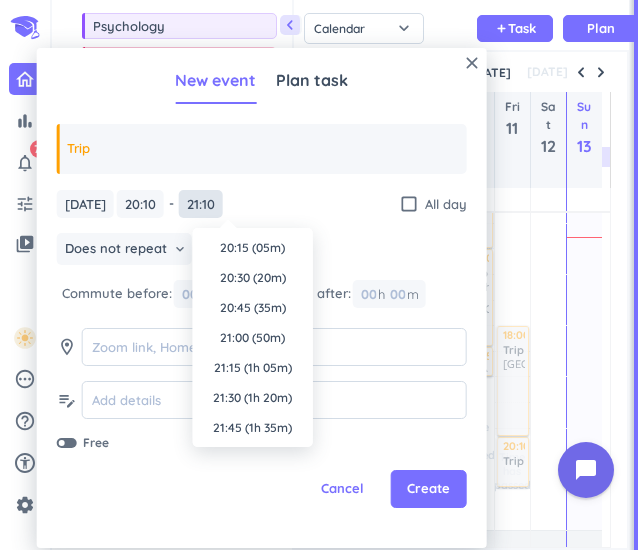 scroll, scrollTop: 2430, scrollLeft: 0, axis: vertical 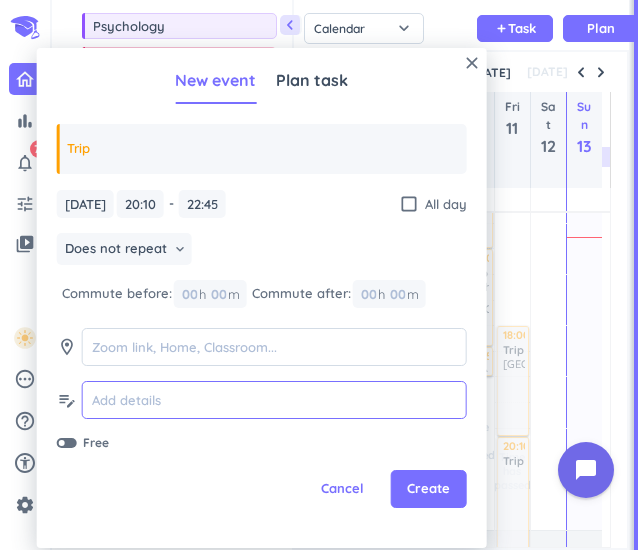 click at bounding box center [274, 400] 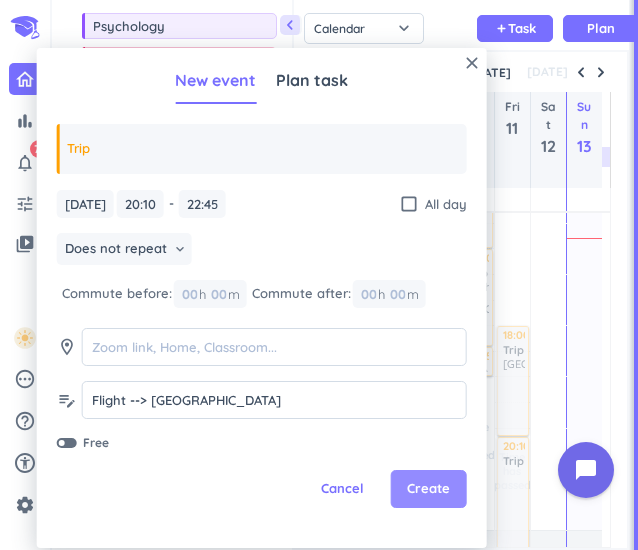 click on "Create" at bounding box center (429, 489) 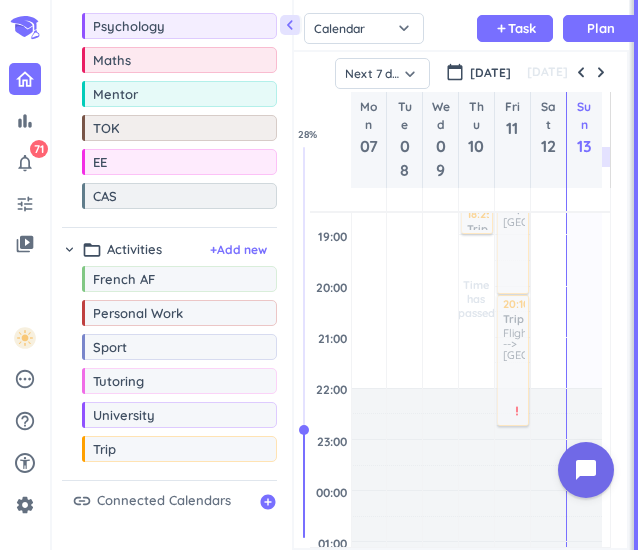 scroll, scrollTop: 748, scrollLeft: 0, axis: vertical 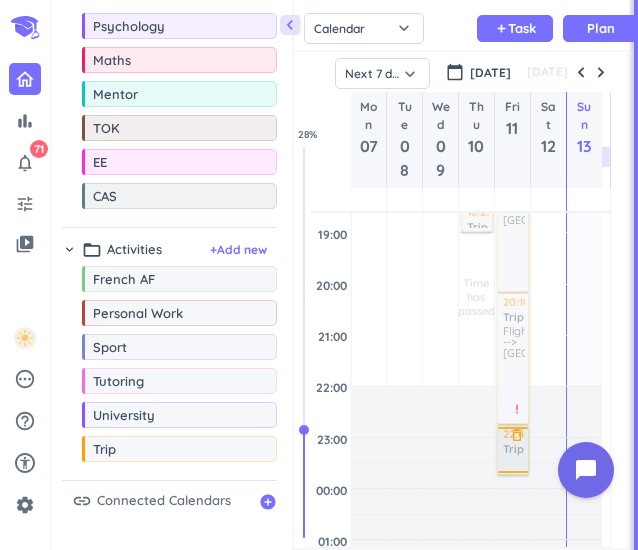drag, startPoint x: 122, startPoint y: 460, endPoint x: 520, endPoint y: 402, distance: 402.20392 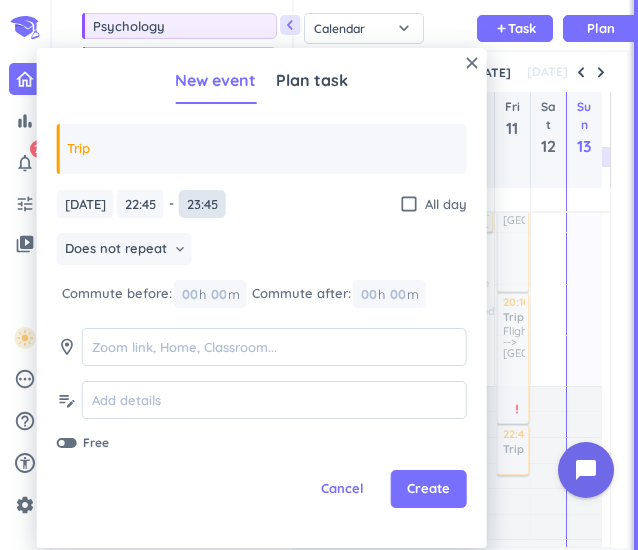 click on "23:45" at bounding box center (202, 204) 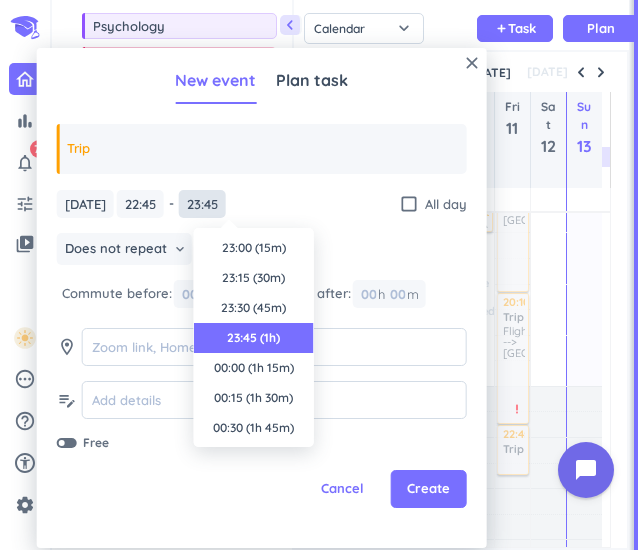 scroll, scrollTop: 90, scrollLeft: 0, axis: vertical 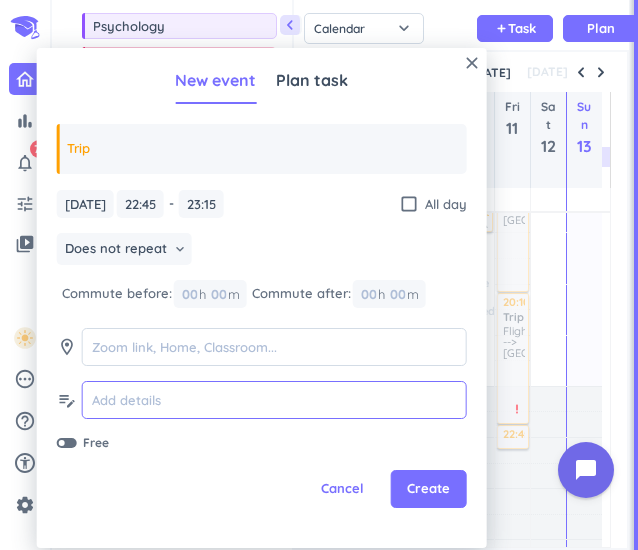click at bounding box center (274, 400) 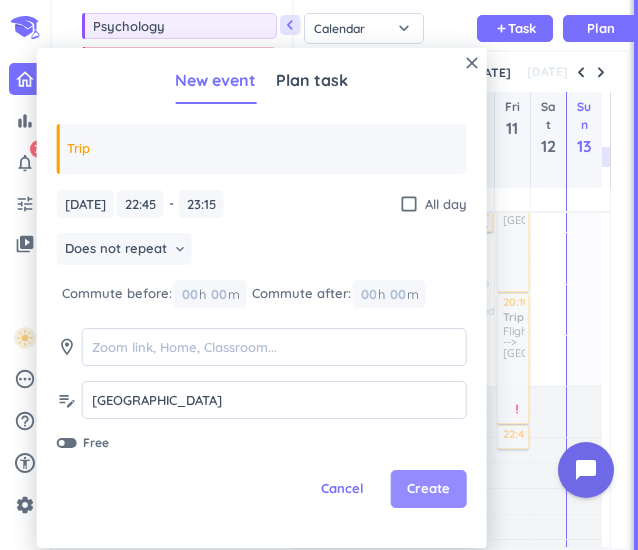 click on "Create" at bounding box center (428, 489) 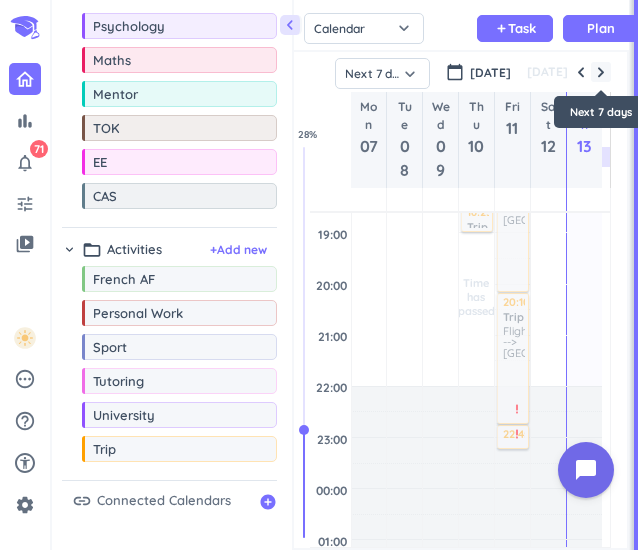 click at bounding box center (601, 72) 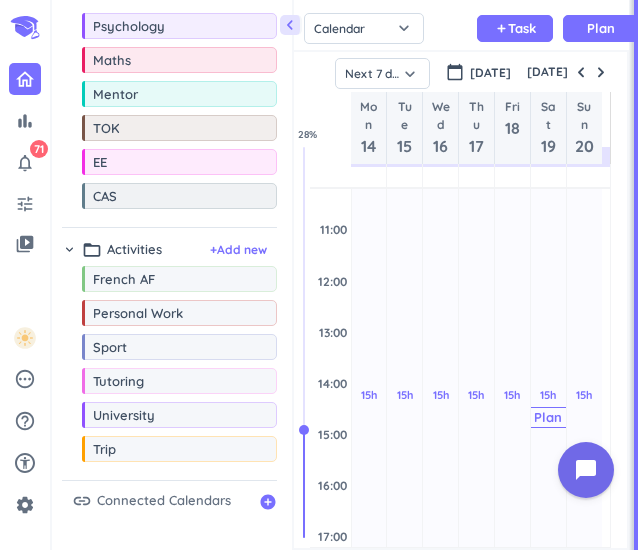 scroll, scrollTop: 320, scrollLeft: 0, axis: vertical 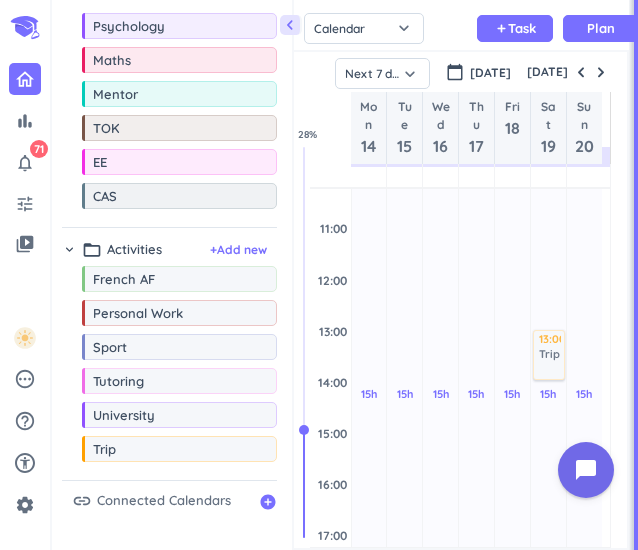 drag, startPoint x: 152, startPoint y: 455, endPoint x: 554, endPoint y: 330, distance: 420.98575 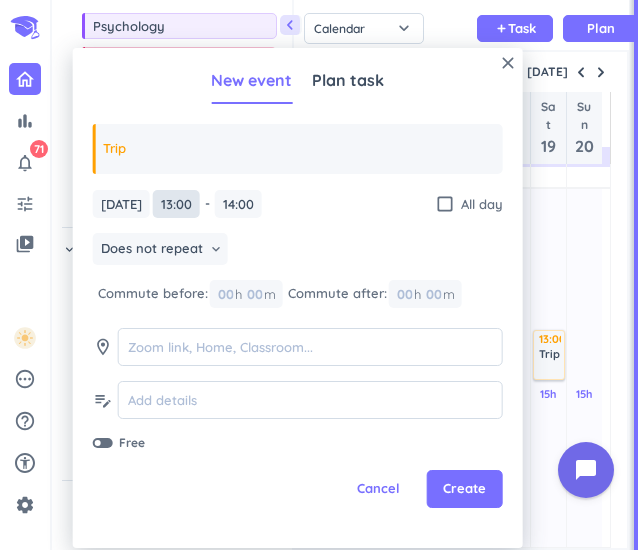 click on "13:00" at bounding box center [176, 204] 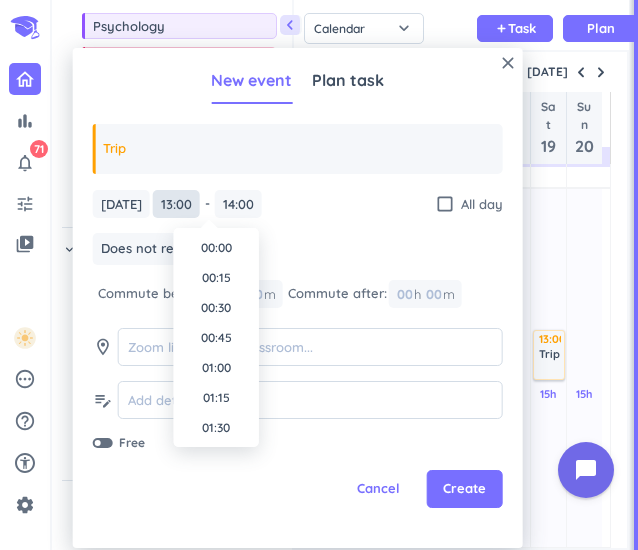 scroll, scrollTop: 1470, scrollLeft: 0, axis: vertical 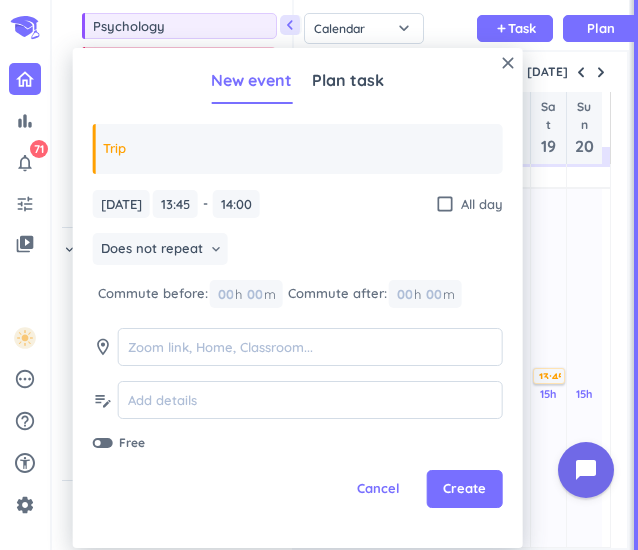 click on "[DATE] [DATE]   13:45 13:45 - 14:00 14:00 check_box_outline_blank All day" at bounding box center (298, 204) 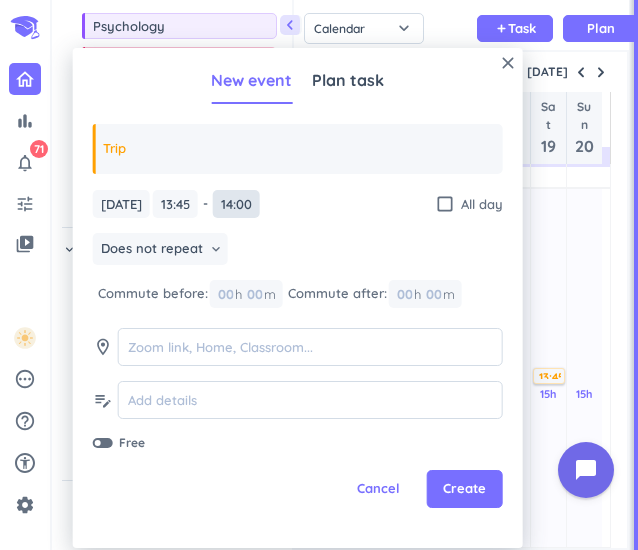 click on "14:00" at bounding box center (236, 204) 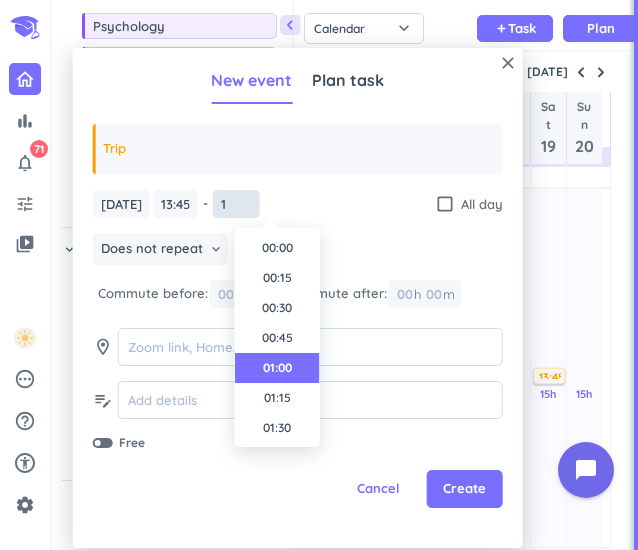 scroll, scrollTop: 30, scrollLeft: 0, axis: vertical 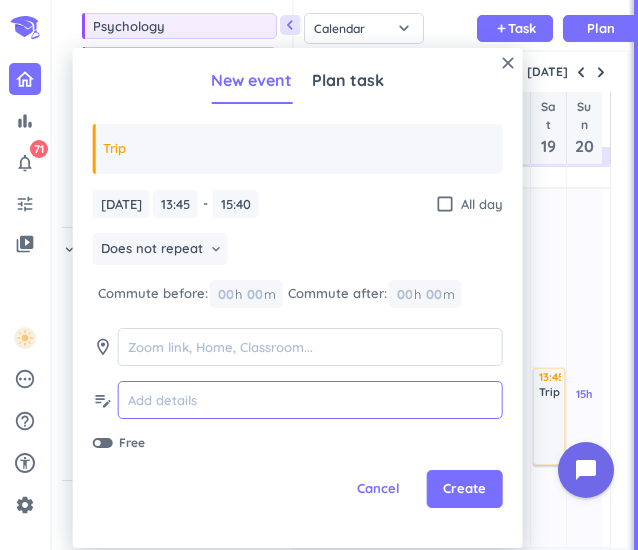 click at bounding box center (310, 400) 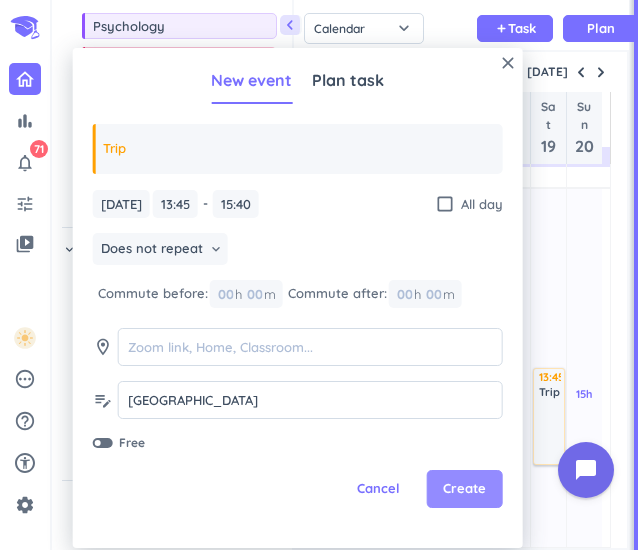 click on "Create" at bounding box center (464, 489) 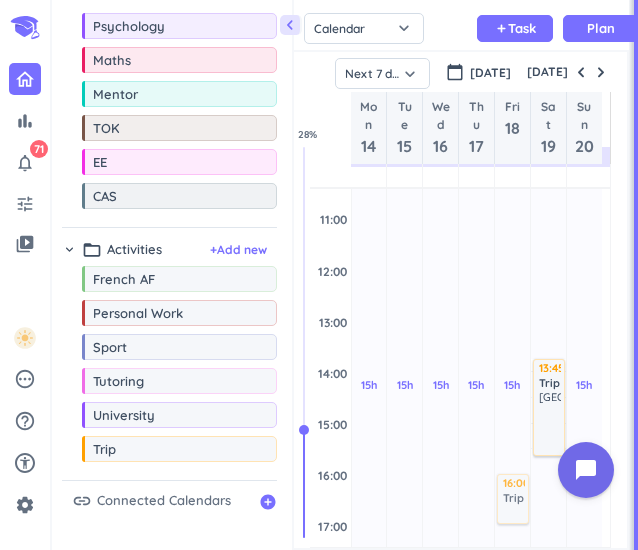 scroll, scrollTop: 331, scrollLeft: 0, axis: vertical 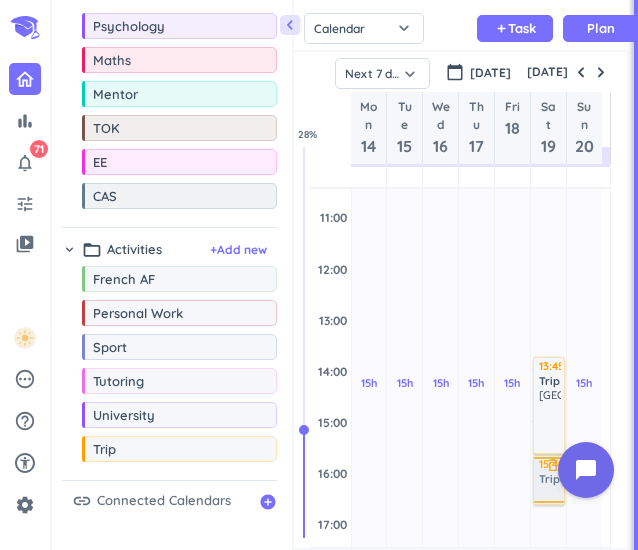drag, startPoint x: 112, startPoint y: 447, endPoint x: 551, endPoint y: 457, distance: 439.1139 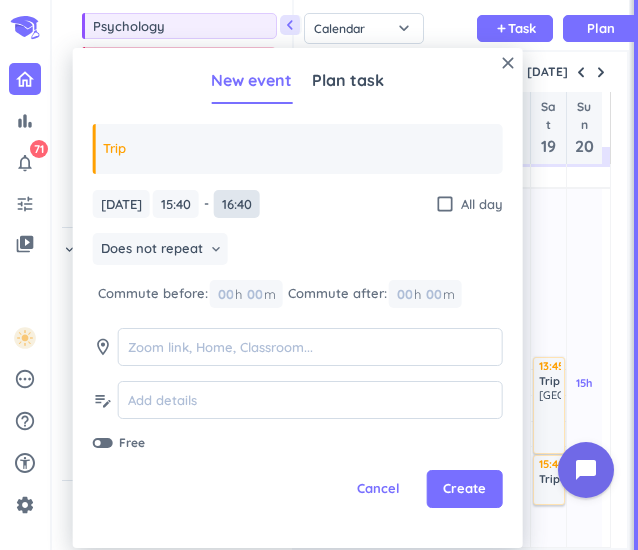 click on "16:40" at bounding box center [237, 204] 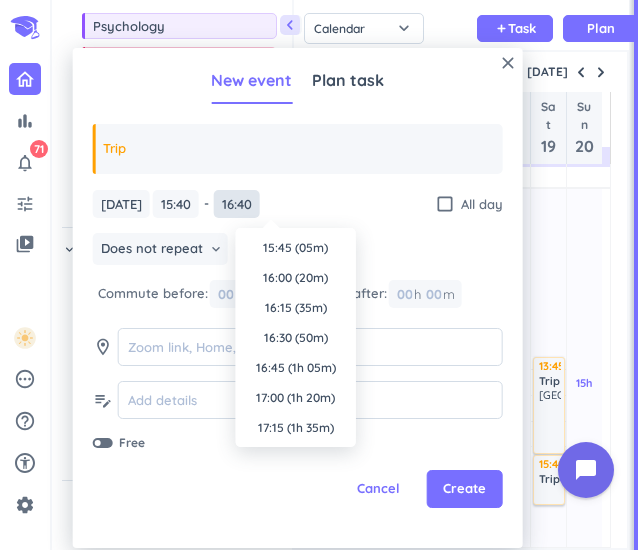 scroll, scrollTop: 1890, scrollLeft: 0, axis: vertical 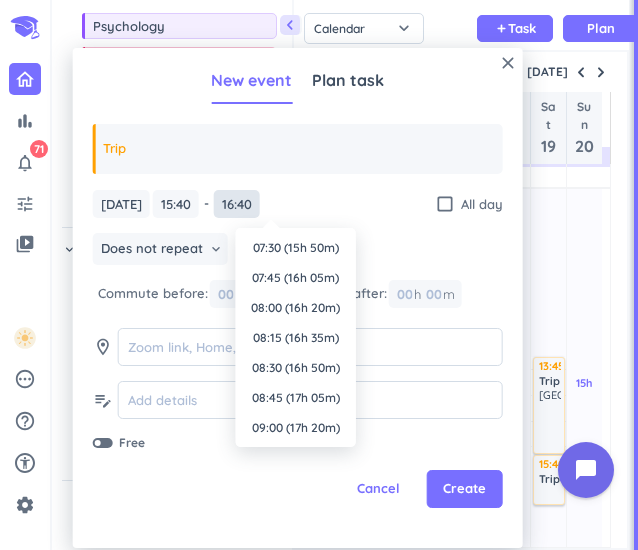 click on "16:40" at bounding box center [237, 204] 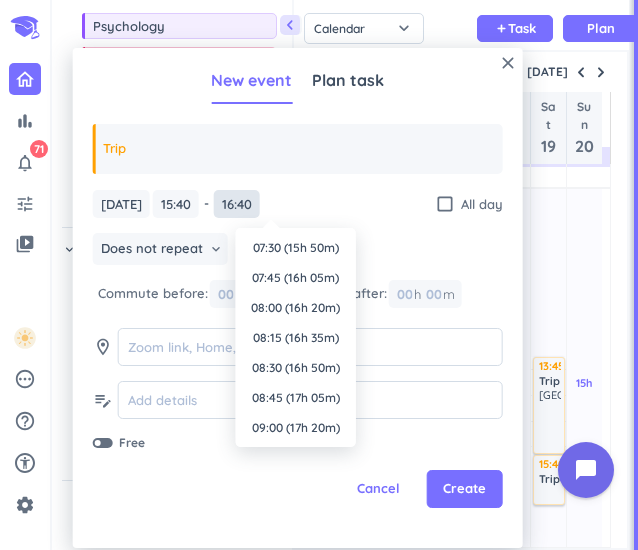 scroll, scrollTop: 0, scrollLeft: 0, axis: both 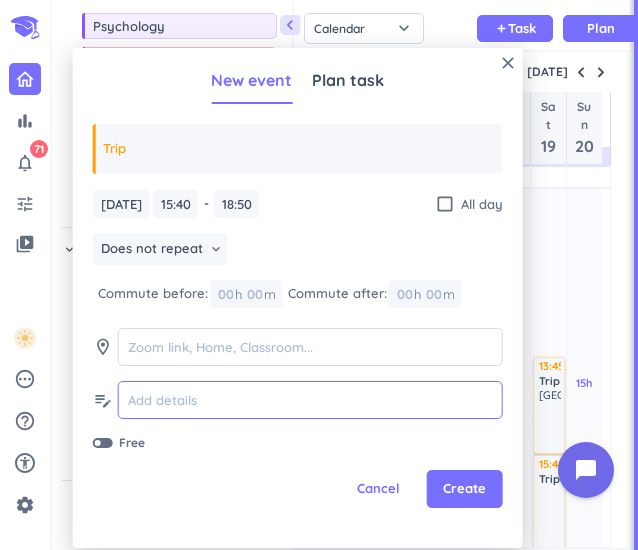click at bounding box center [310, 400] 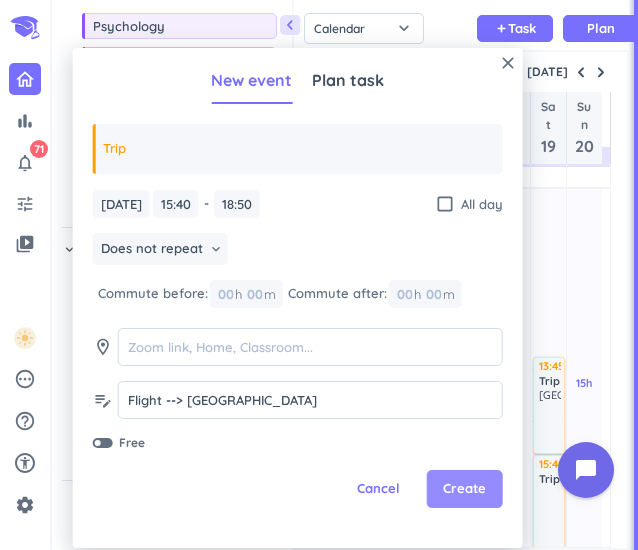 click on "Create" at bounding box center [465, 489] 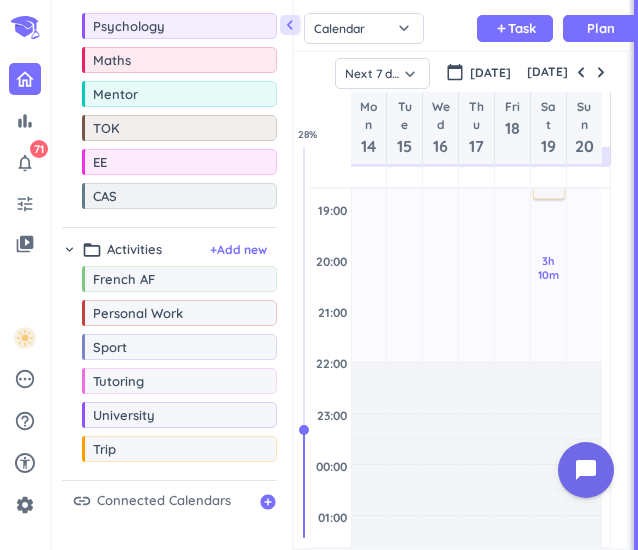 scroll, scrollTop: 752, scrollLeft: 0, axis: vertical 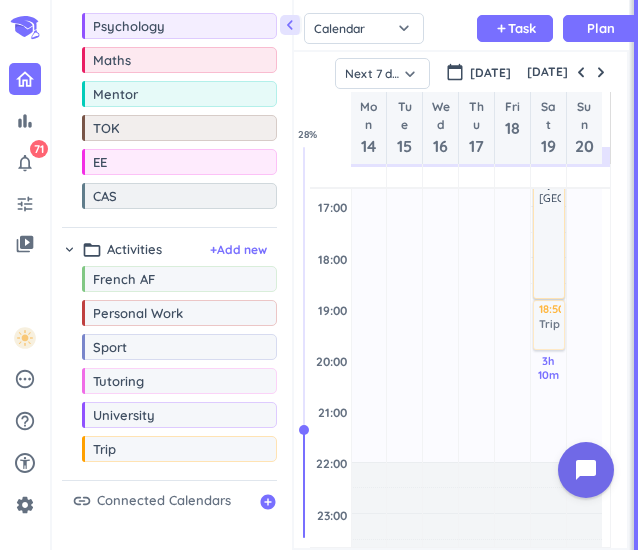 drag, startPoint x: 136, startPoint y: 455, endPoint x: 562, endPoint y: 300, distance: 453.32217 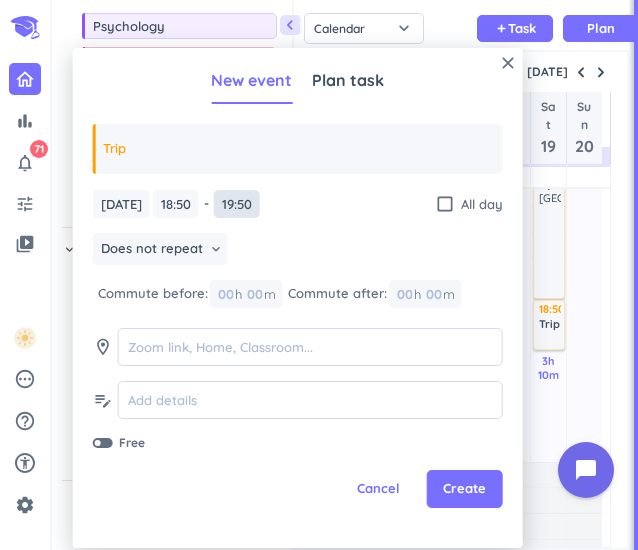 click on "19:50" at bounding box center (237, 204) 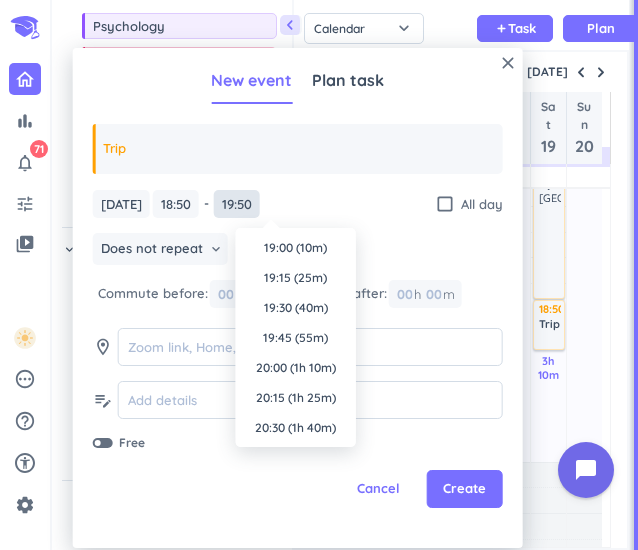 scroll, scrollTop: 2280, scrollLeft: 0, axis: vertical 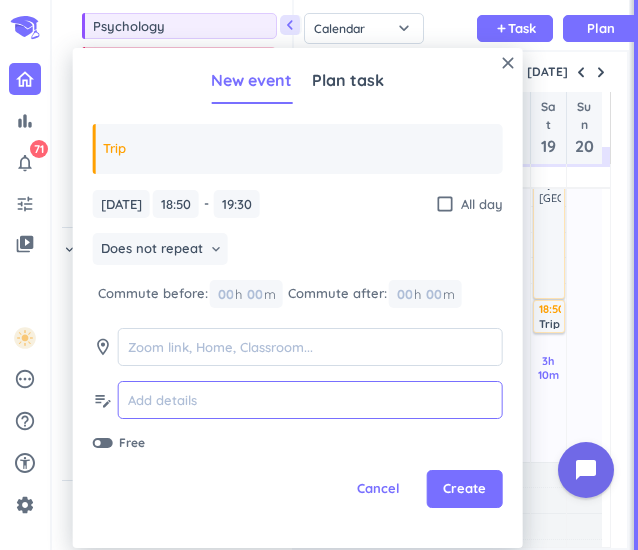click at bounding box center [310, 400] 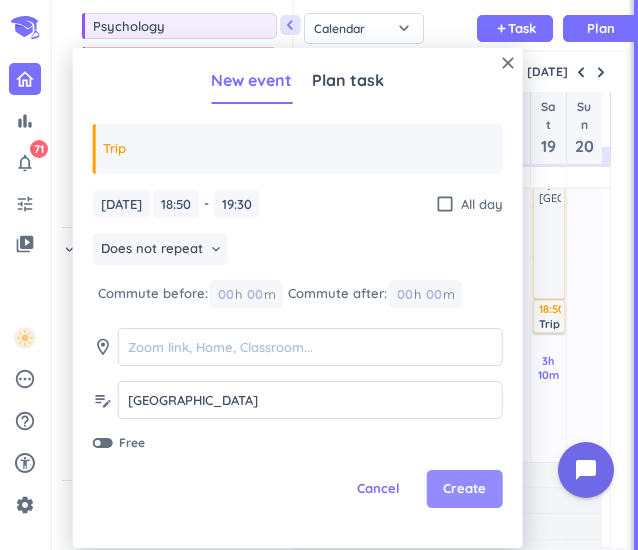 click on "Create" at bounding box center (464, 489) 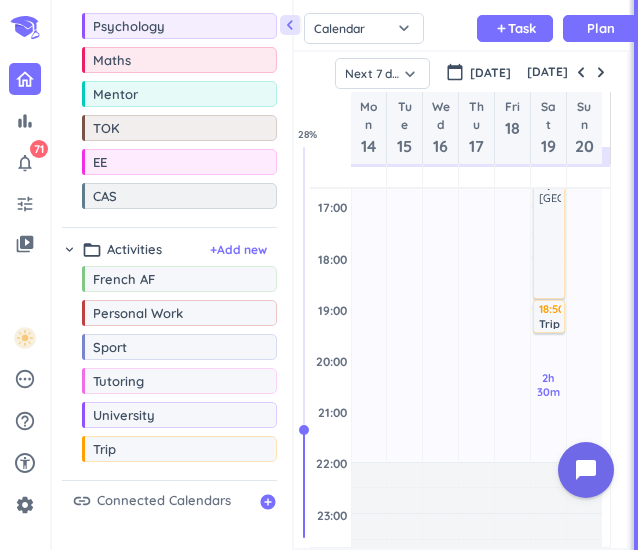 scroll, scrollTop: 532, scrollLeft: 0, axis: vertical 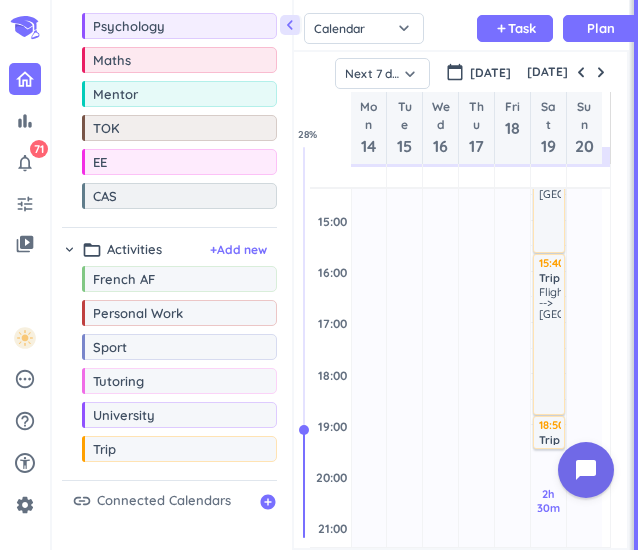 drag, startPoint x: 608, startPoint y: 69, endPoint x: 620, endPoint y: 69, distance: 12 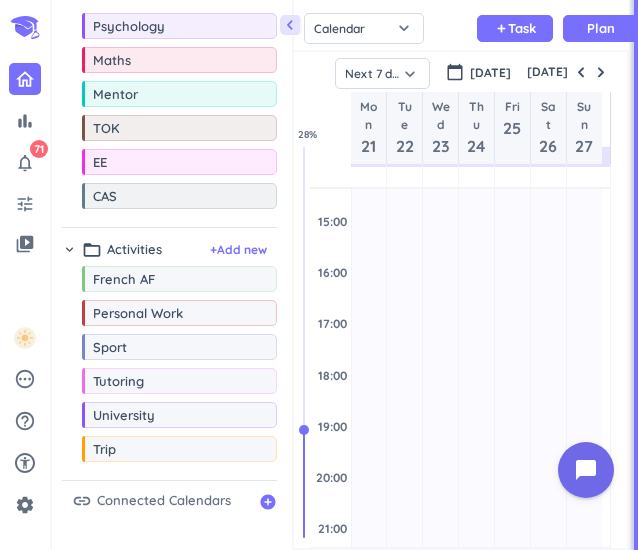 scroll, scrollTop: 155, scrollLeft: 0, axis: vertical 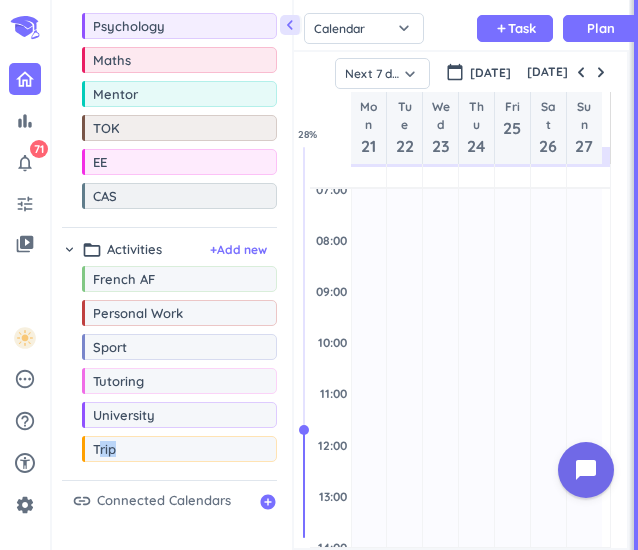 drag, startPoint x: 100, startPoint y: 467, endPoint x: 189, endPoint y: 465, distance: 89.02247 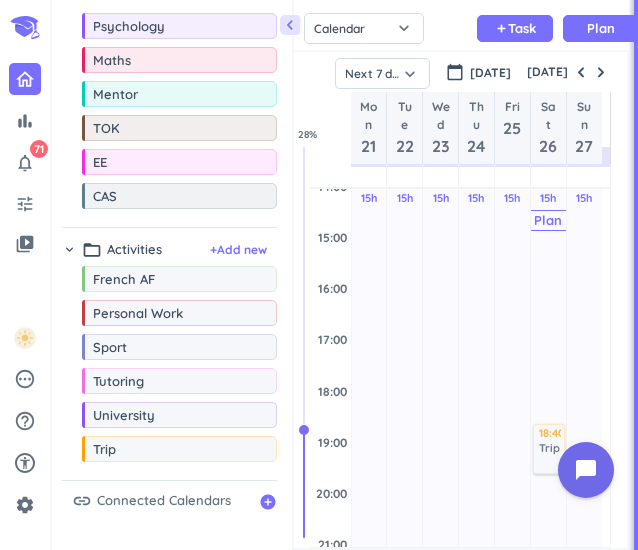 scroll, scrollTop: 517, scrollLeft: 0, axis: vertical 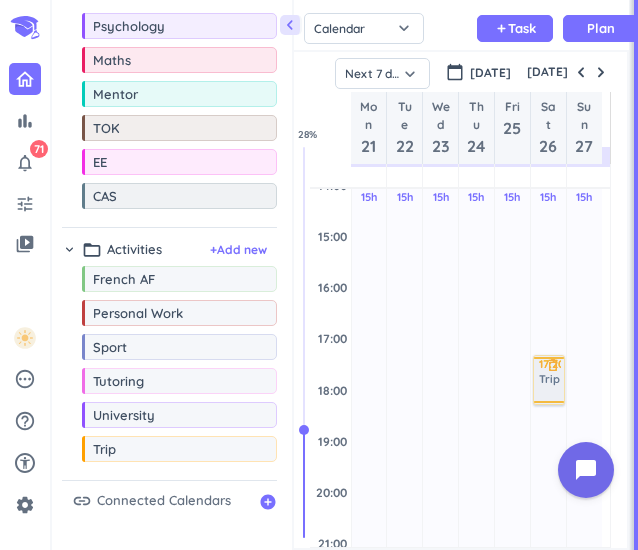 drag, startPoint x: 174, startPoint y: 450, endPoint x: 540, endPoint y: 358, distance: 377.38574 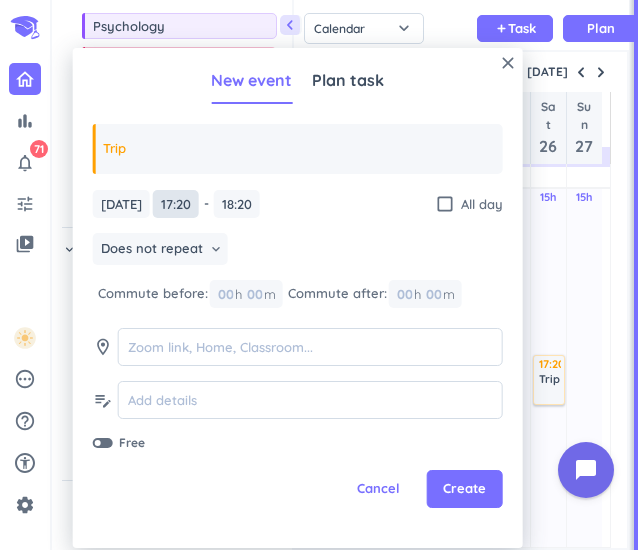 click on "17:20" at bounding box center [176, 204] 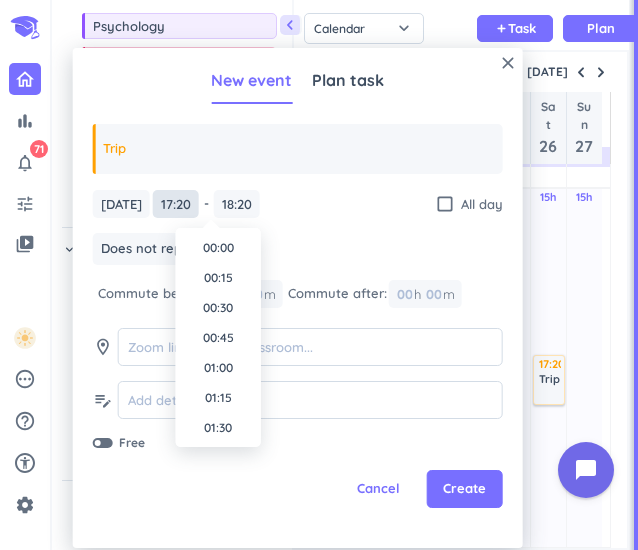 scroll, scrollTop: 1980, scrollLeft: 0, axis: vertical 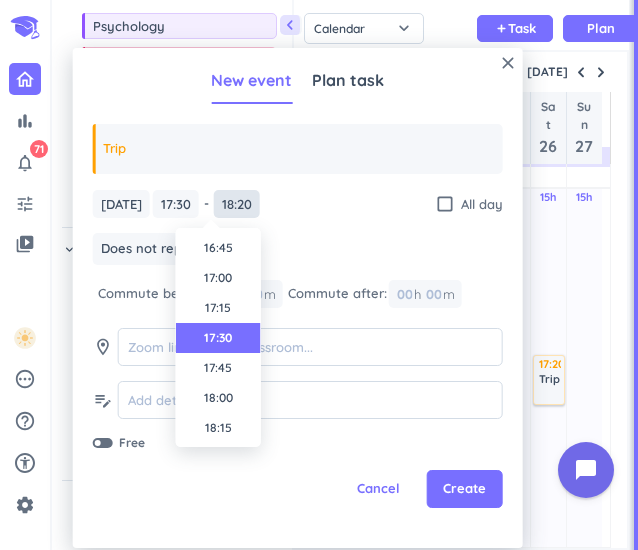 click on "bar_chart notifications_none 71 tune video_library pending help_outline settings chevron_left Drag a custom event format_color_fill chevron_right folder_open Courses   +  Add new drag_indicator Biology more_horiz drag_indicator Chemistry more_horiz drag_indicator French more_horiz drag_indicator English more_horiz drag_indicator Psychology more_horiz drag_indicator Maths more_horiz drag_indicator Mentor more_horiz drag_indicator TOK more_horiz drag_indicator EE more_horiz drag_indicator CAS more_horiz chevron_right folder_open Activities   +  Add new drag_indicator French AF more_horiz drag_indicator Personal Work more_horiz drag_indicator Sport more_horiz drag_indicator Tutoring more_horiz drag_indicator University more_horiz drag_indicator Trip more_horiz link Connected Calendars add_circle Calendar Task List Calendar keyboard_arrow_down add Task Plan SHOVEL [DATE]T00:00:00+02:00 Week Month Next 7 days keyboard_arrow_down Next 7 days keyboard_arrow_down calendar_today [DATE] [DATE] Mon 21 Tue 22 Wed 23" at bounding box center (319, 275) 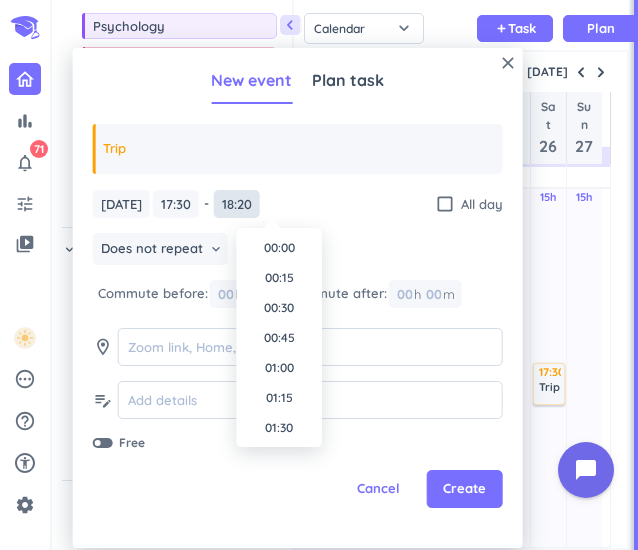 scroll, scrollTop: 2100, scrollLeft: 0, axis: vertical 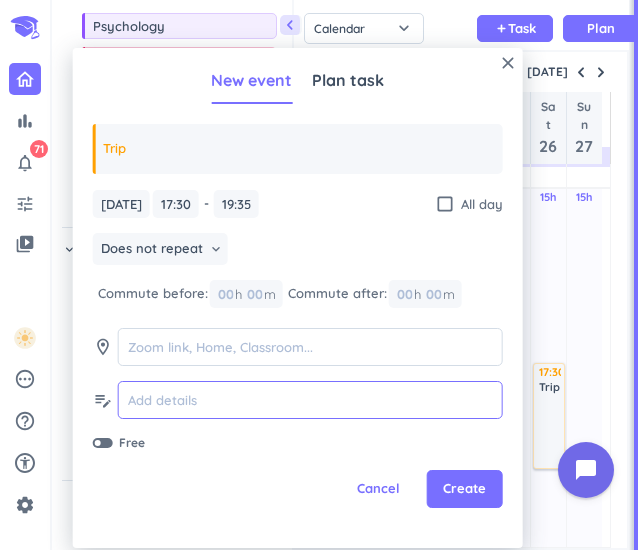 click at bounding box center [310, 400] 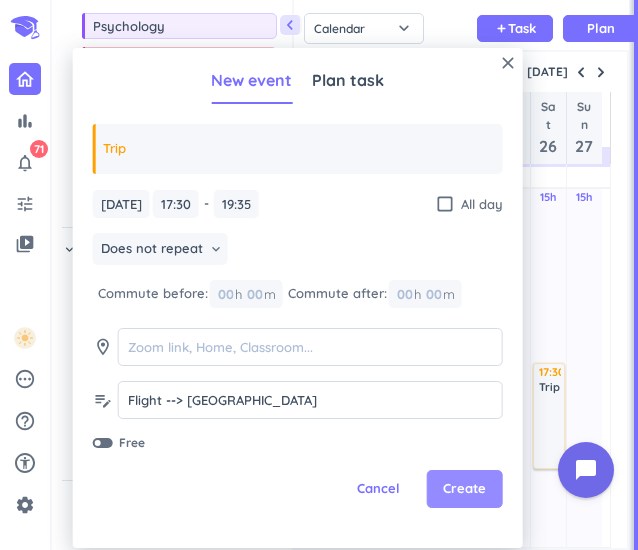 click on "Create" at bounding box center [464, 489] 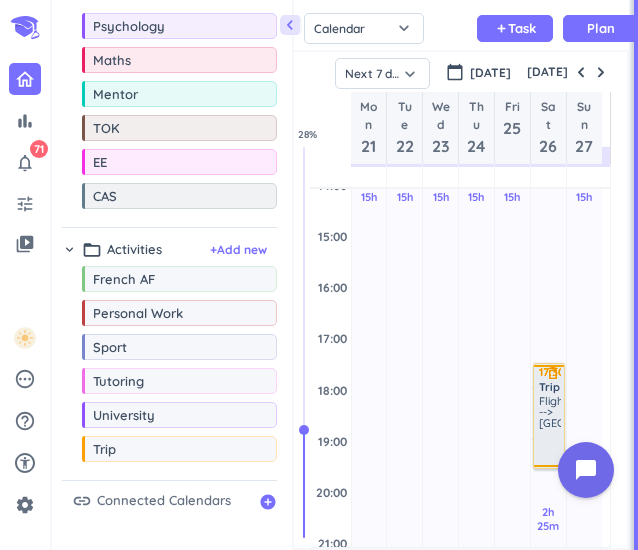 click on "Flight --> [GEOGRAPHIC_DATA]" at bounding box center (550, 430) 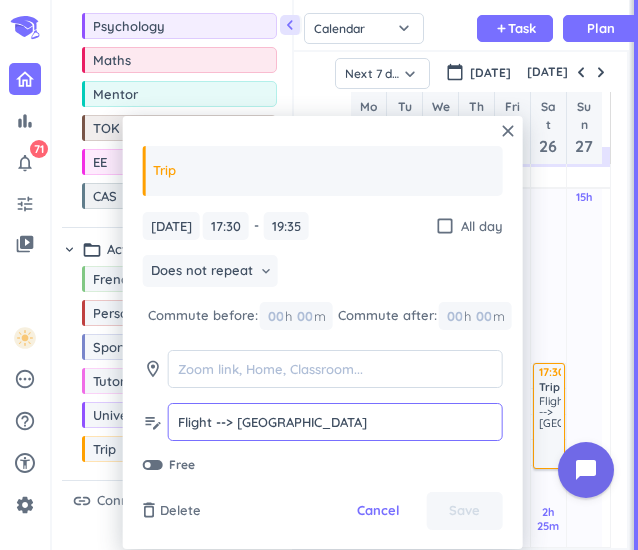 click on "Flight --> [GEOGRAPHIC_DATA]" at bounding box center [335, 422] 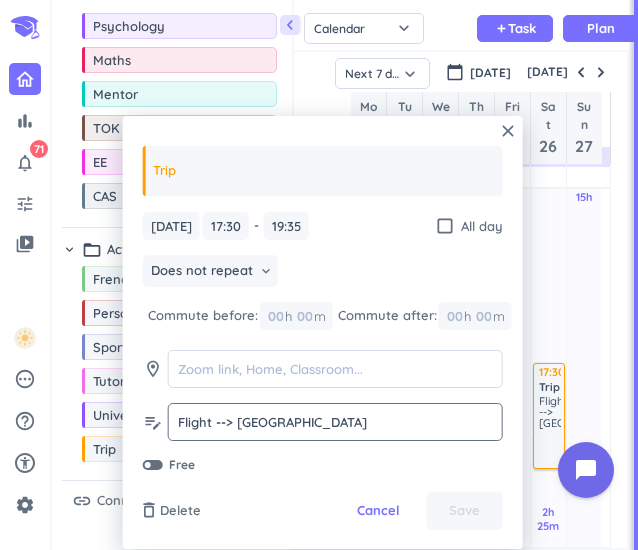 click on "Flight --> [GEOGRAPHIC_DATA] Flight --> [GEOGRAPHIC_DATA]" 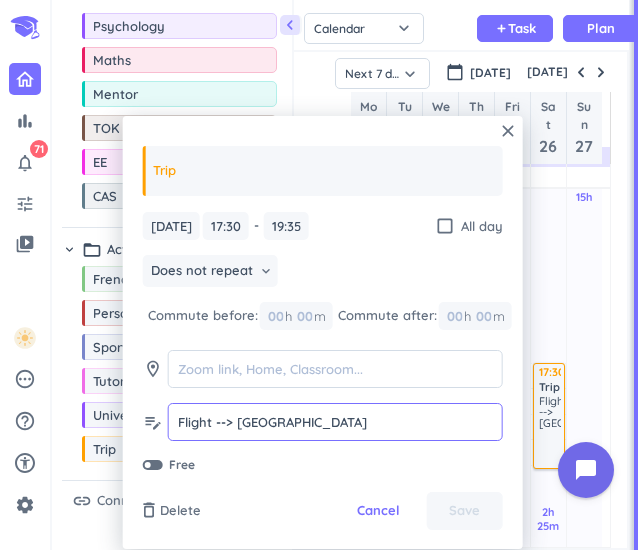 click on "Flight --> [GEOGRAPHIC_DATA]" at bounding box center (335, 422) 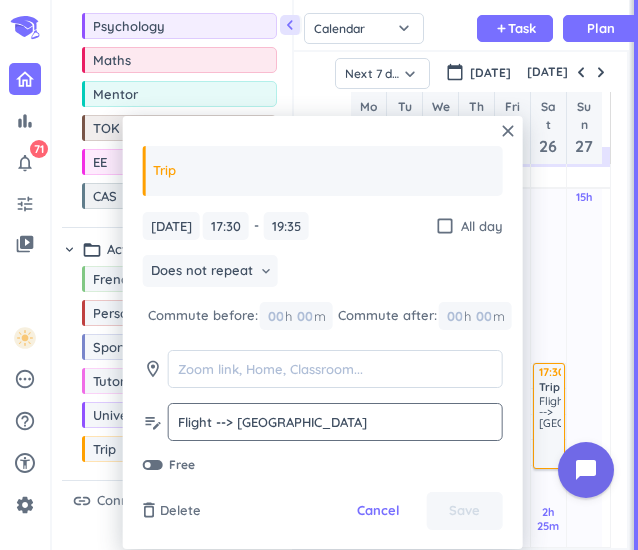 click on "Flight --> [GEOGRAPHIC_DATA] Flight --> [GEOGRAPHIC_DATA]" 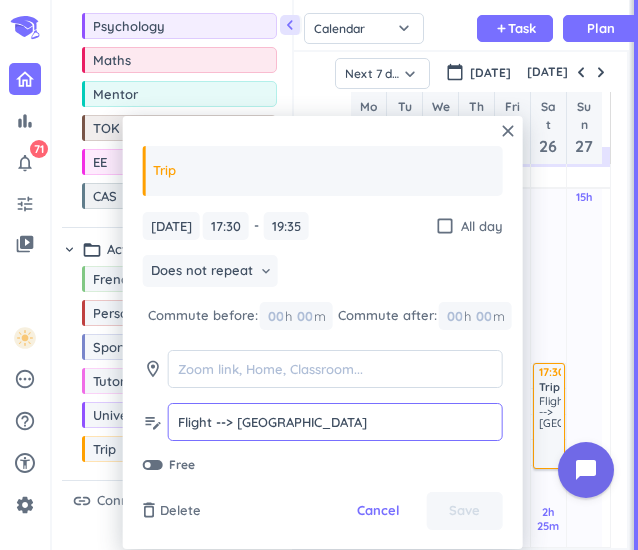 click on "Flight --> [GEOGRAPHIC_DATA]" at bounding box center [335, 422] 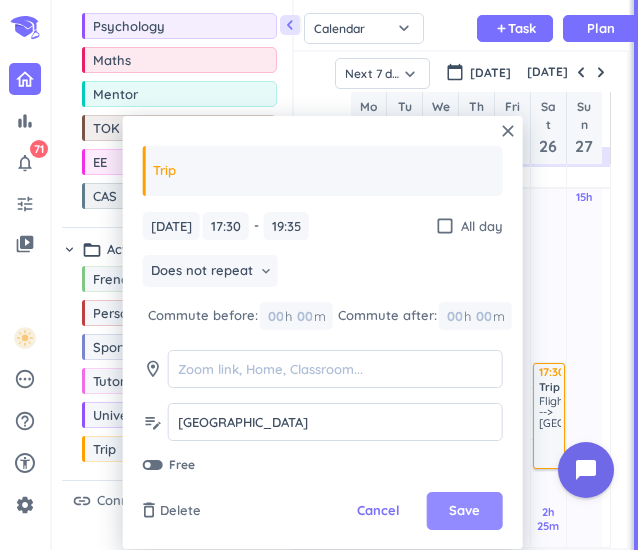 click on "Save" at bounding box center (464, 511) 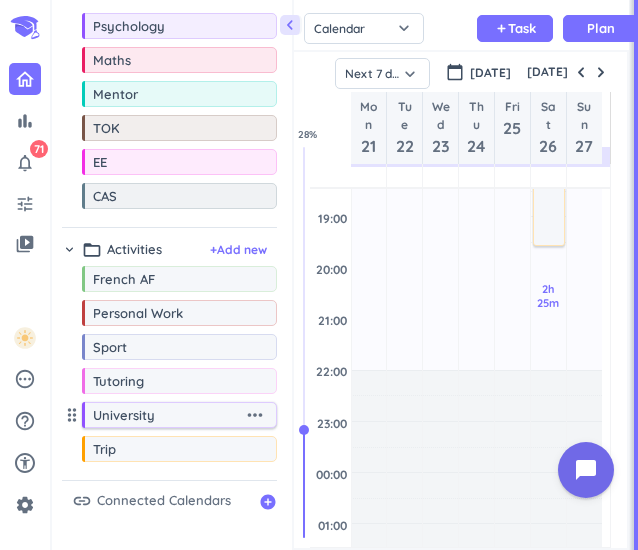scroll, scrollTop: 741, scrollLeft: 0, axis: vertical 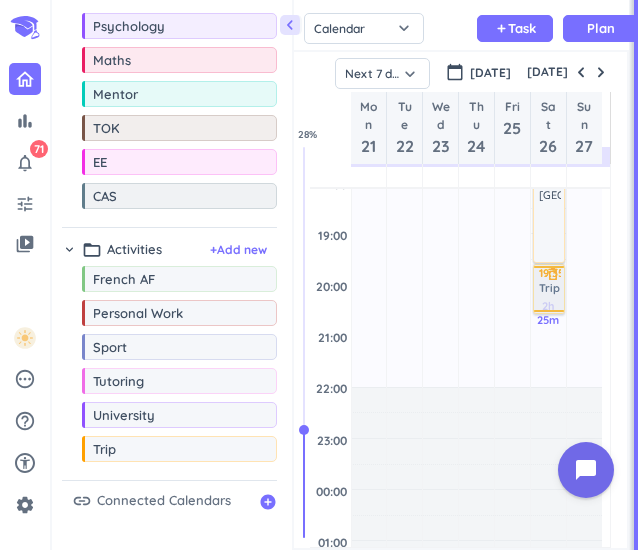 click on "chevron_left Drag a custom event format_color_fill chevron_right folder_open Courses   +  Add new drag_indicator Biology more_horiz drag_indicator Chemistry more_horiz drag_indicator French more_horiz drag_indicator English more_horiz drag_indicator Psychology more_horiz drag_indicator Maths more_horiz drag_indicator Mentor more_horiz drag_indicator TOK more_horiz drag_indicator EE more_horiz drag_indicator CAS more_horiz chevron_right folder_open Activities   +  Add new drag_indicator French AF more_horiz drag_indicator Personal Work more_horiz drag_indicator Sport more_horiz drag_indicator Tutoring more_horiz drag_indicator University more_horiz drag_indicator Trip more_horiz link Connected Calendars add_circle Calendar Task List Calendar keyboard_arrow_down add Task Plan SHOVEL [DATE]T00:00:00+02:00 Week Month Next 7 days keyboard_arrow_down Next 7 days keyboard_arrow_down calendar_today [DATE] [DATE] Mon 21 Tue 22 Wed 23 Thu 24 Fri 25 Sat 26 Sun 27 04:00 05:00 06:00 07:00 08:00 09:00 10:00 11:00 15h" at bounding box center (345, 275) 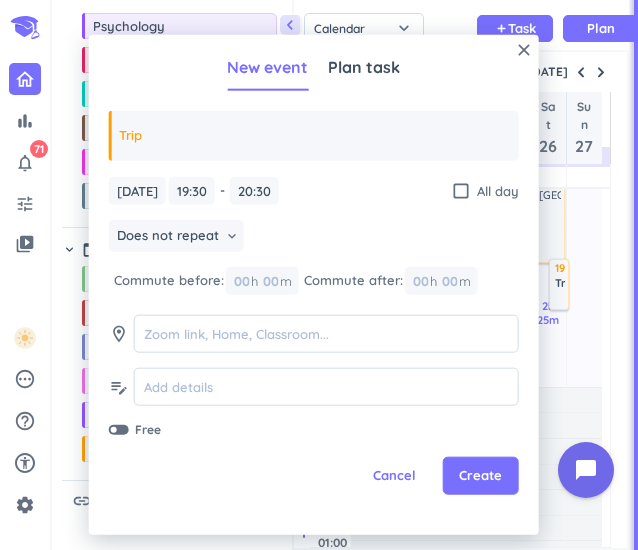 scroll, scrollTop: 722, scrollLeft: 0, axis: vertical 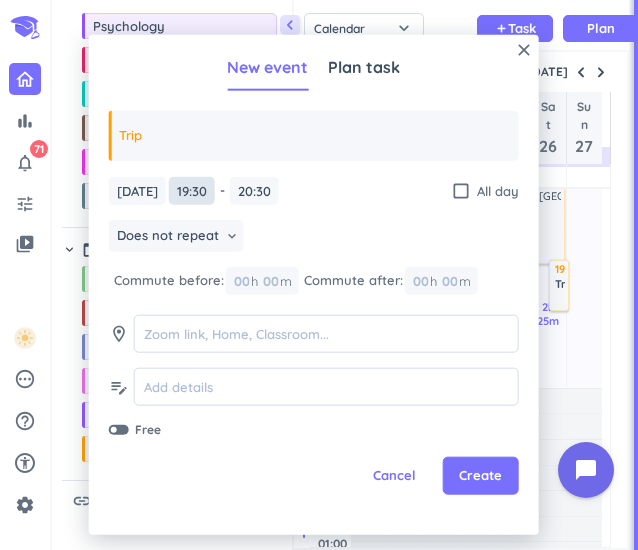 click on "19:30" at bounding box center [192, 190] 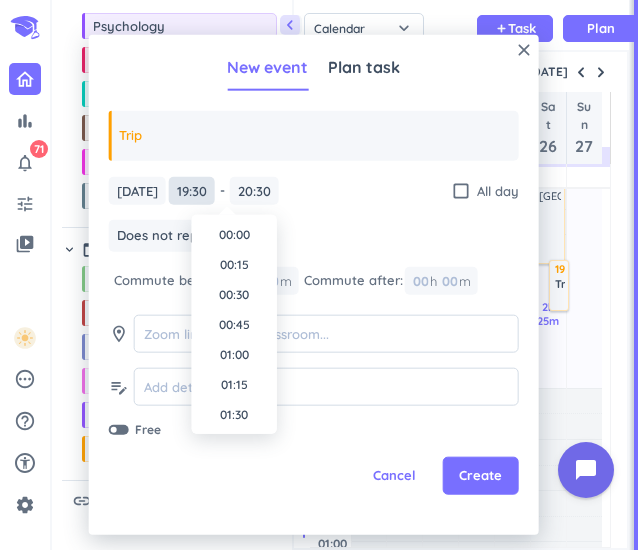 scroll, scrollTop: 2250, scrollLeft: 0, axis: vertical 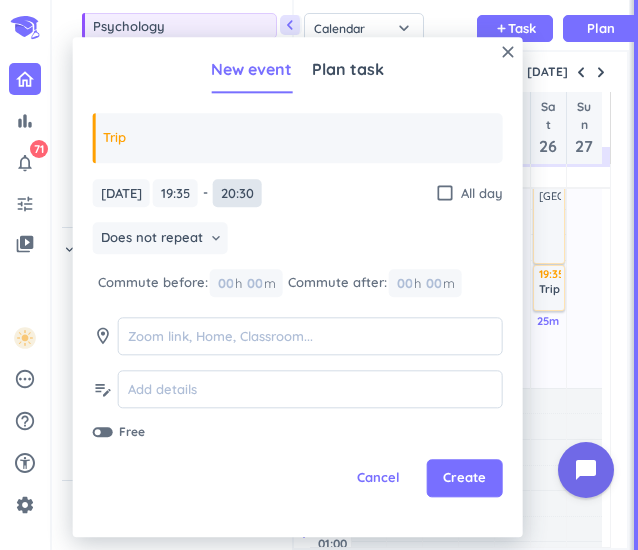 click on "20:30" at bounding box center (237, 193) 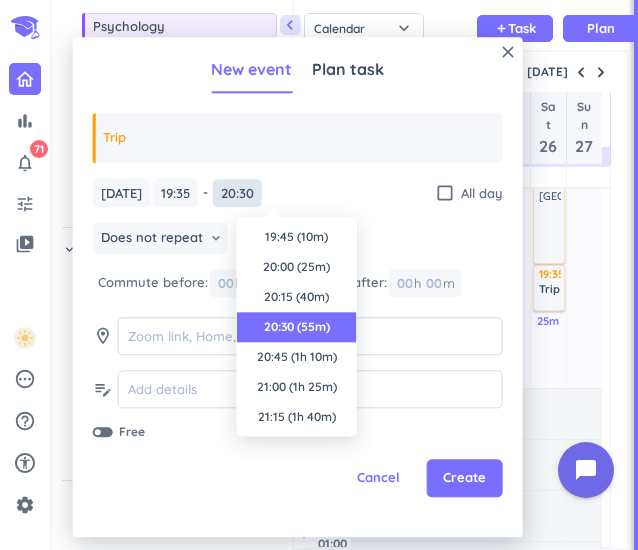 scroll, scrollTop: 90, scrollLeft: 0, axis: vertical 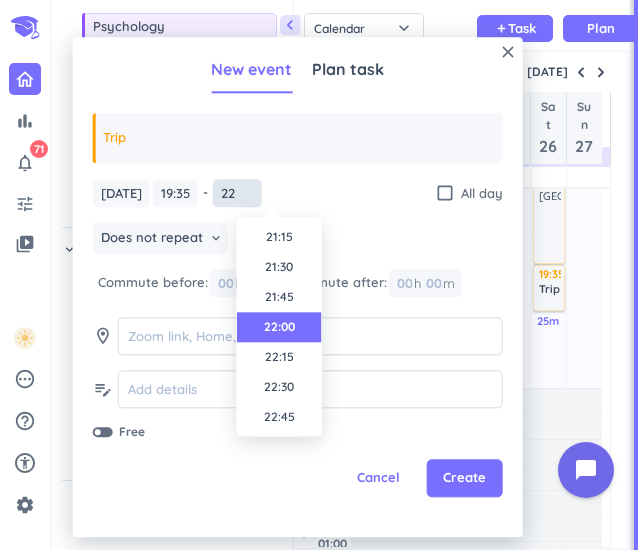 click on "22" at bounding box center [237, 193] 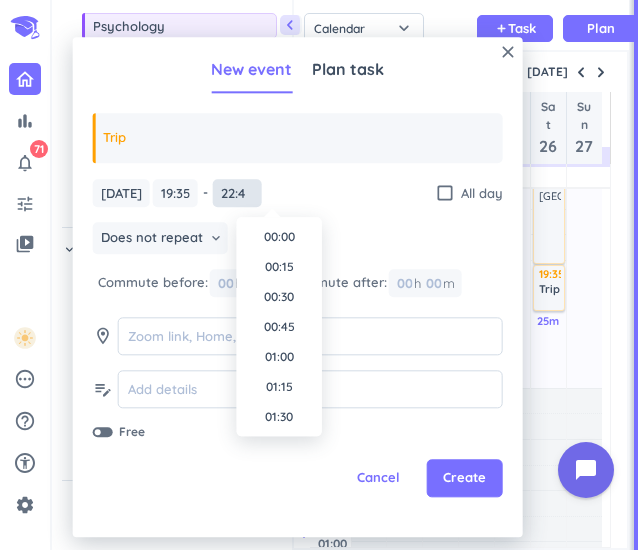scroll, scrollTop: 0, scrollLeft: 0, axis: both 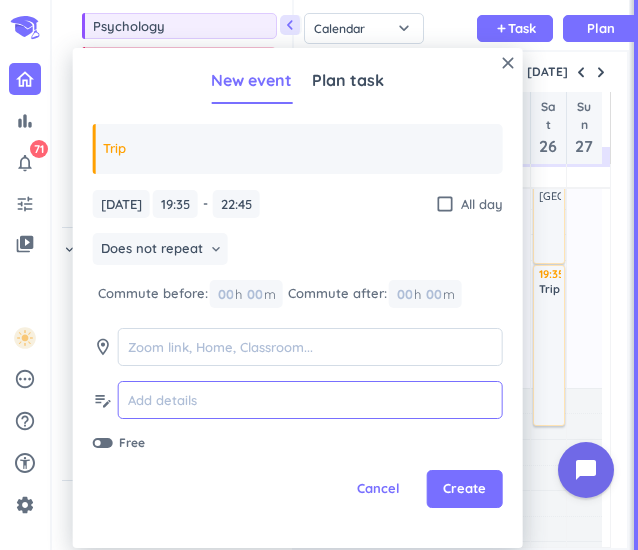 click at bounding box center (310, 400) 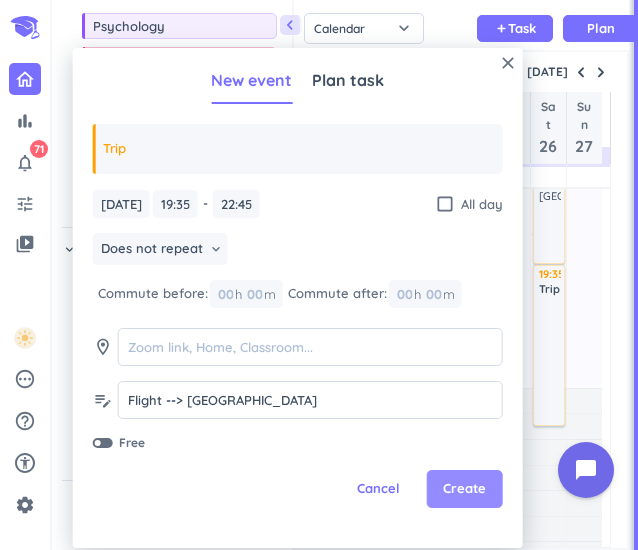 click on "Create" at bounding box center [464, 489] 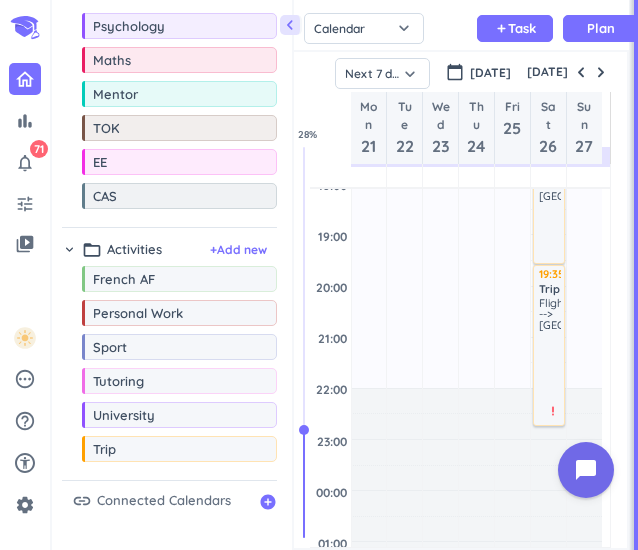 click on "drag_indicator French AF more_horiz drag_indicator Personal Work more_horiz drag_indicator Sport more_horiz drag_indicator Tutoring more_horiz drag_indicator University more_horiz drag_indicator Trip more_horiz" at bounding box center [169, 368] 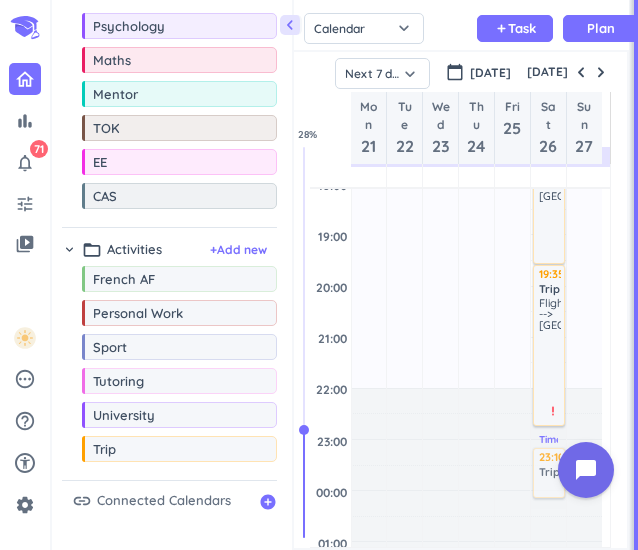 scroll, scrollTop: 723, scrollLeft: 0, axis: vertical 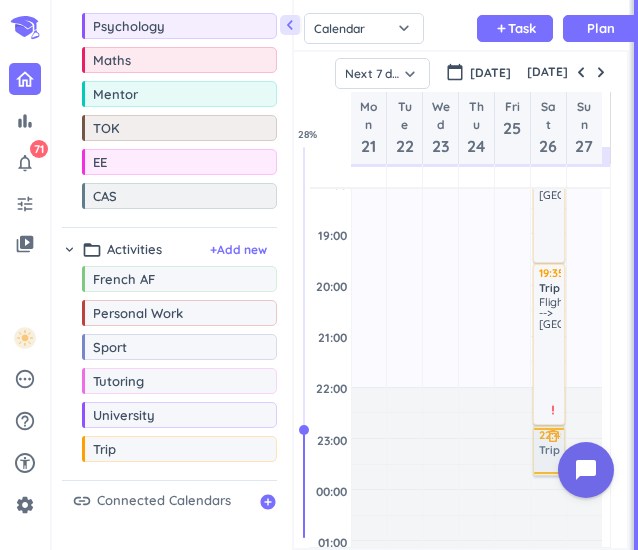 drag, startPoint x: 164, startPoint y: 454, endPoint x: 555, endPoint y: 427, distance: 391.93112 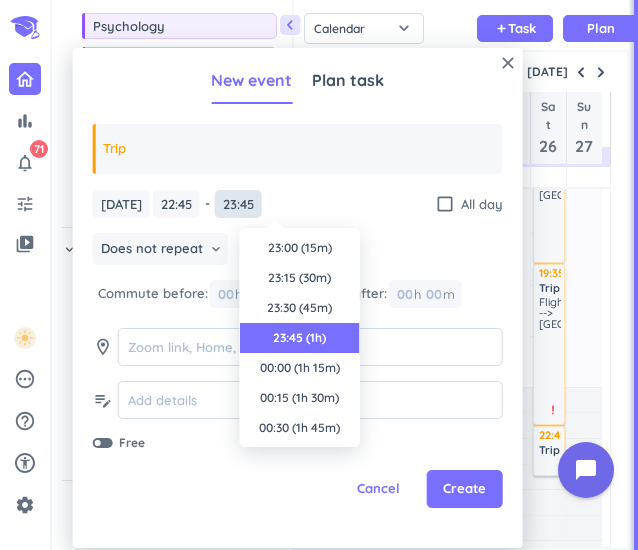 click on "23:45" at bounding box center [238, 204] 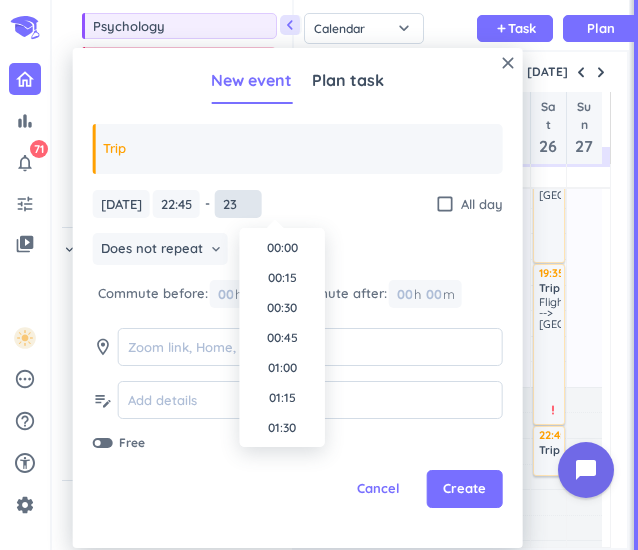 scroll, scrollTop: 2670, scrollLeft: 0, axis: vertical 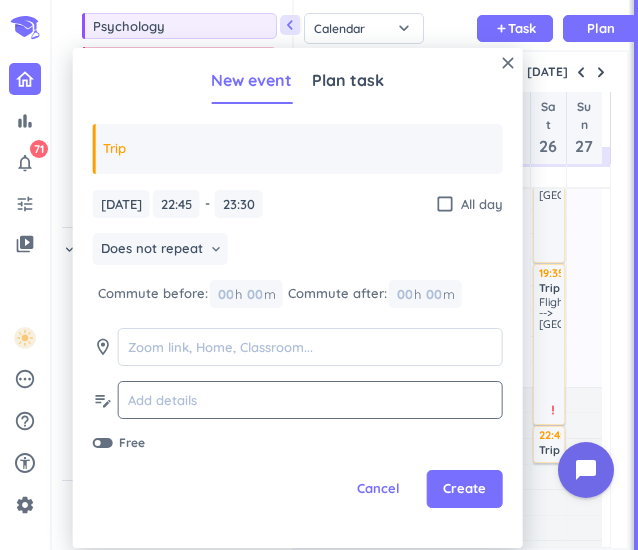 click 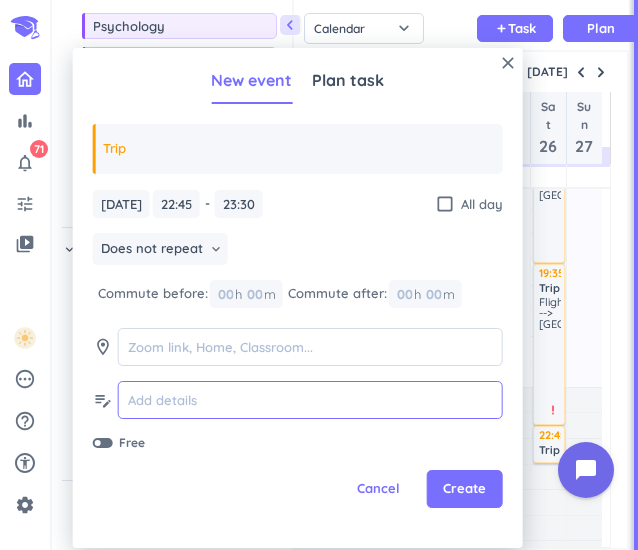 click at bounding box center [310, 400] 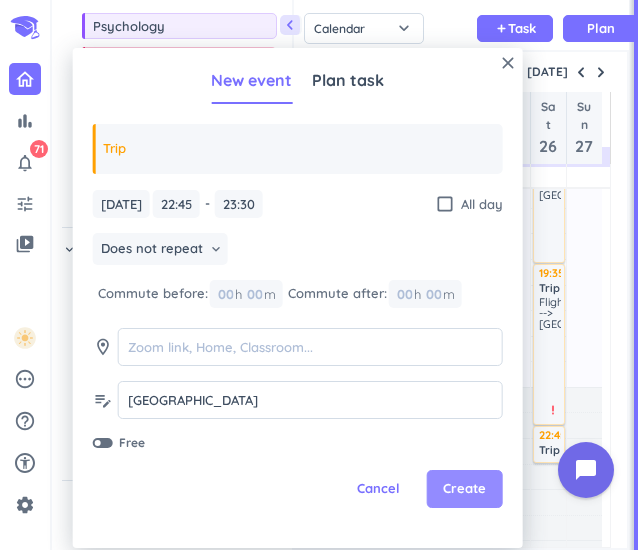 click on "Create" at bounding box center [464, 489] 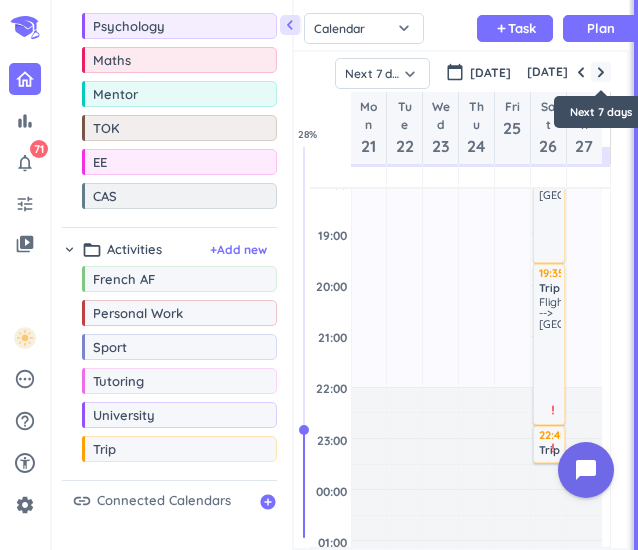 click at bounding box center (601, 72) 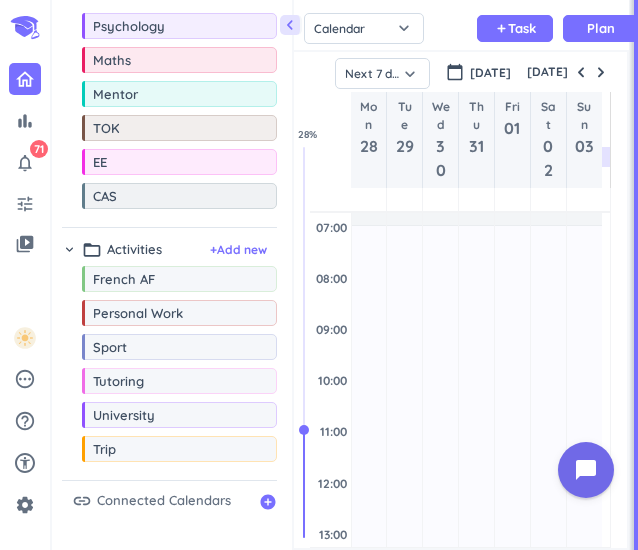 scroll, scrollTop: 148, scrollLeft: 0, axis: vertical 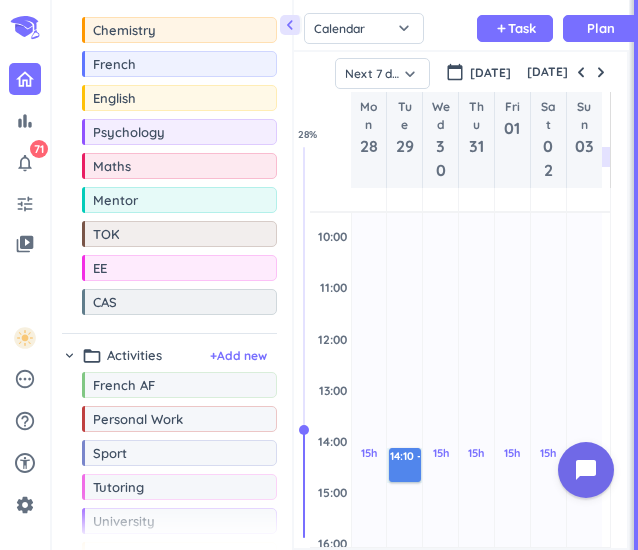 drag, startPoint x: 413, startPoint y: 441, endPoint x: 418, endPoint y: 455, distance: 14.866069 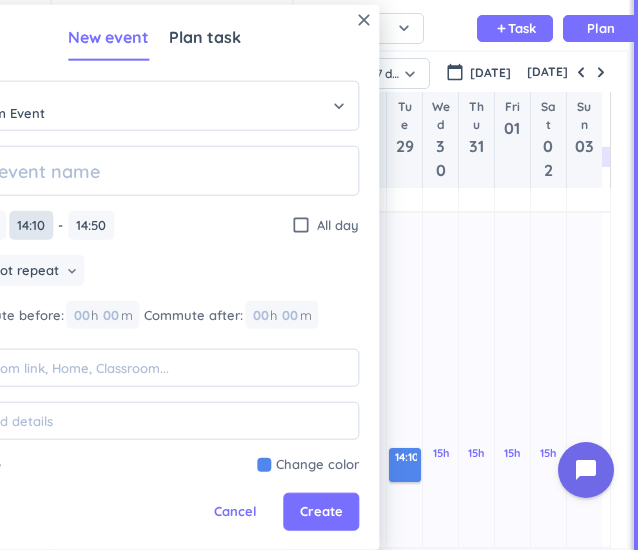 click on "14:10" at bounding box center (31, 225) 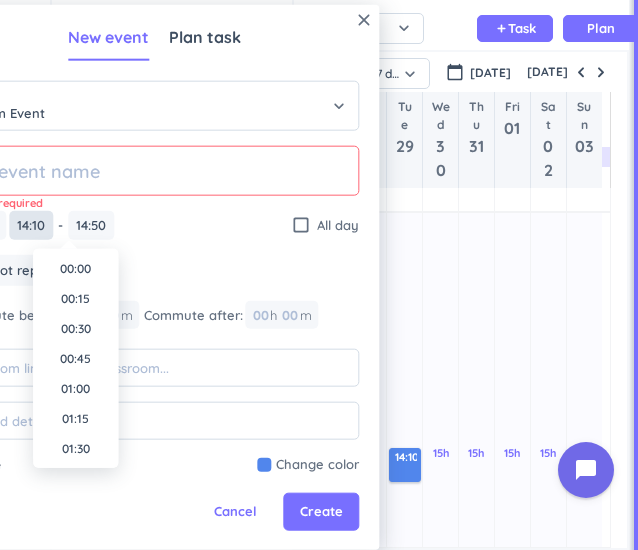 scroll, scrollTop: 1590, scrollLeft: 0, axis: vertical 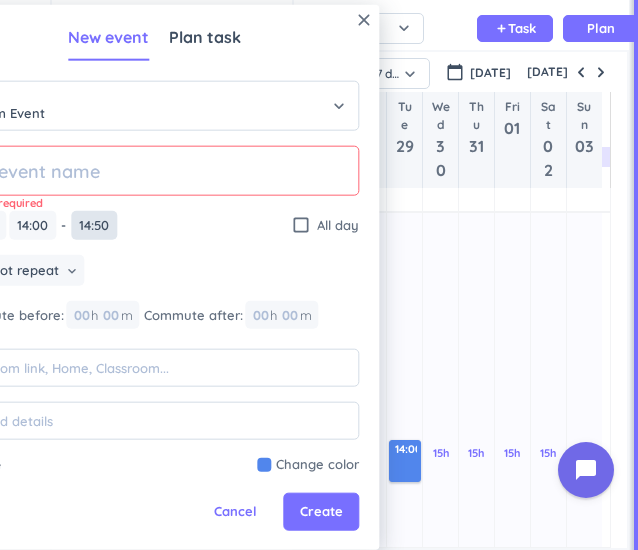 click on "14:50" at bounding box center (94, 225) 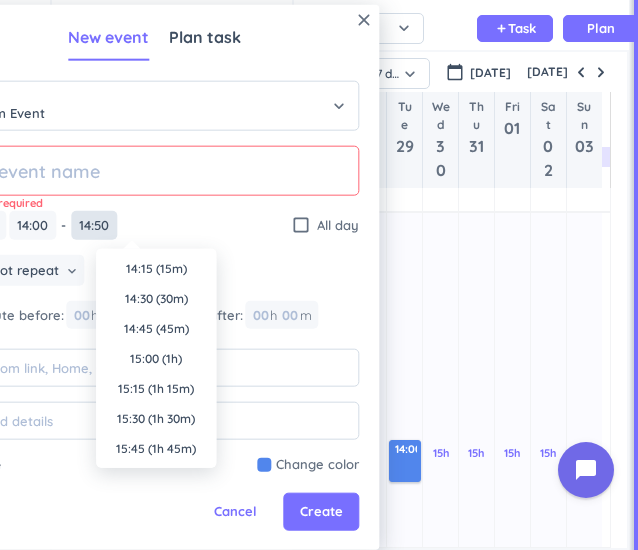 scroll, scrollTop: 1680, scrollLeft: 0, axis: vertical 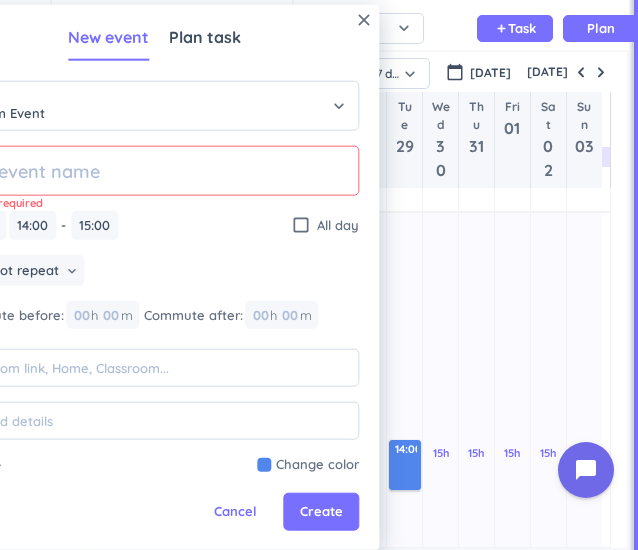 click 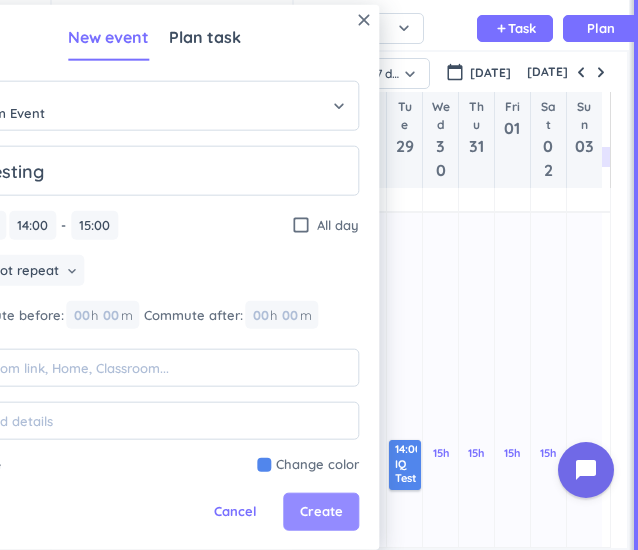 click on "Create" at bounding box center (321, 512) 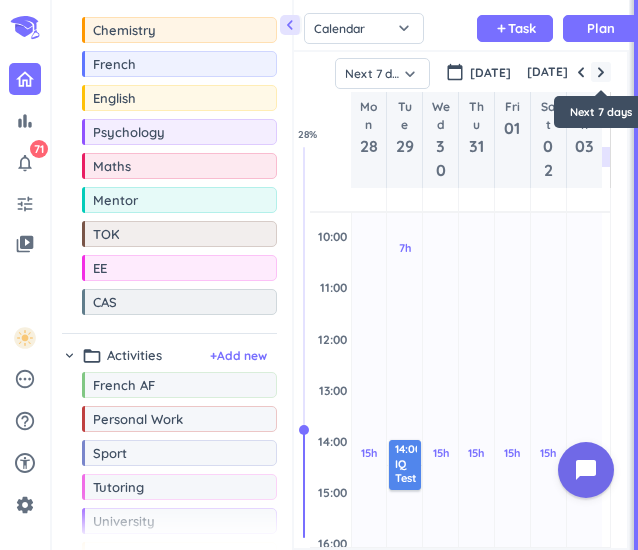 click at bounding box center (601, 72) 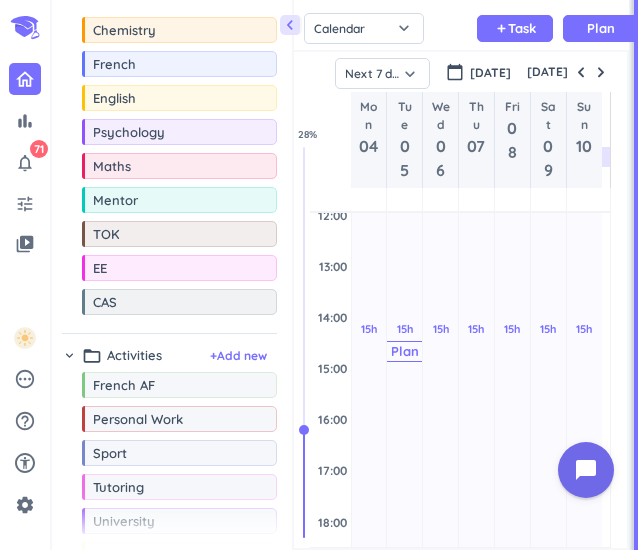 scroll, scrollTop: 413, scrollLeft: 0, axis: vertical 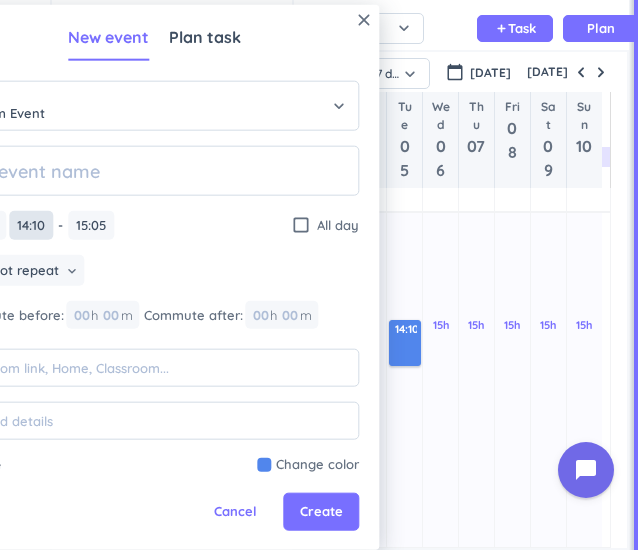click on "14:10" at bounding box center [31, 225] 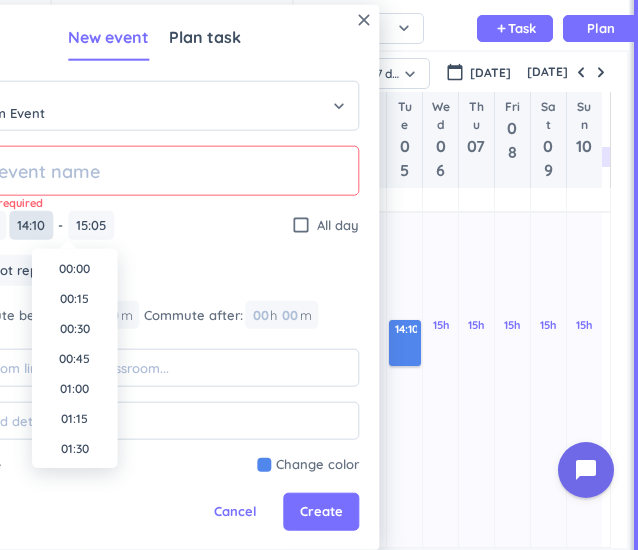 scroll, scrollTop: 1590, scrollLeft: 0, axis: vertical 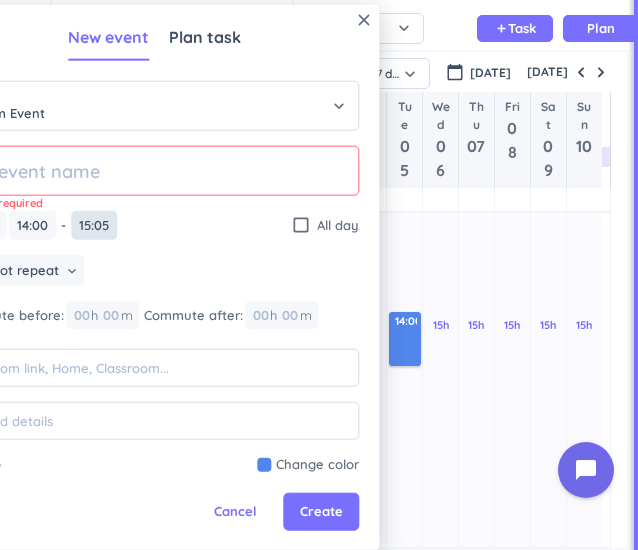 click on "15:05" at bounding box center (94, 225) 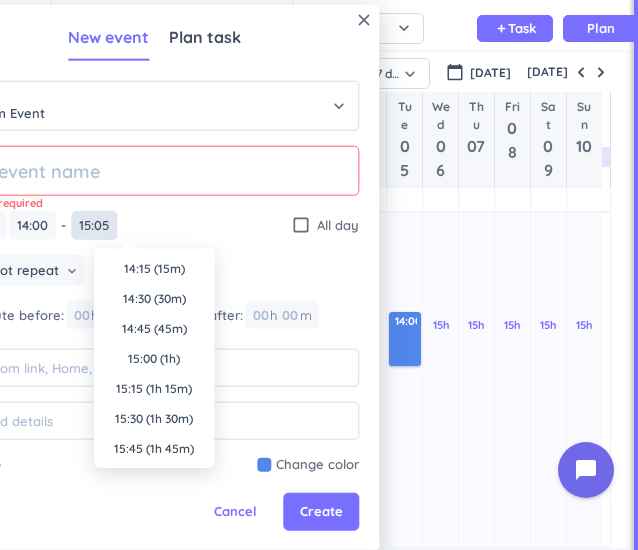 scroll, scrollTop: 1710, scrollLeft: 0, axis: vertical 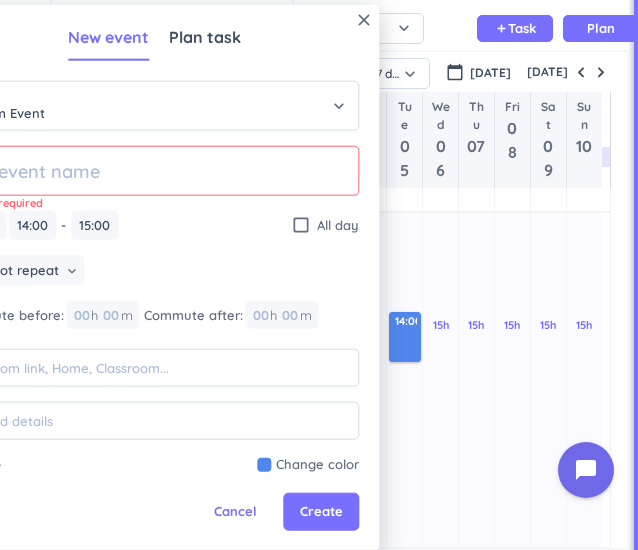 click 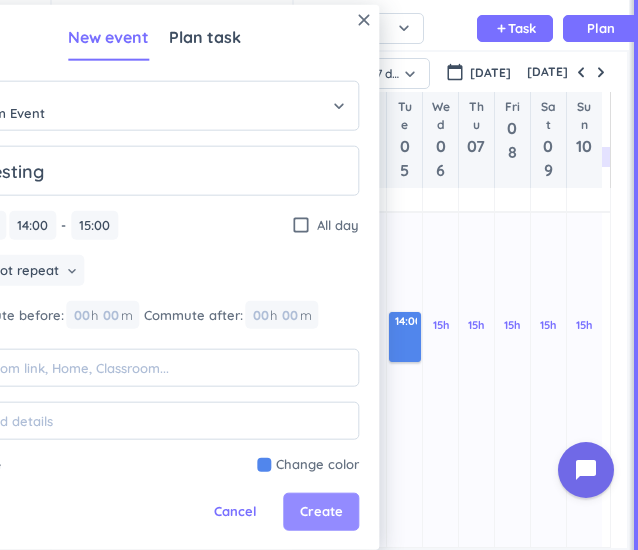 click on "Create" at bounding box center [321, 512] 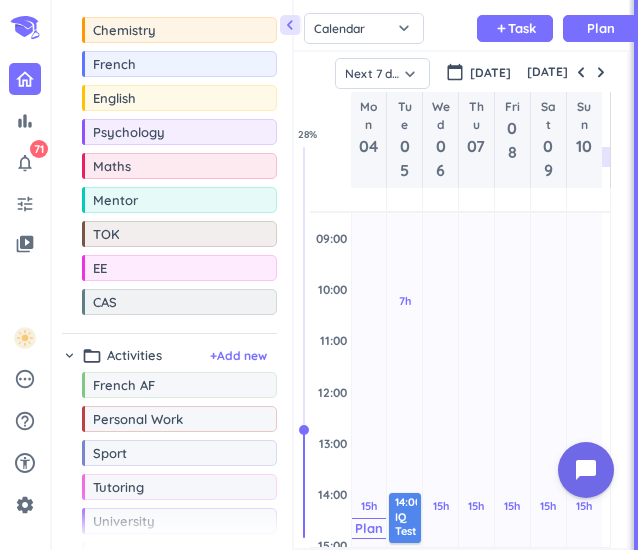 scroll, scrollTop: 231, scrollLeft: 0, axis: vertical 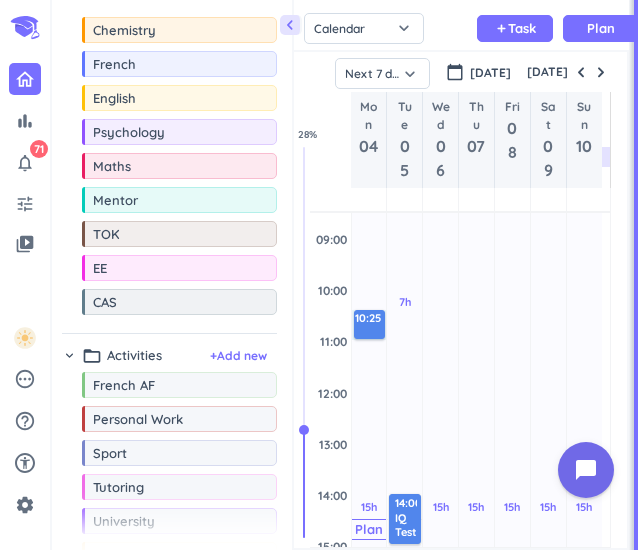 drag, startPoint x: 364, startPoint y: 289, endPoint x: 366, endPoint y: 313, distance: 24.083189 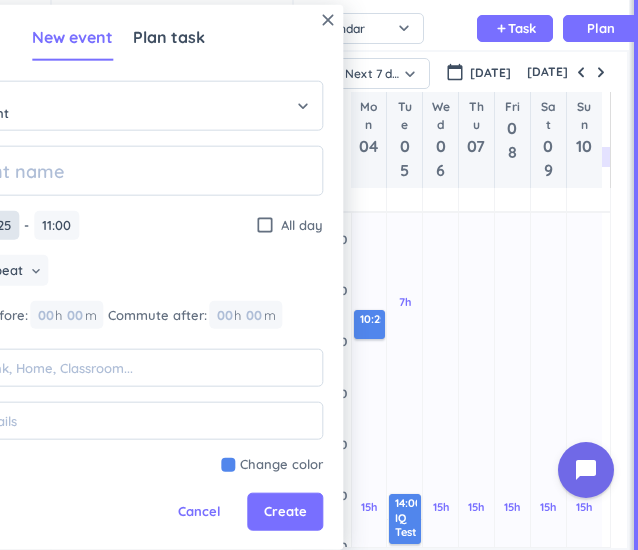 click on "10:25" at bounding box center [-4, 225] 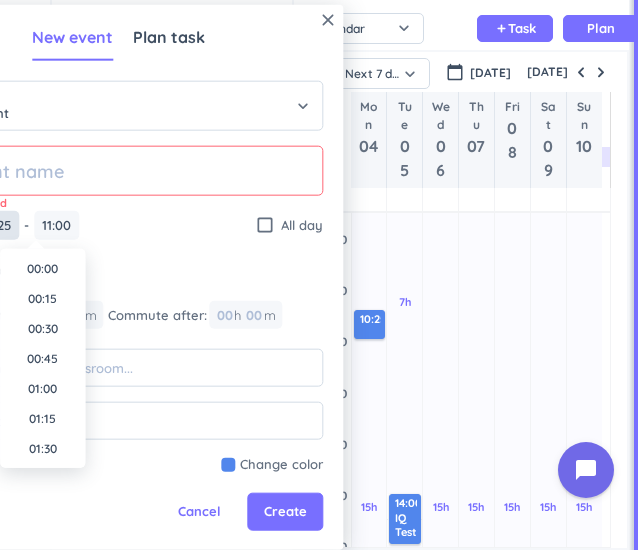 scroll, scrollTop: 1140, scrollLeft: 0, axis: vertical 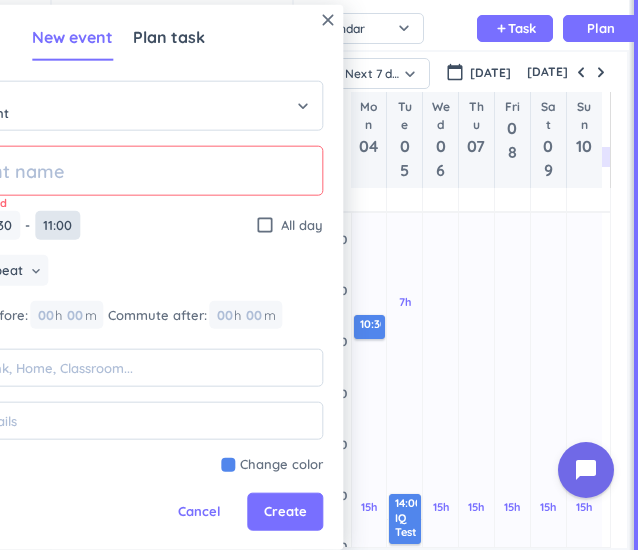 click on "11:00" at bounding box center (57, 225) 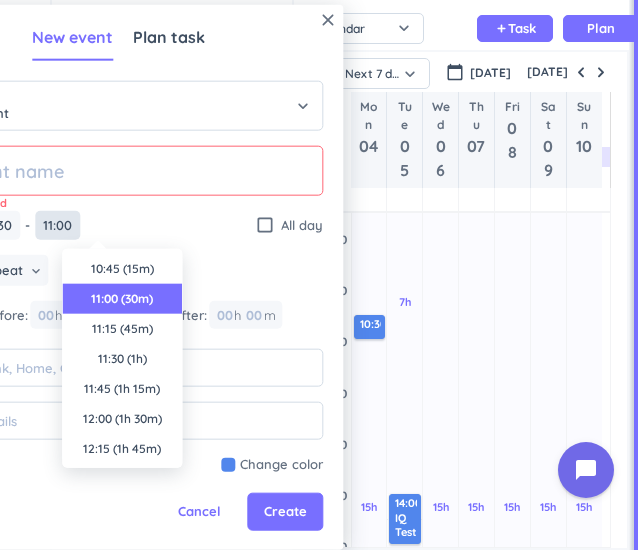 scroll, scrollTop: 30, scrollLeft: 0, axis: vertical 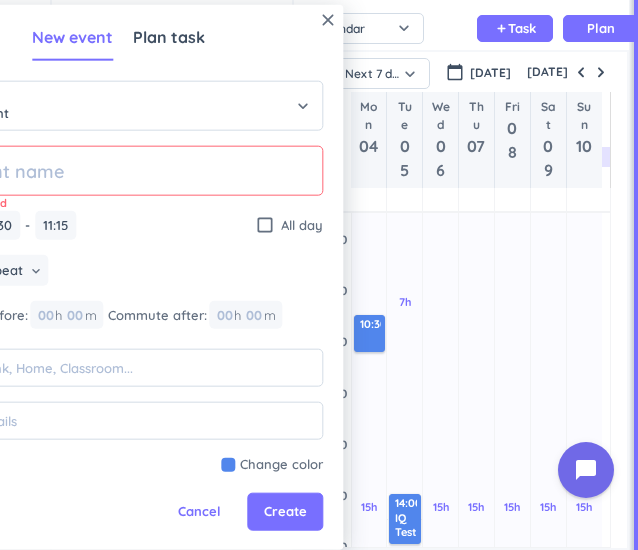click 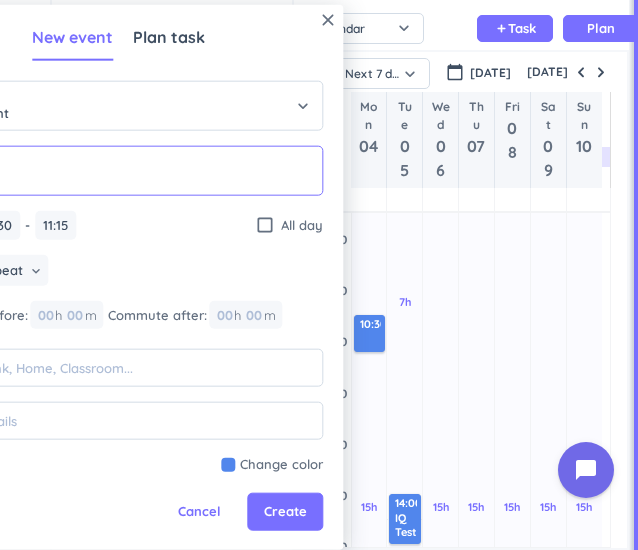 click on "Dentist" 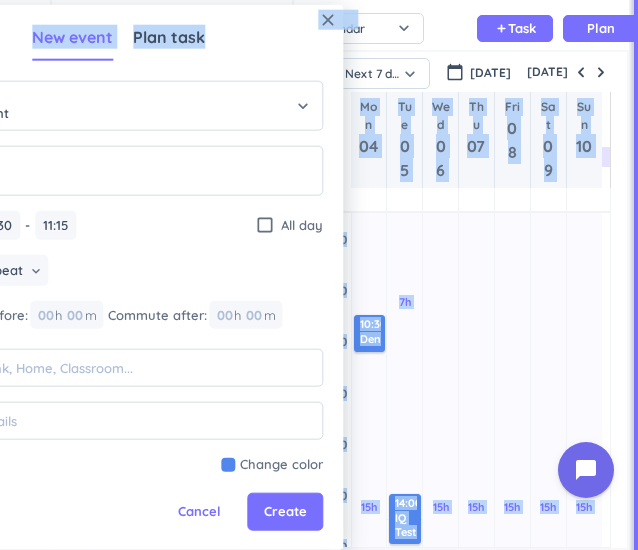 drag, startPoint x: 232, startPoint y: 11, endPoint x: 385, endPoint y: 52, distance: 158.39824 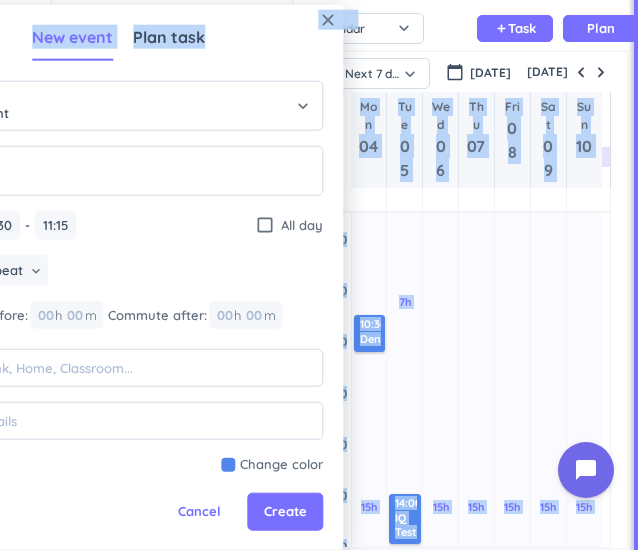 click on "bar_chart notifications_none 71 tune video_library pending help_outline settings chevron_left Drag a custom event format_color_fill chevron_right folder_open Courses   +  Add new drag_indicator Biology more_horiz drag_indicator Chemistry more_horiz drag_indicator French more_horiz drag_indicator English more_horiz drag_indicator Psychology more_horiz drag_indicator Maths more_horiz drag_indicator Mentor more_horiz drag_indicator TOK more_horiz drag_indicator EE more_horiz drag_indicator CAS more_horiz chevron_right folder_open Activities   +  Add new drag_indicator French AF more_horiz drag_indicator Personal Work more_horiz drag_indicator Sport more_horiz drag_indicator Tutoring more_horiz drag_indicator University more_horiz drag_indicator Trip more_horiz link Connected Calendars add_circle Calendar Task List Calendar keyboard_arrow_down add Task Plan SHOVEL [DATE]T00:00:00+02:00 Week Month Next 7 days keyboard_arrow_down Next 7 days keyboard_arrow_down calendar_today [DATE] [DATE] Mon 04 Tue 05 Wed 06" at bounding box center (319, 275) 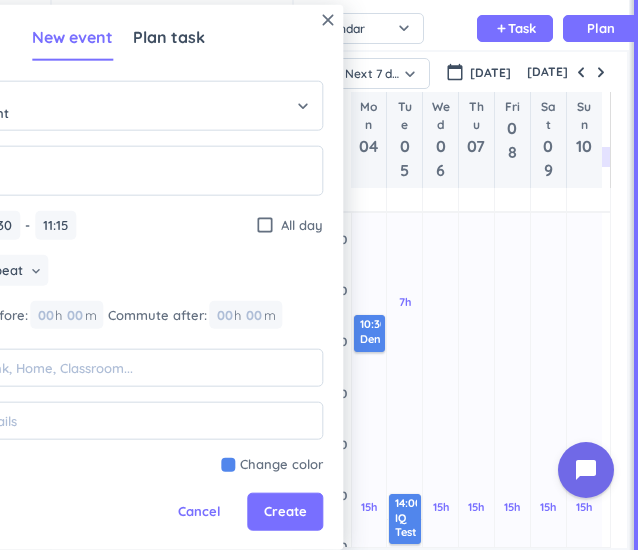 click on "close New event Plan task Type * Custom Event keyboard_arrow_down Dentist [DATE] [DATE]   10:30 10:30 - 11:15 11:15 check_box_outline_blank All day Does not repeat keyboard_arrow_down Commute before: 00 h 00 m Commute after: 00 h 00 m room edit_note Free Change color Cancel Create" at bounding box center [118, 277] 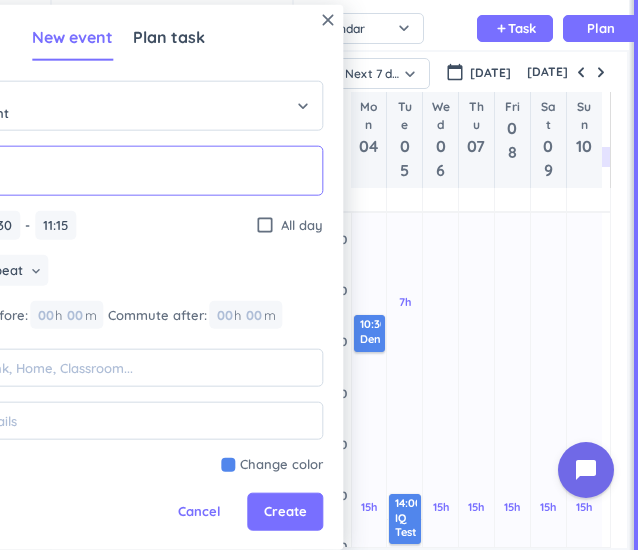 click on "Dentist" 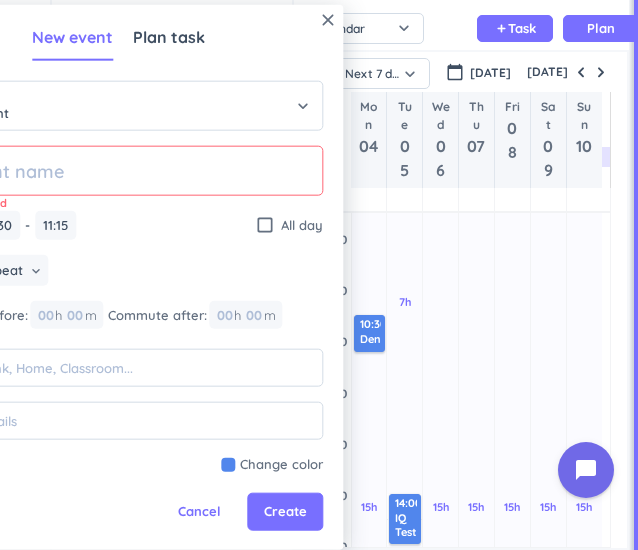 click 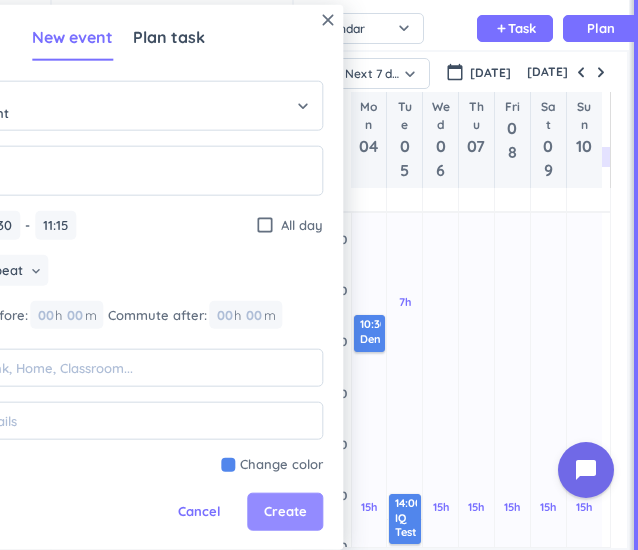 click on "Create" at bounding box center (285, 512) 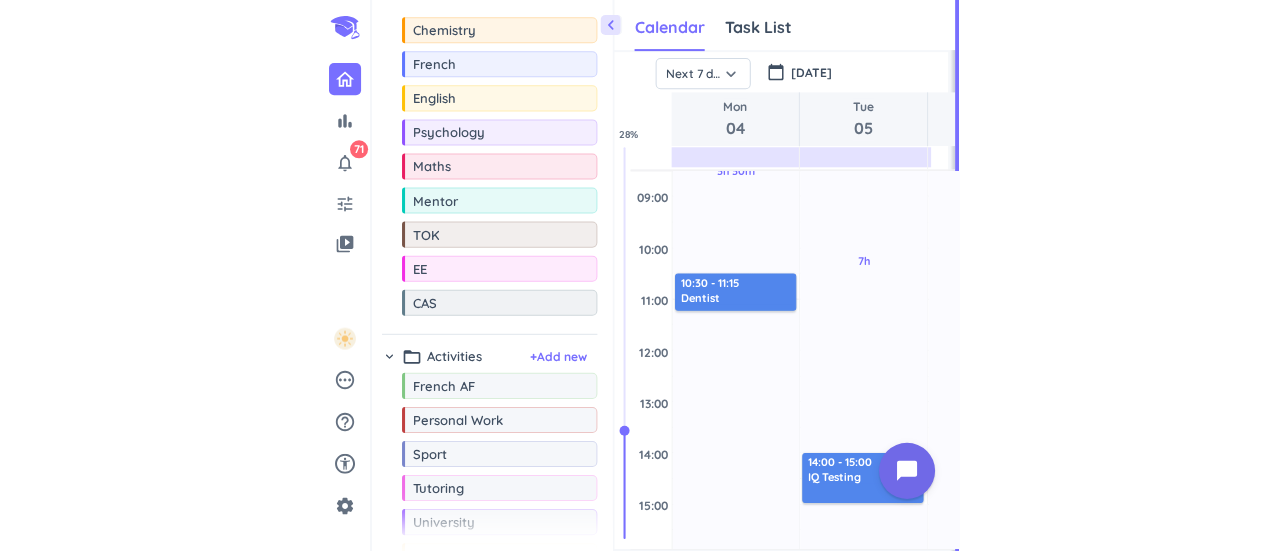 scroll, scrollTop: 9, scrollLeft: 8, axis: both 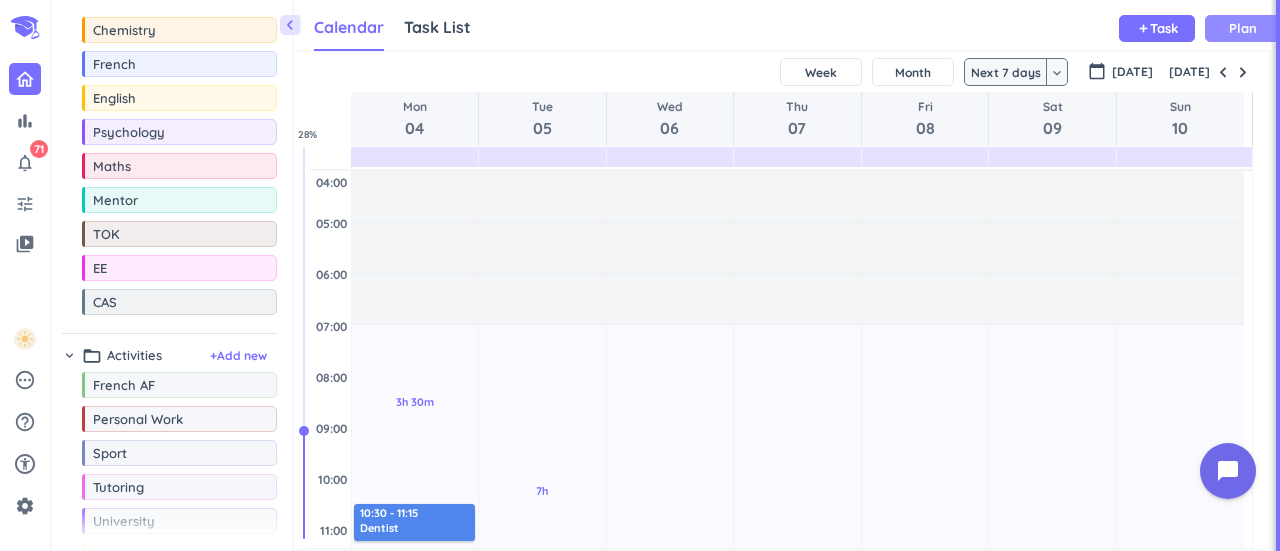 click on "Plan" at bounding box center [1243, 28] 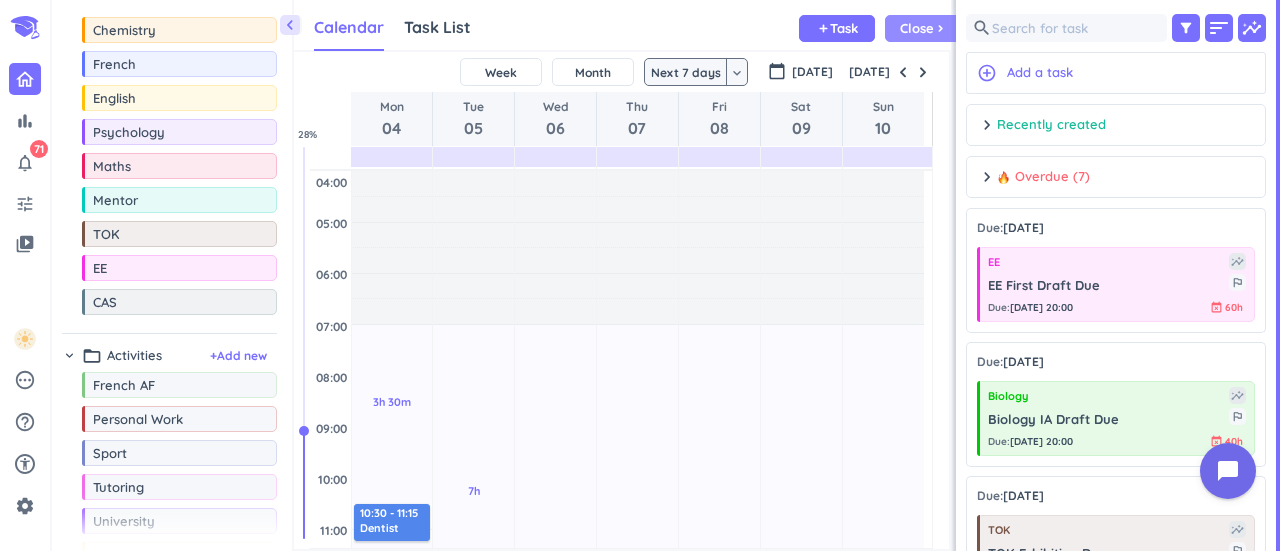 scroll, scrollTop: 42, scrollLeft: 648, axis: both 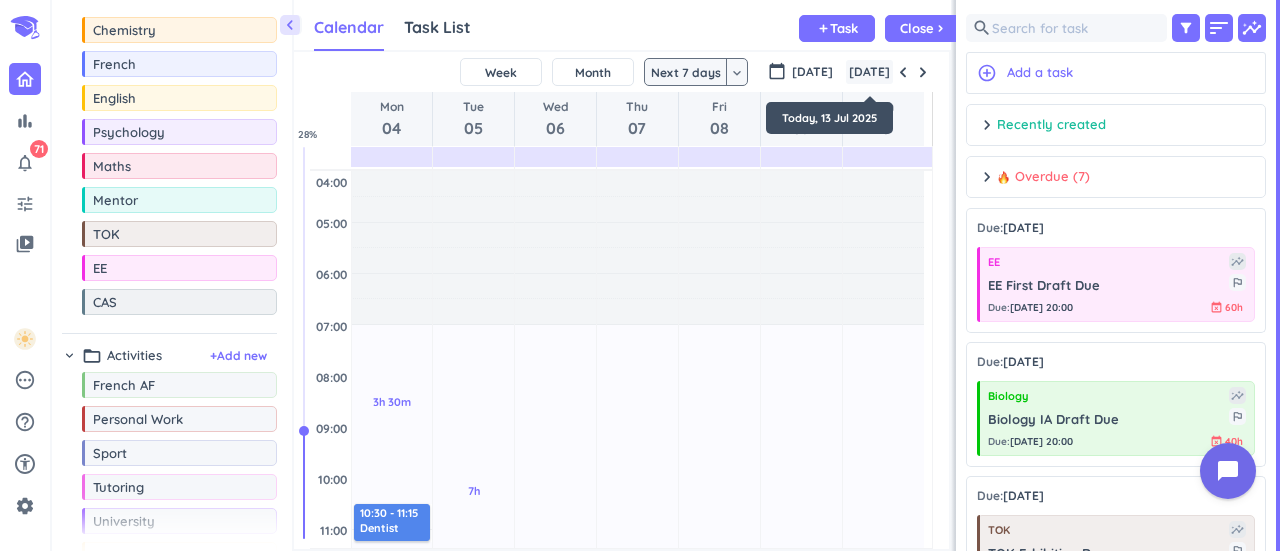 click on "[DATE]" at bounding box center (869, 72) 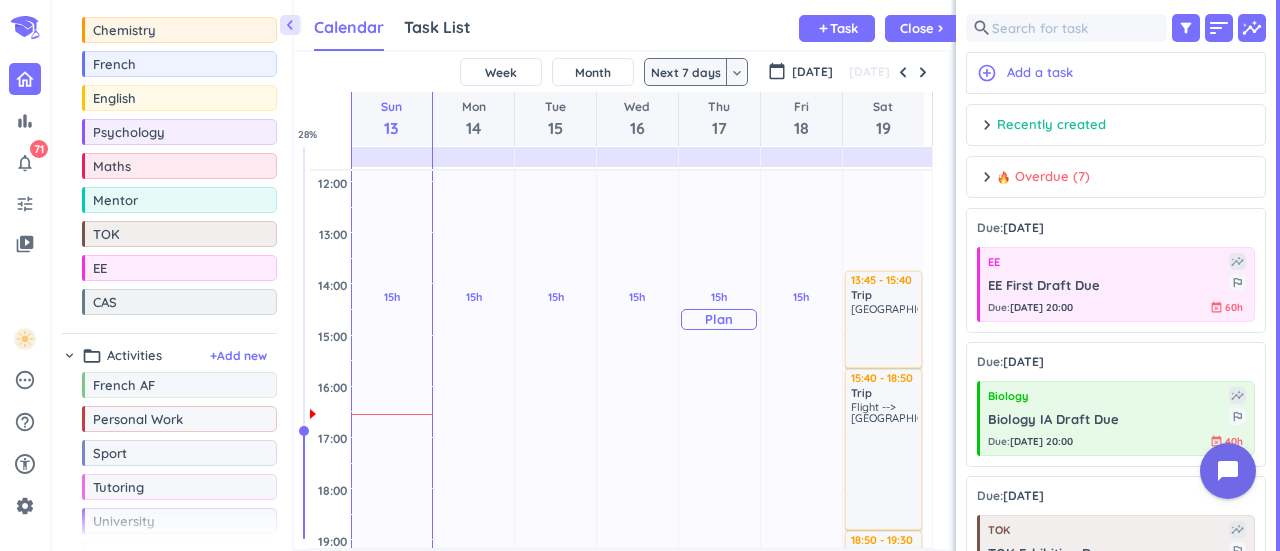 scroll, scrollTop: 398, scrollLeft: 0, axis: vertical 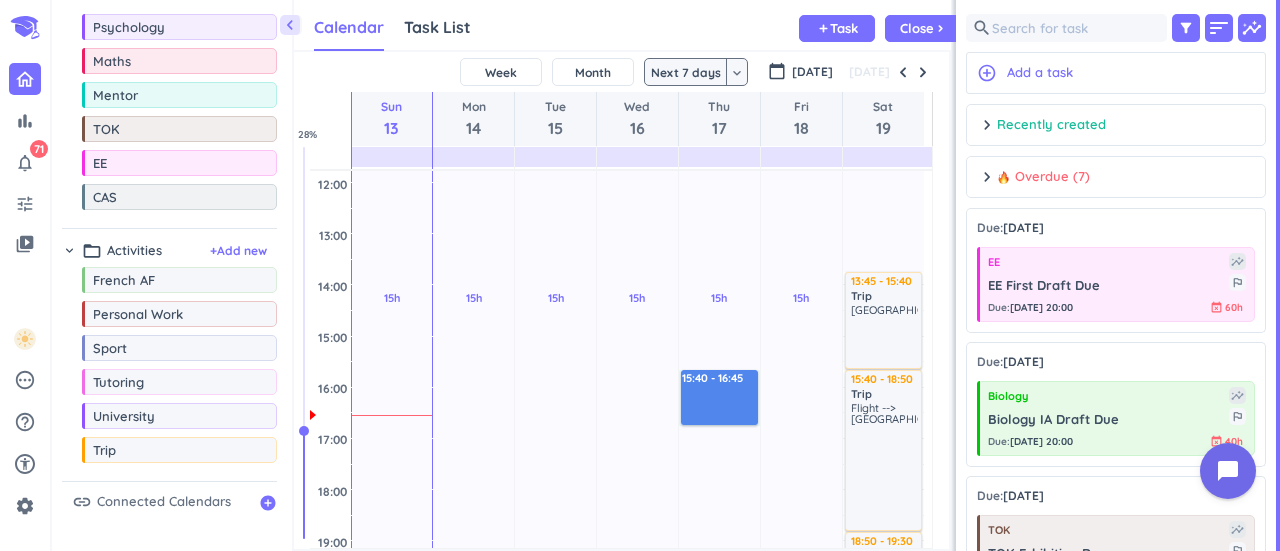 drag, startPoint x: 726, startPoint y: 373, endPoint x: 724, endPoint y: 422, distance: 49.0408 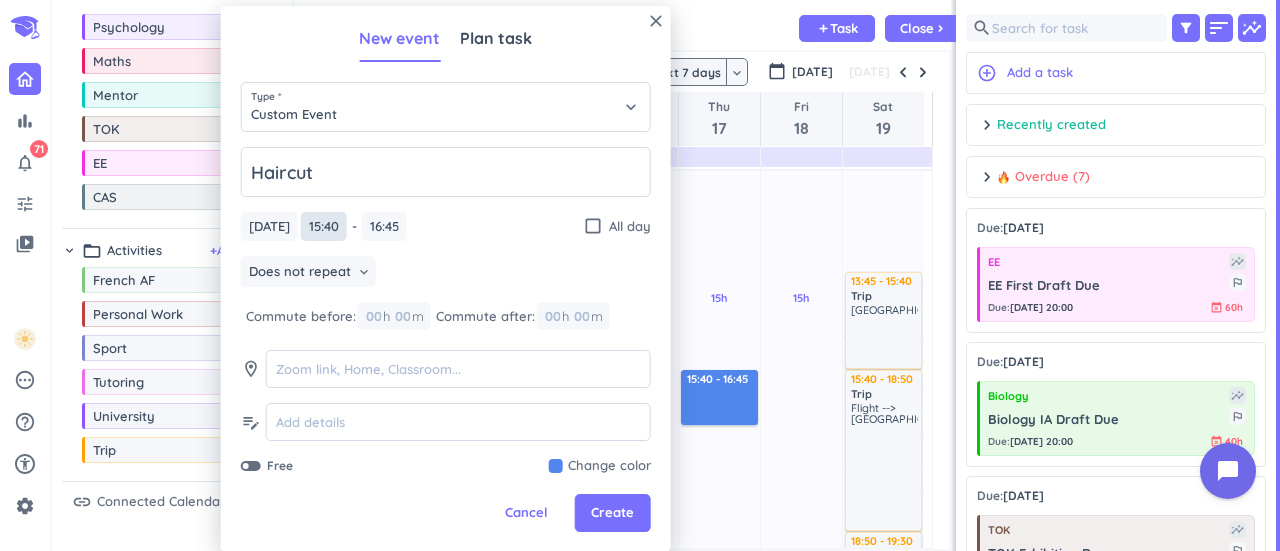 click on "15:40" at bounding box center [324, 226] 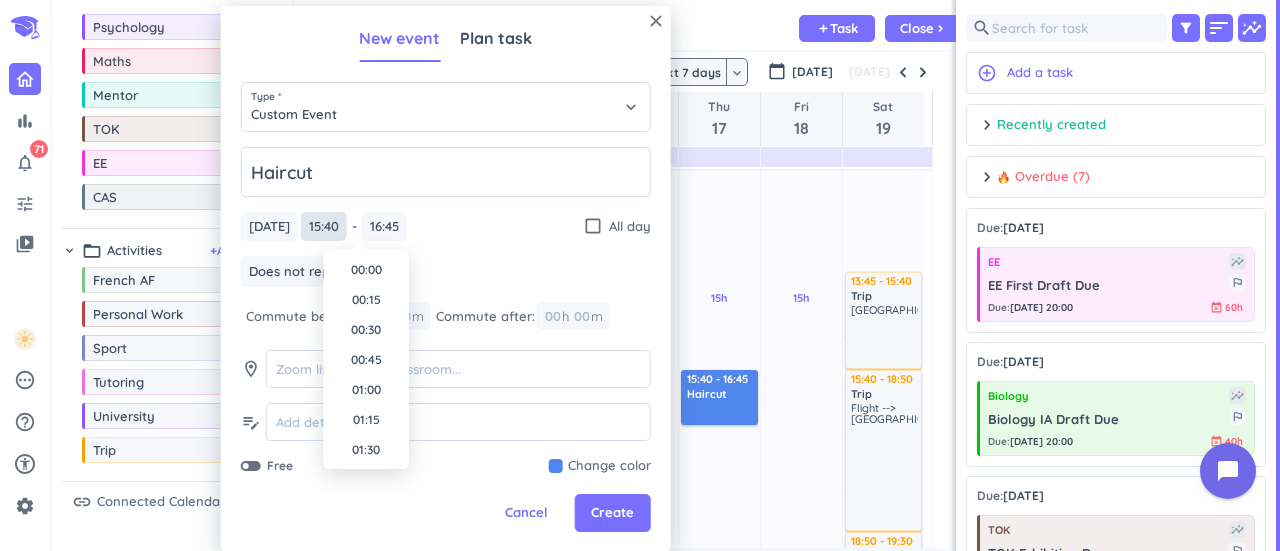 scroll, scrollTop: 1770, scrollLeft: 0, axis: vertical 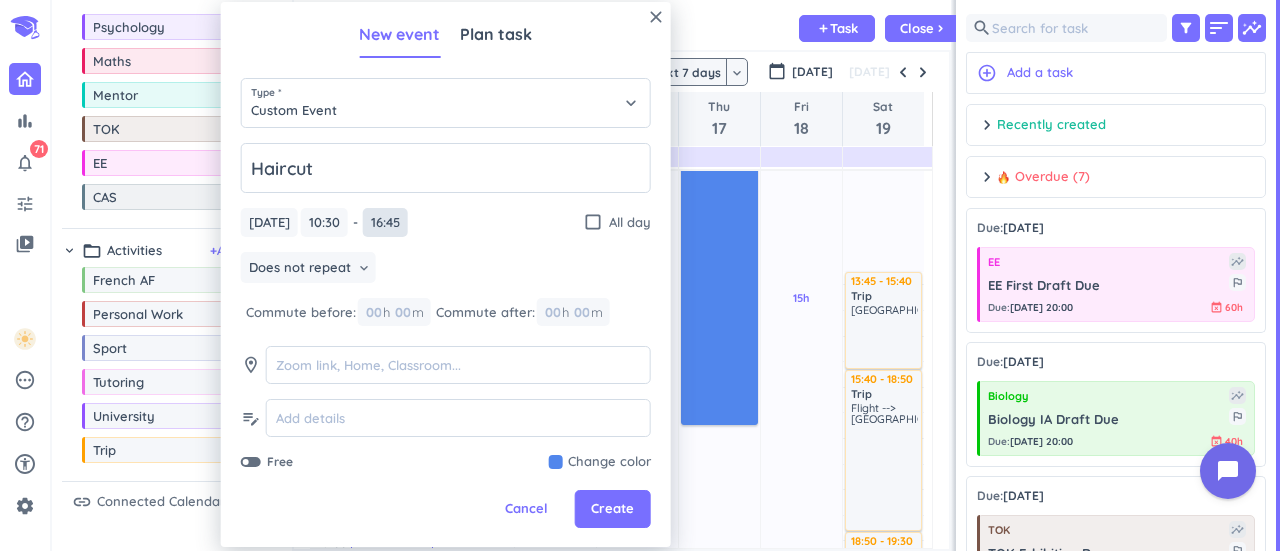 click on "16:45" at bounding box center [385, 222] 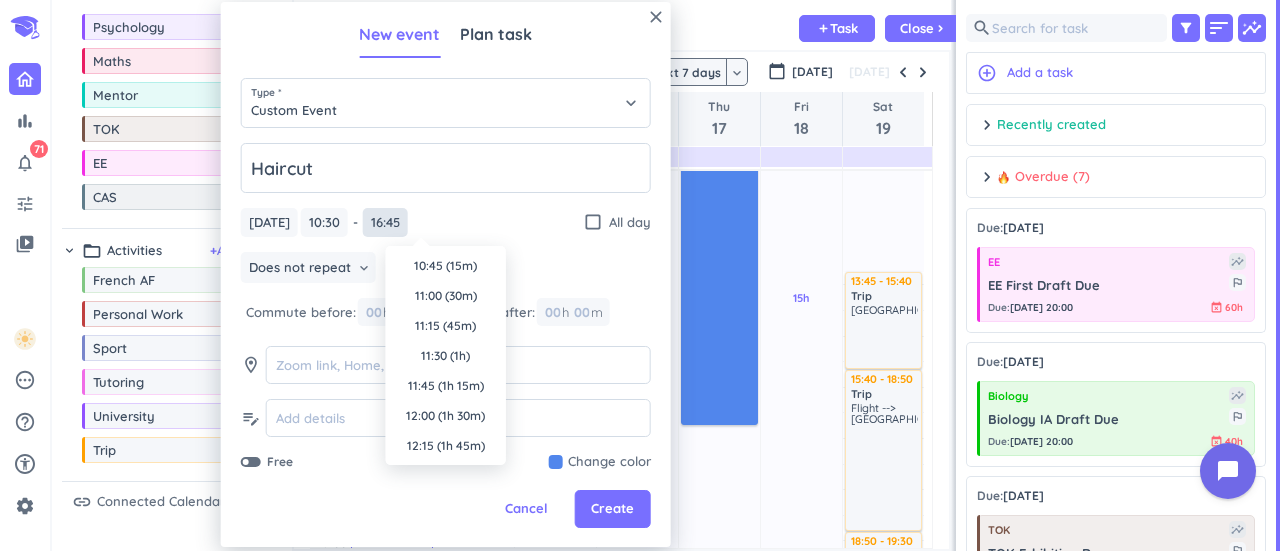 scroll, scrollTop: 720, scrollLeft: 0, axis: vertical 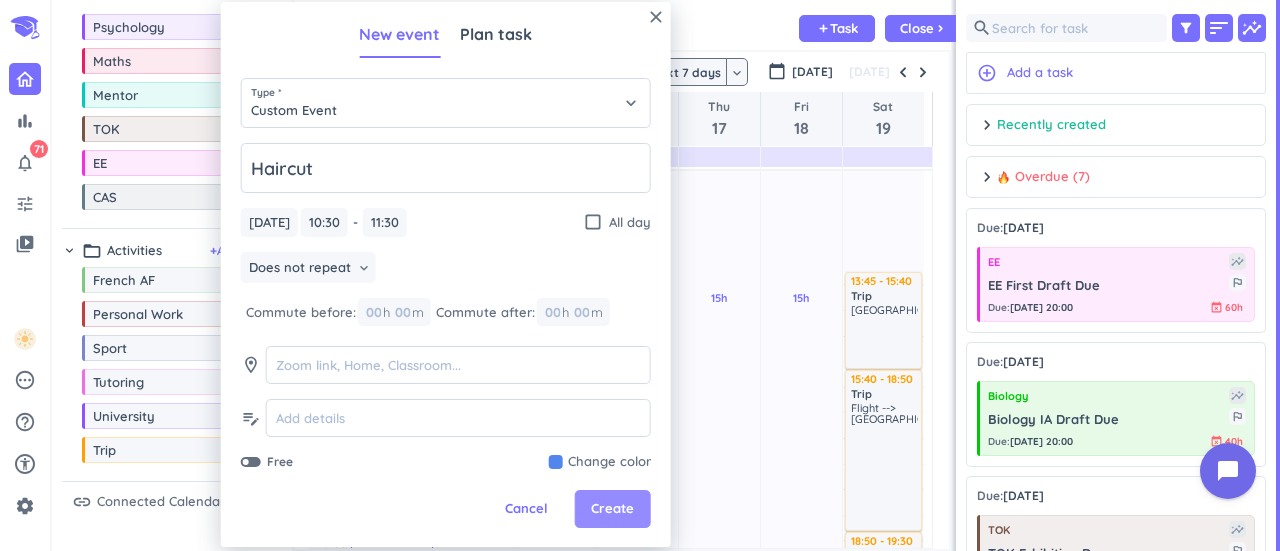 click on "Create" at bounding box center (613, 509) 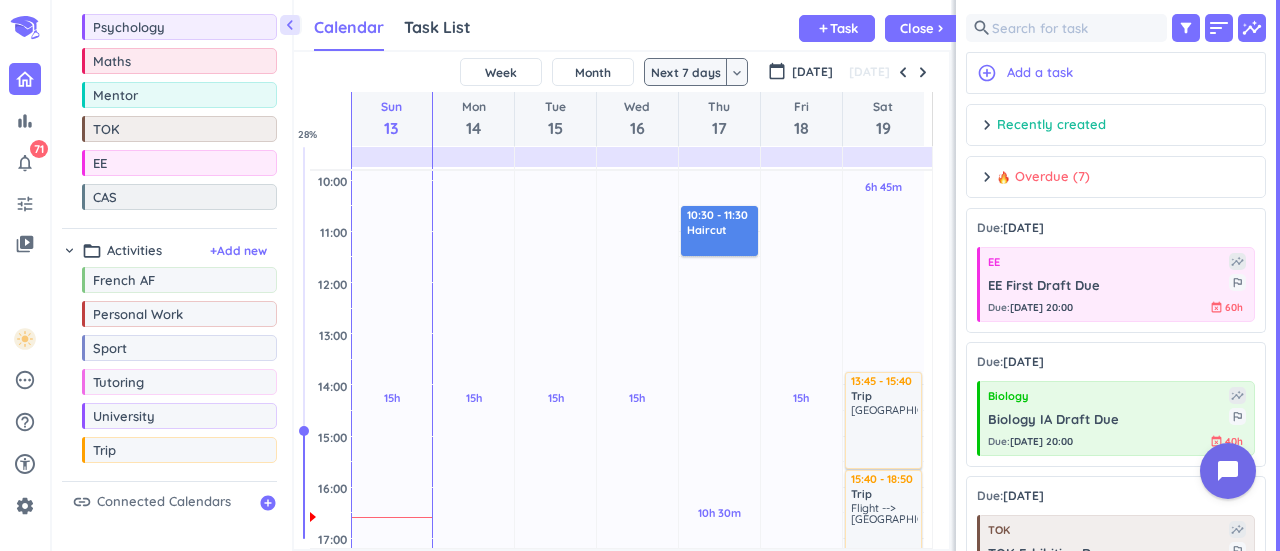 scroll, scrollTop: 299, scrollLeft: 0, axis: vertical 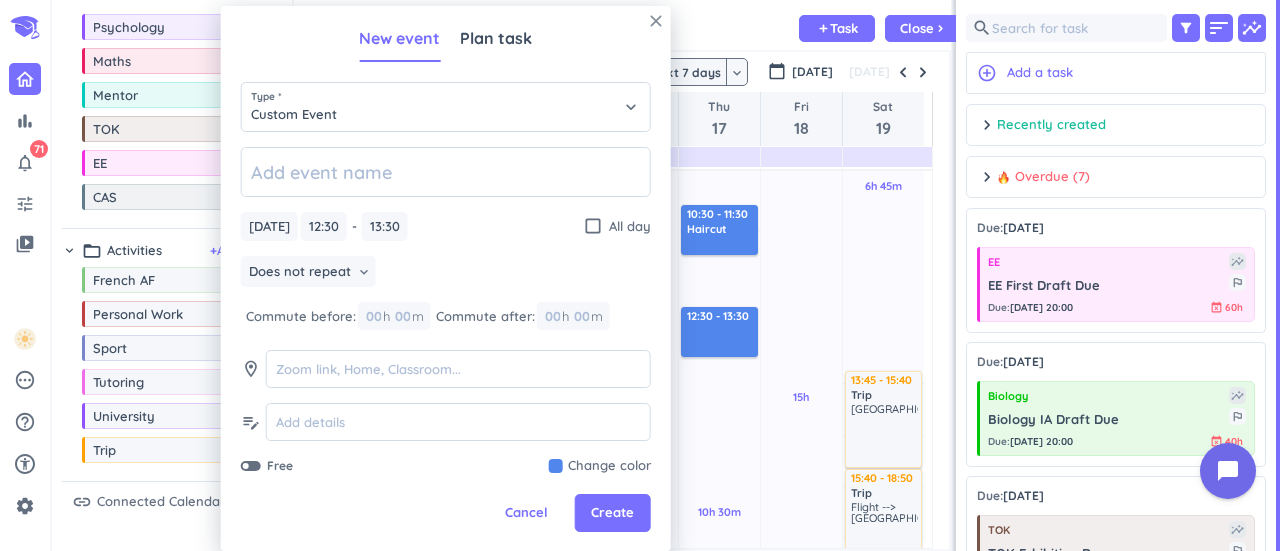 click on "close" at bounding box center [656, 21] 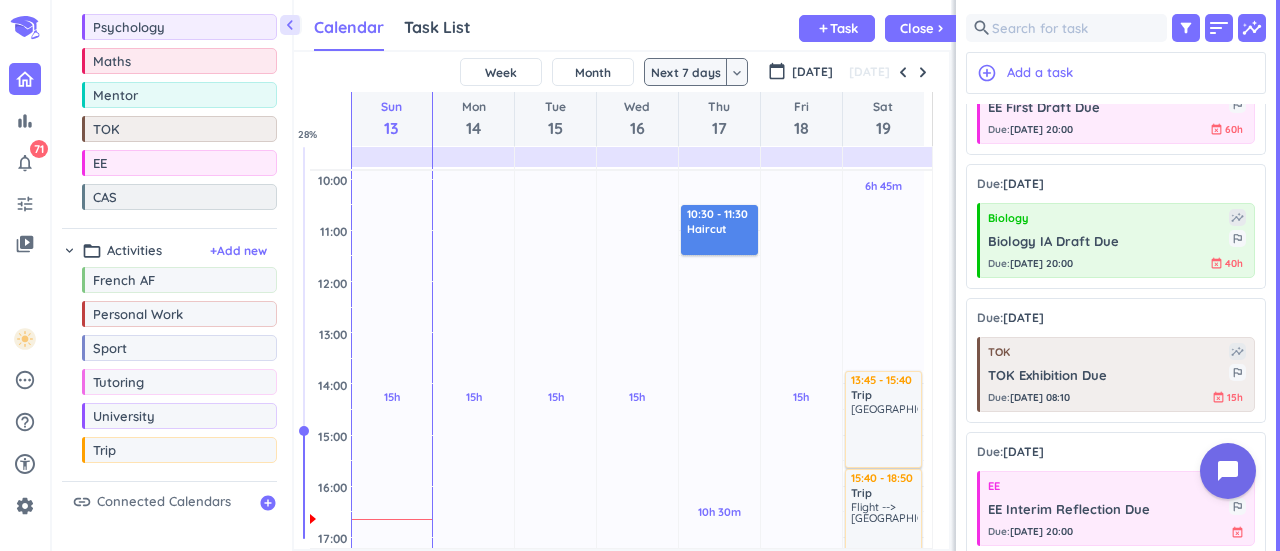 scroll, scrollTop: 0, scrollLeft: 0, axis: both 